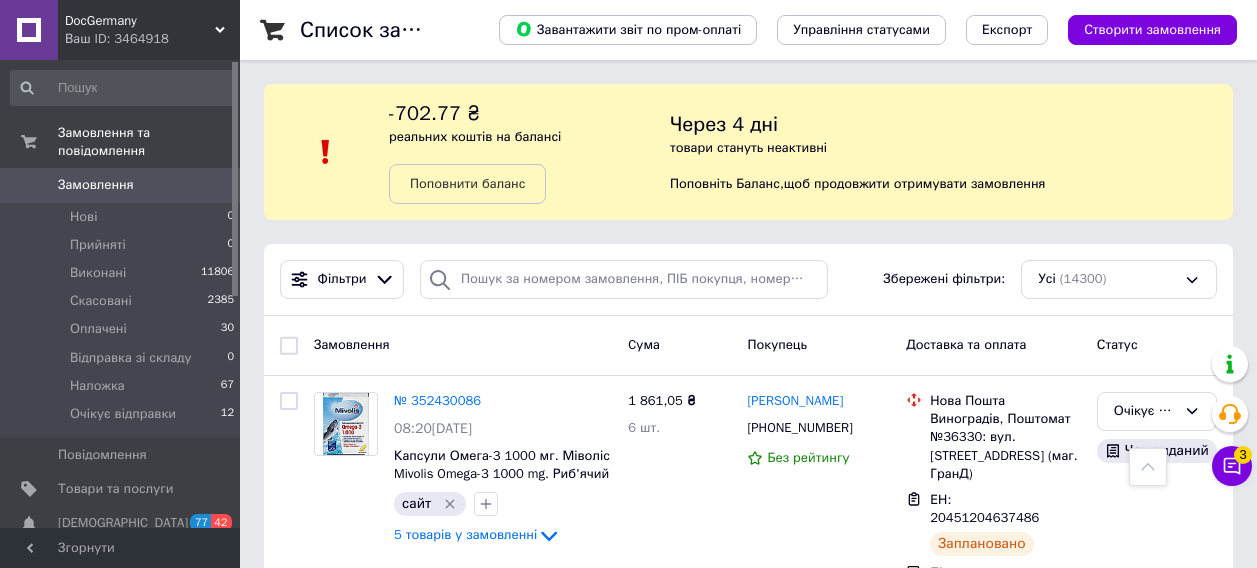 scroll, scrollTop: 800, scrollLeft: 0, axis: vertical 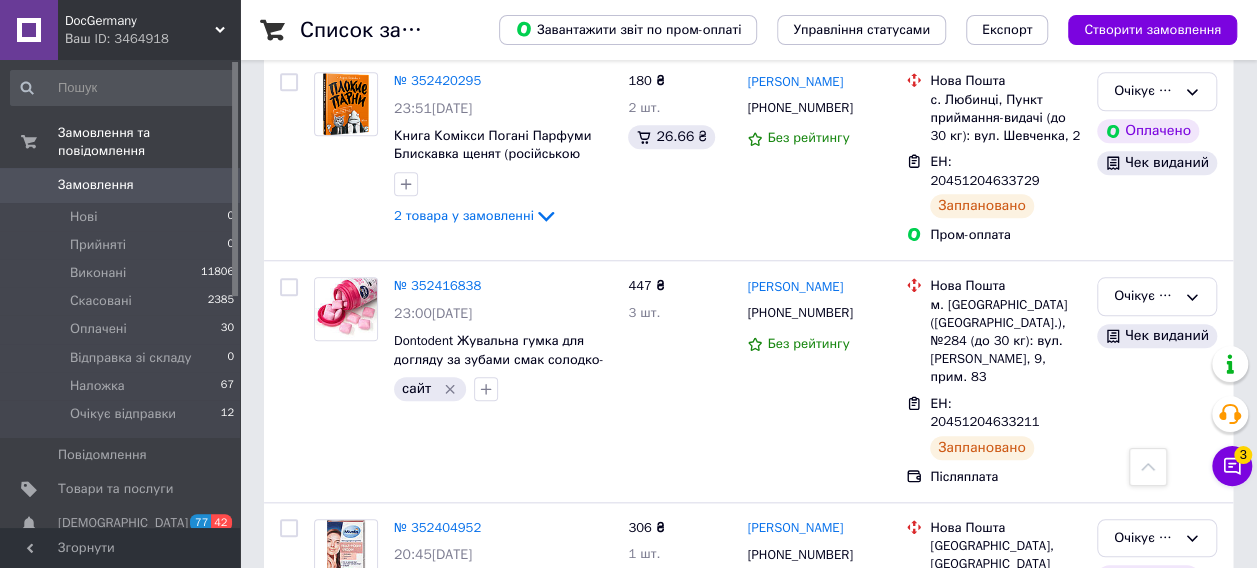 click on "0" at bounding box center (212, 185) 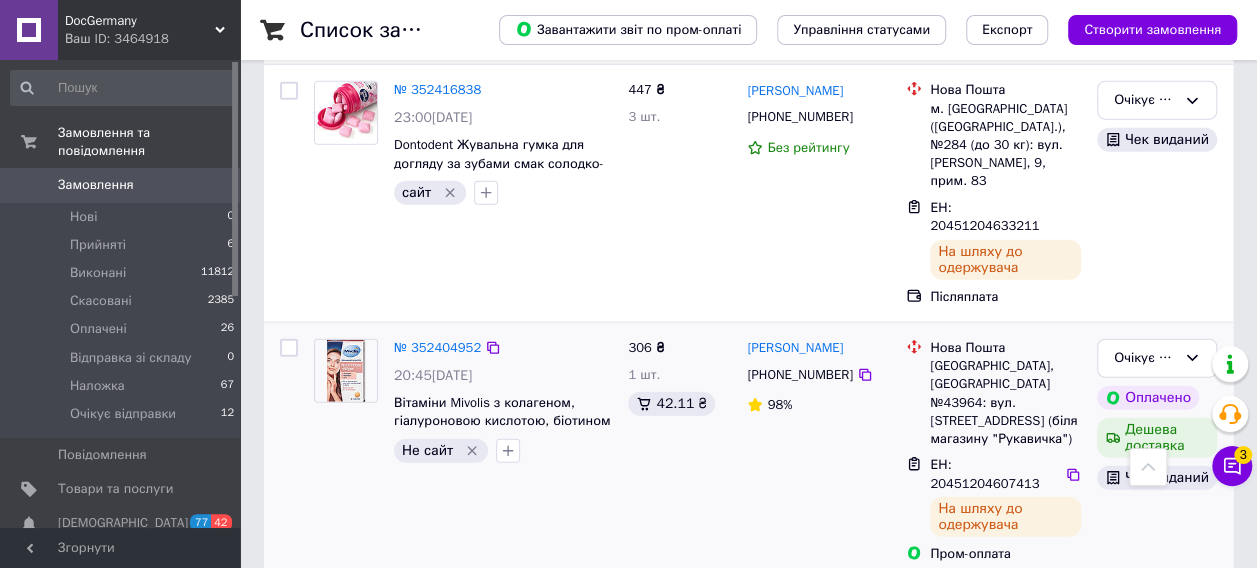scroll, scrollTop: 2400, scrollLeft: 0, axis: vertical 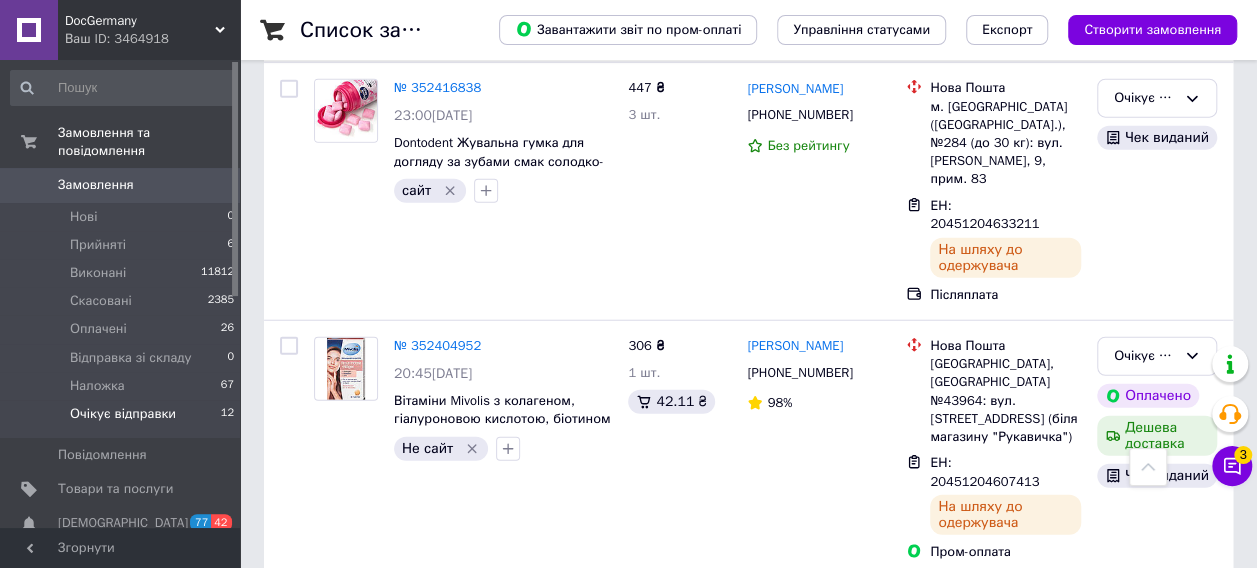 click on "Очікує відправки" at bounding box center (123, 414) 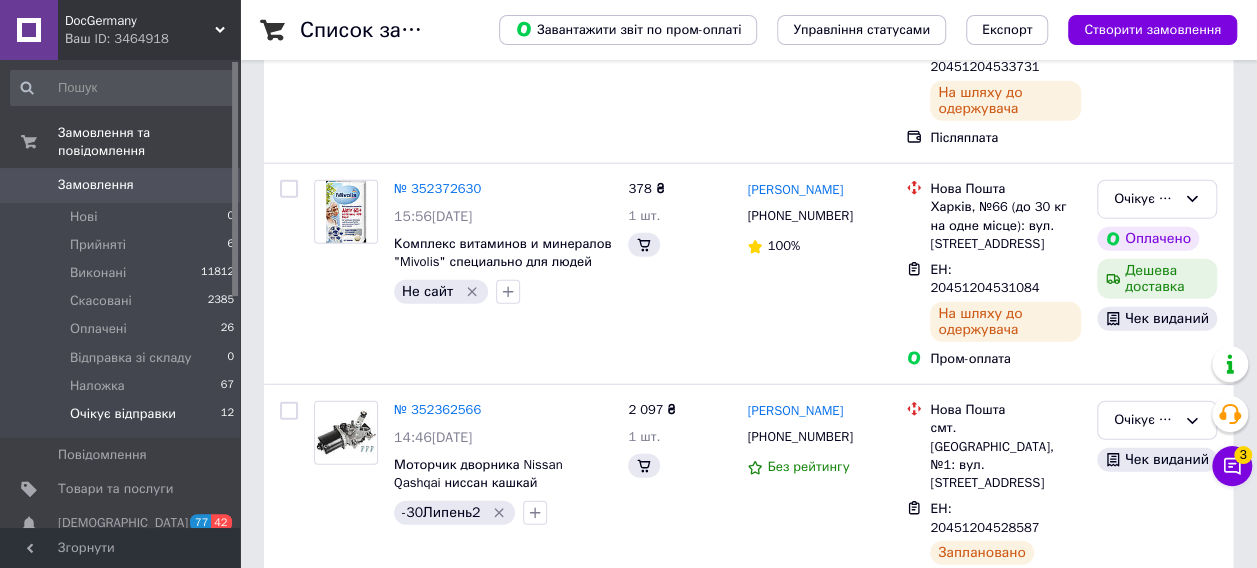 scroll, scrollTop: 0, scrollLeft: 0, axis: both 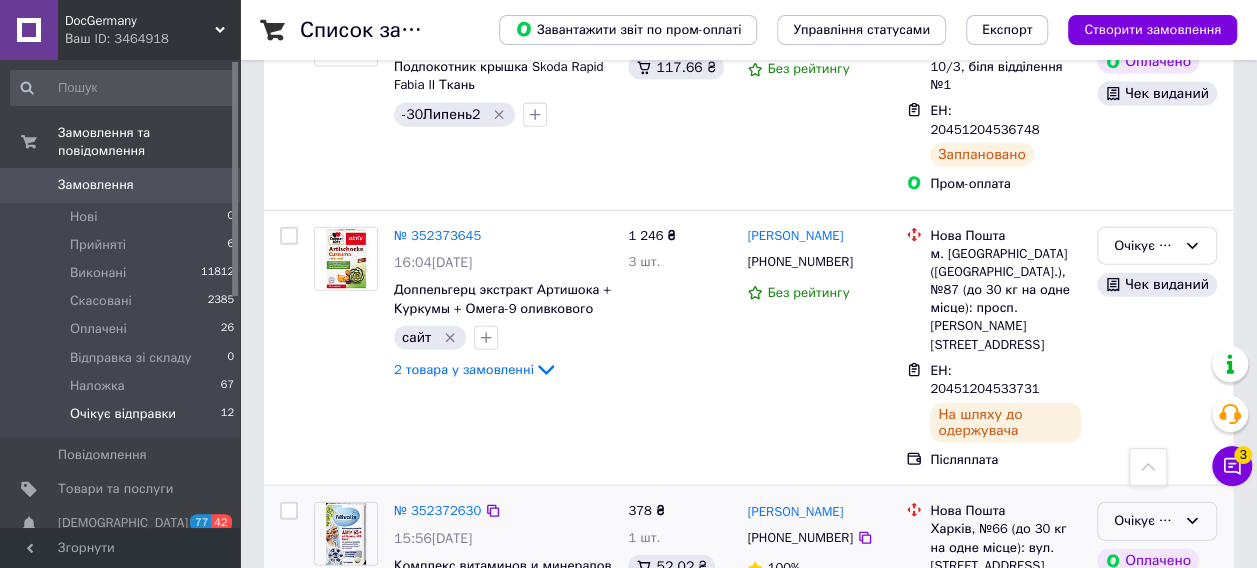 click on "Очікує відправки" at bounding box center [1145, 521] 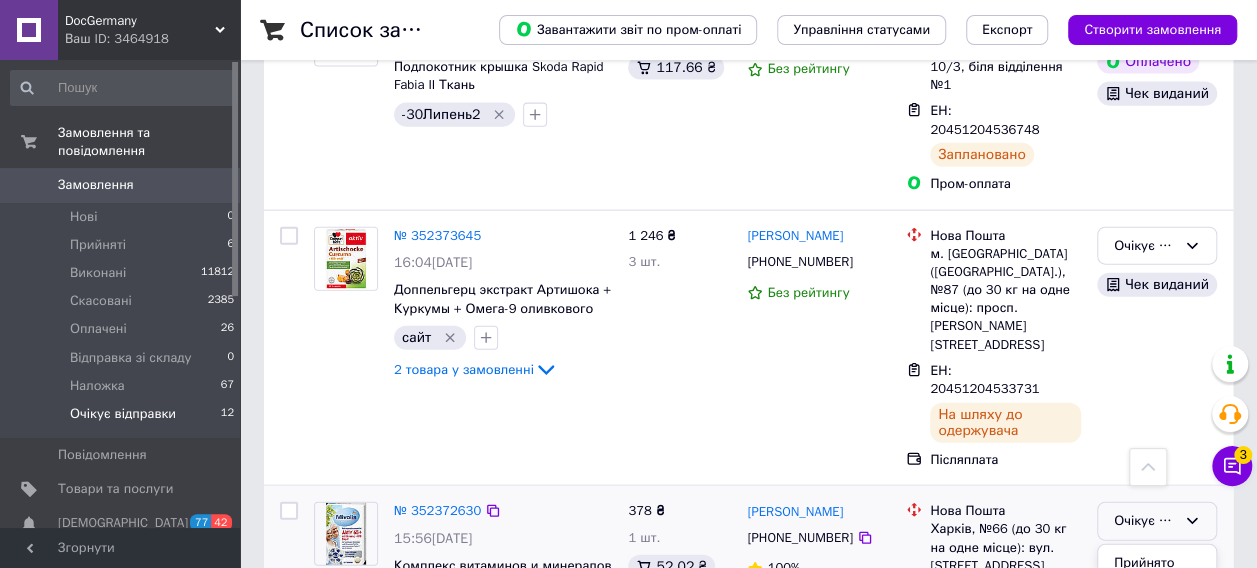click on "Оплачено" at bounding box center [1157, 672] 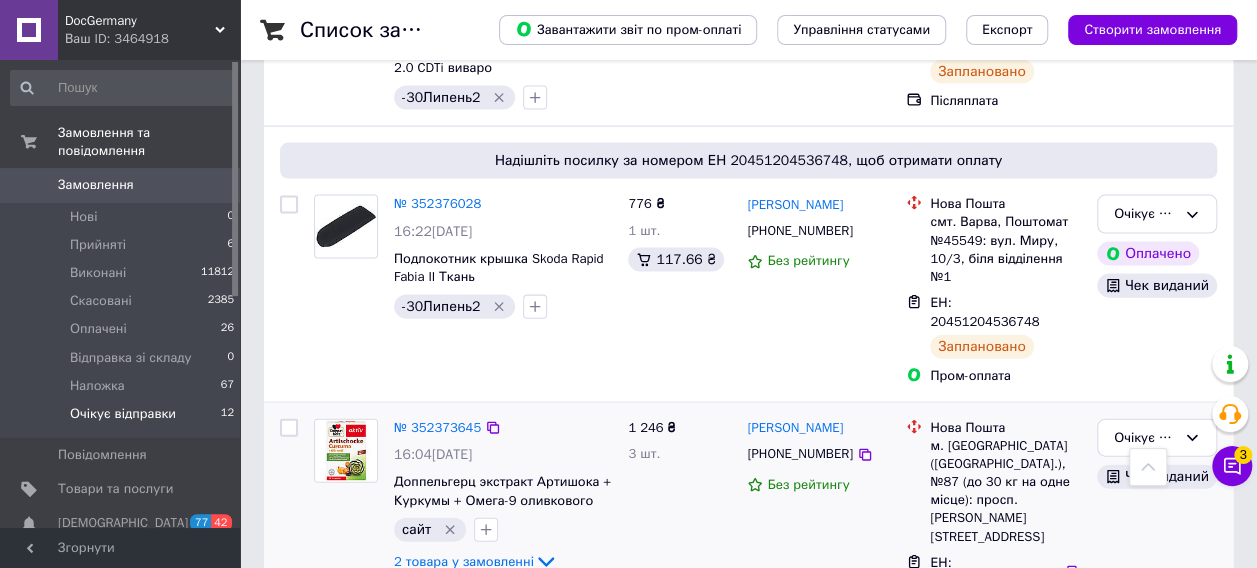 scroll, scrollTop: 2052, scrollLeft: 0, axis: vertical 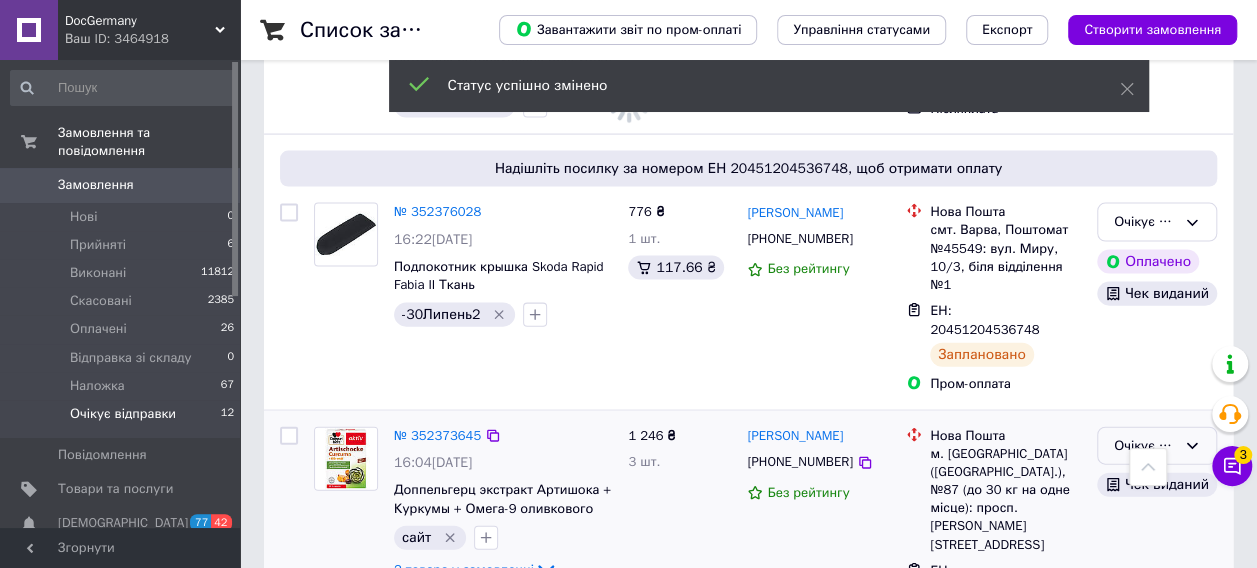 click 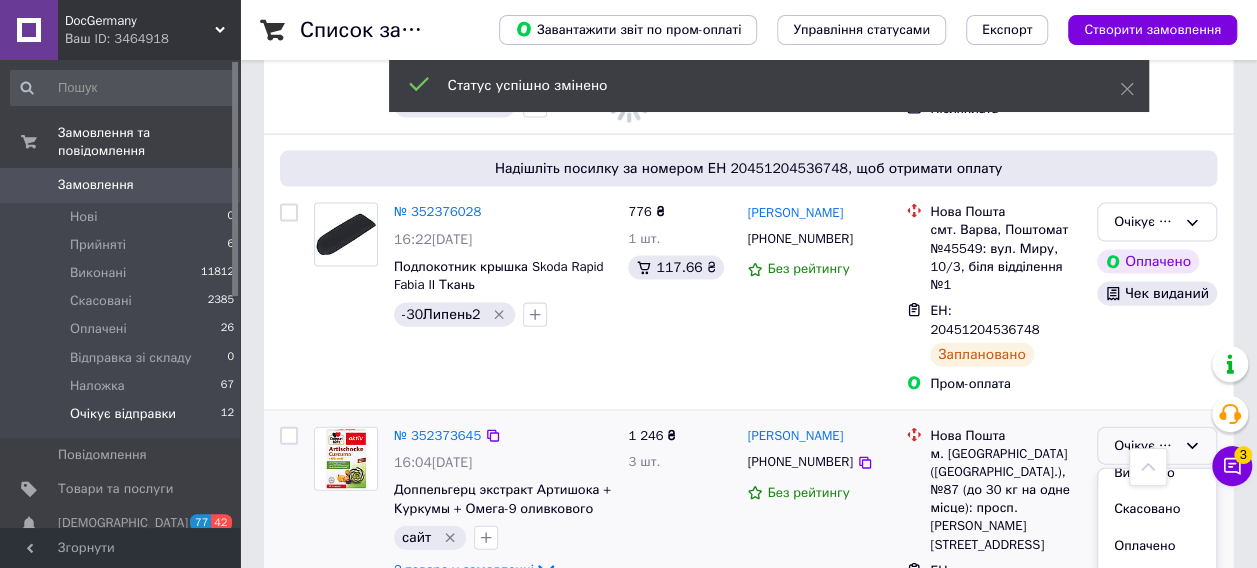 scroll, scrollTop: 74, scrollLeft: 0, axis: vertical 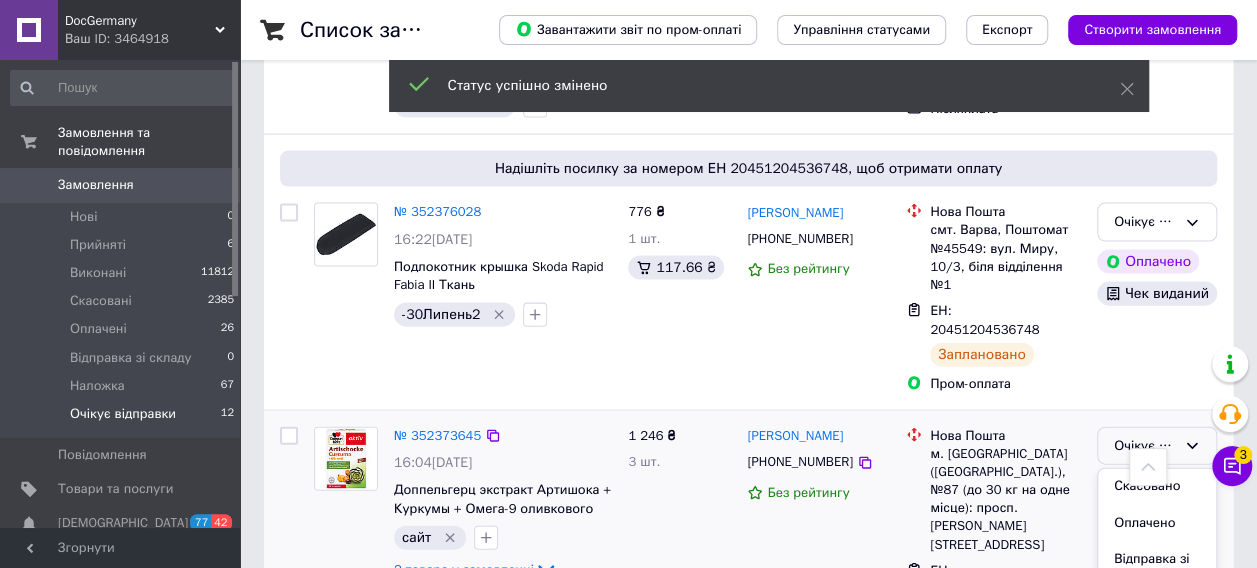 click on "Наложка" at bounding box center [1157, 617] 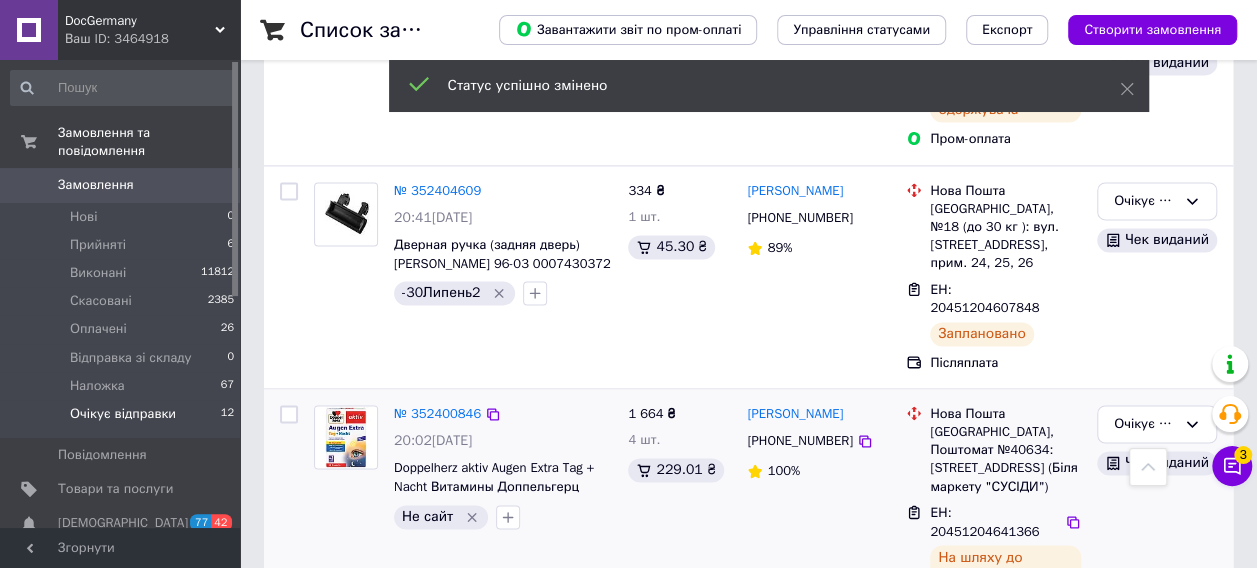 scroll, scrollTop: 1352, scrollLeft: 0, axis: vertical 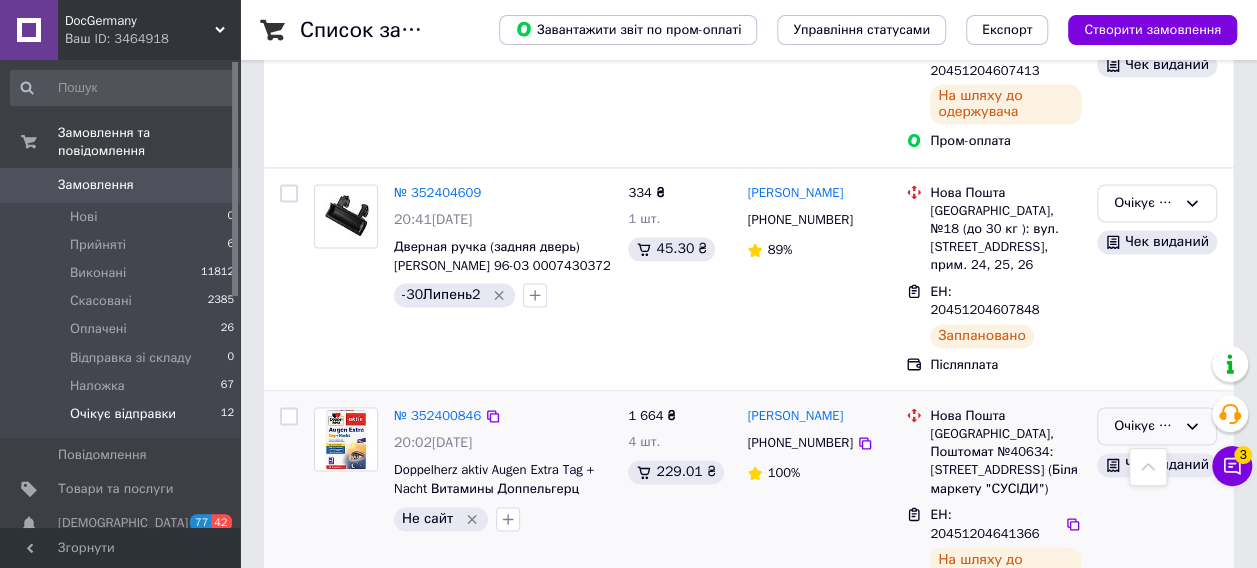click on "Очікує відправки" at bounding box center [1145, 426] 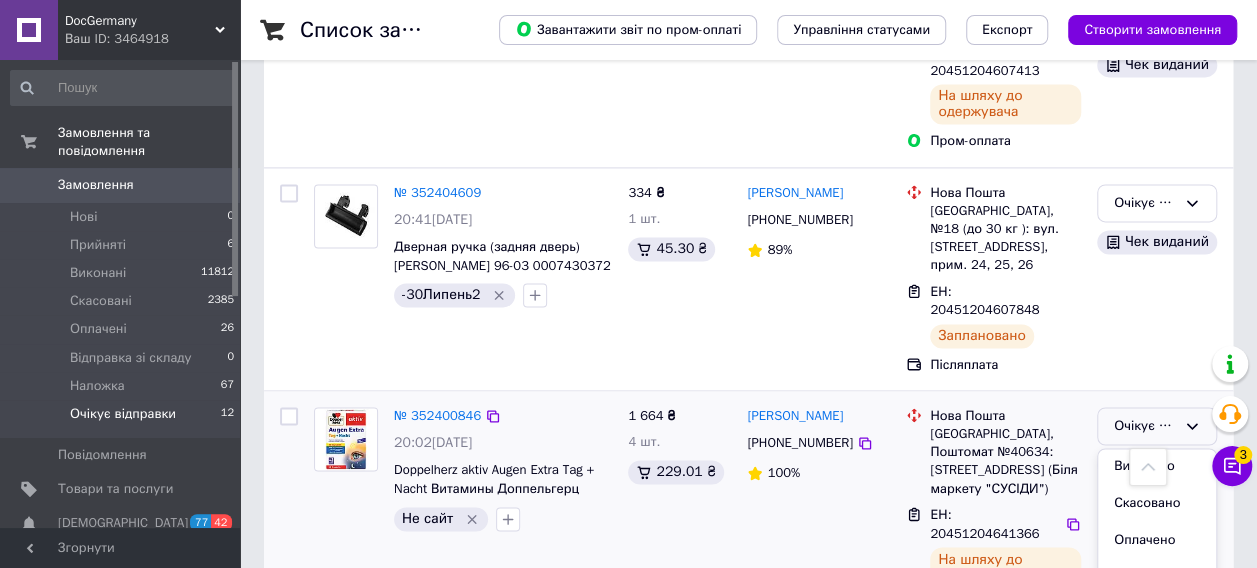 scroll, scrollTop: 74, scrollLeft: 0, axis: vertical 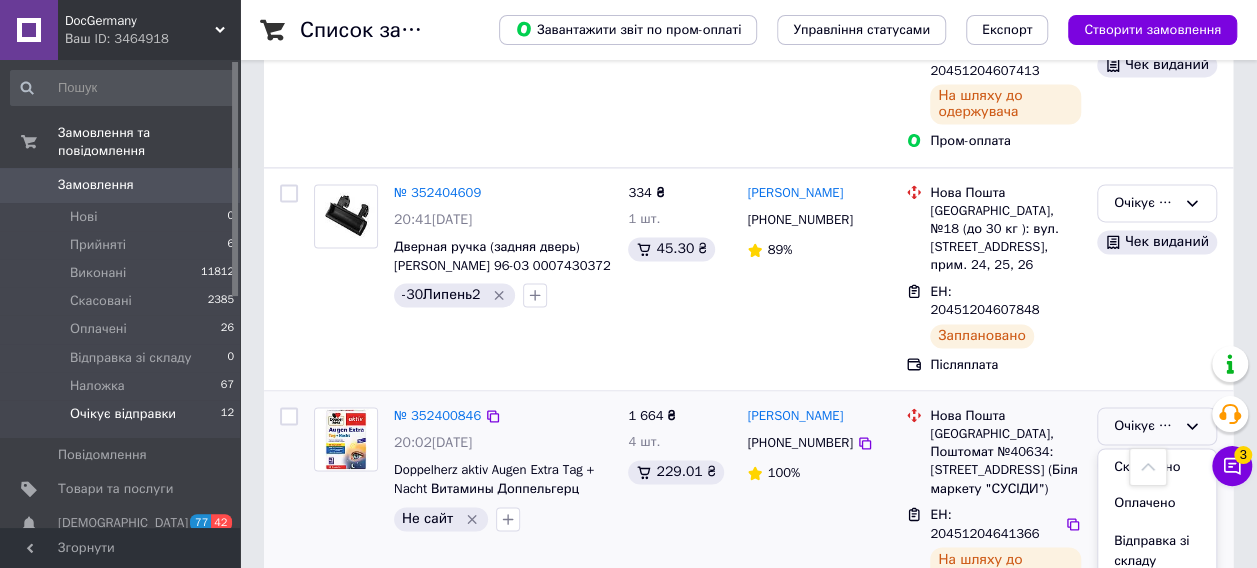 click on "Наложка" at bounding box center [1157, 597] 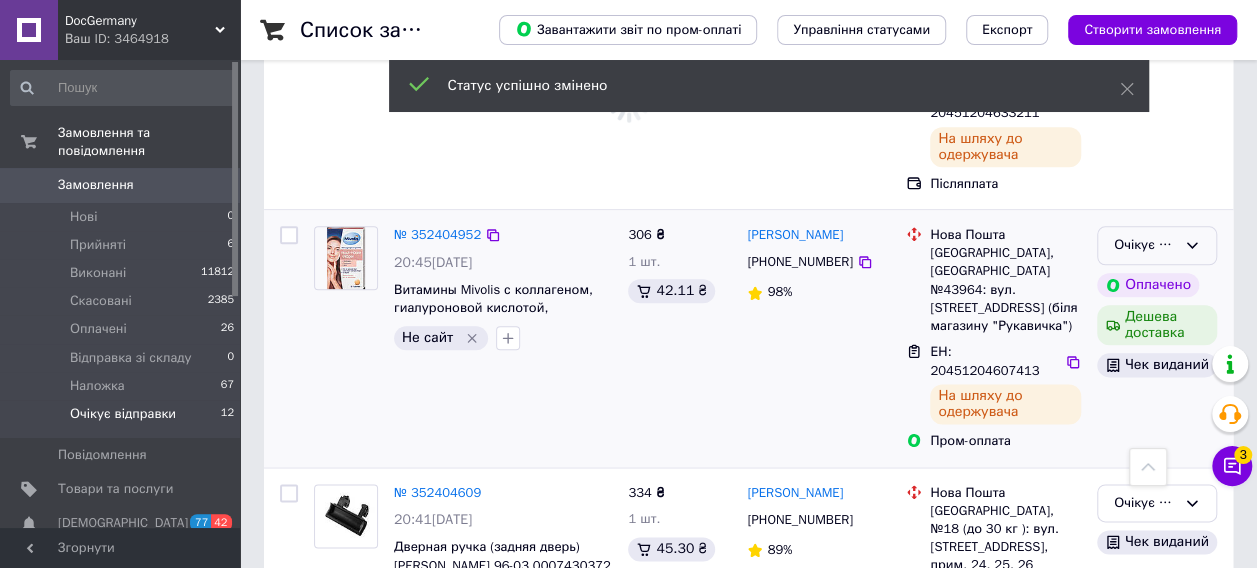 scroll, scrollTop: 1052, scrollLeft: 0, axis: vertical 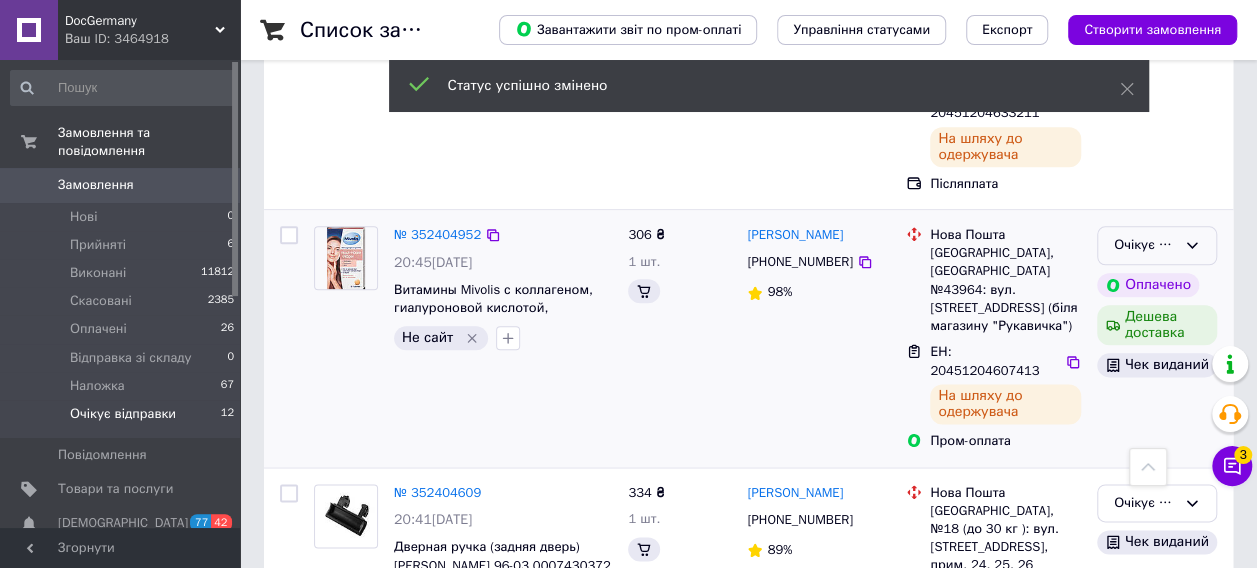 click 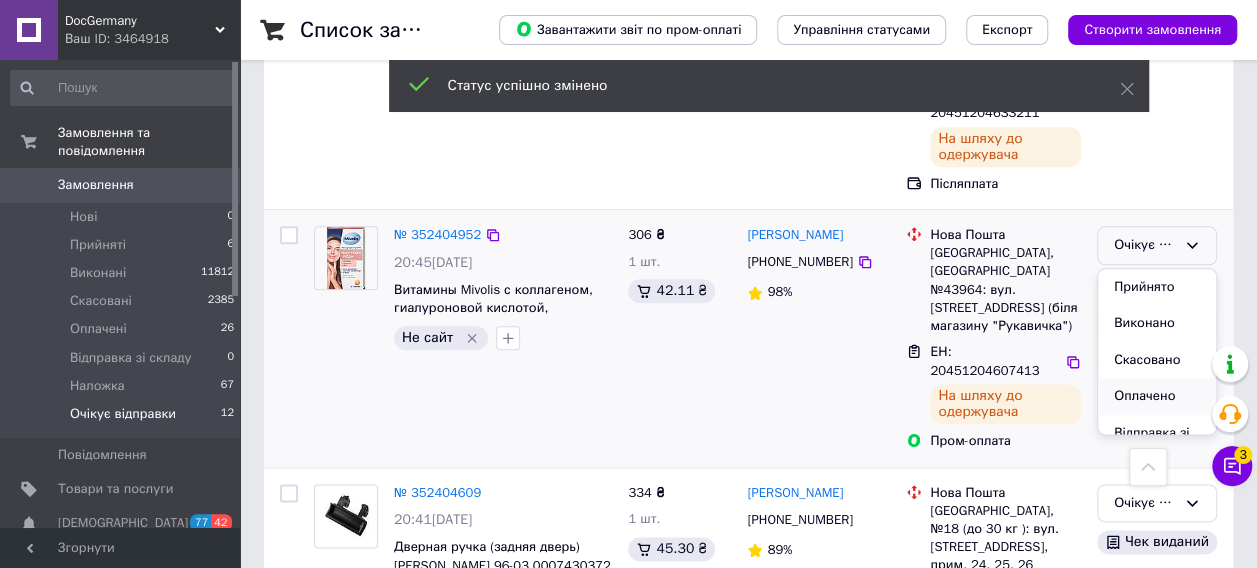 click on "Оплачено" at bounding box center [1157, 396] 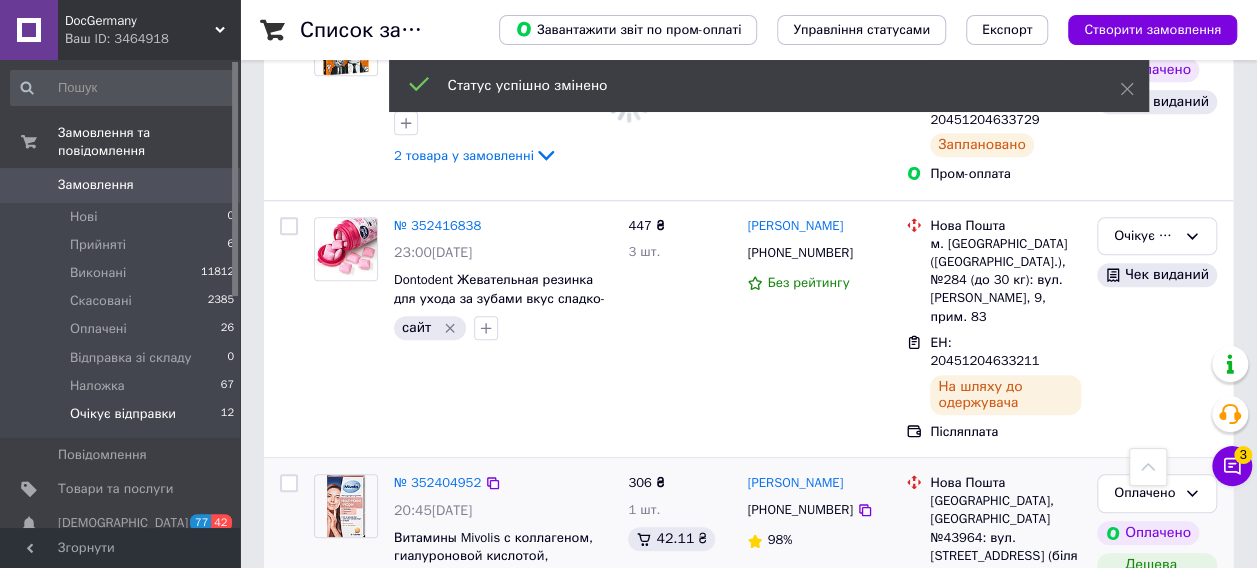 scroll, scrollTop: 752, scrollLeft: 0, axis: vertical 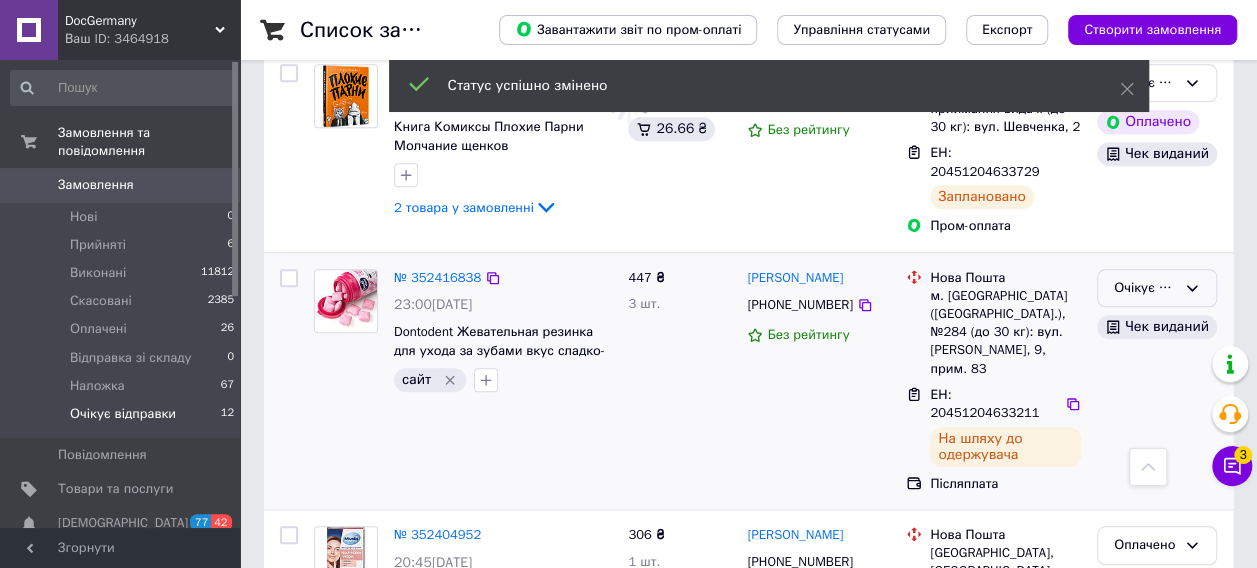 click 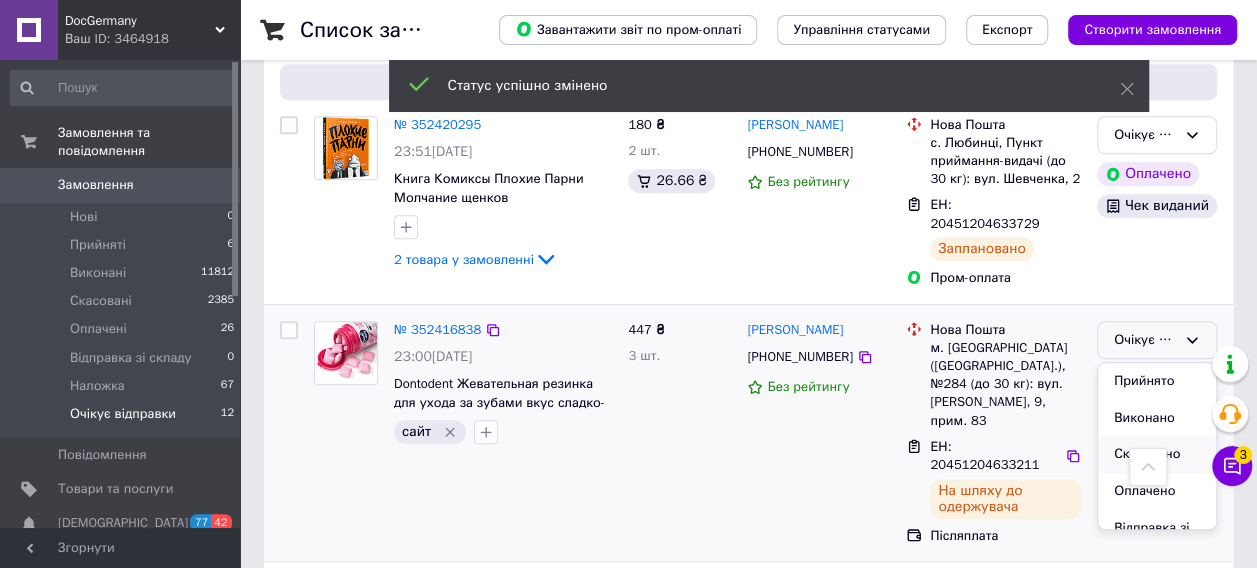 scroll, scrollTop: 752, scrollLeft: 0, axis: vertical 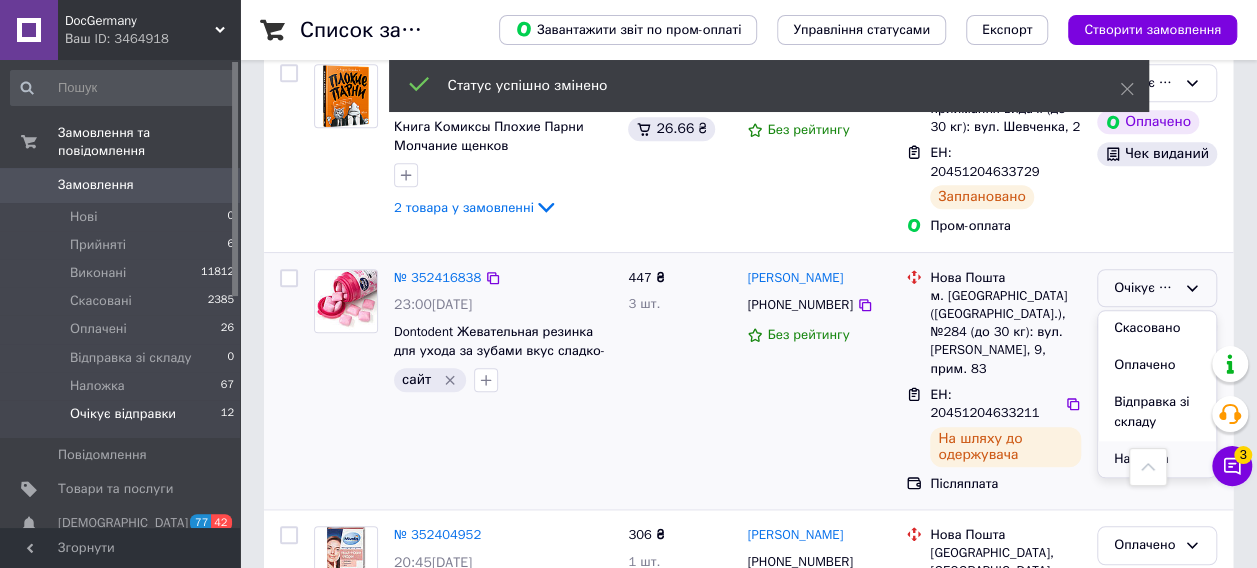 click on "Наложка" at bounding box center [1157, 459] 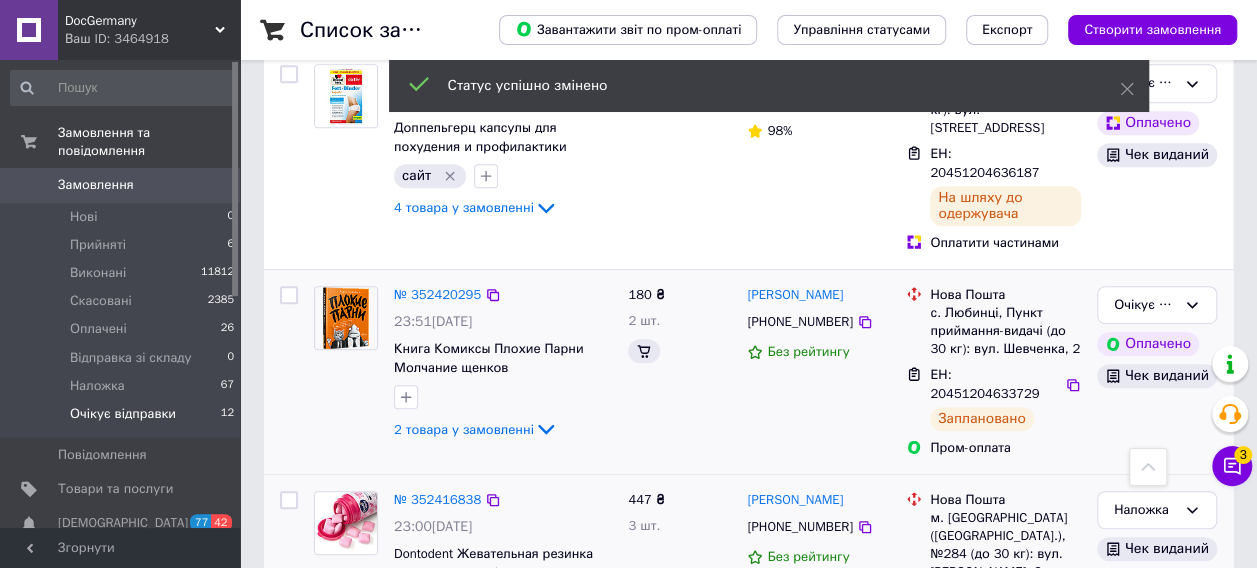 scroll, scrollTop: 352, scrollLeft: 0, axis: vertical 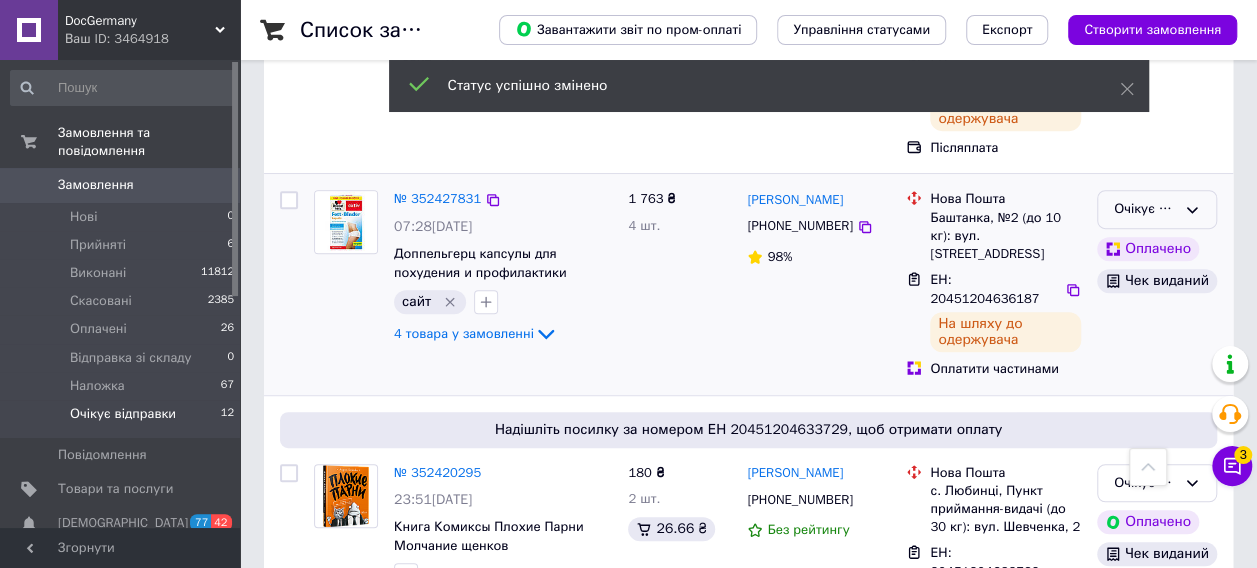 click 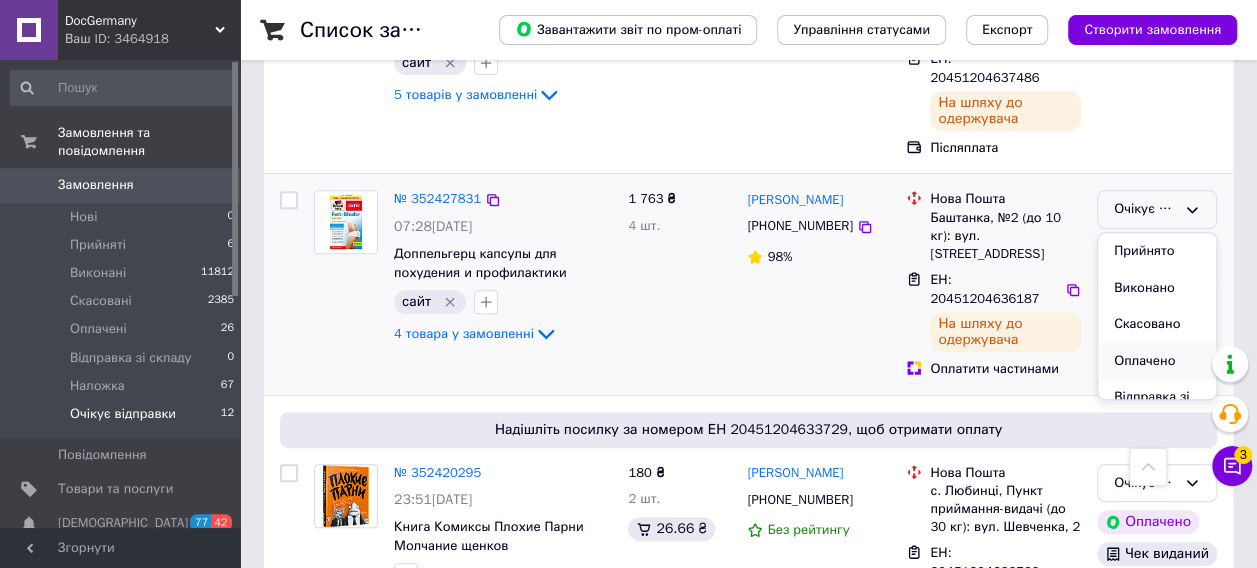 click on "Оплачено" at bounding box center (1157, 361) 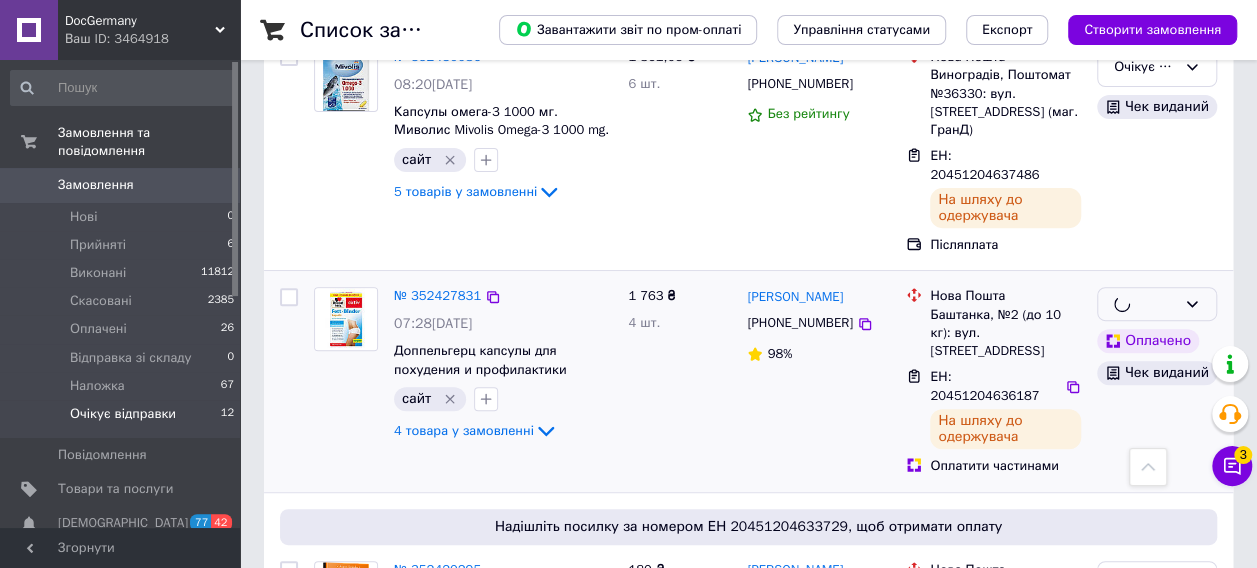 scroll, scrollTop: 152, scrollLeft: 0, axis: vertical 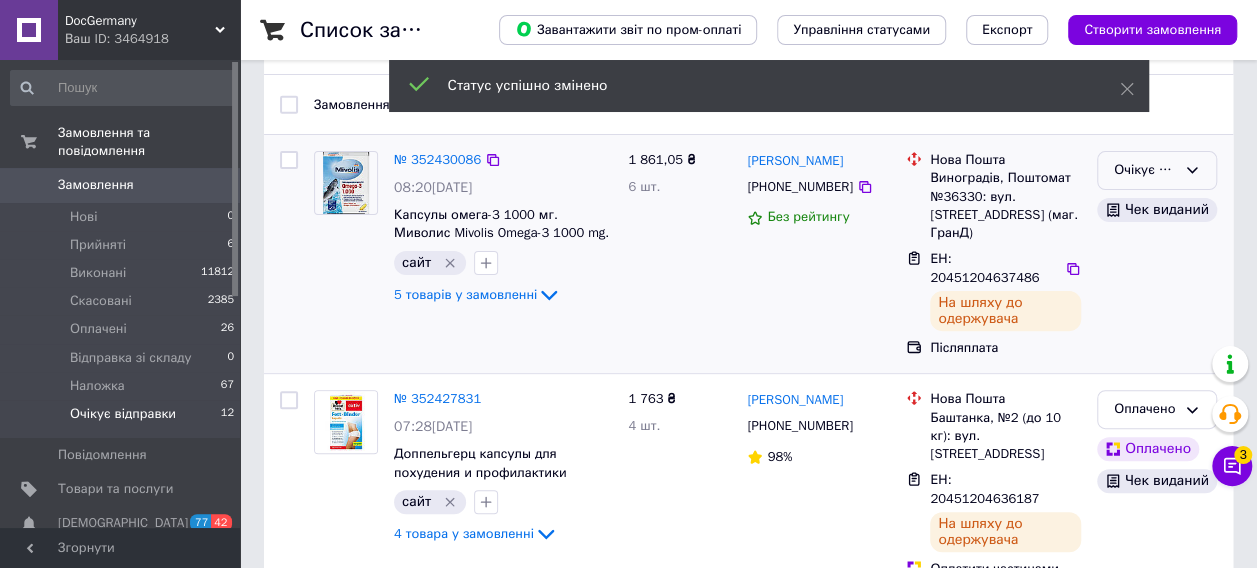 click on "Очікує відправки" at bounding box center (1145, 170) 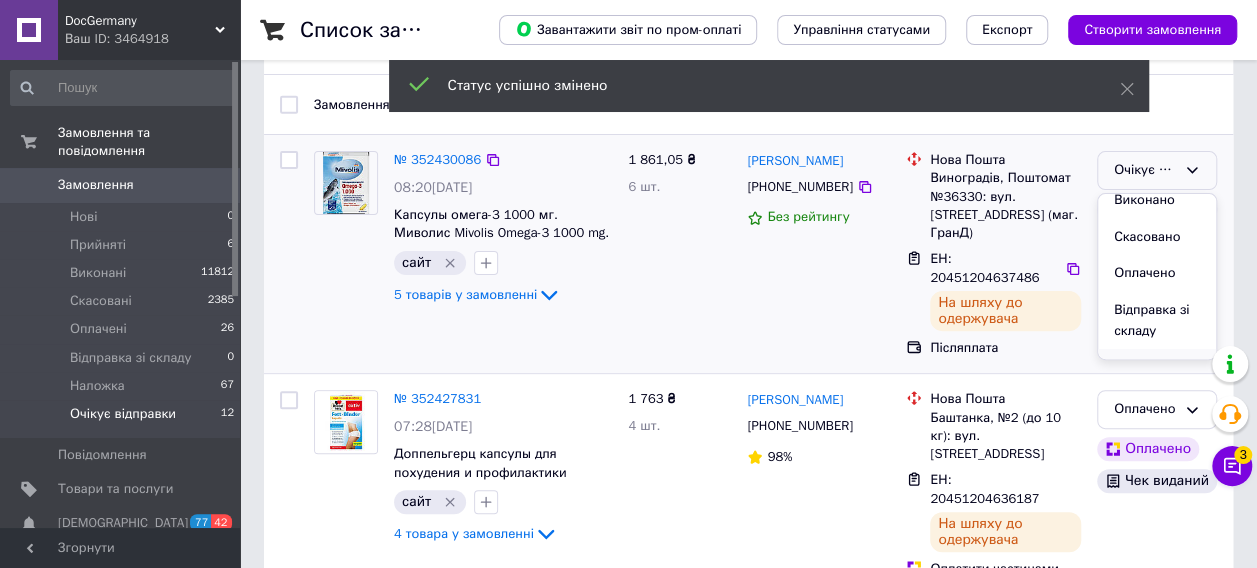 scroll, scrollTop: 74, scrollLeft: 0, axis: vertical 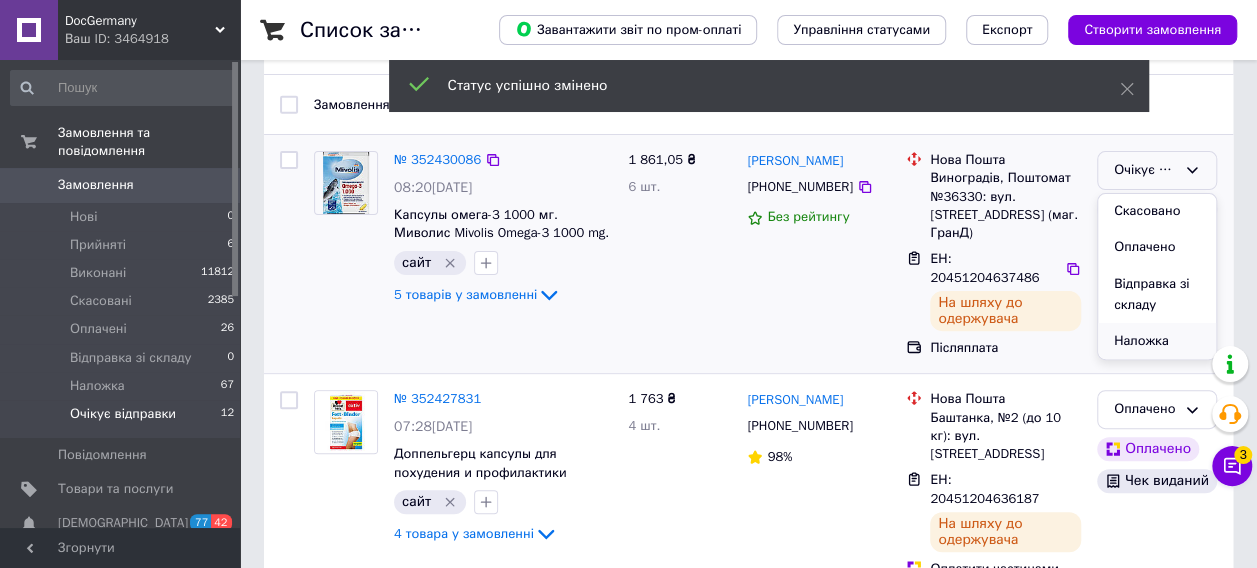 click on "Наложка" at bounding box center [1157, 341] 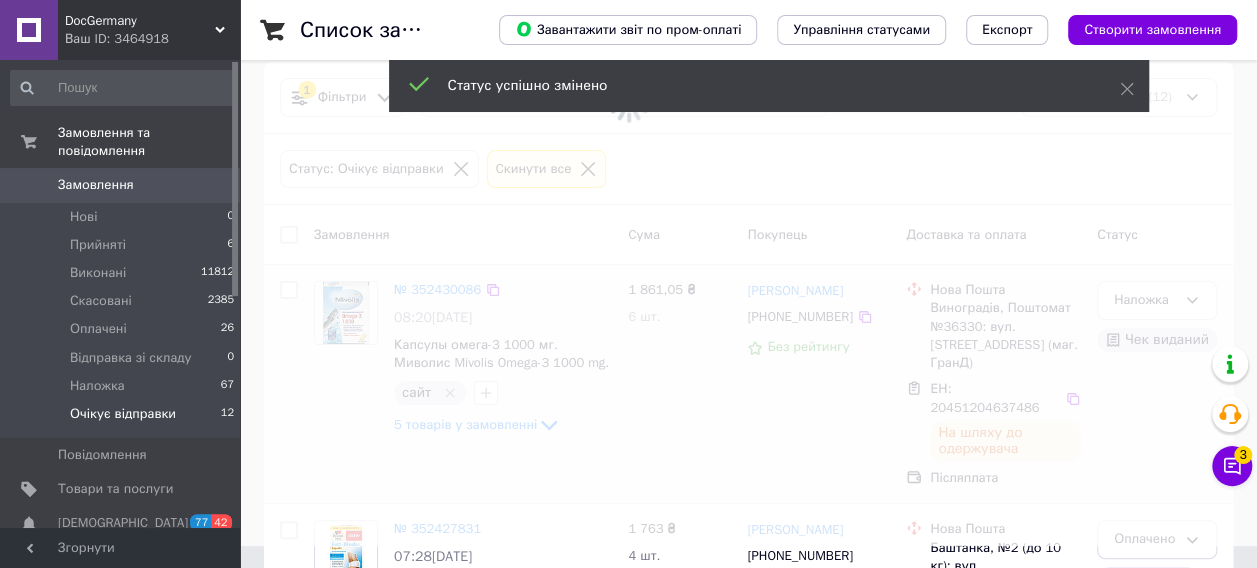 scroll, scrollTop: 0, scrollLeft: 0, axis: both 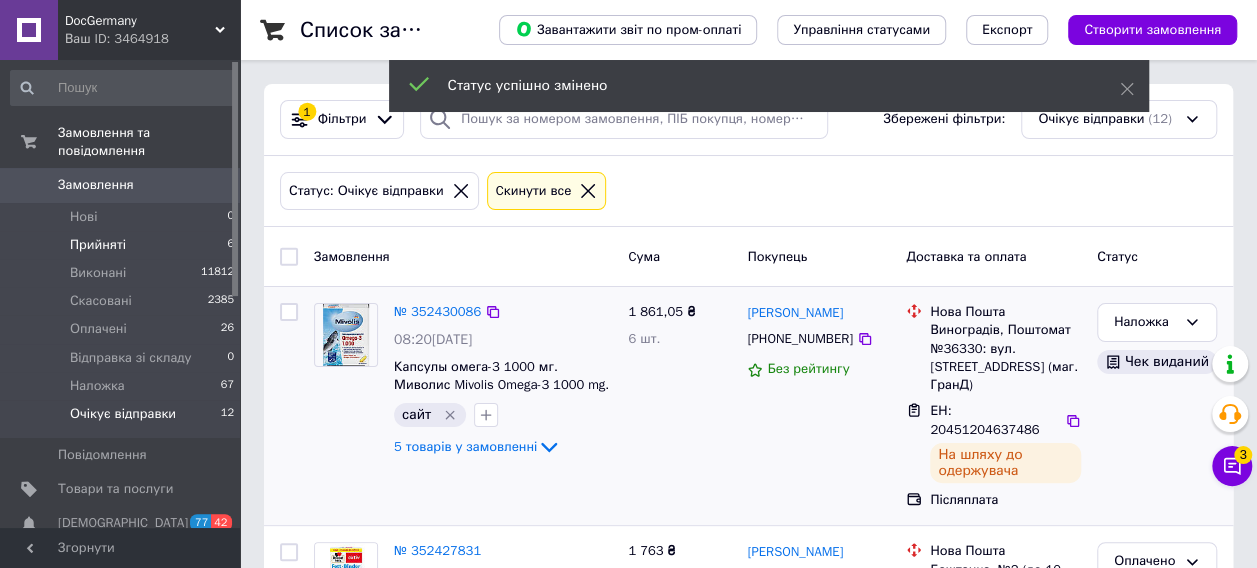 click on "Прийняті" at bounding box center (98, 245) 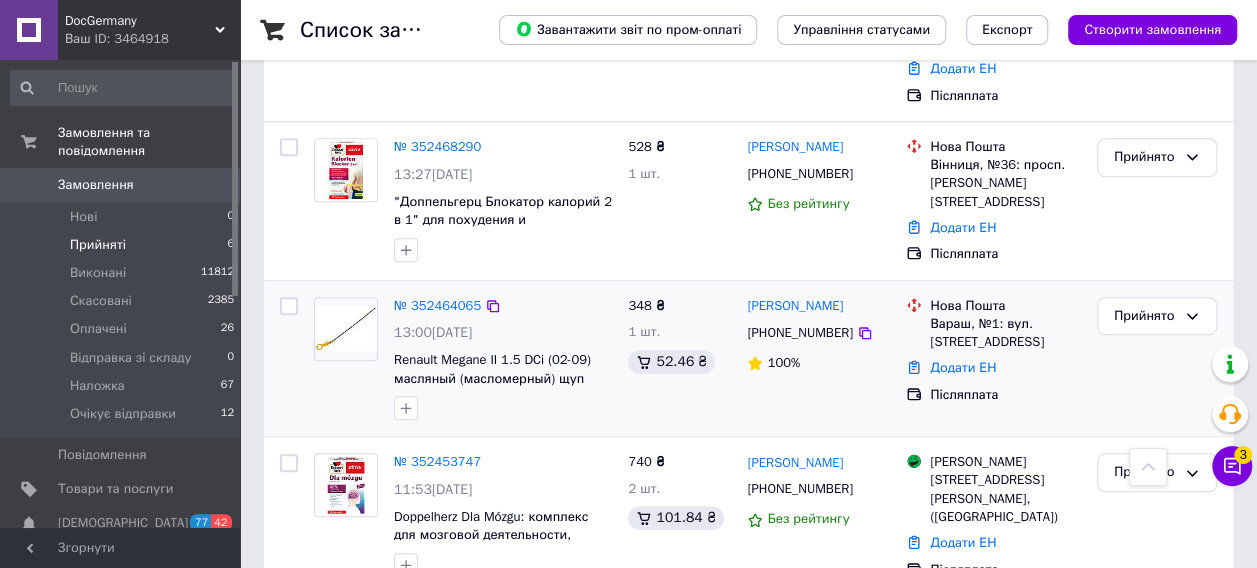 scroll, scrollTop: 828, scrollLeft: 0, axis: vertical 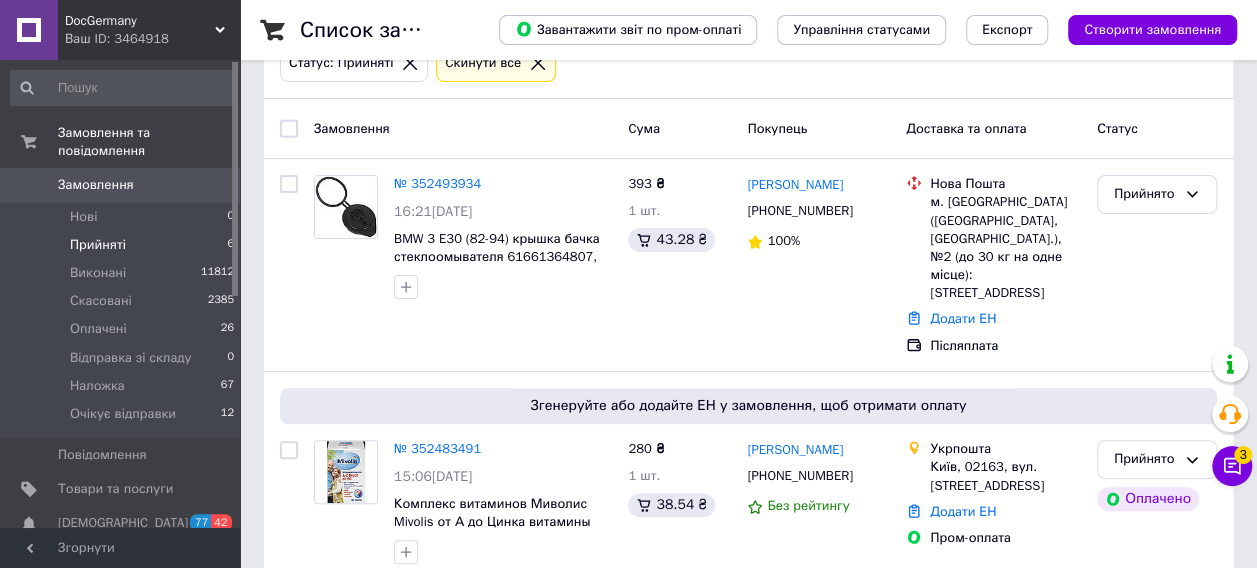click on "№ 352483491" at bounding box center [437, 448] 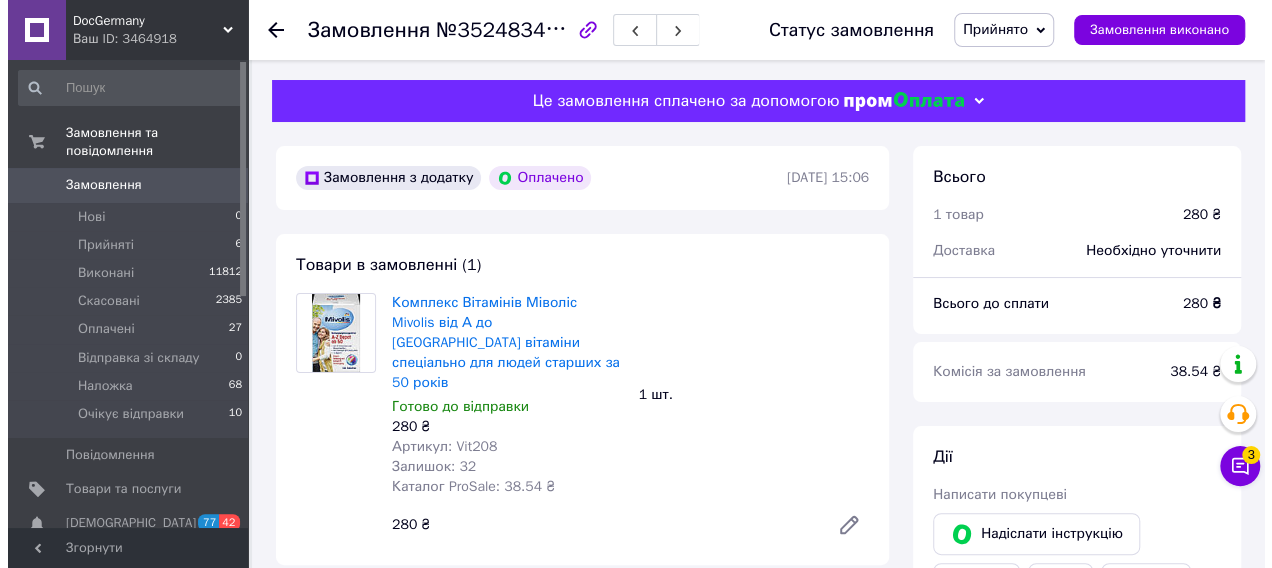 scroll, scrollTop: 500, scrollLeft: 0, axis: vertical 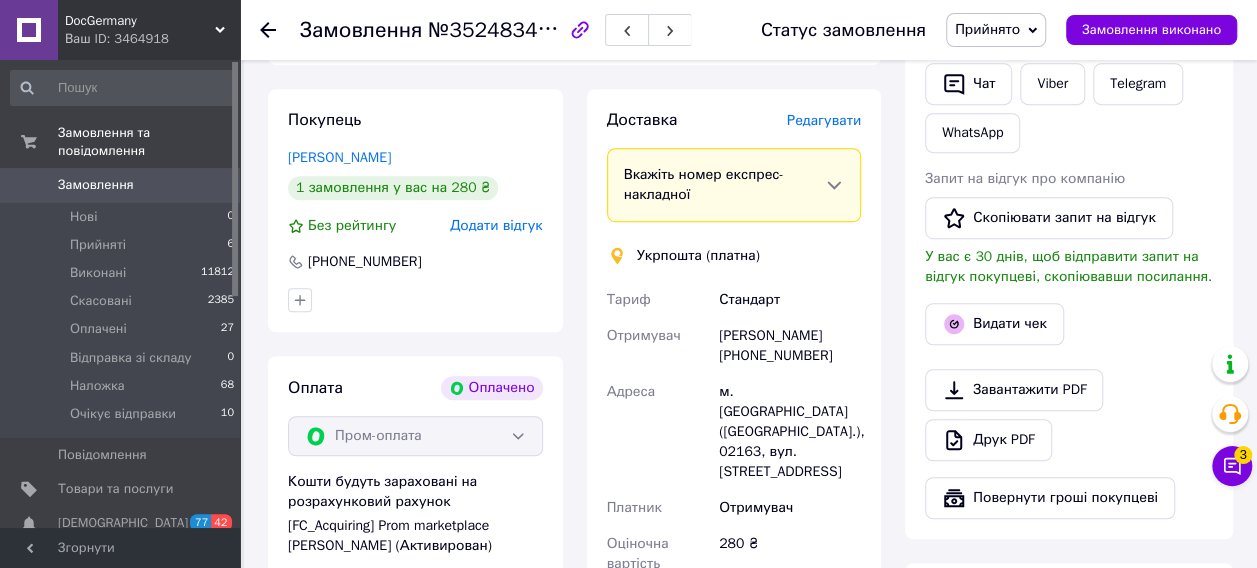 click on "Редагувати" at bounding box center (824, 120) 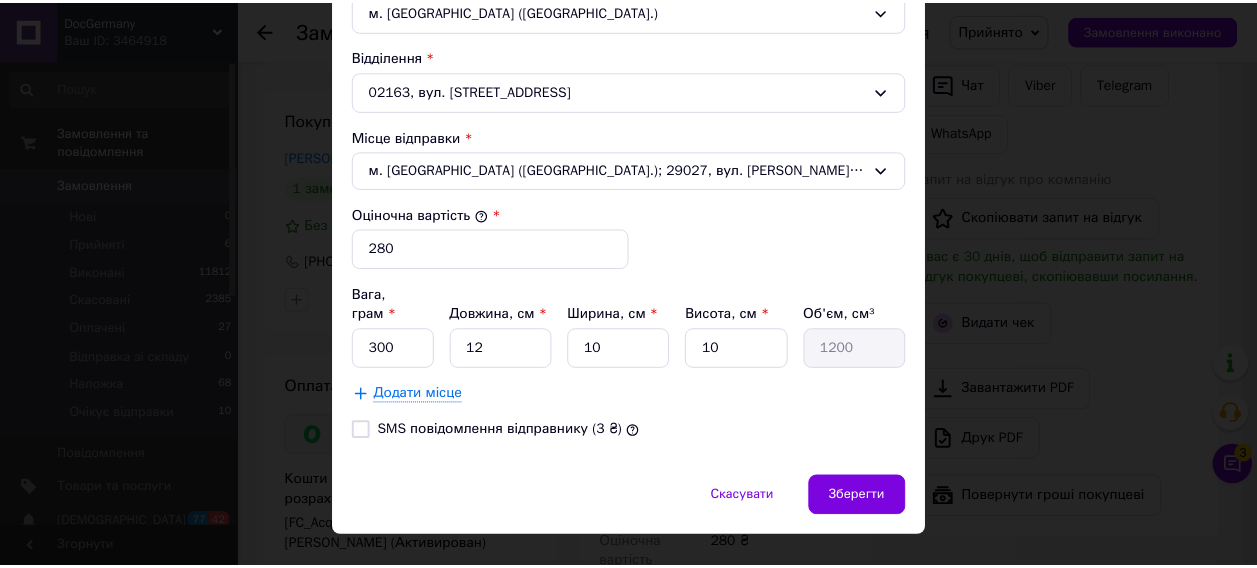 scroll, scrollTop: 674, scrollLeft: 0, axis: vertical 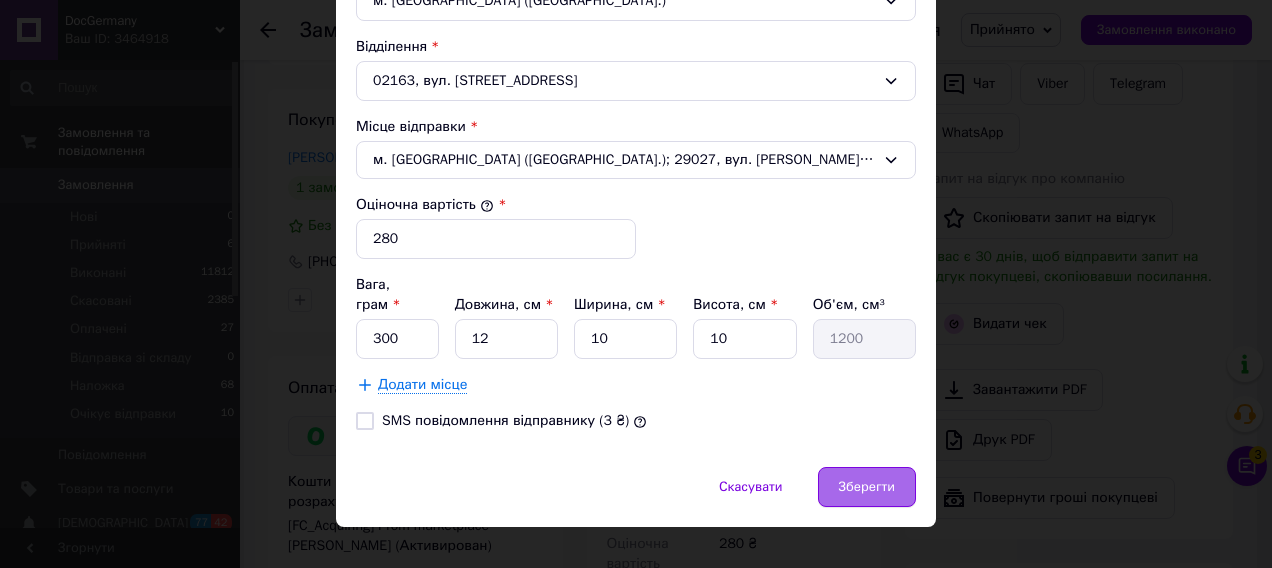 click on "Зберегти" at bounding box center (867, 487) 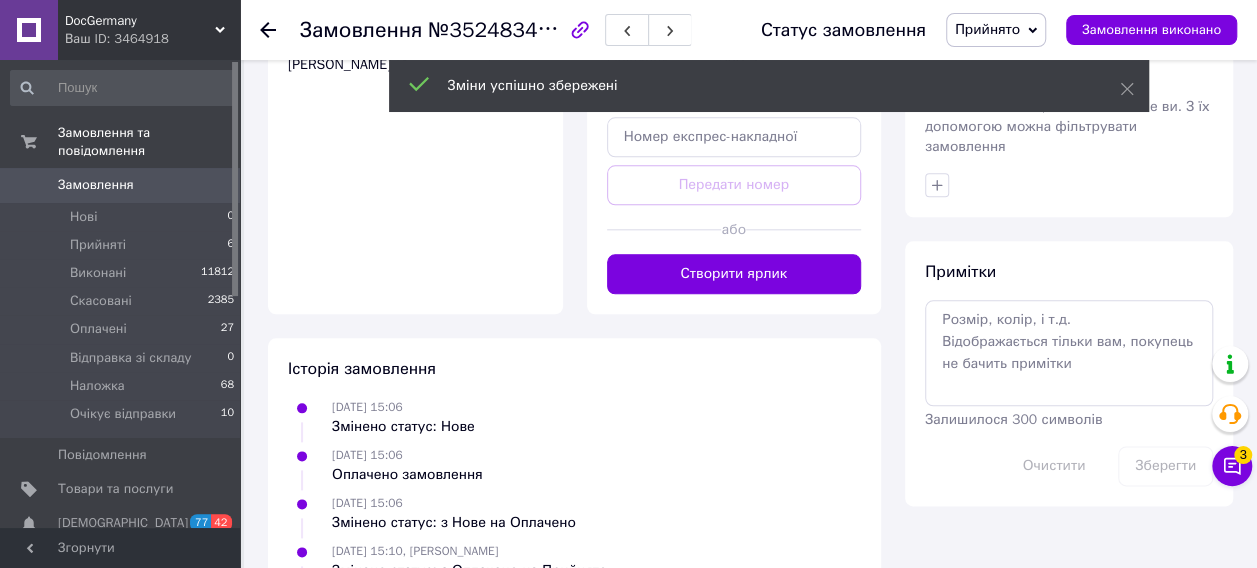 scroll, scrollTop: 1000, scrollLeft: 0, axis: vertical 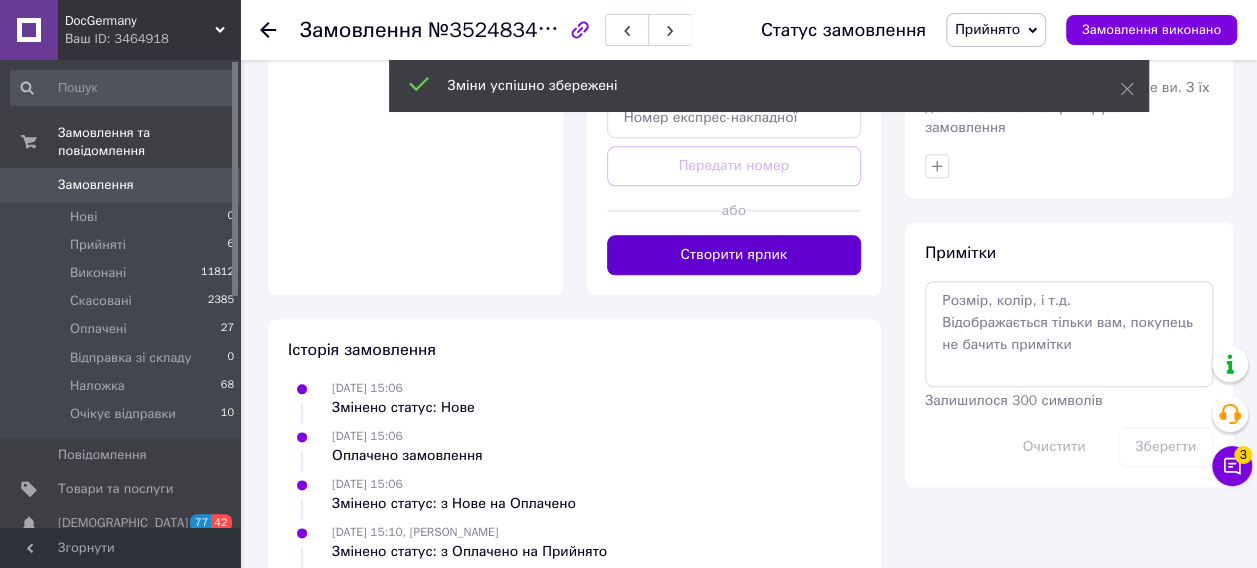 click on "Створити ярлик" at bounding box center [734, 255] 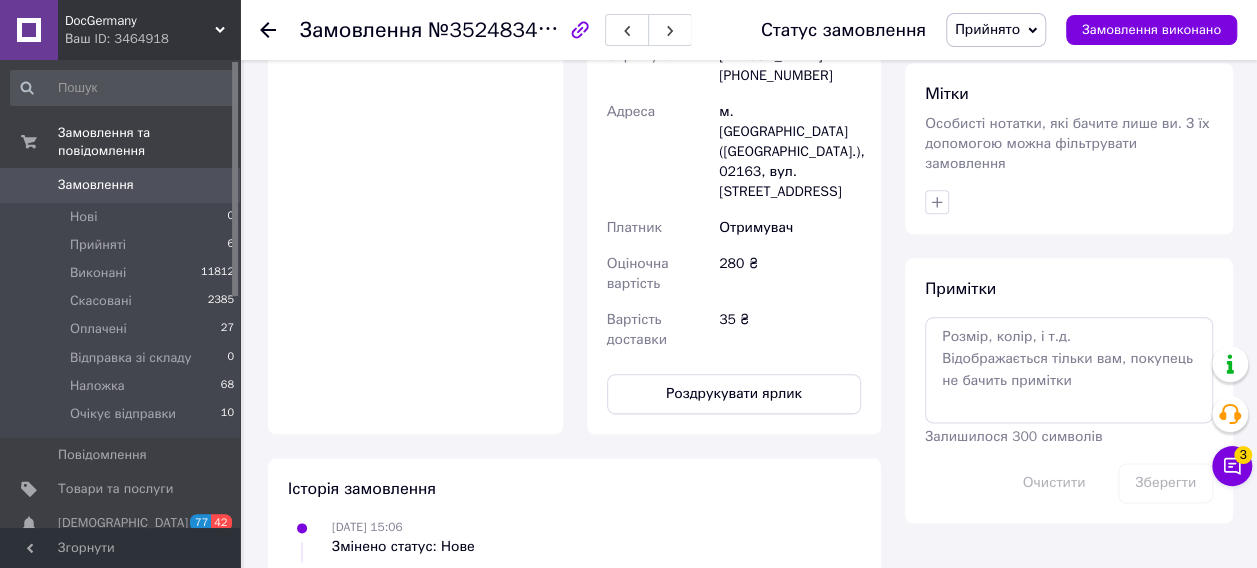 click on "Прийнято" at bounding box center (987, 29) 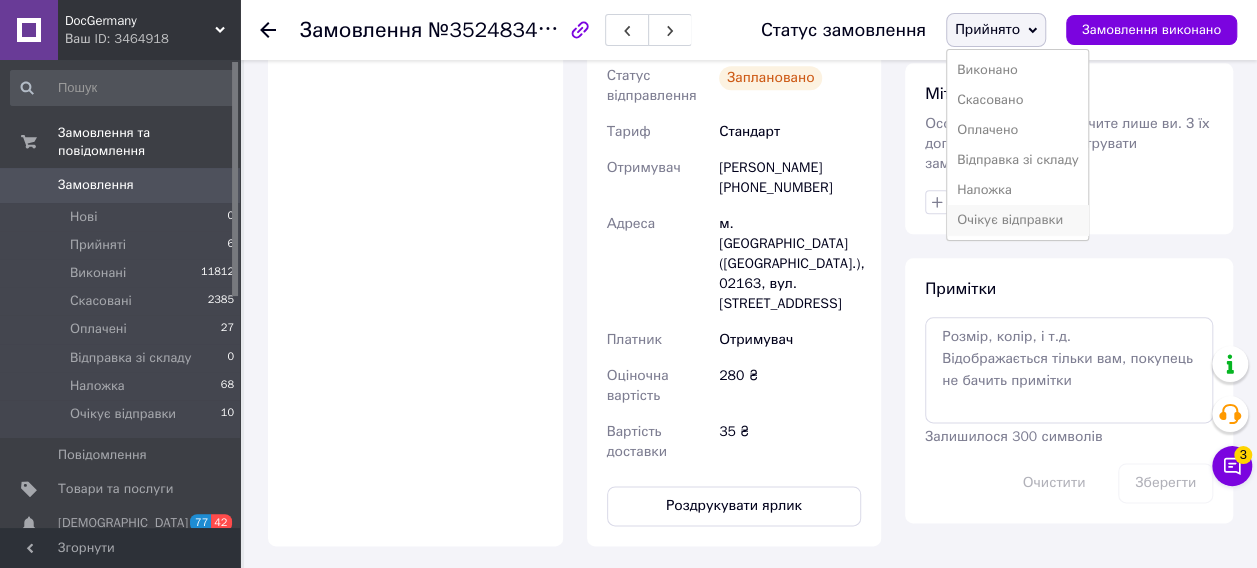 click on "Очікує відправки" at bounding box center [1018, 220] 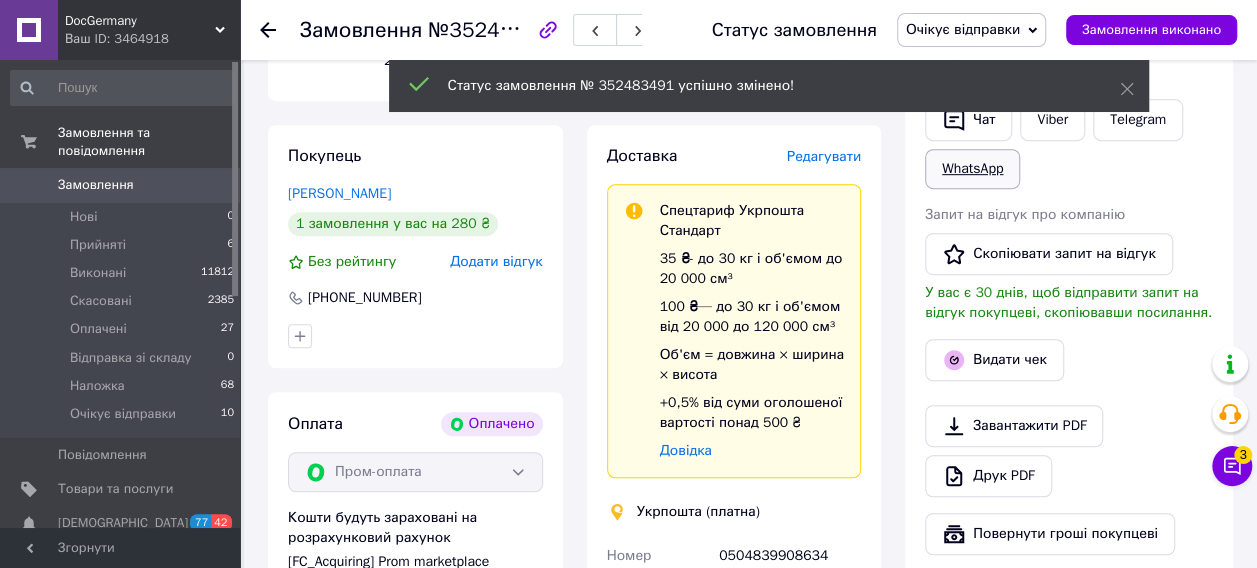 scroll, scrollTop: 400, scrollLeft: 0, axis: vertical 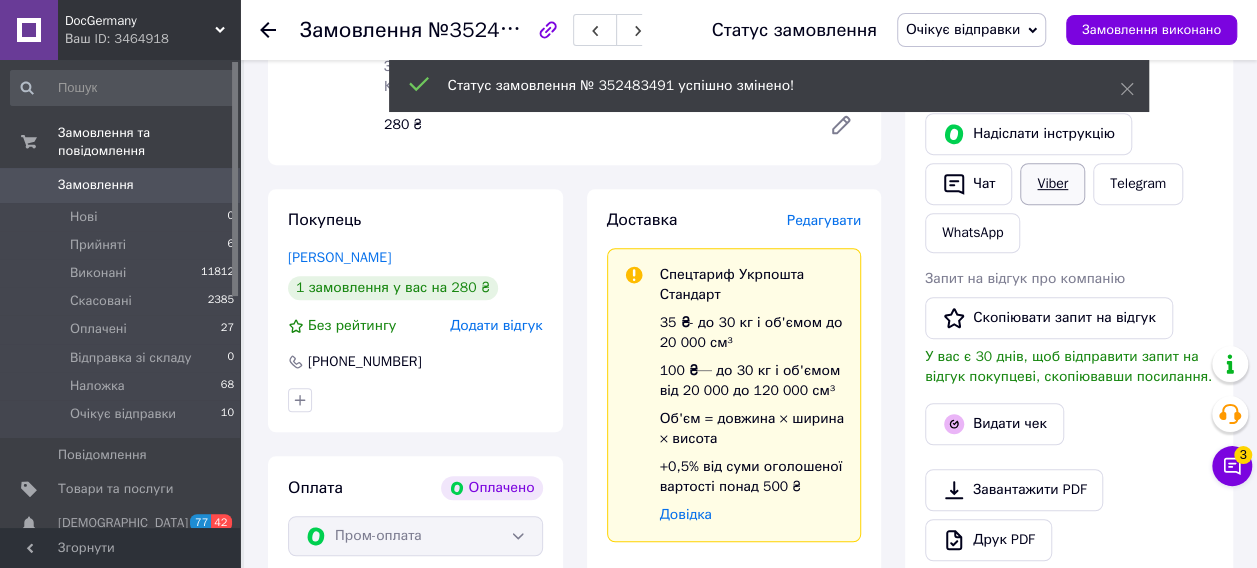click on "Viber" at bounding box center [1052, 184] 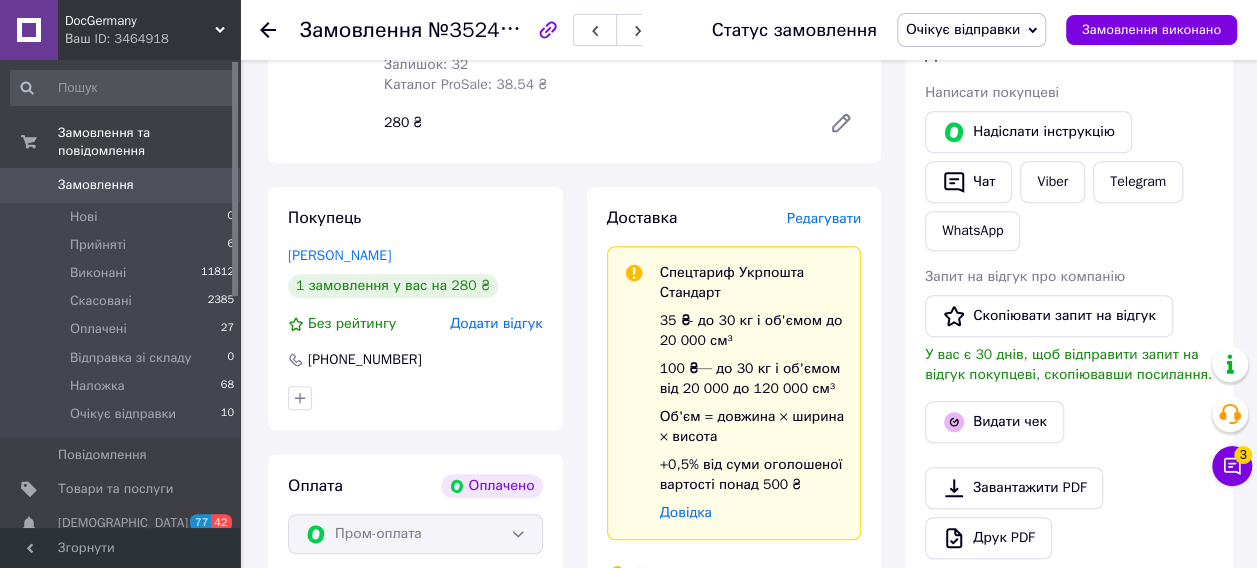scroll, scrollTop: 400, scrollLeft: 0, axis: vertical 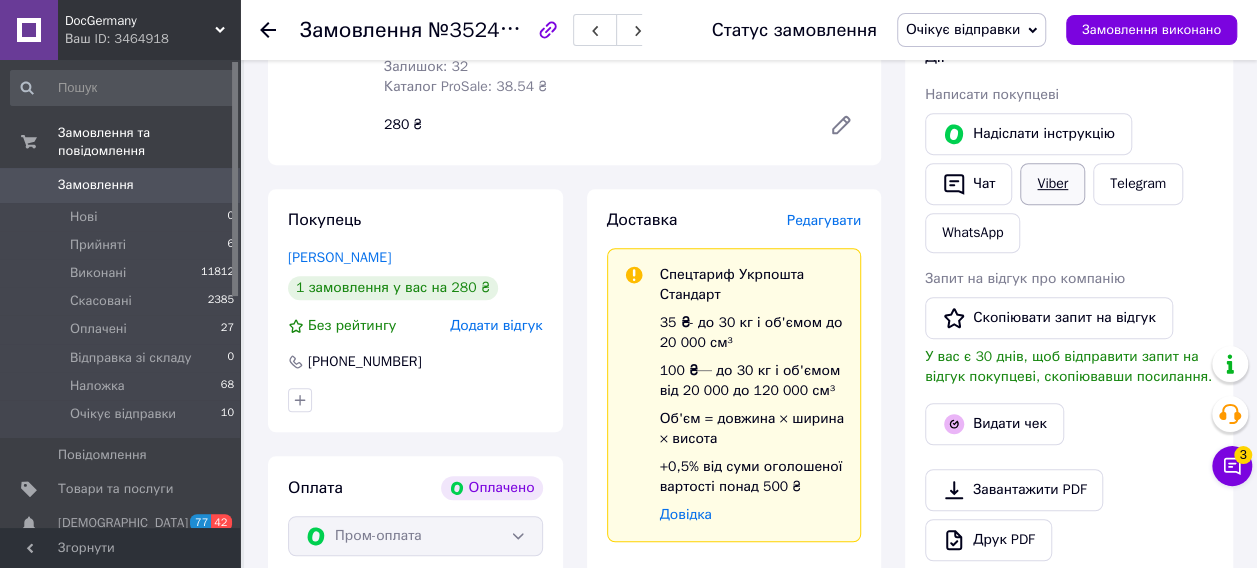 click on "Viber" at bounding box center [1052, 184] 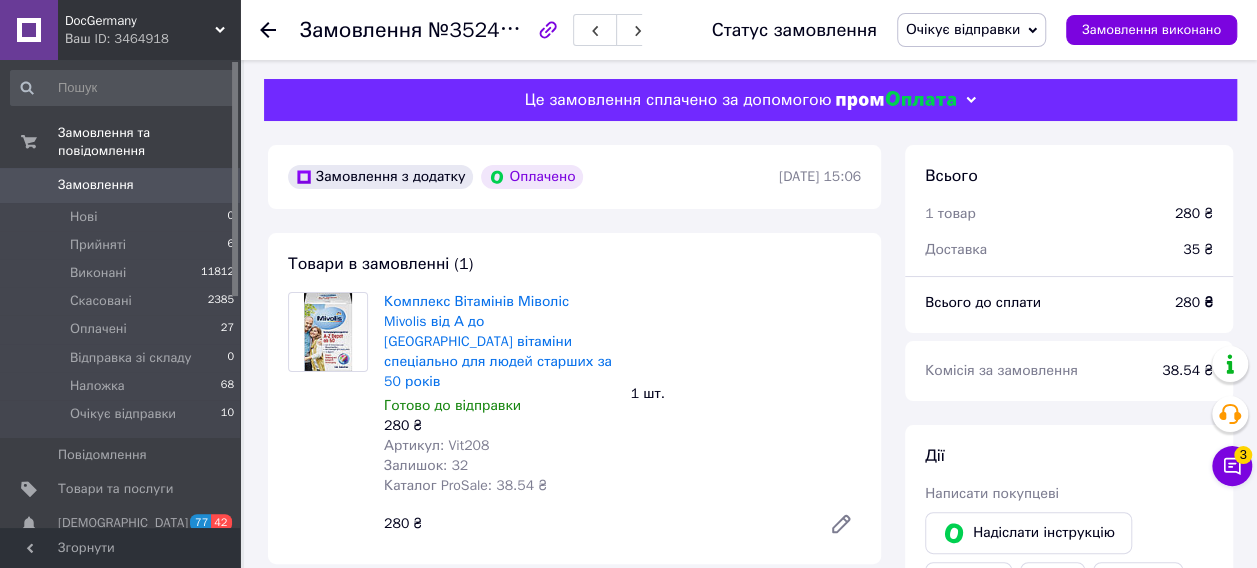 scroll, scrollTop: 0, scrollLeft: 0, axis: both 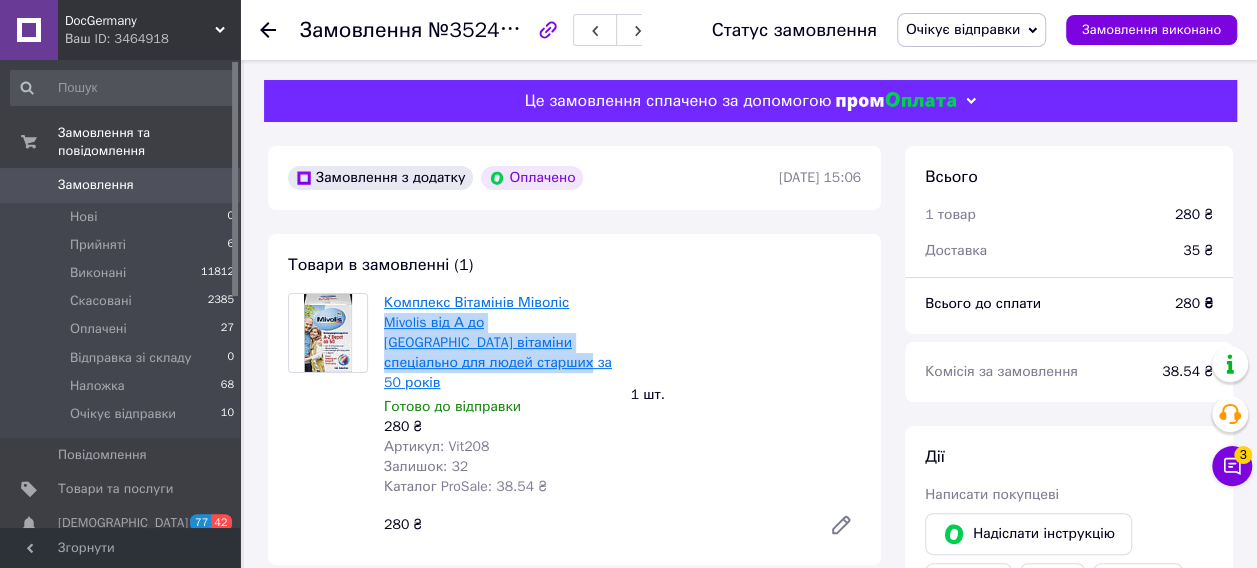 drag, startPoint x: 584, startPoint y: 346, endPoint x: 566, endPoint y: 302, distance: 47.539455 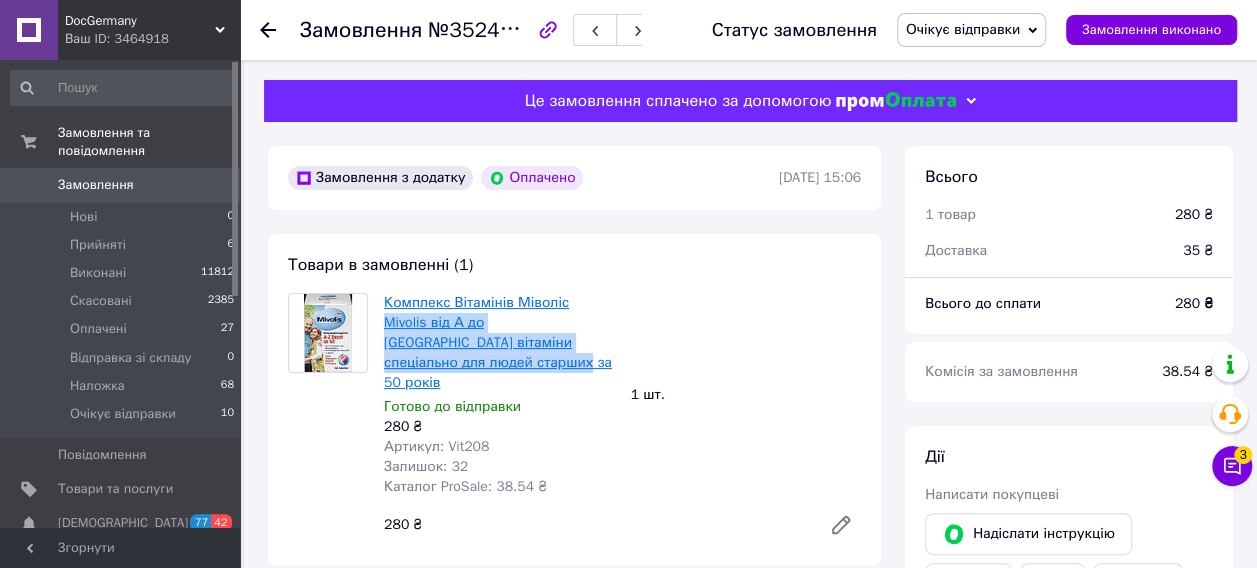 click on "Комплекс Вітамінів Міволіс Mivolis від А до [GEOGRAPHIC_DATA] вітаміни спеціально для людей старших за 50 років" at bounding box center [499, 343] 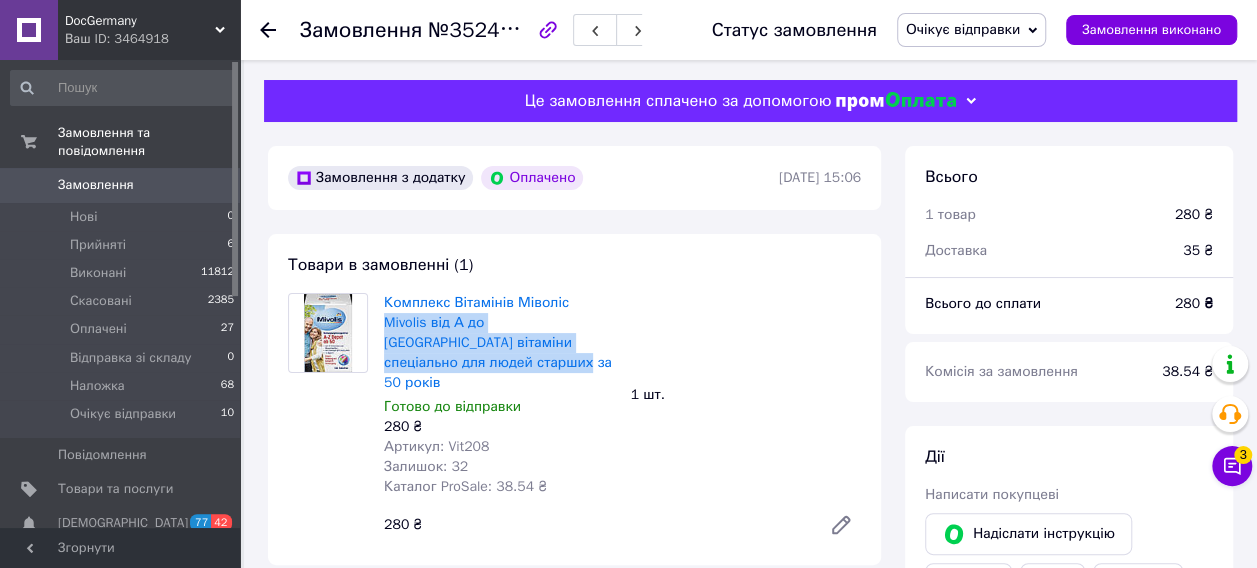 copy on "Mivolis від А до Цинку вітаміни спеціально для людей старших за 50 років" 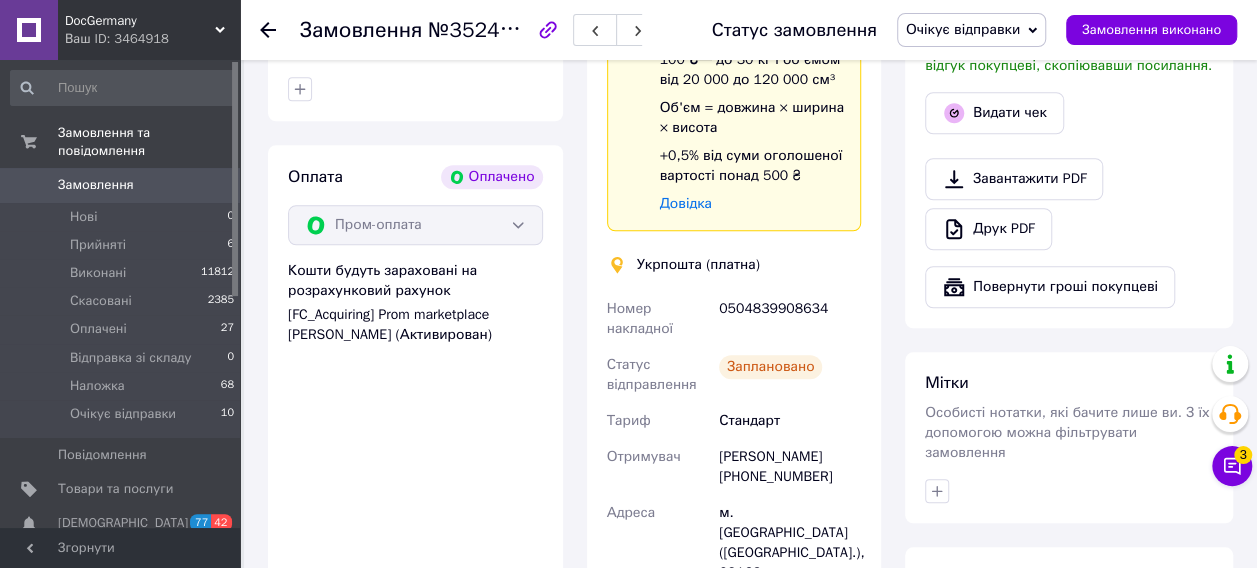 scroll, scrollTop: 800, scrollLeft: 0, axis: vertical 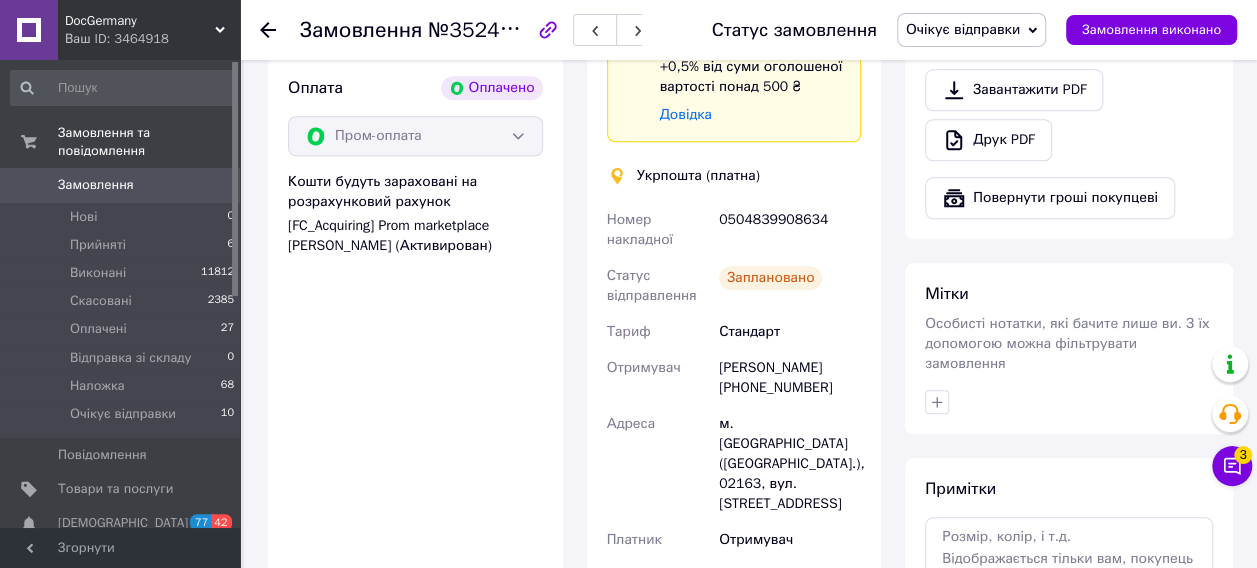 click on "0504839908634" at bounding box center (790, 230) 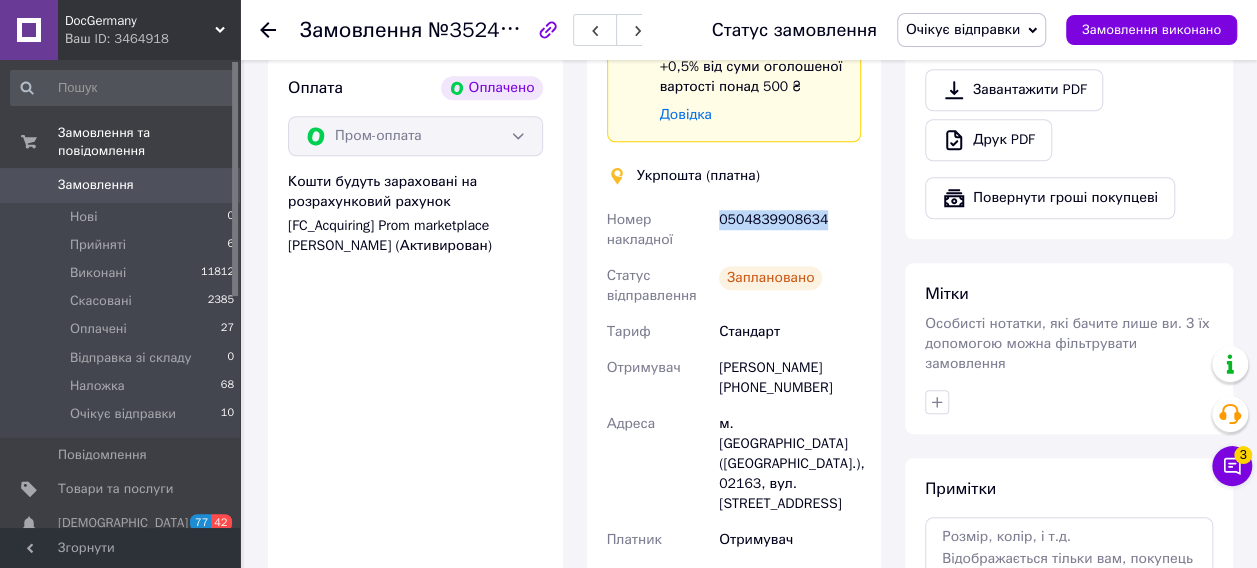 click on "0504839908634" at bounding box center (790, 230) 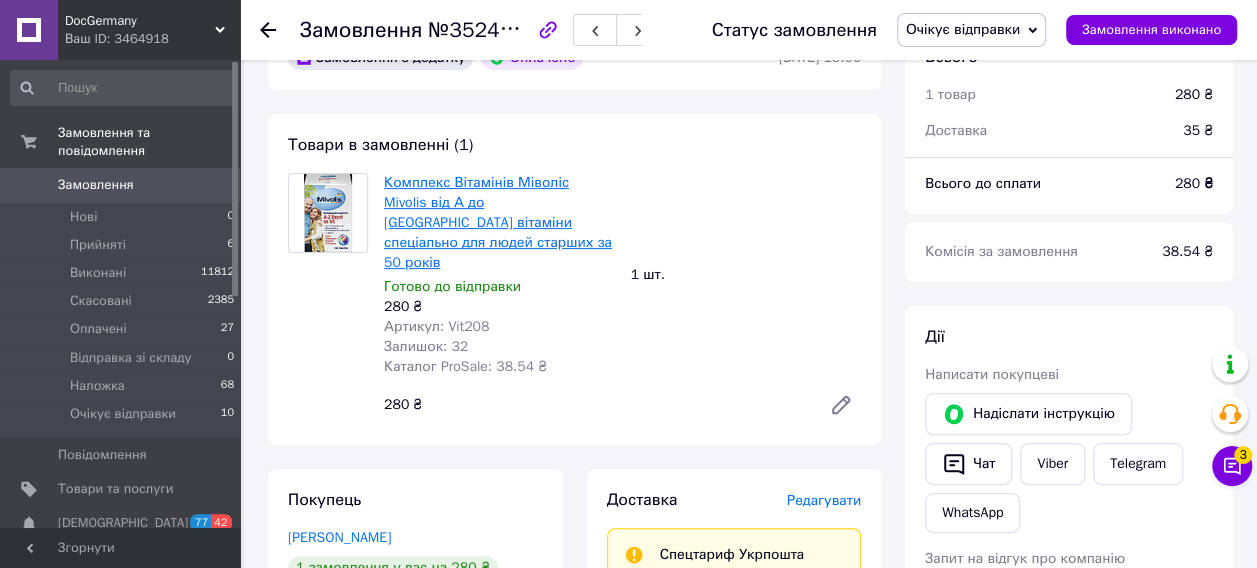 scroll, scrollTop: 0, scrollLeft: 0, axis: both 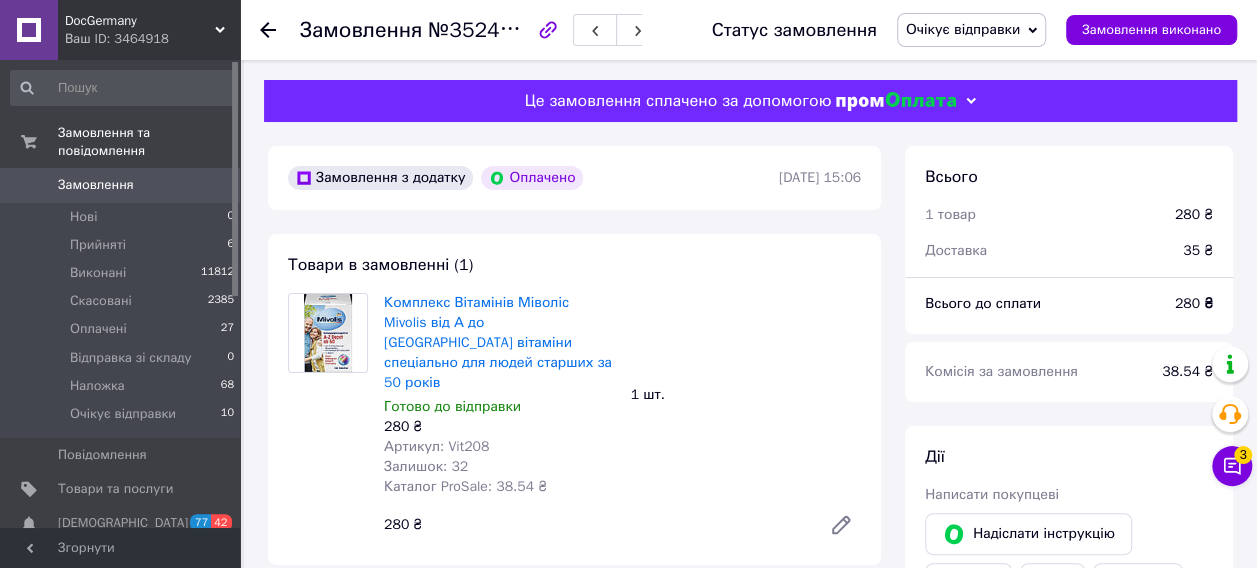 click on "Артикул: Vit208" at bounding box center [436, 446] 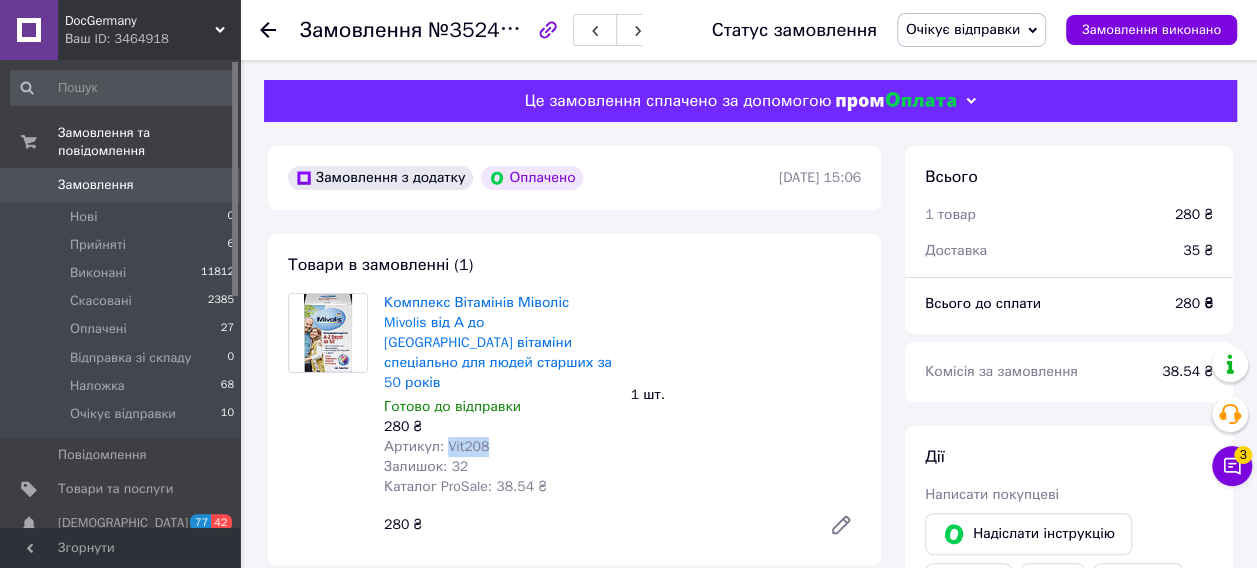 click on "Артикул: Vit208" at bounding box center [436, 446] 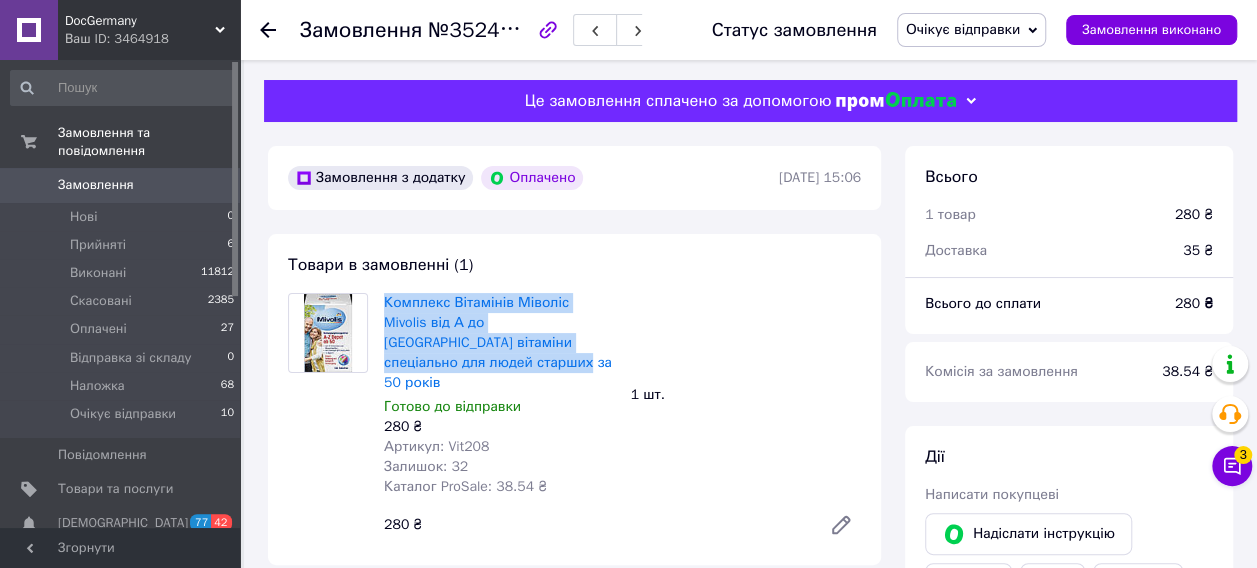 drag, startPoint x: 382, startPoint y: 303, endPoint x: 584, endPoint y: 346, distance: 206.52603 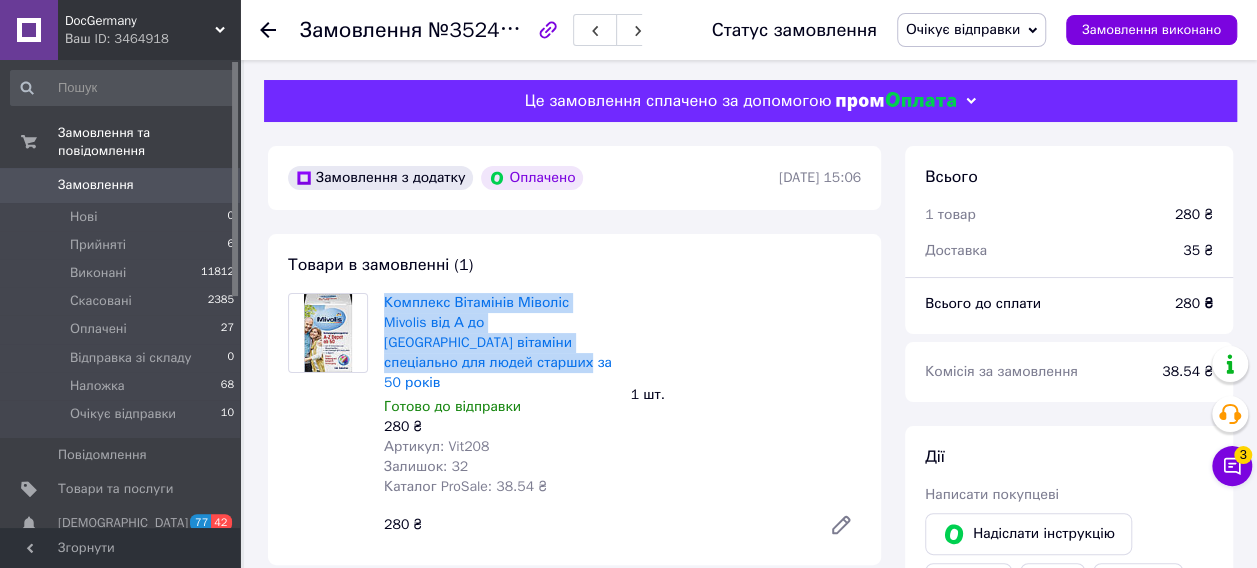 click on "Комплекс Вітамінів Міволіс Mivolis від А до Цинку вітаміни спеціально для людей старших за 50 років Готово до відправки 280 ₴ Артикул: Vit208 Залишок: 32 Каталог ProSale: 38.54 ₴" at bounding box center [499, 395] 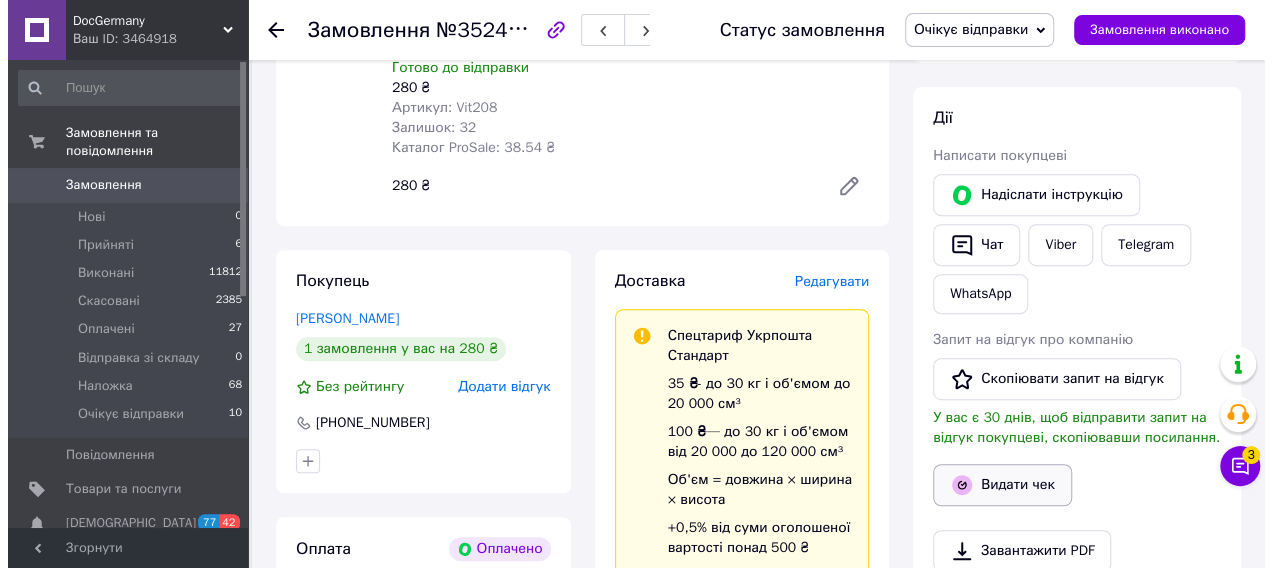 scroll, scrollTop: 600, scrollLeft: 0, axis: vertical 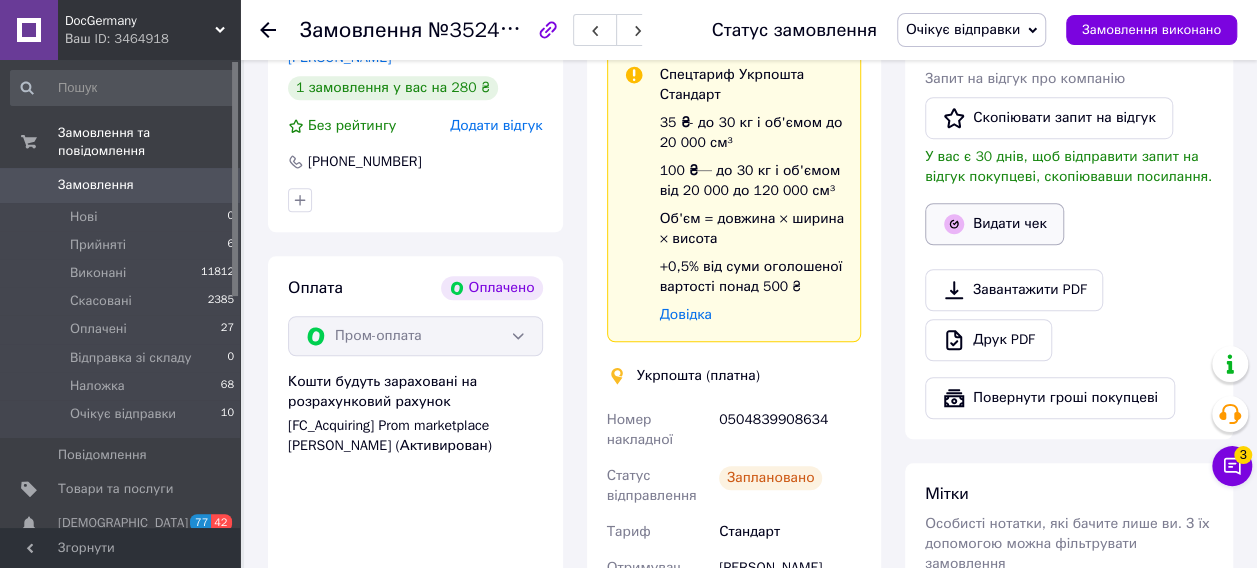 click on "Видати чек" at bounding box center [994, 224] 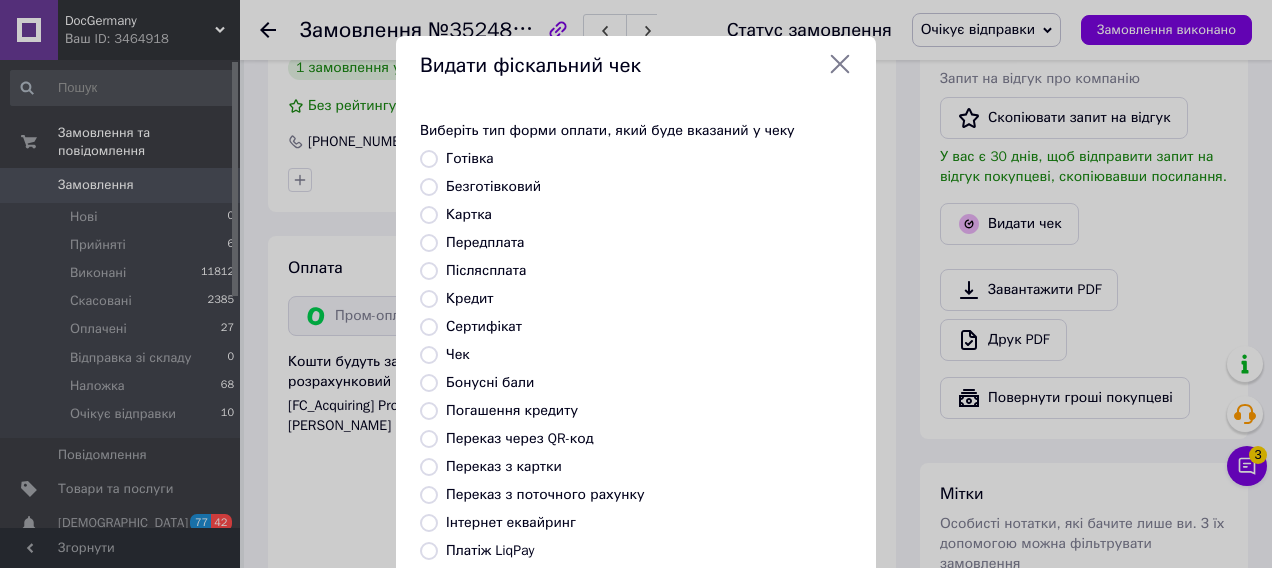 scroll, scrollTop: 290, scrollLeft: 0, axis: vertical 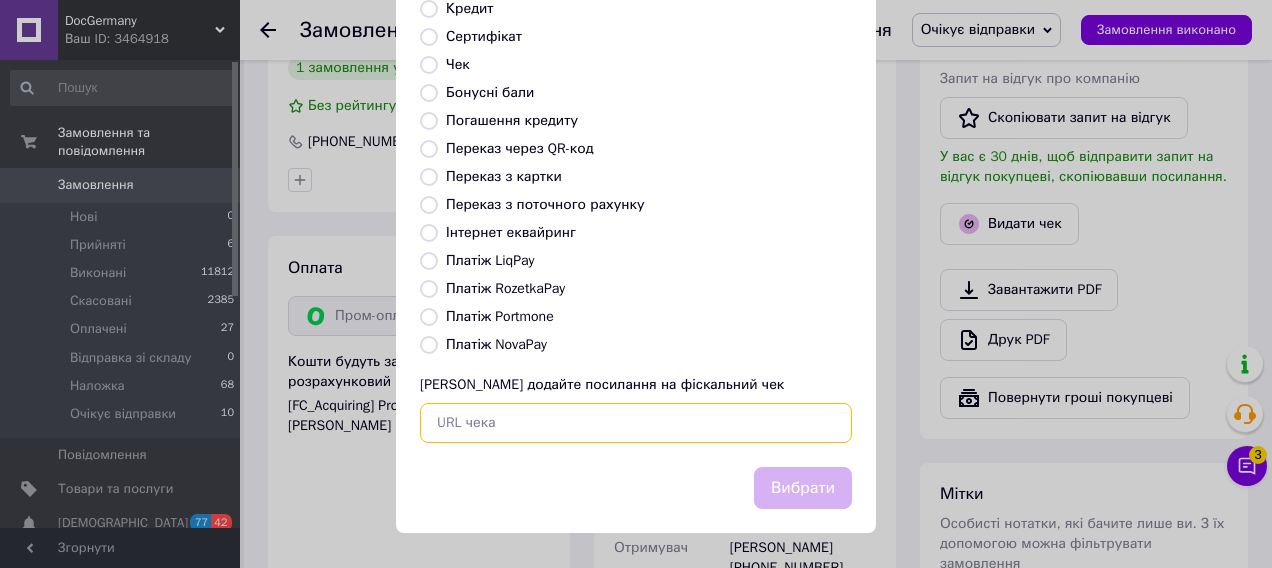 click at bounding box center [636, 423] 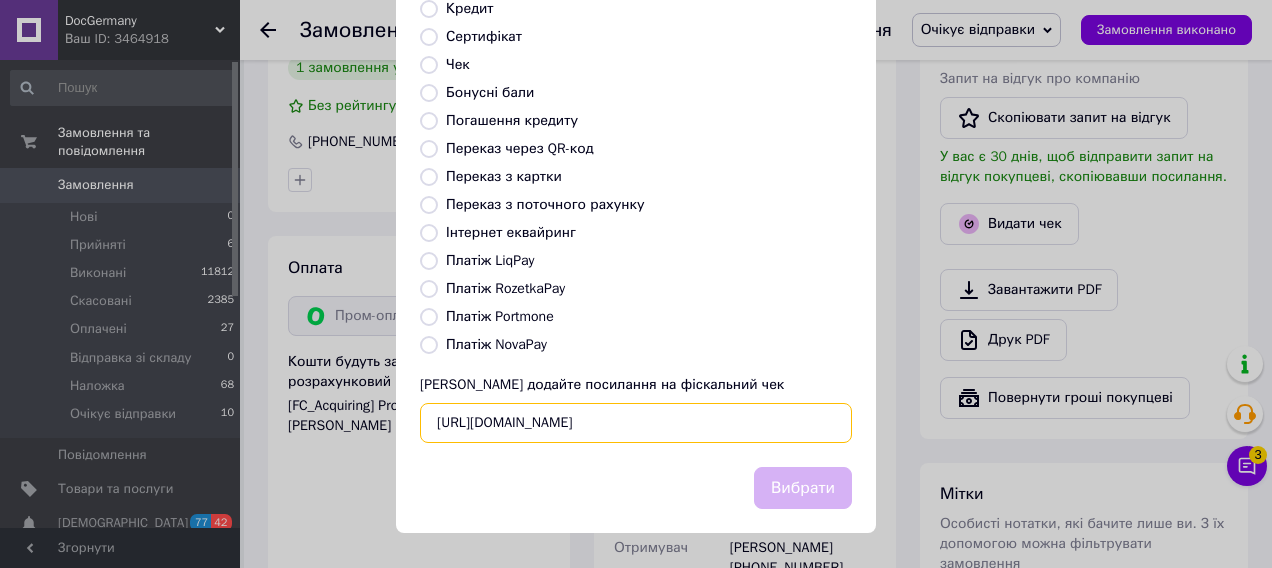 scroll, scrollTop: 0, scrollLeft: 24, axis: horizontal 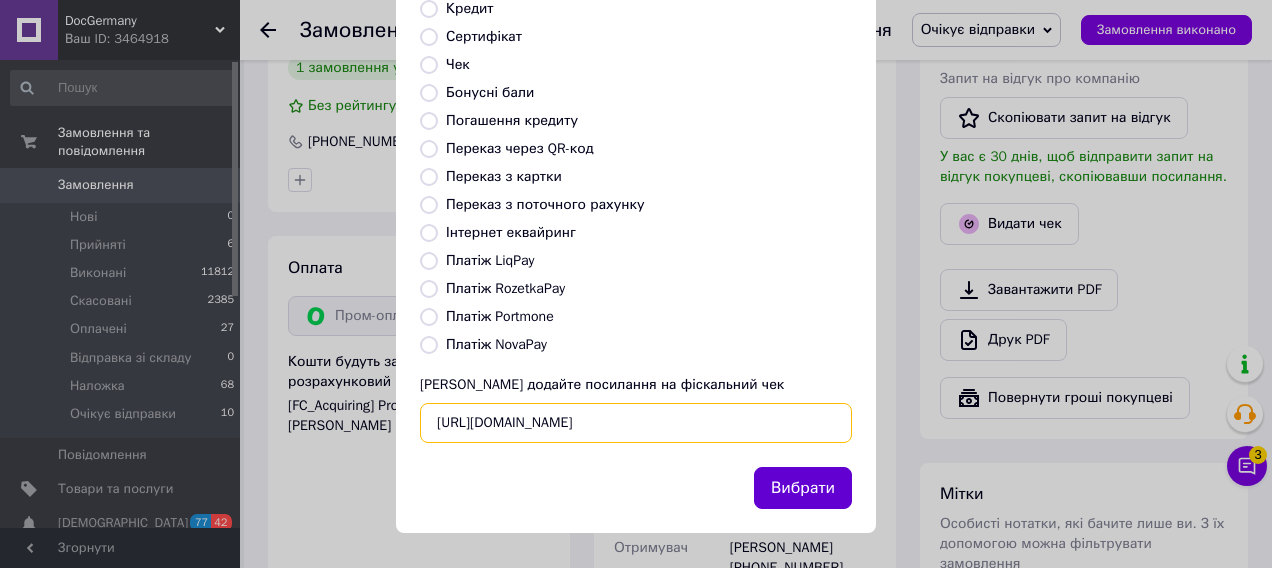 type on "https://check.checkbox.ua/d50840c6-7a44-47e5-9bf4-af107b471930" 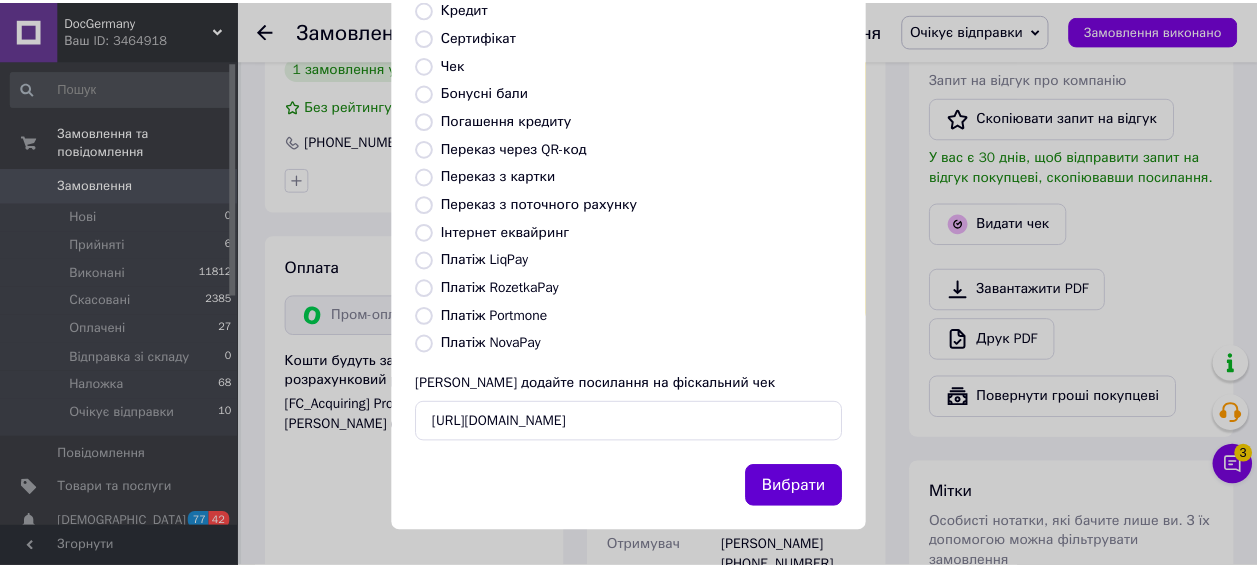 scroll, scrollTop: 0, scrollLeft: 0, axis: both 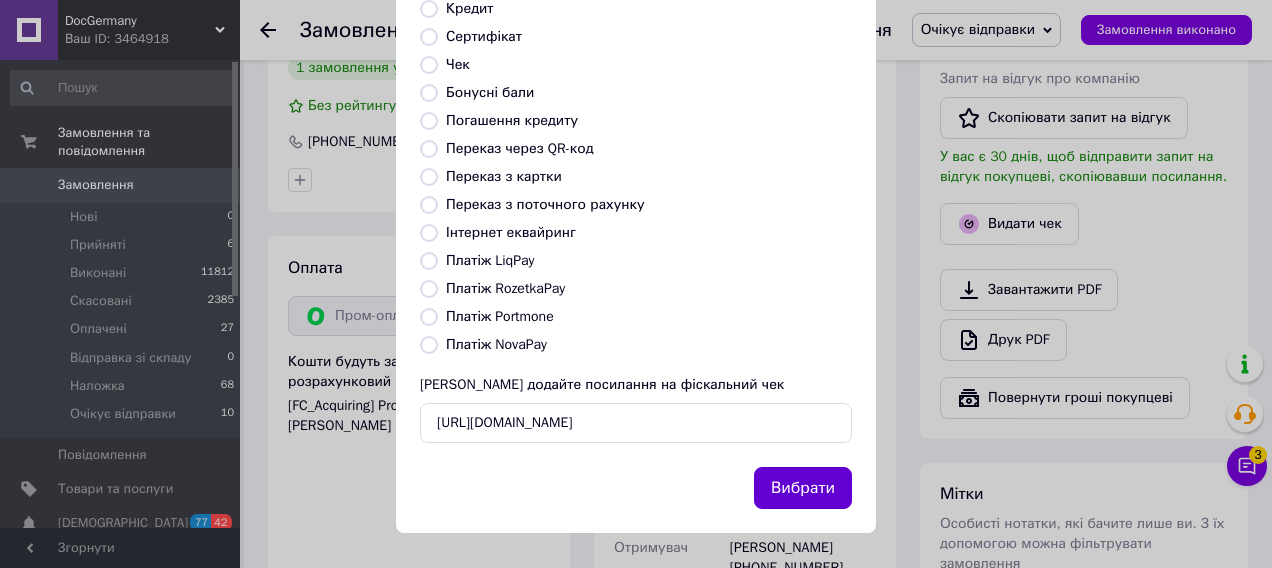 click on "Вибрати" at bounding box center (803, 488) 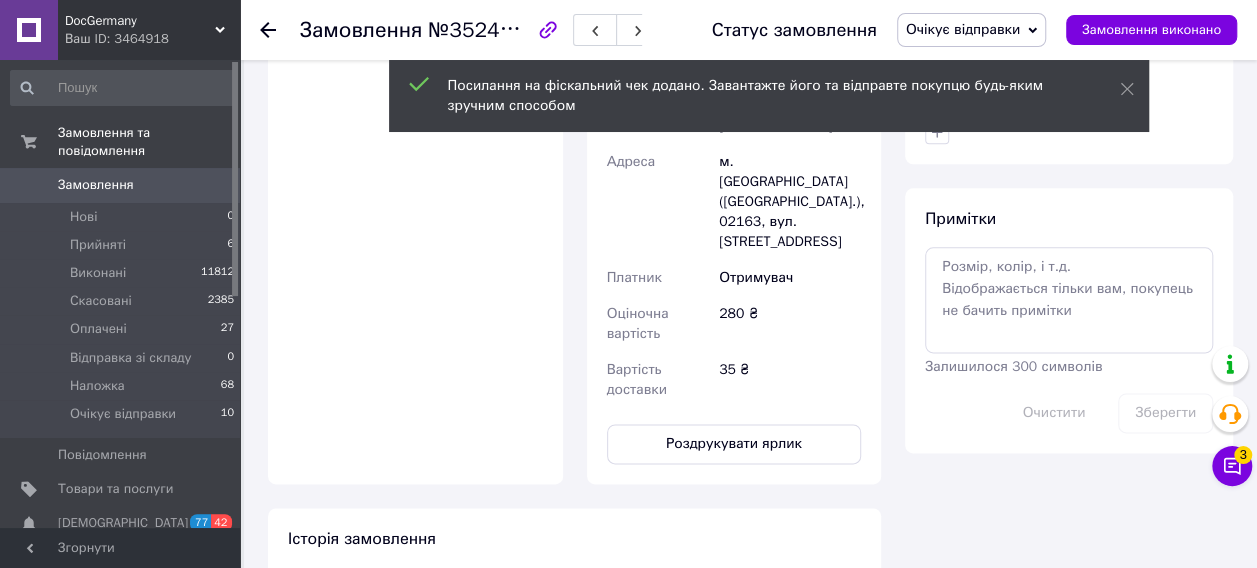 scroll, scrollTop: 1200, scrollLeft: 0, axis: vertical 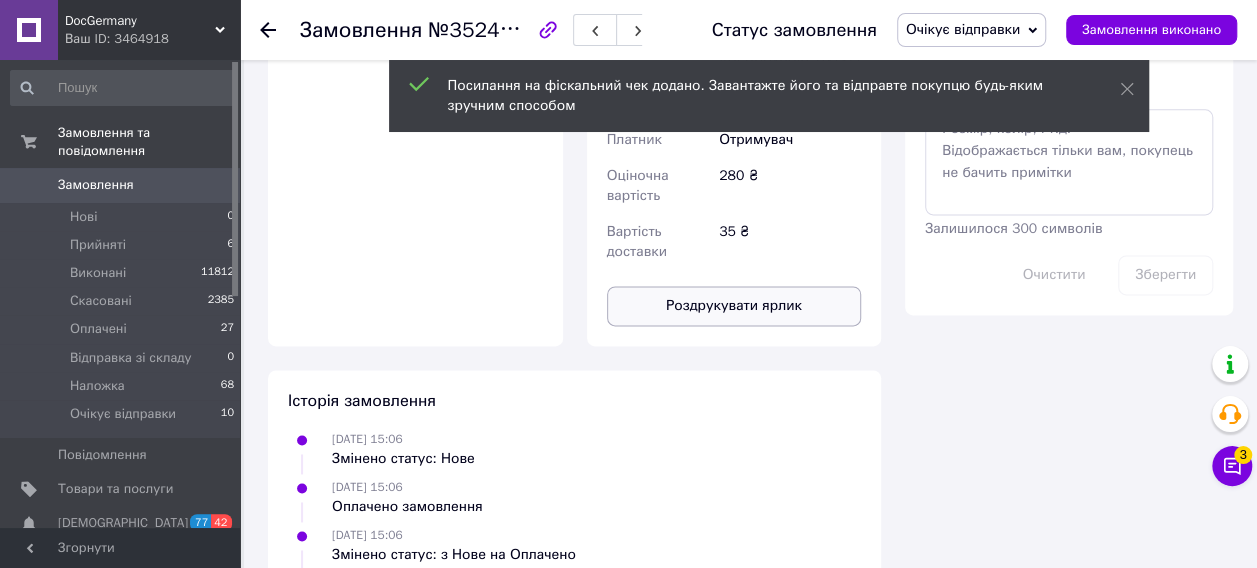 click on "Роздрукувати ярлик" at bounding box center [734, 306] 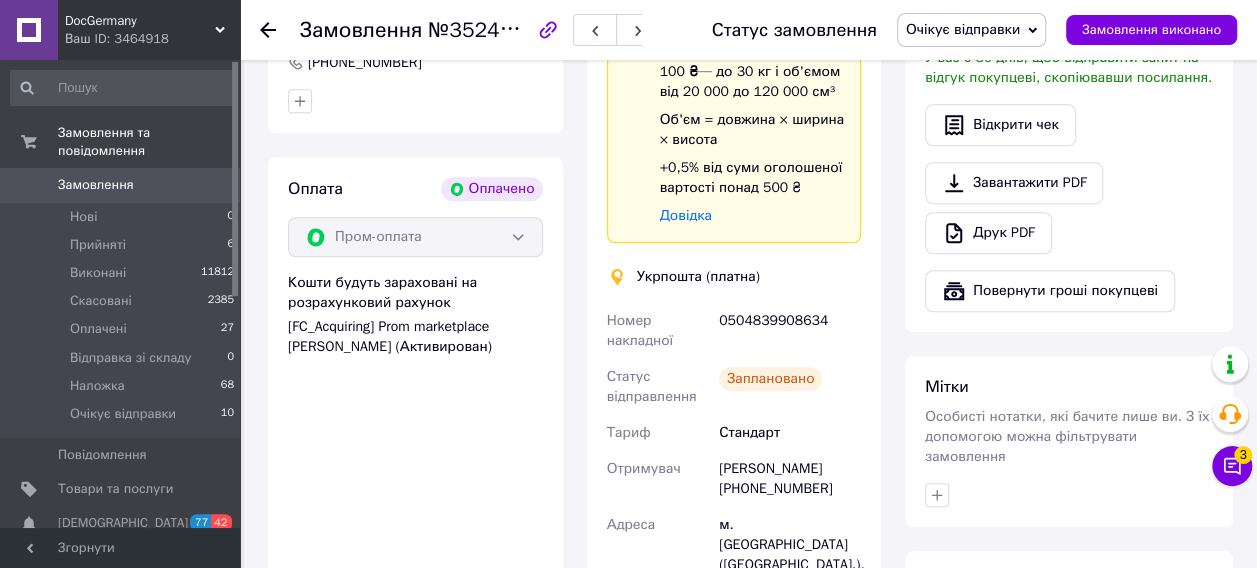 scroll, scrollTop: 700, scrollLeft: 0, axis: vertical 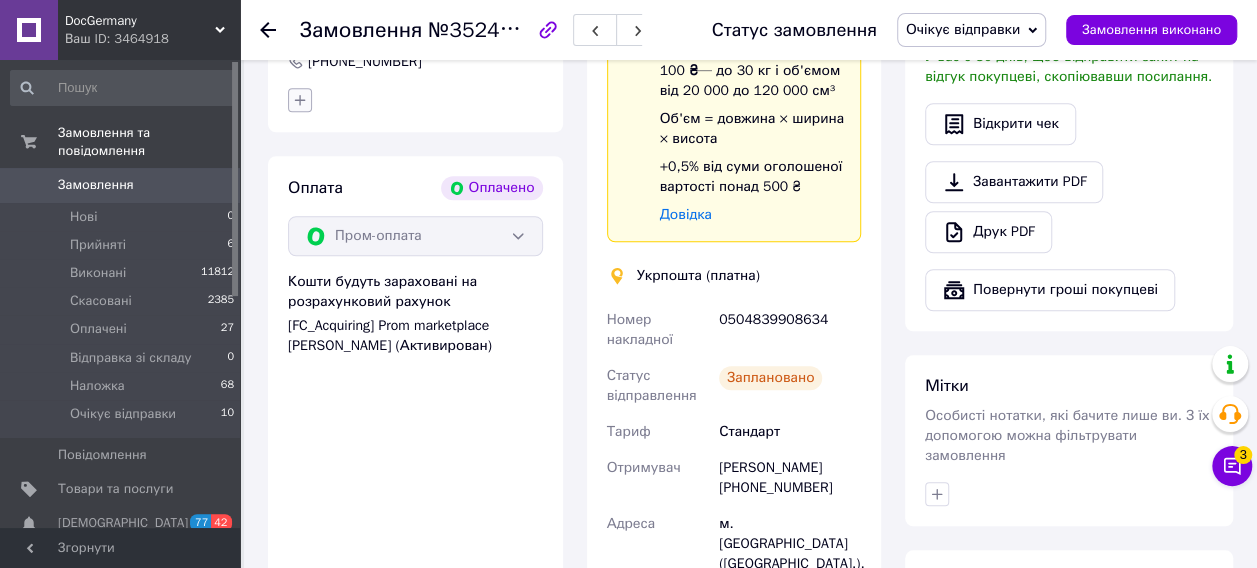 click 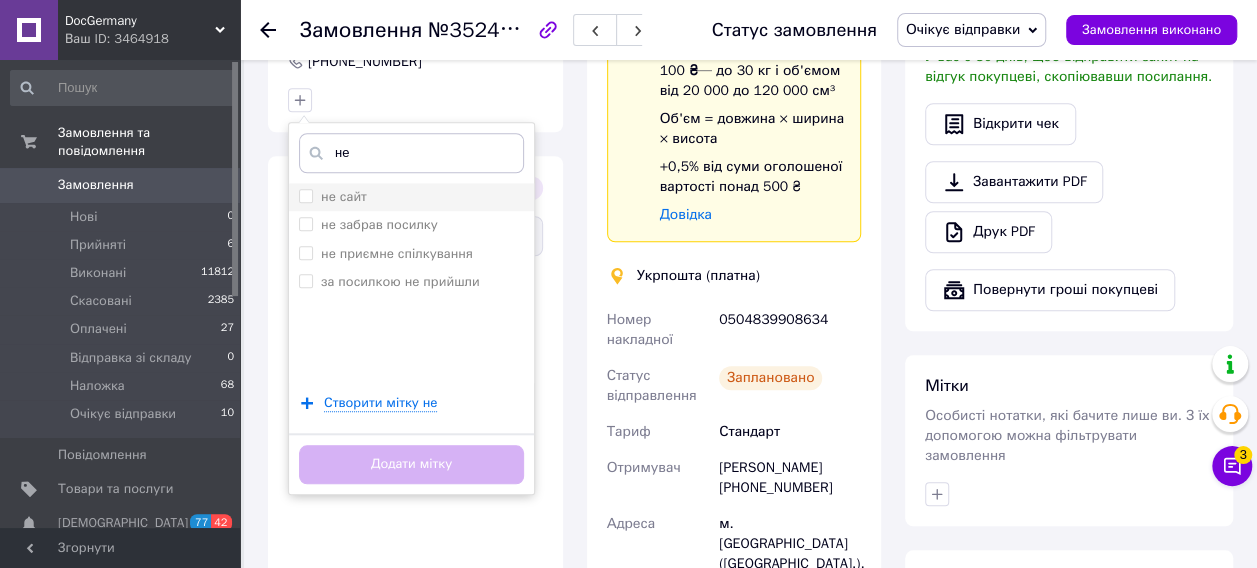 type on "не" 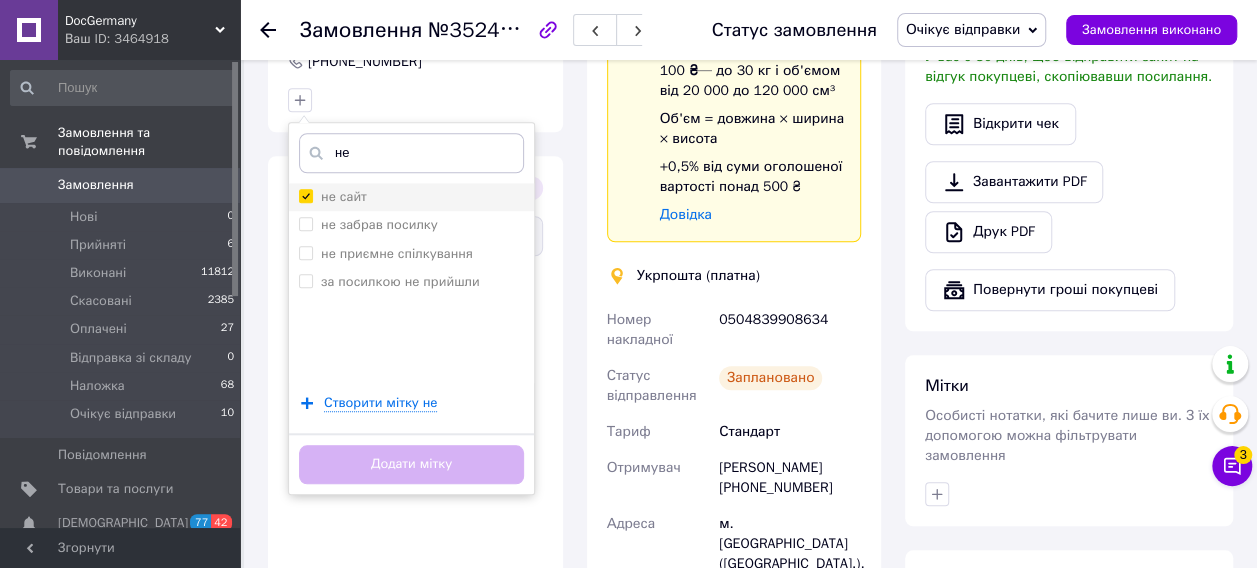 checkbox on "true" 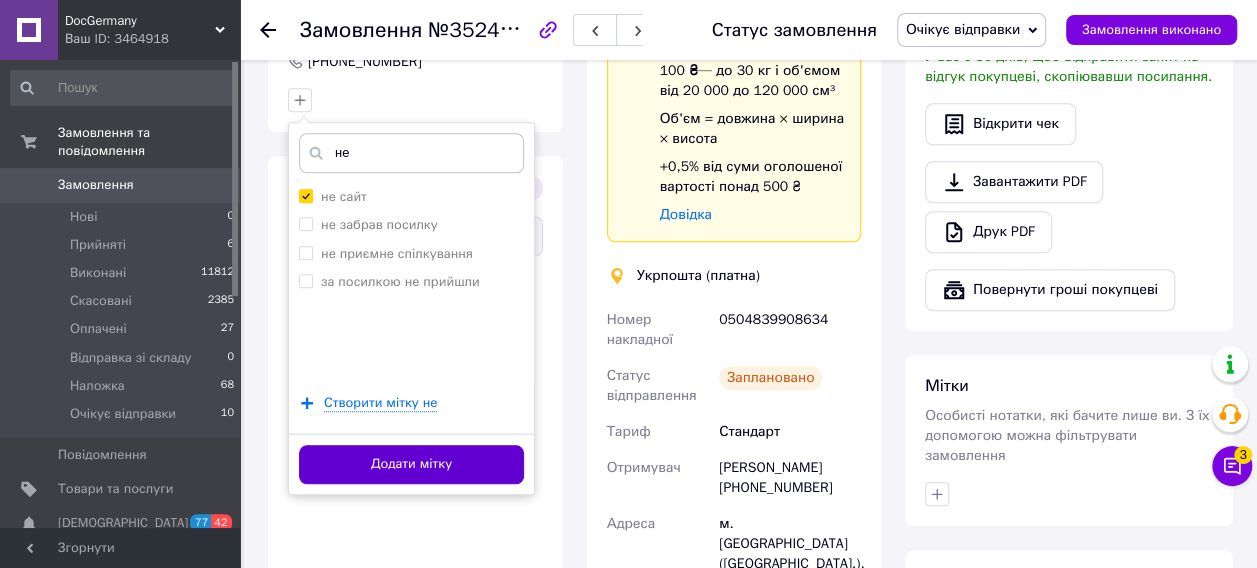 click on "Додати мітку" at bounding box center [411, 464] 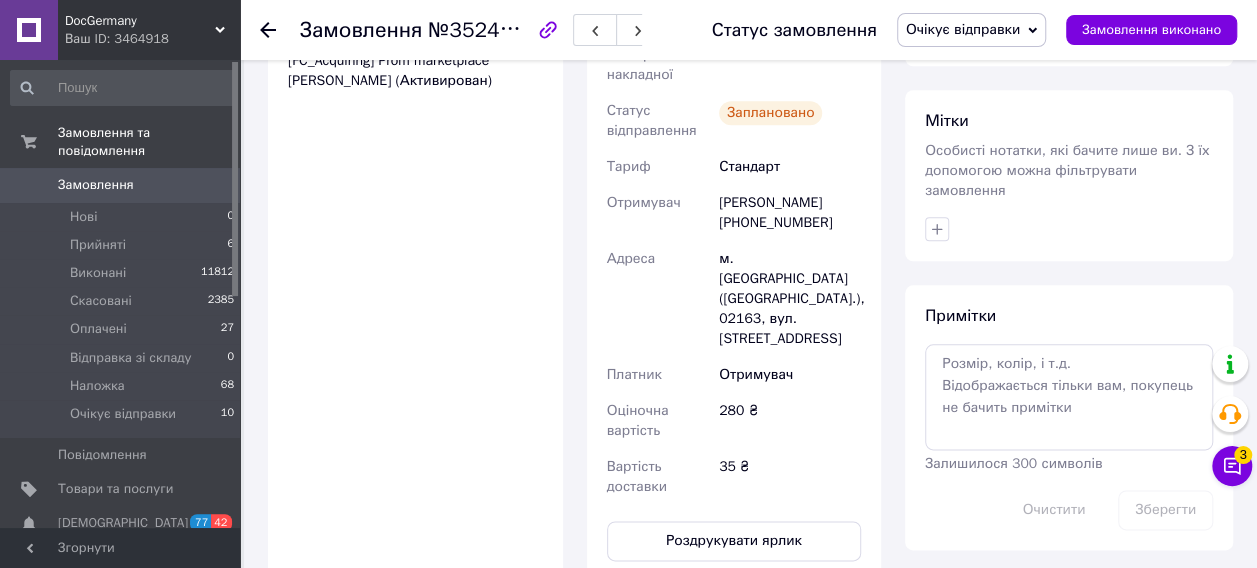 scroll, scrollTop: 1000, scrollLeft: 0, axis: vertical 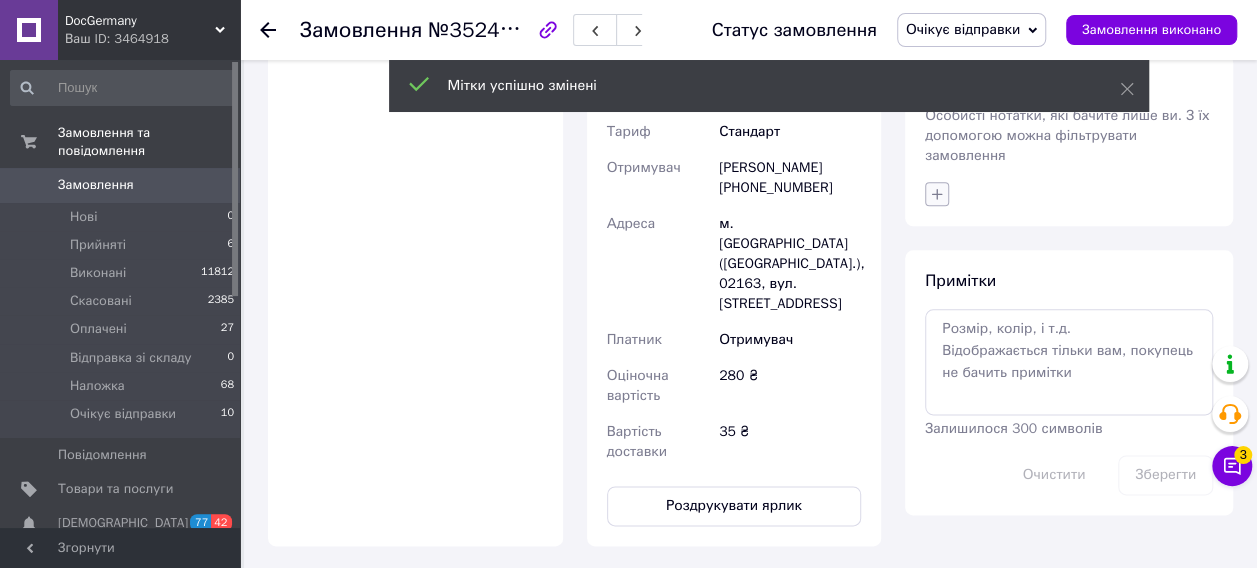 click 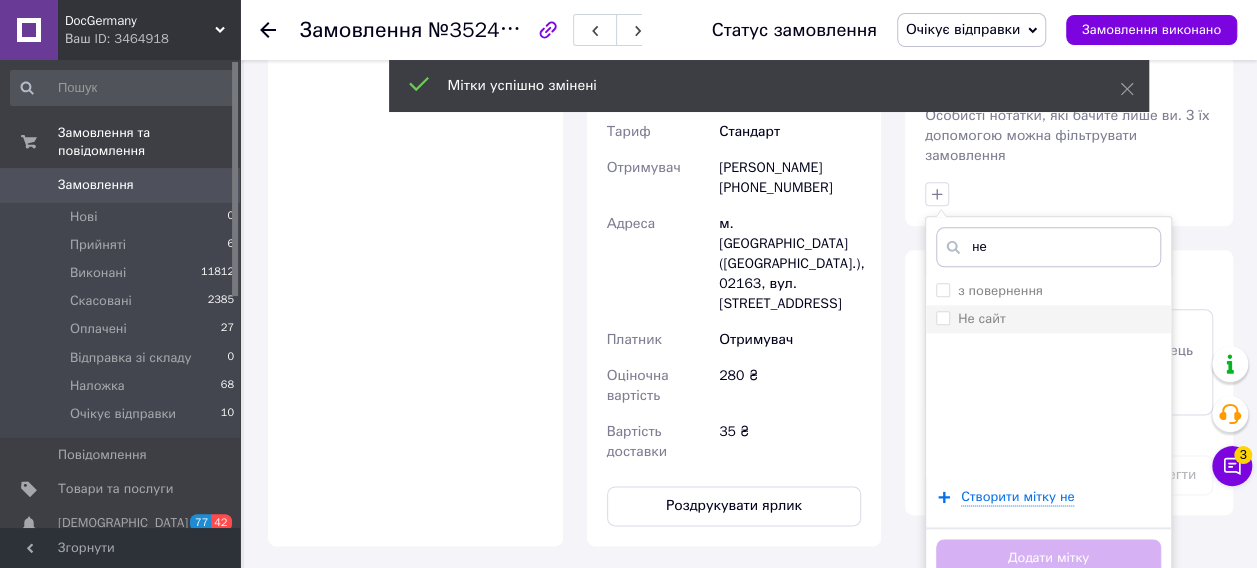 type on "не" 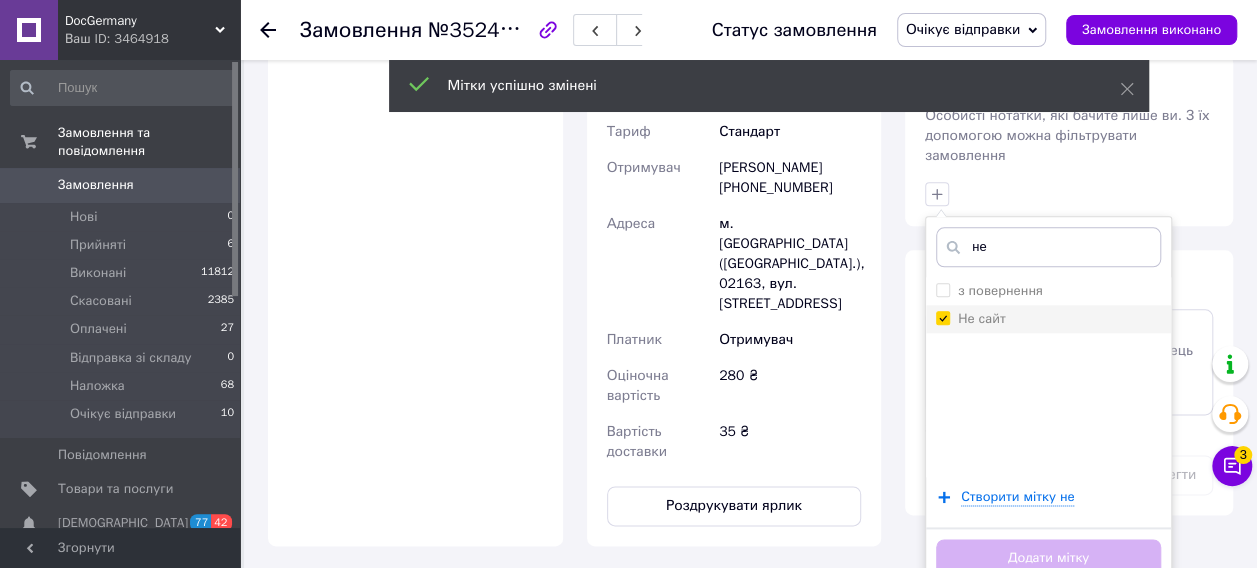 checkbox on "true" 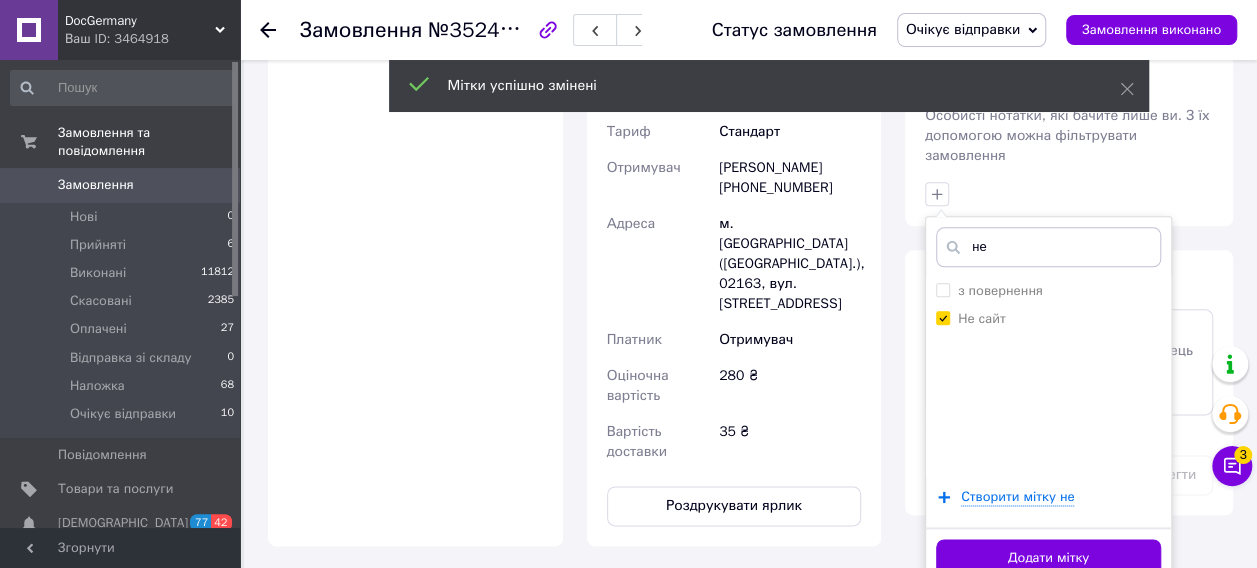 drag, startPoint x: 999, startPoint y: 526, endPoint x: 948, endPoint y: 468, distance: 77.23341 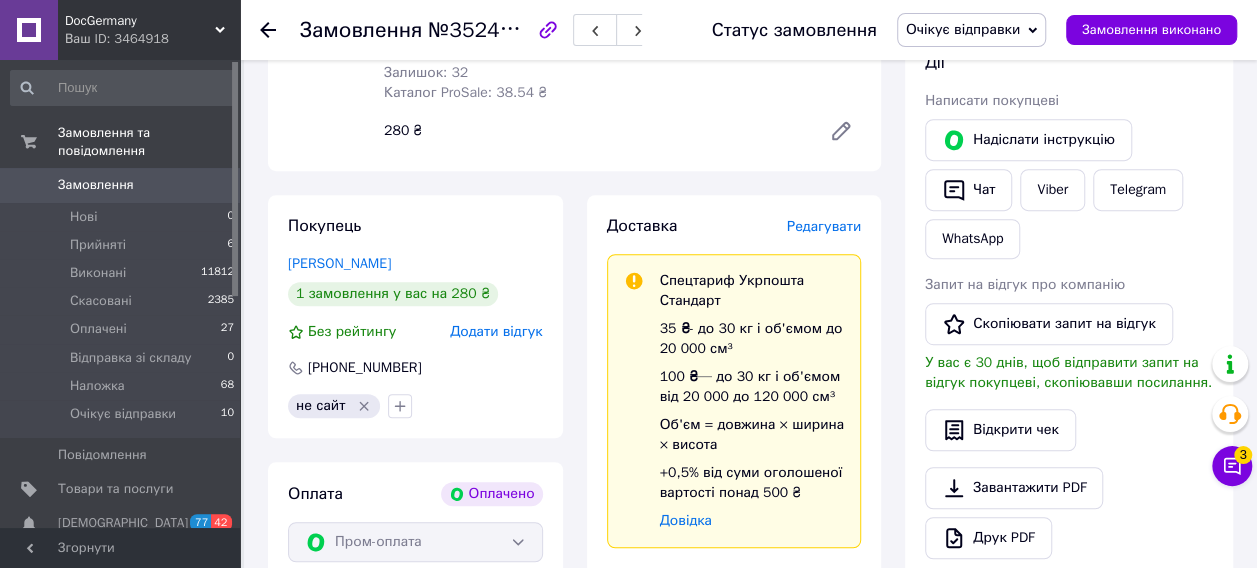 scroll, scrollTop: 600, scrollLeft: 0, axis: vertical 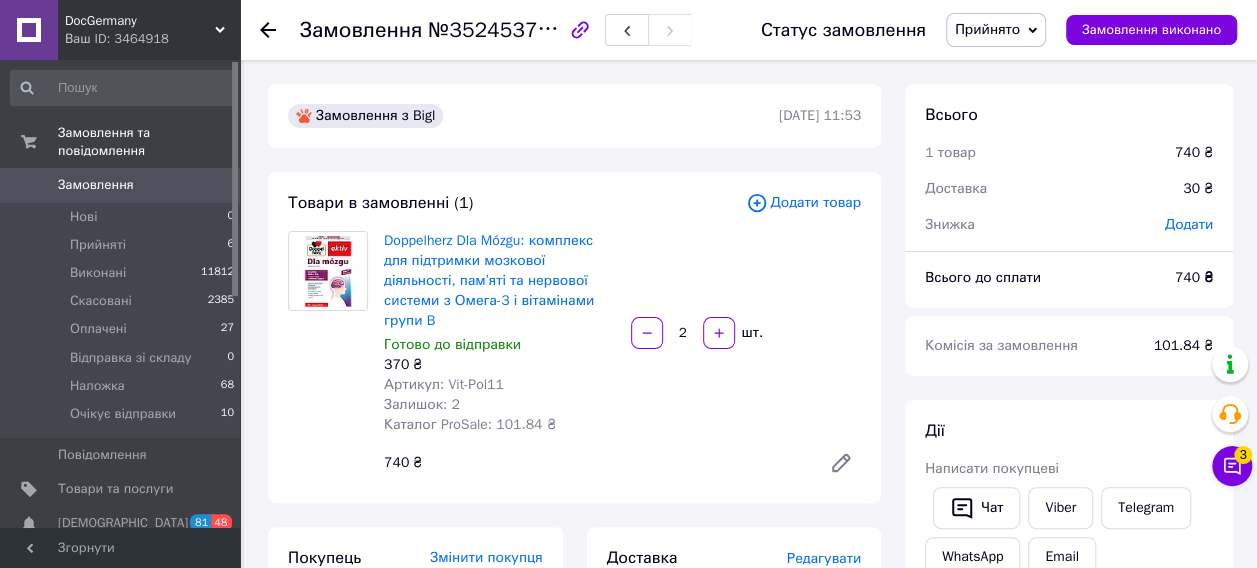 click on "Прийнято" at bounding box center (996, 30) 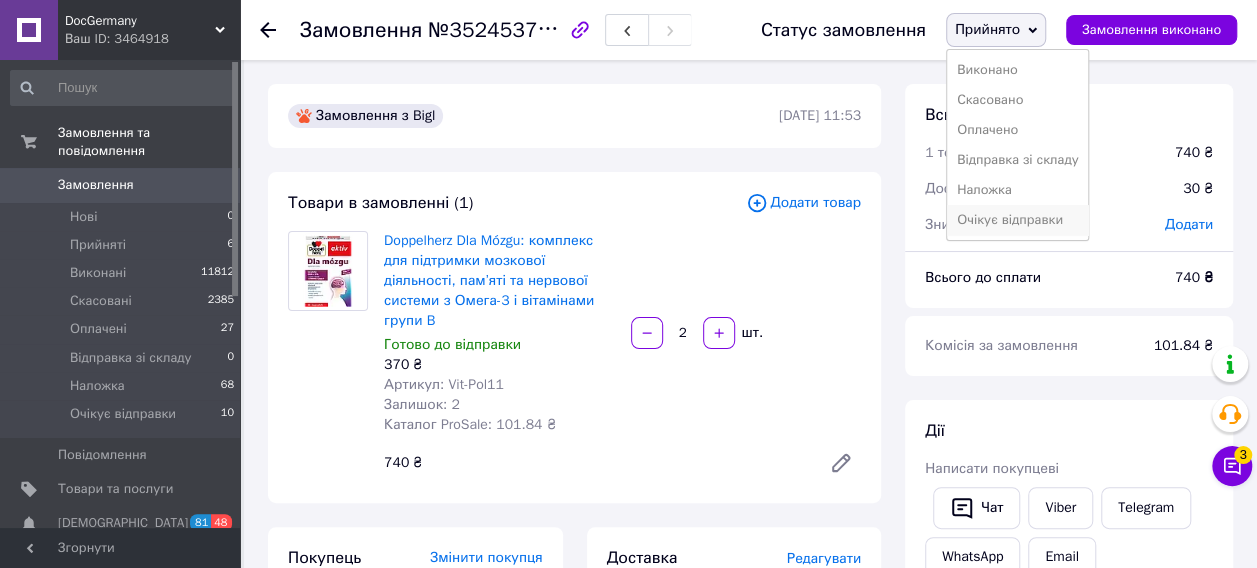 click on "Очікує відправки" at bounding box center (1018, 220) 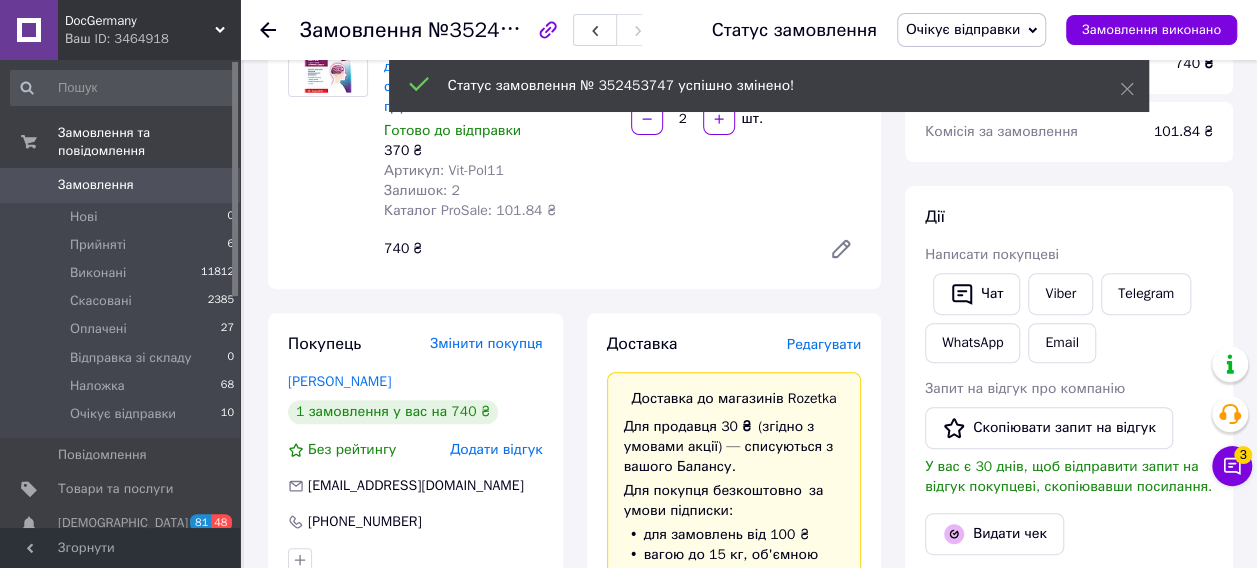 scroll, scrollTop: 200, scrollLeft: 0, axis: vertical 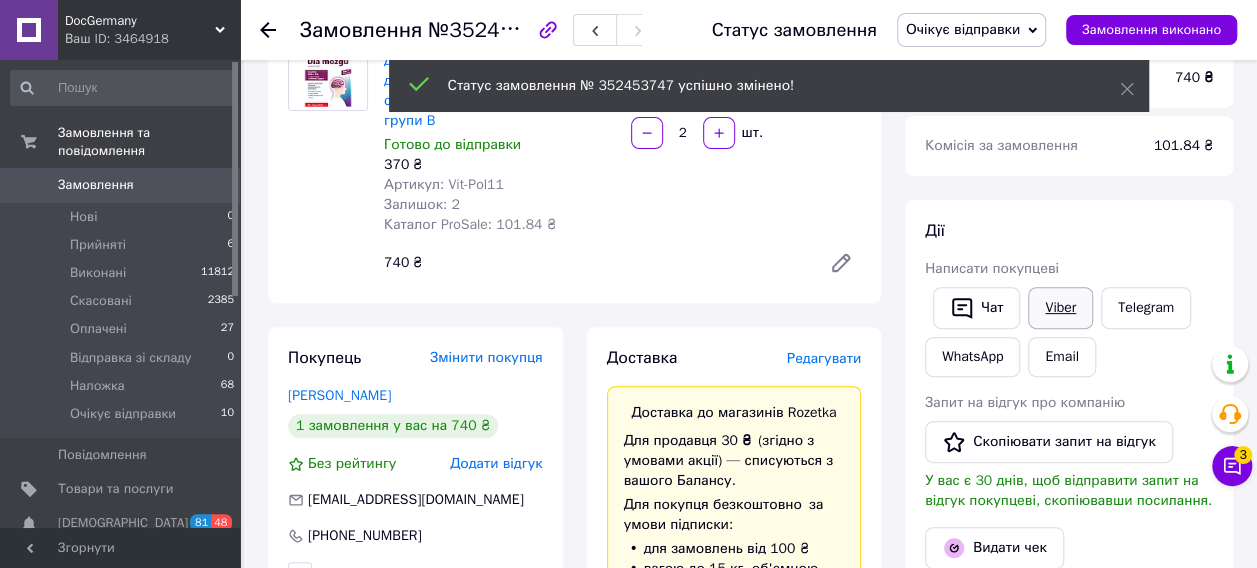 click on "Viber" at bounding box center (1060, 308) 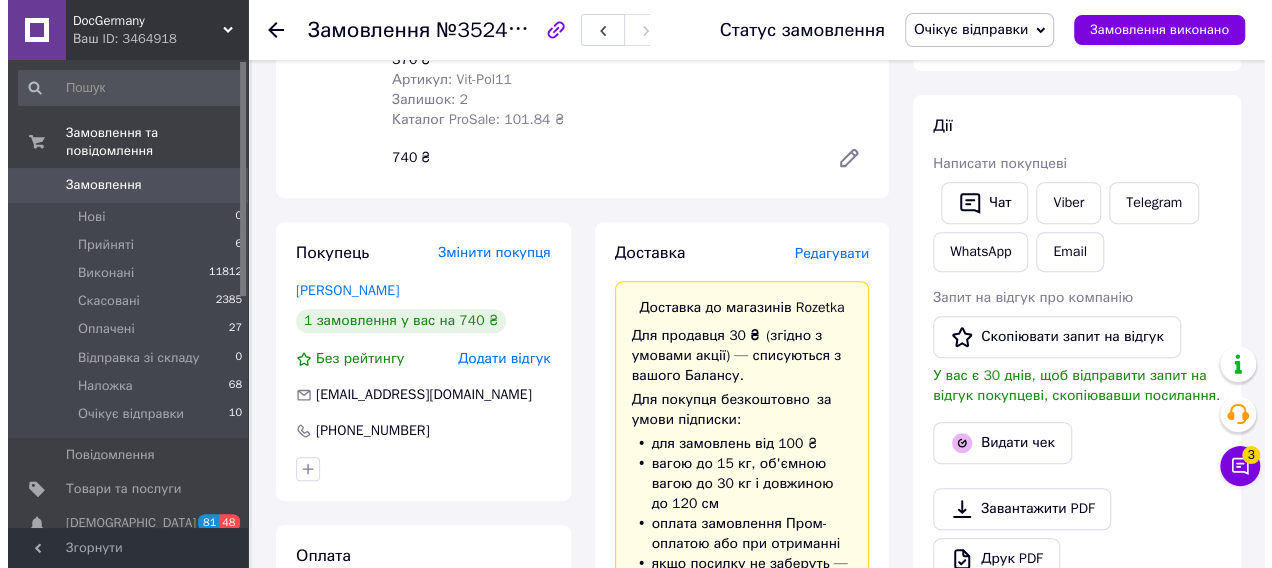 scroll, scrollTop: 400, scrollLeft: 0, axis: vertical 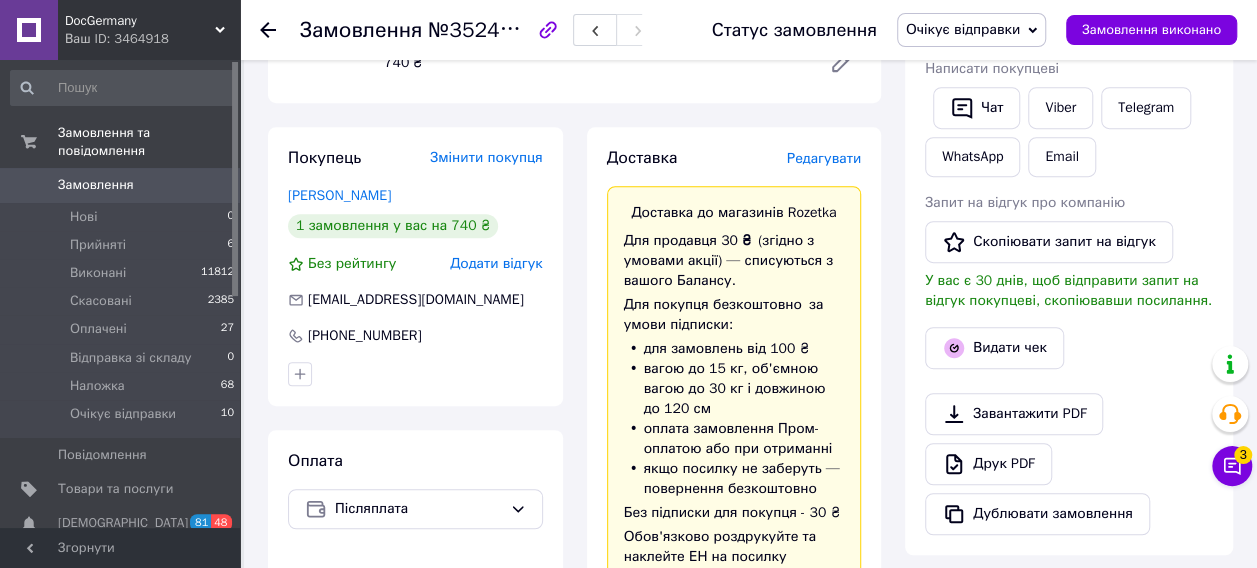 click on "Редагувати" at bounding box center (824, 158) 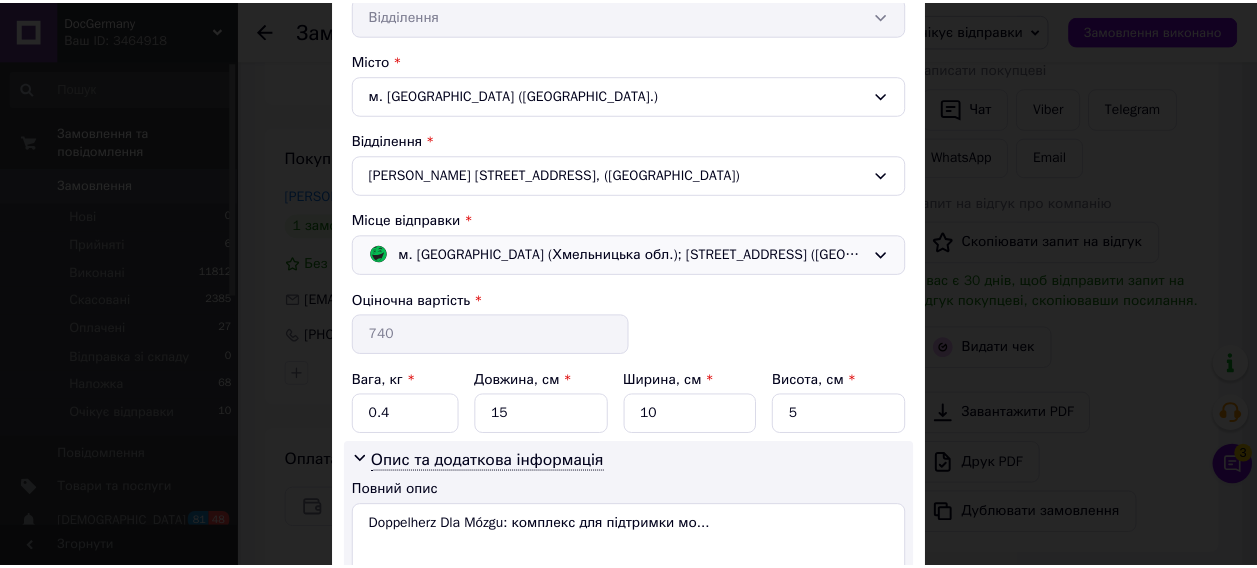 scroll, scrollTop: 664, scrollLeft: 0, axis: vertical 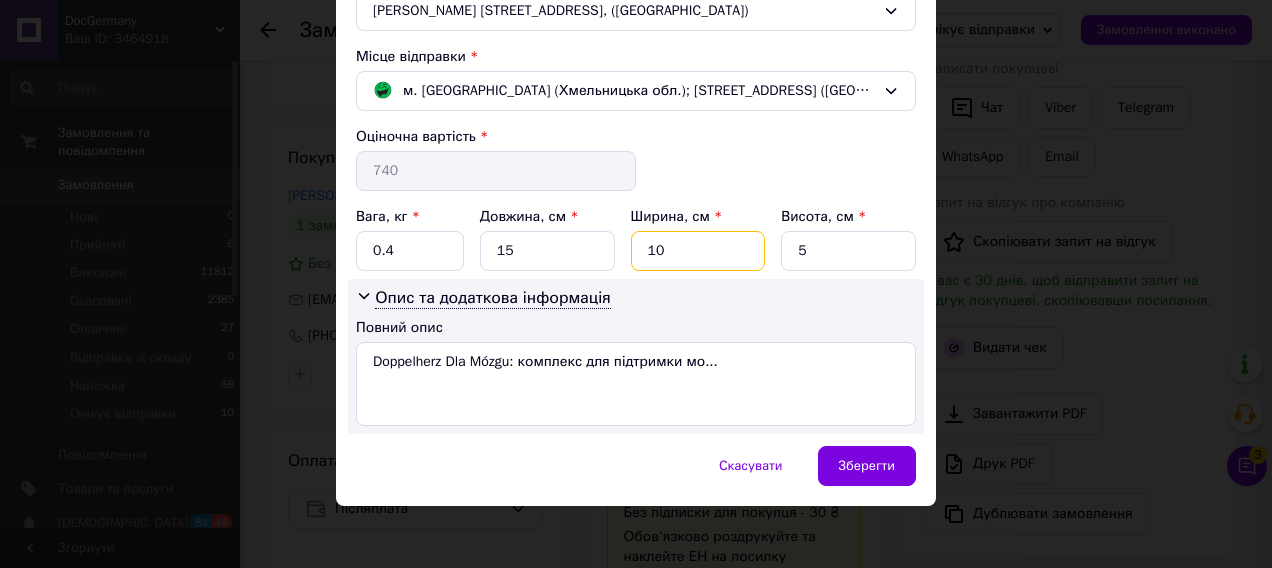 click on "10" at bounding box center (698, 251) 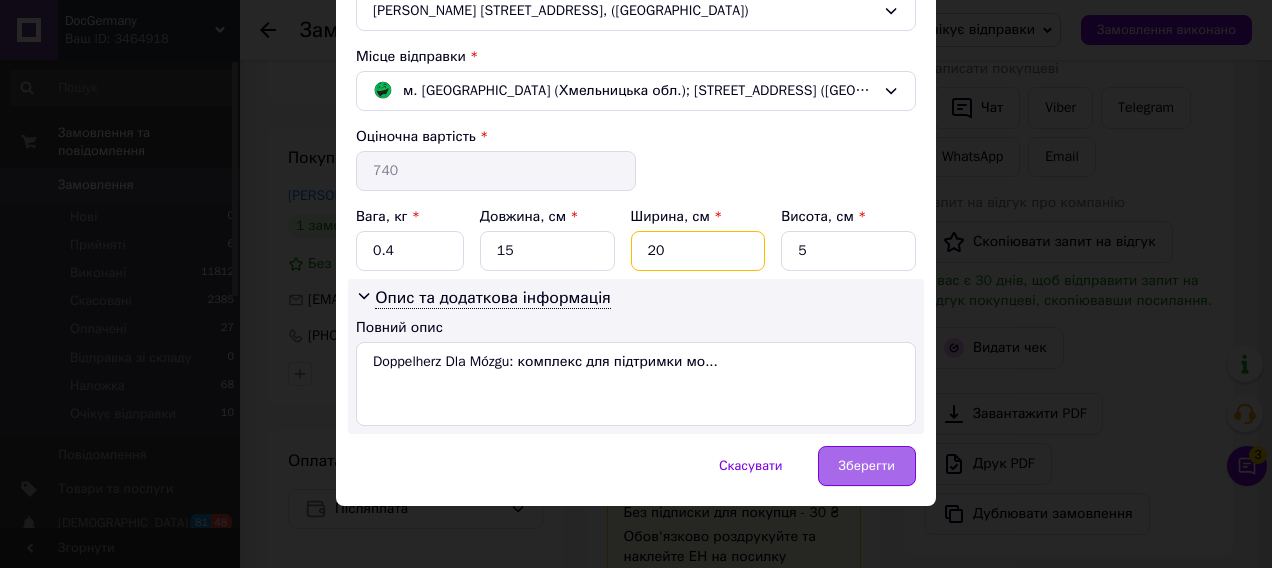 type on "20" 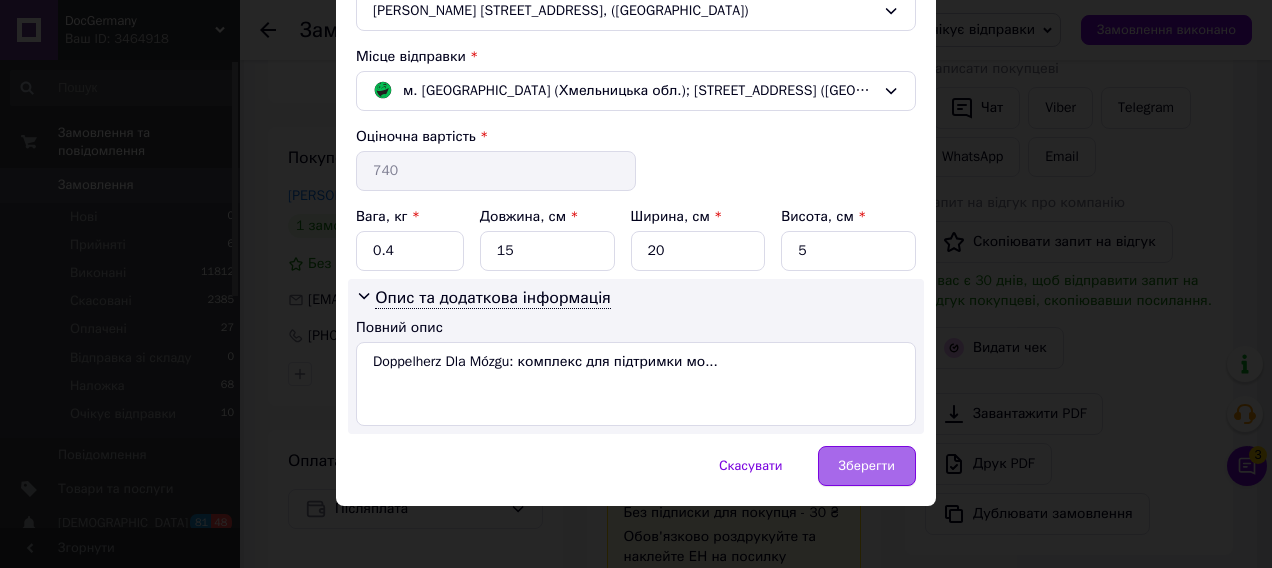 click on "Зберегти" at bounding box center (867, 466) 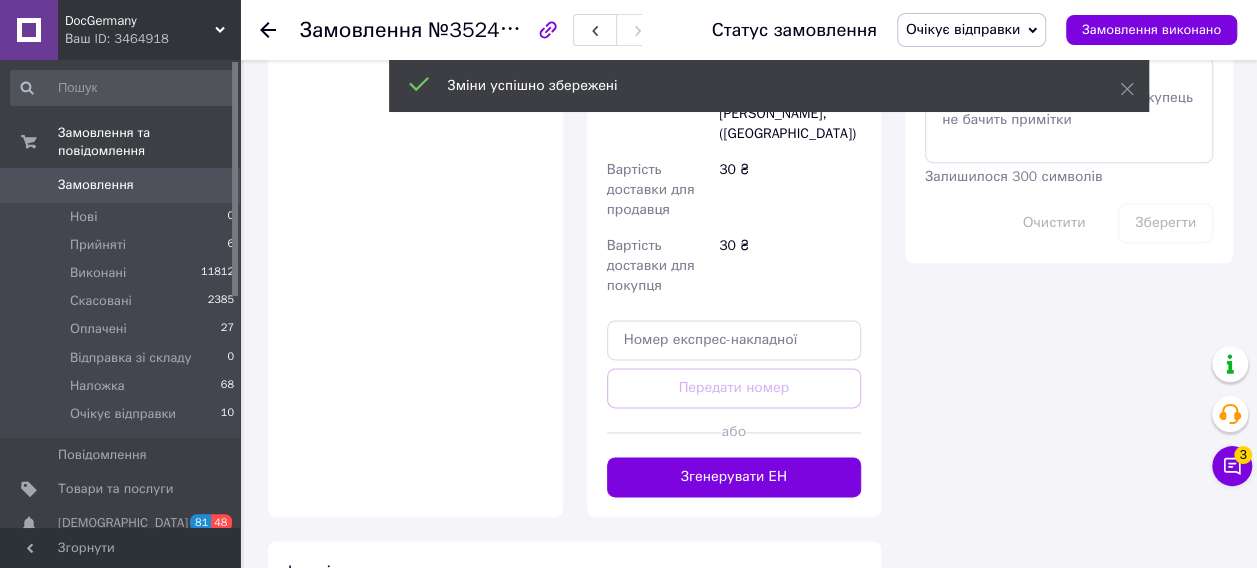scroll, scrollTop: 1400, scrollLeft: 0, axis: vertical 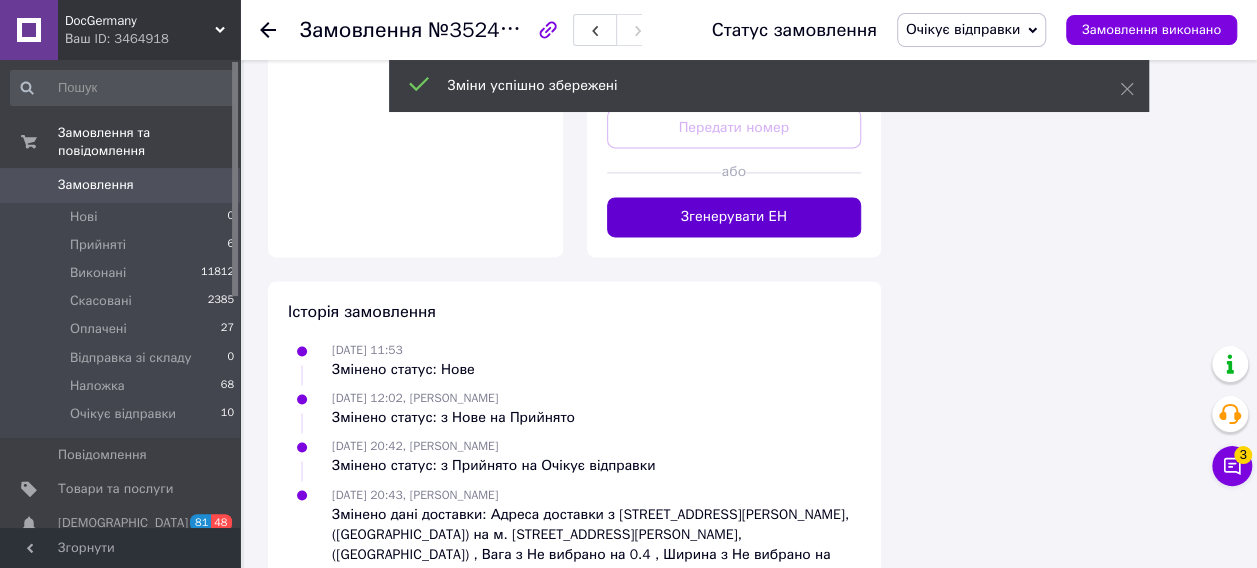 click on "Згенерувати ЕН" at bounding box center (734, 217) 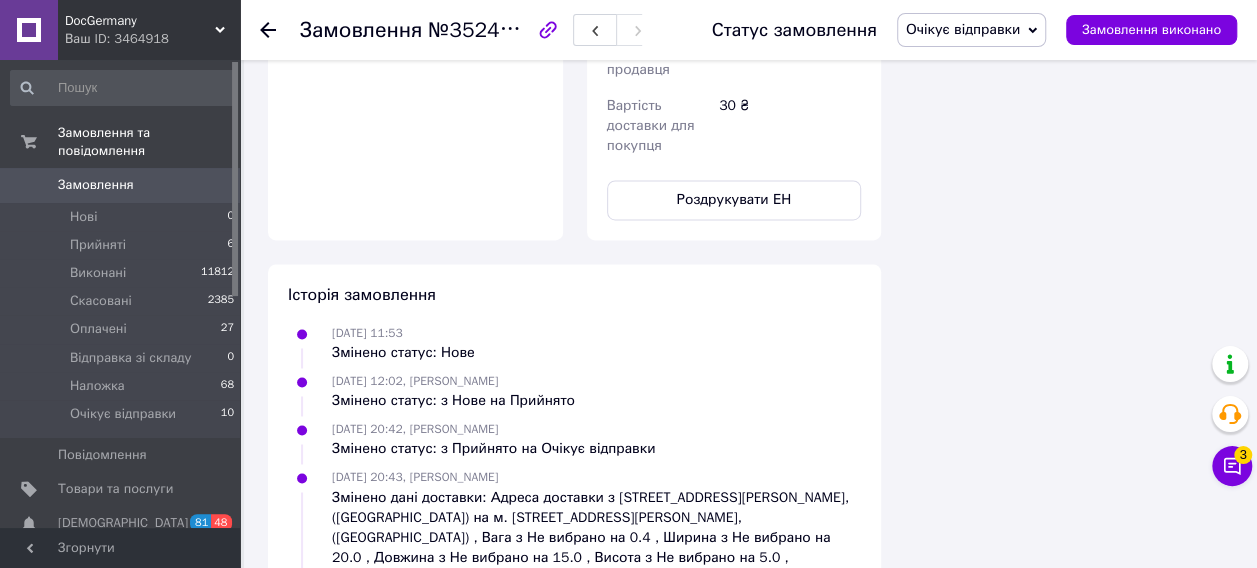 scroll, scrollTop: 1400, scrollLeft: 0, axis: vertical 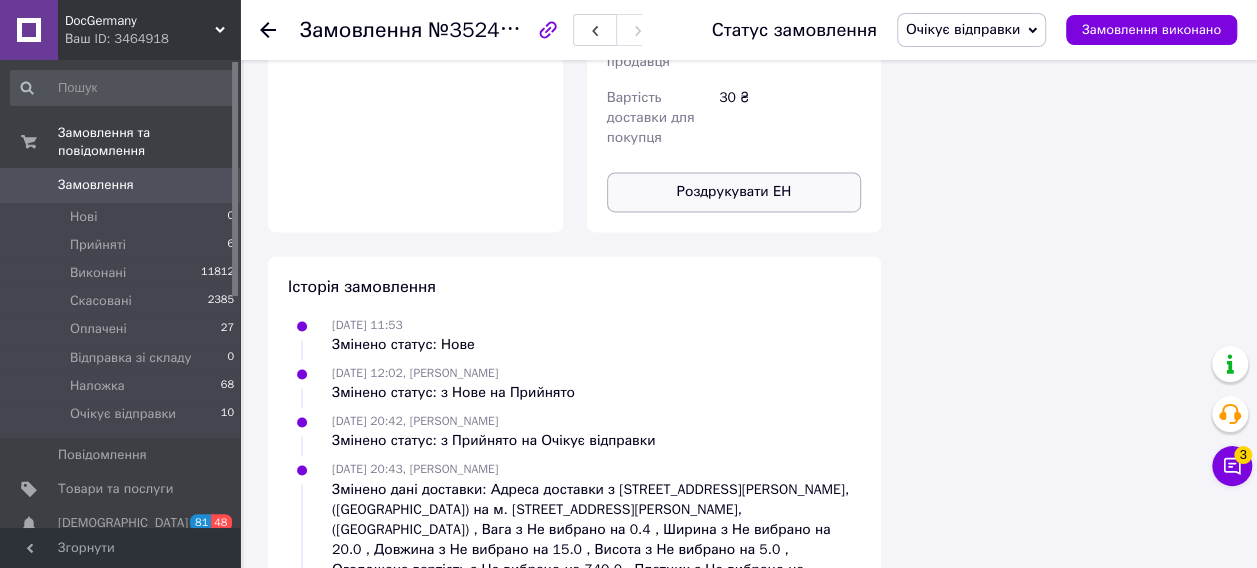 click on "Роздрукувати ЕН" at bounding box center [734, 192] 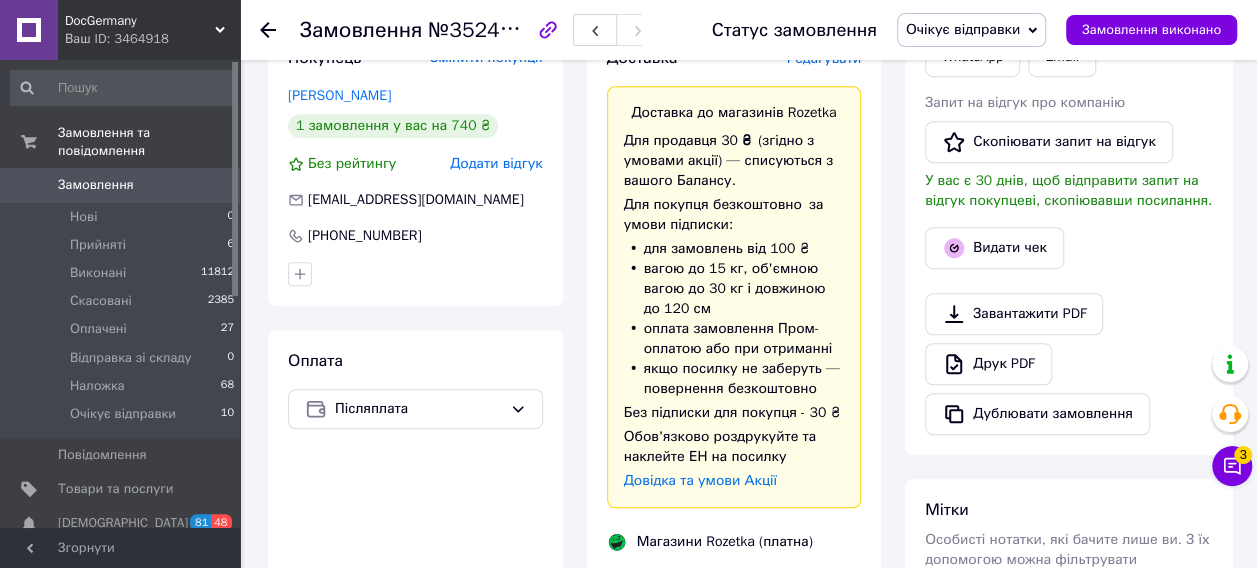 scroll, scrollTop: 100, scrollLeft: 0, axis: vertical 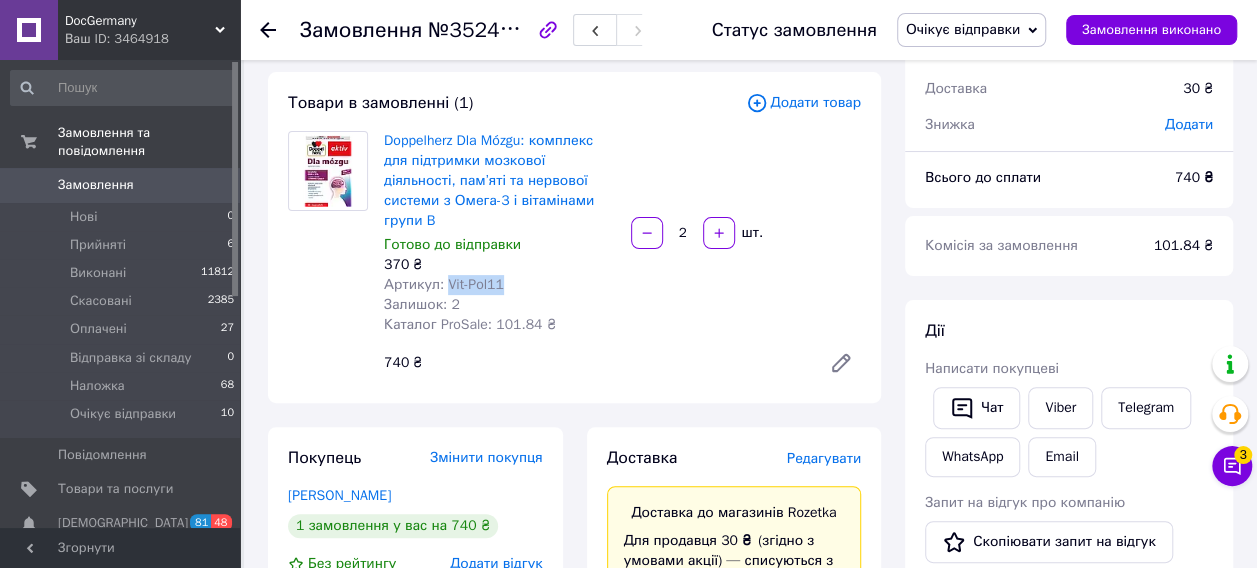 drag, startPoint x: 442, startPoint y: 268, endPoint x: 510, endPoint y: 264, distance: 68.117546 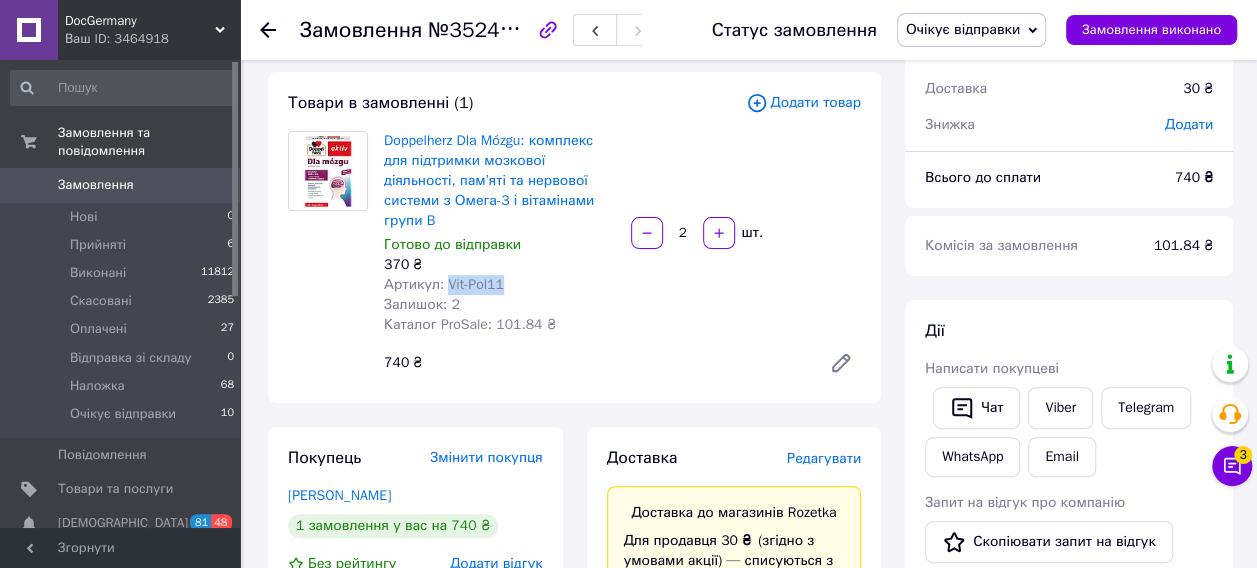 copy on "Vit-Pol11" 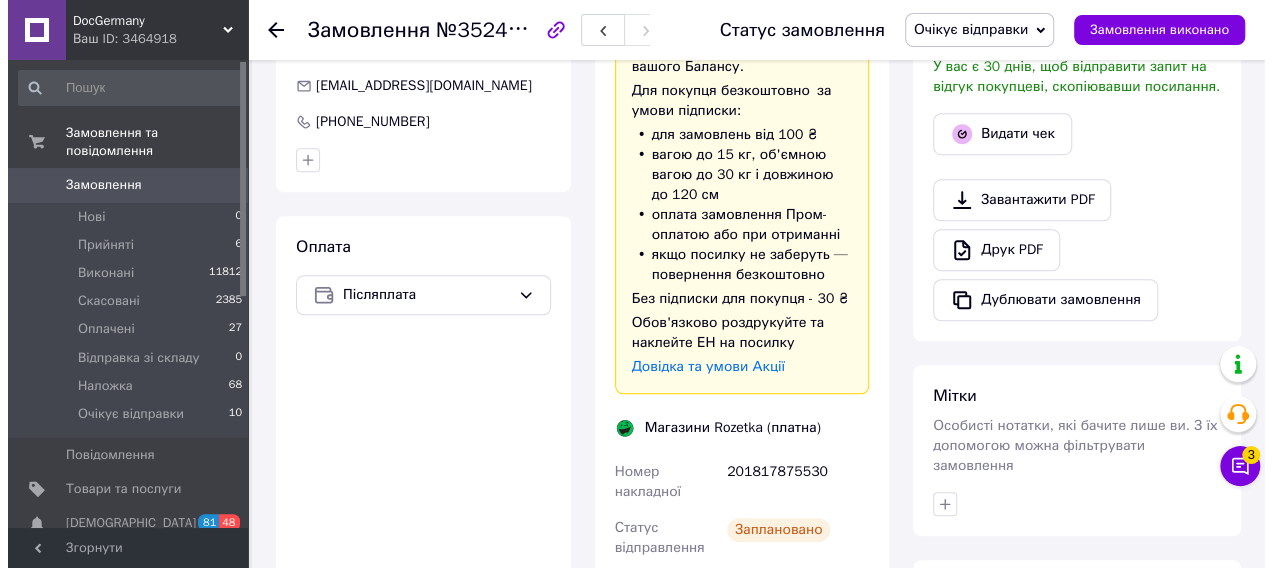 scroll, scrollTop: 500, scrollLeft: 0, axis: vertical 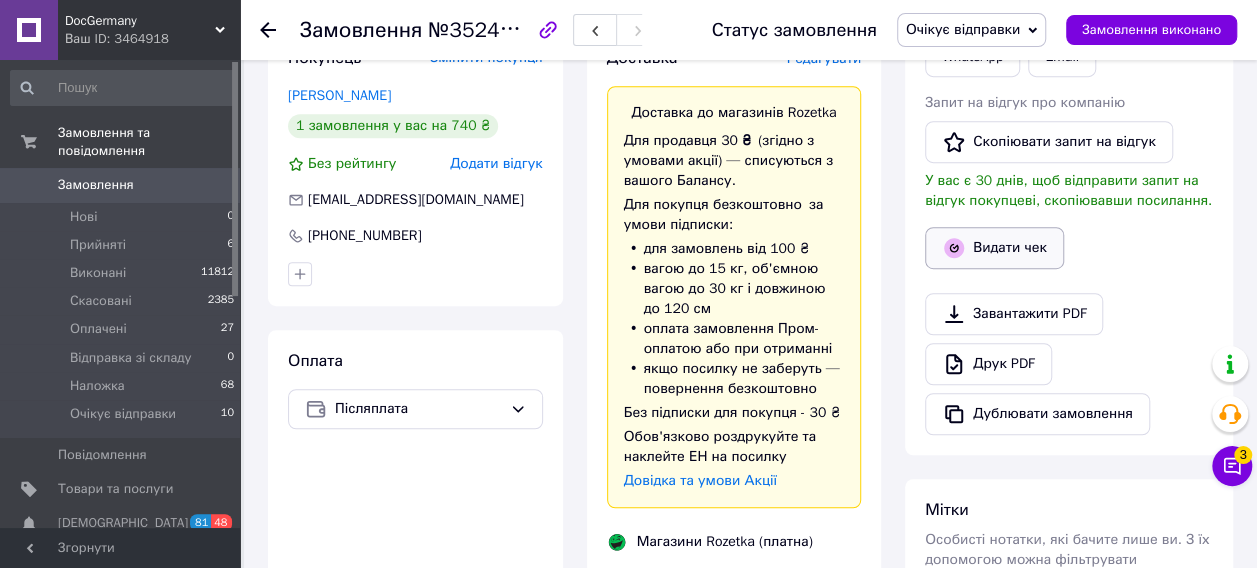 click on "Видати чек" at bounding box center (994, 248) 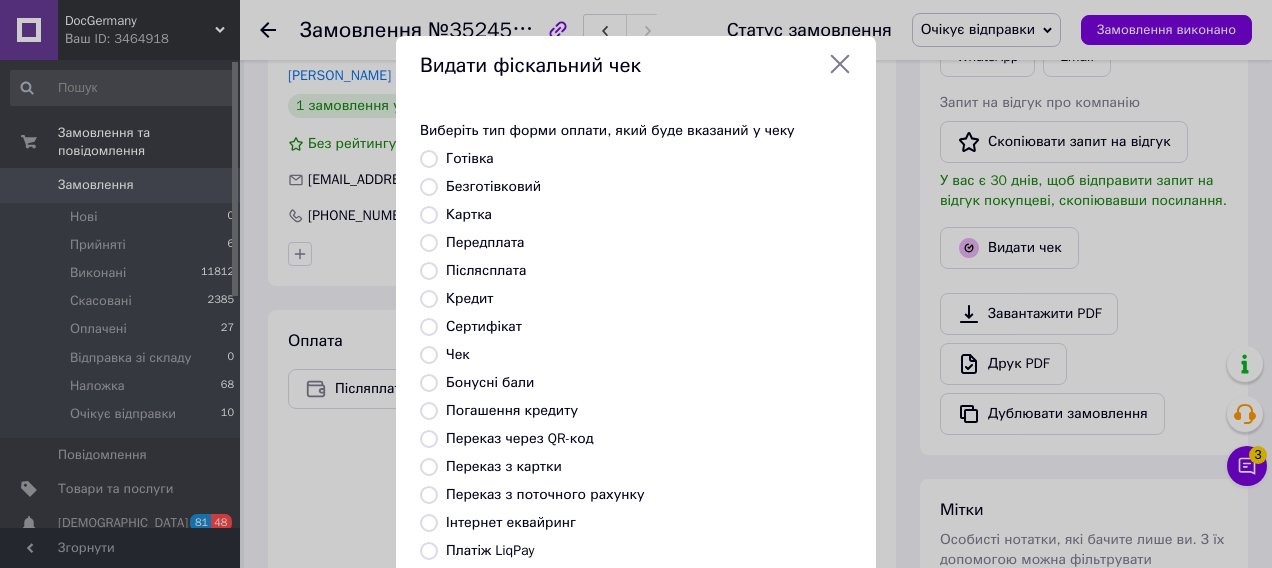 scroll, scrollTop: 290, scrollLeft: 0, axis: vertical 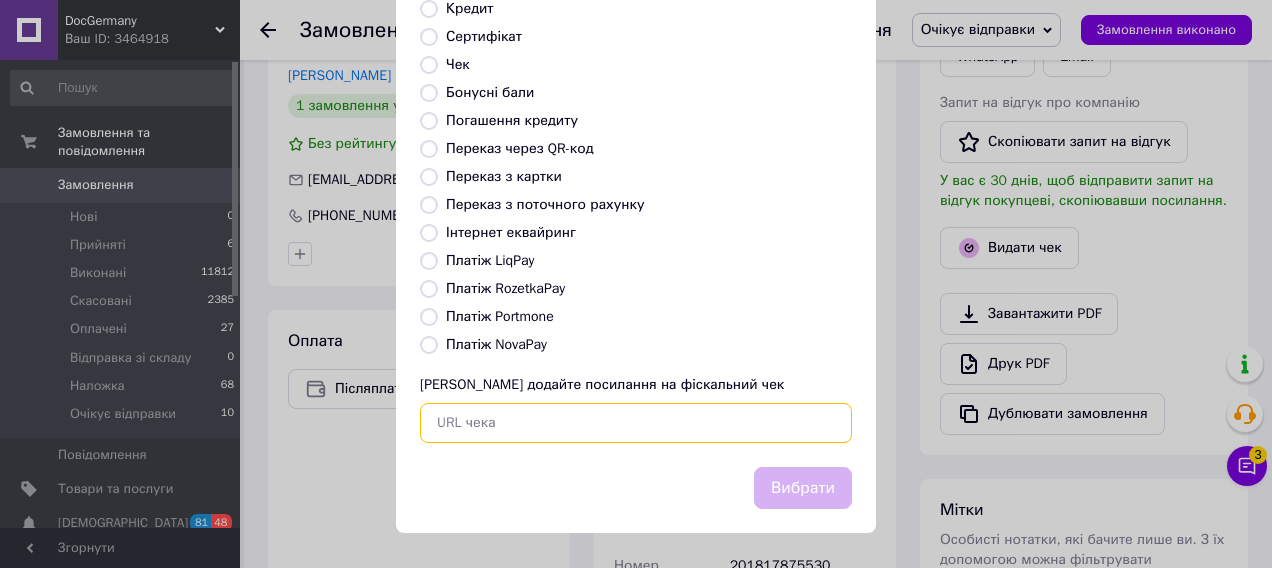 click at bounding box center [636, 423] 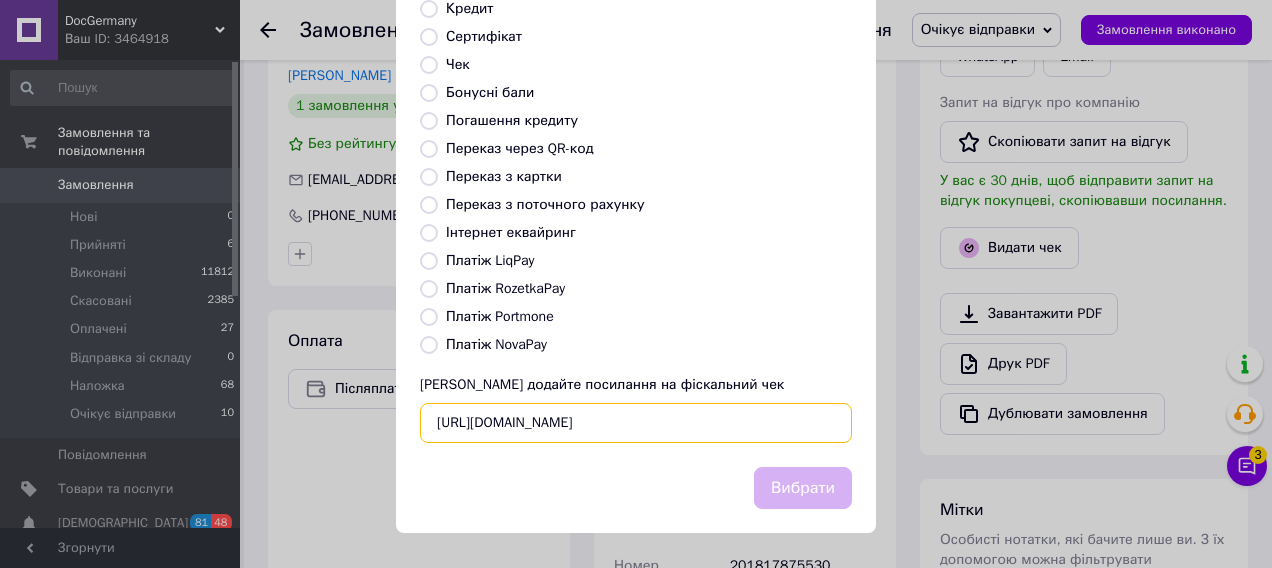 scroll, scrollTop: 0, scrollLeft: 24, axis: horizontal 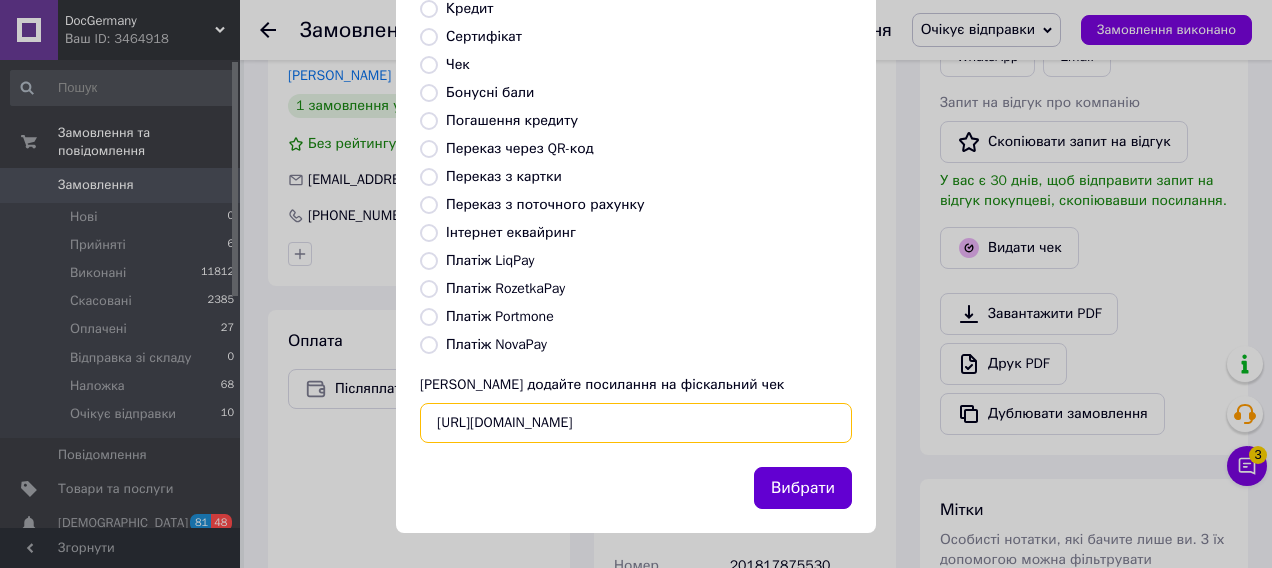 type on "https://check.checkbox.ua/9a8bf944-8921-4e77-bd87-be4b32e5bfcc" 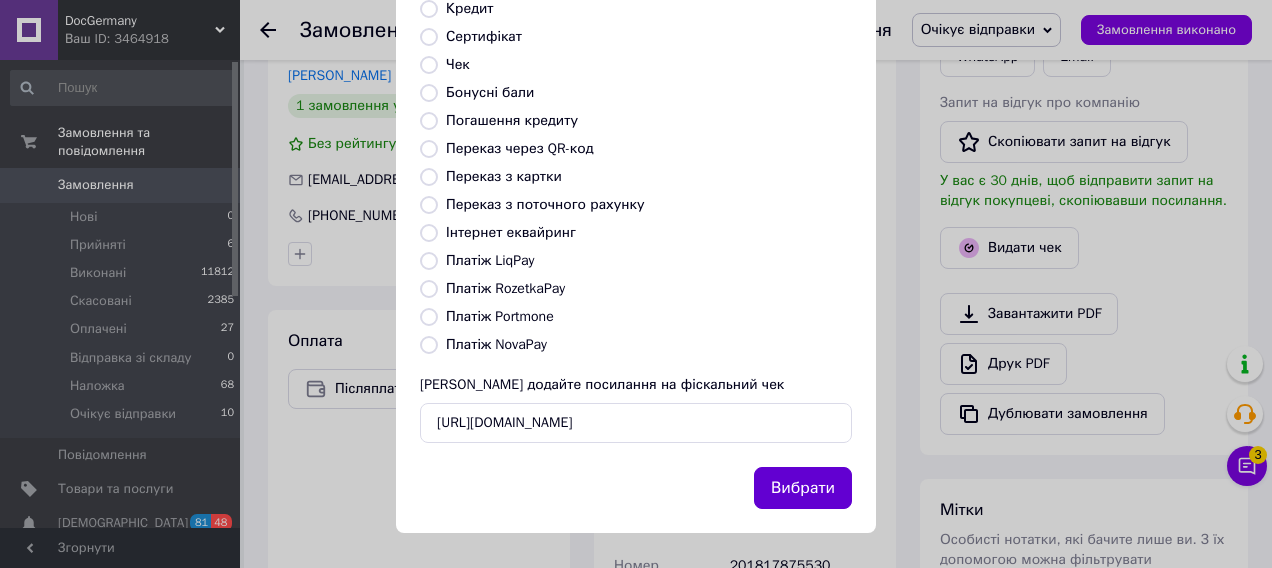 click on "Вибрати" at bounding box center [803, 488] 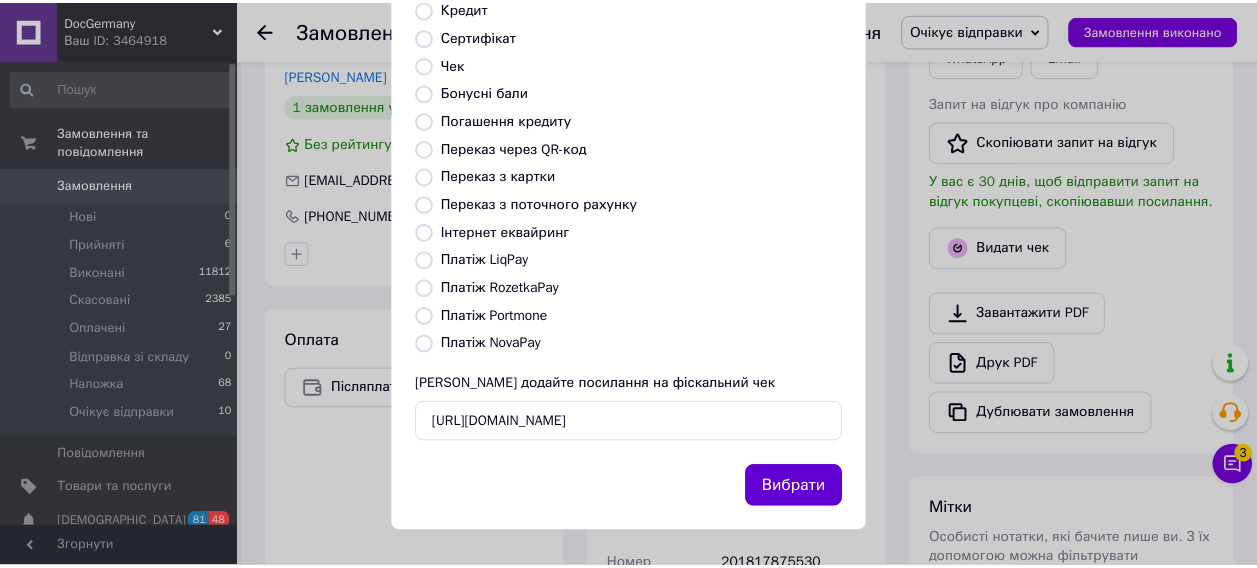 scroll, scrollTop: 0, scrollLeft: 0, axis: both 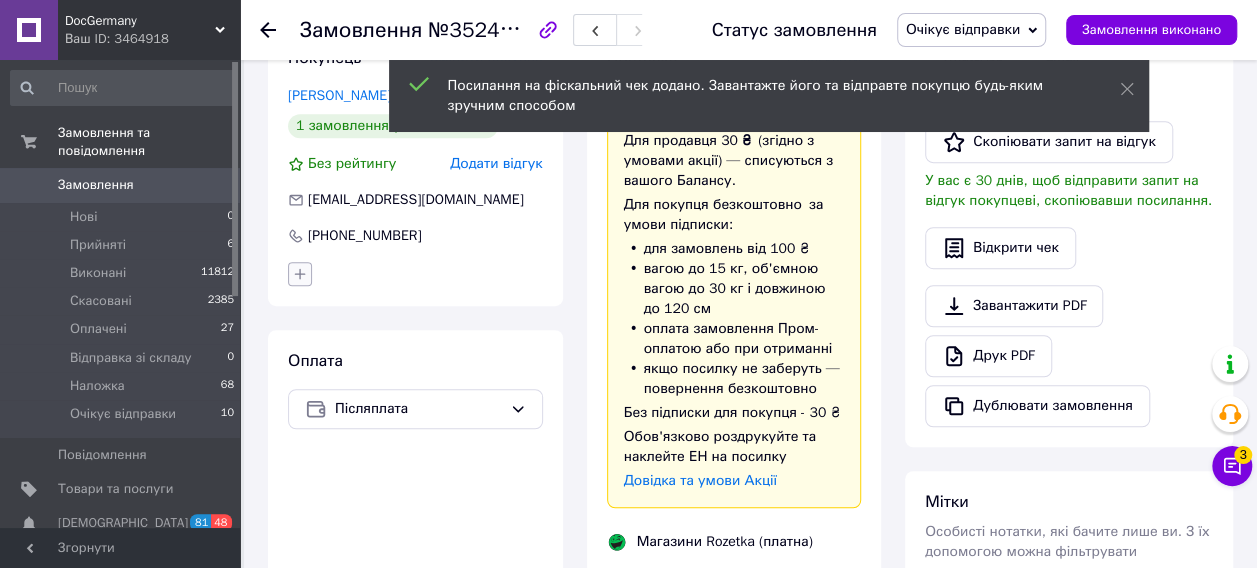 click 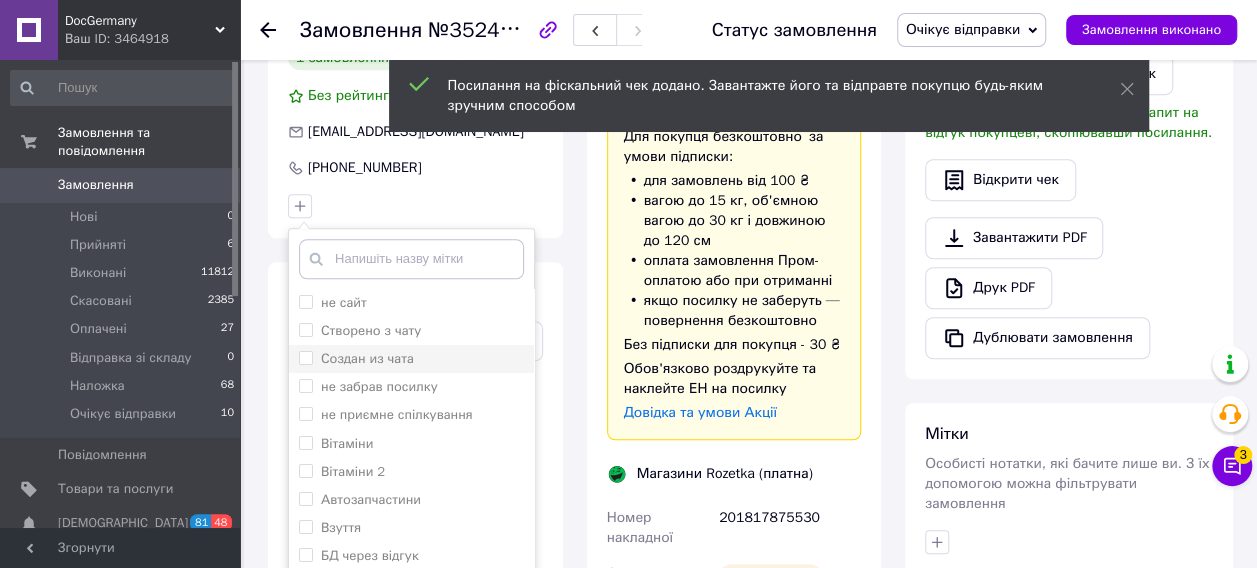 scroll, scrollTop: 600, scrollLeft: 0, axis: vertical 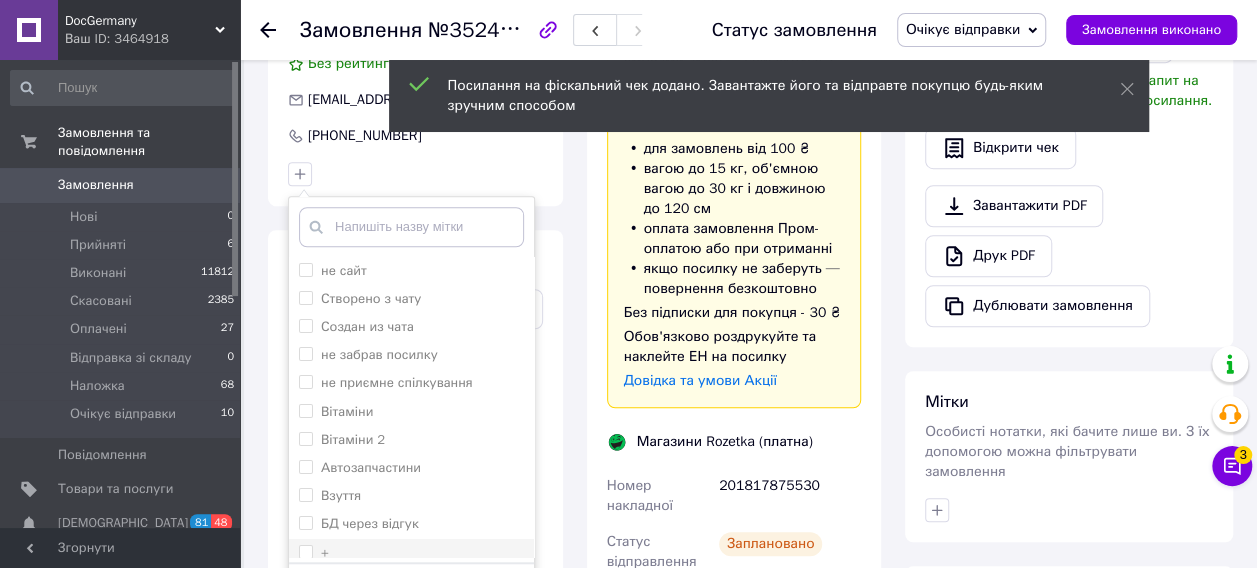 click on "+" at bounding box center [411, 553] 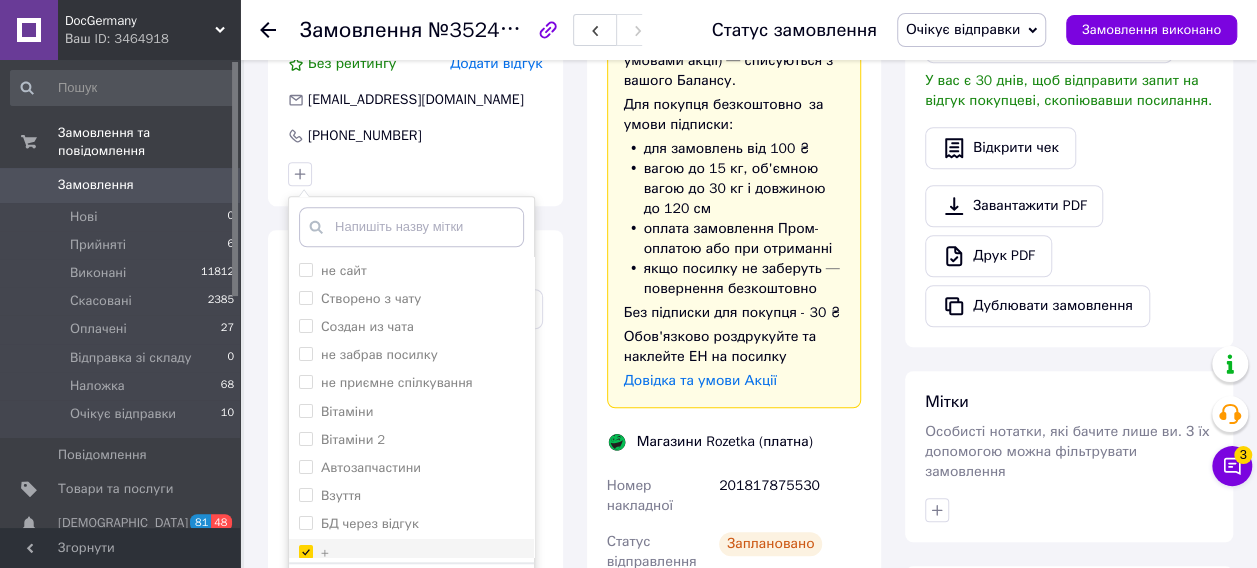 click on "+" at bounding box center (411, 553) 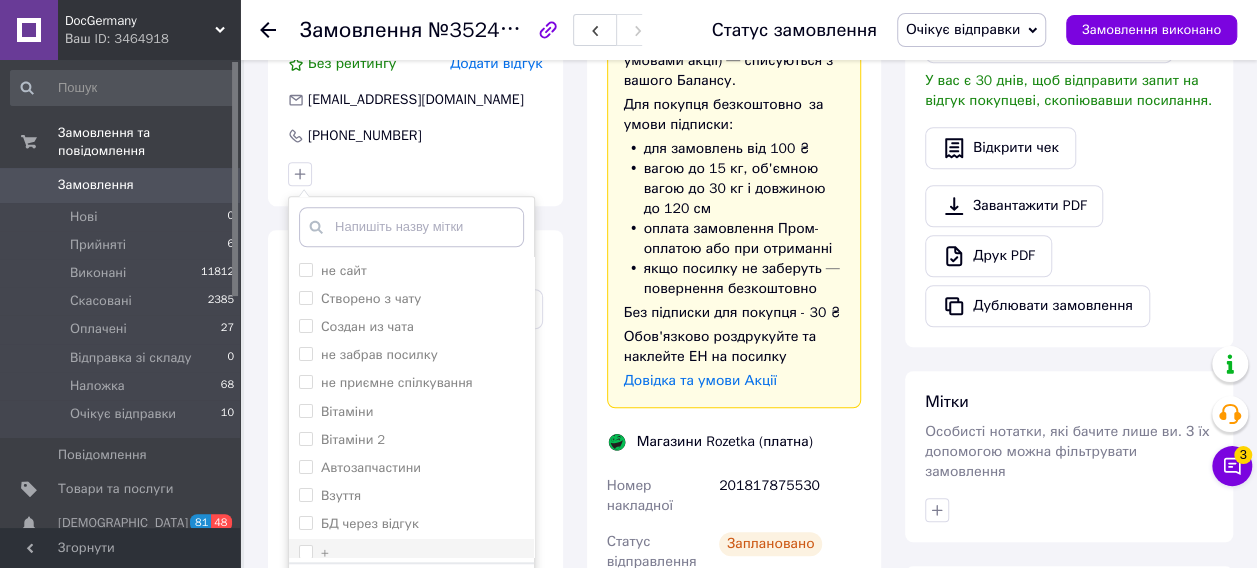 checkbox on "false" 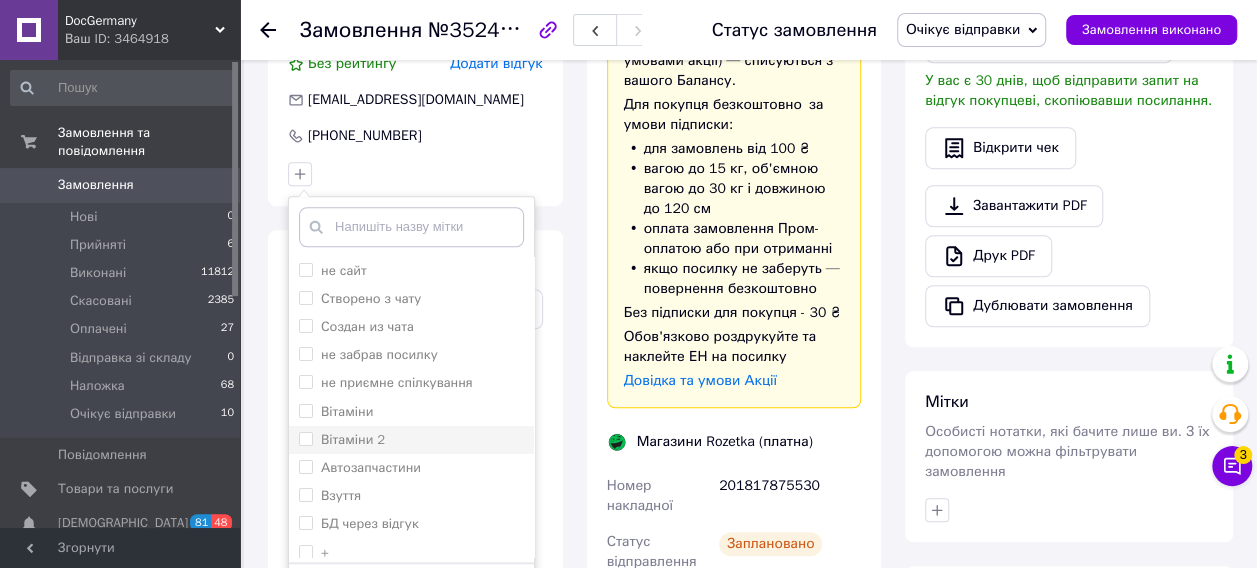 click on "Вітаміни 2" at bounding box center (411, 440) 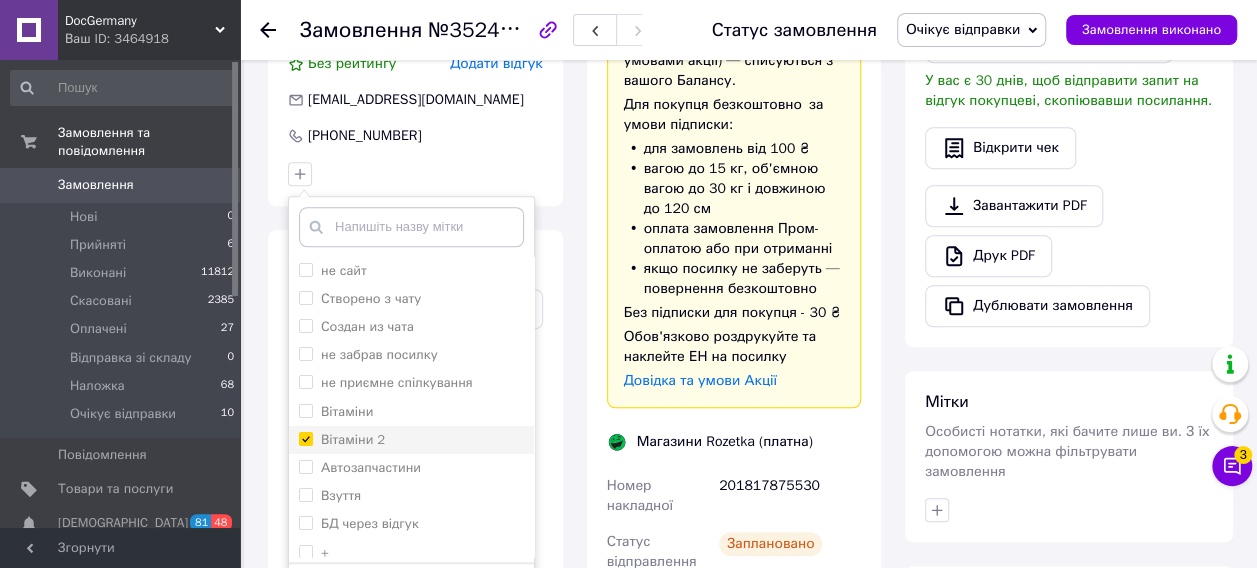 checkbox on "true" 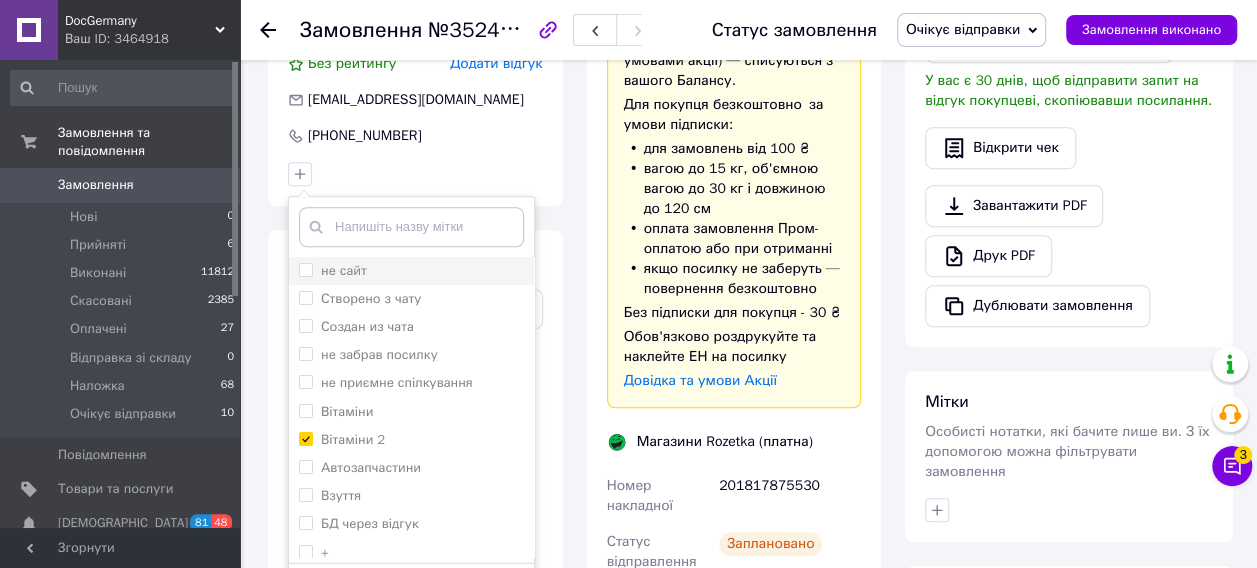click on "не сайт" at bounding box center (344, 270) 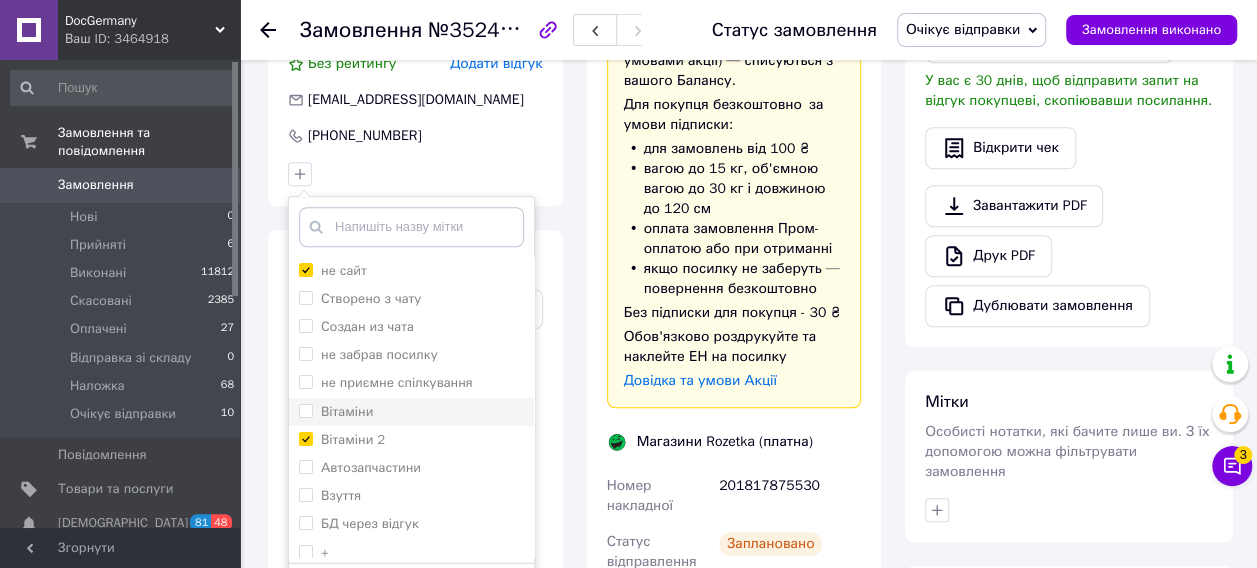 checkbox on "true" 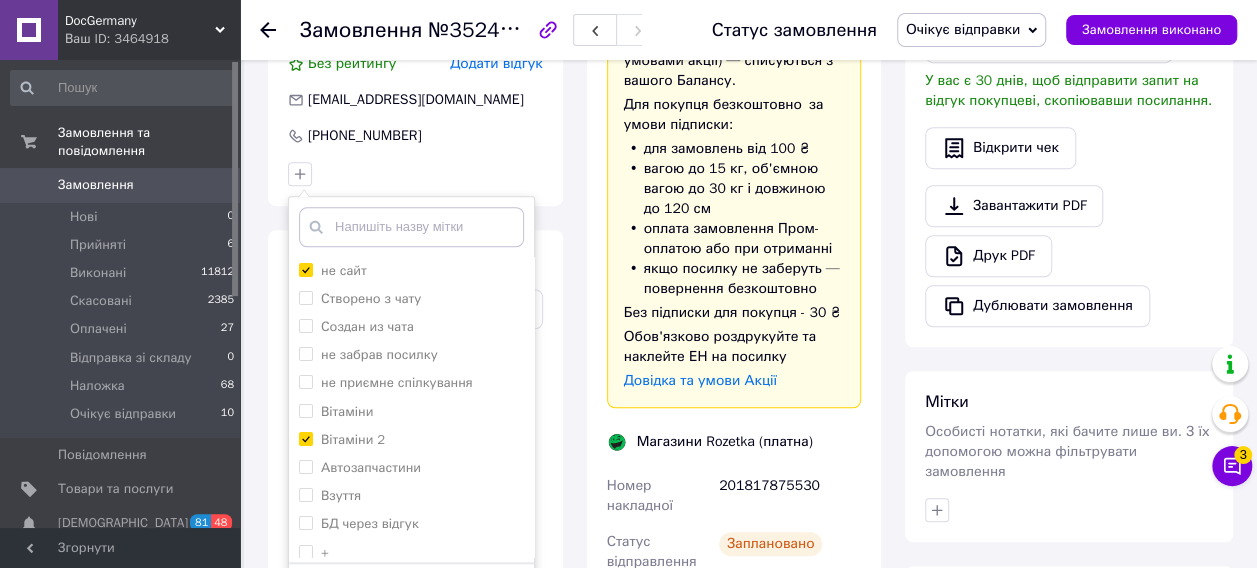 click on "Додати мітку" at bounding box center (411, 593) 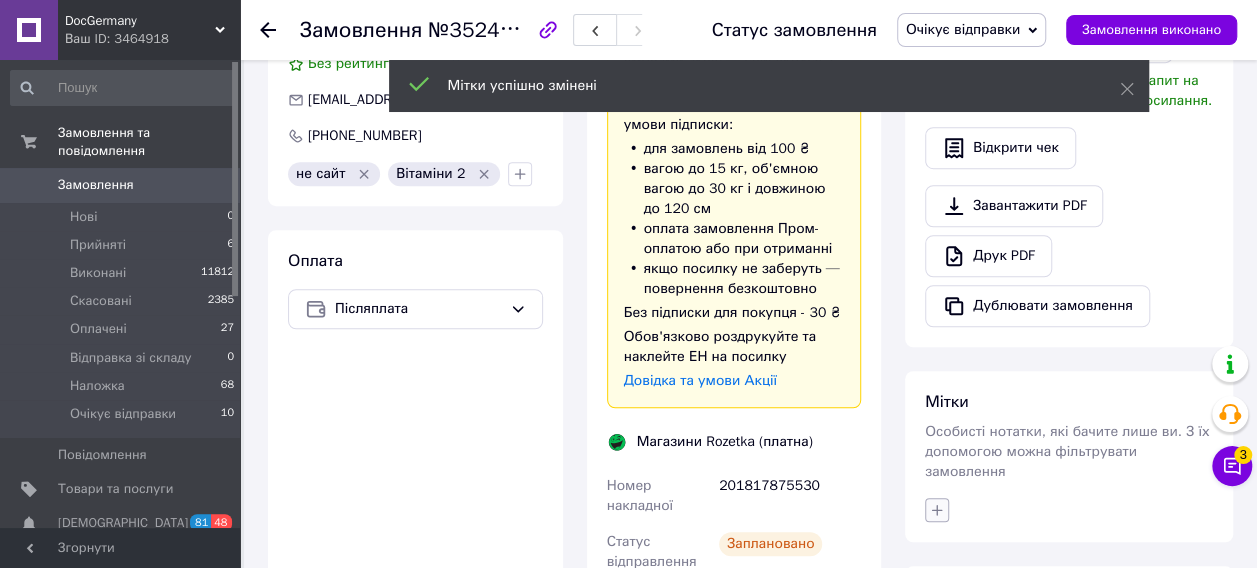 click 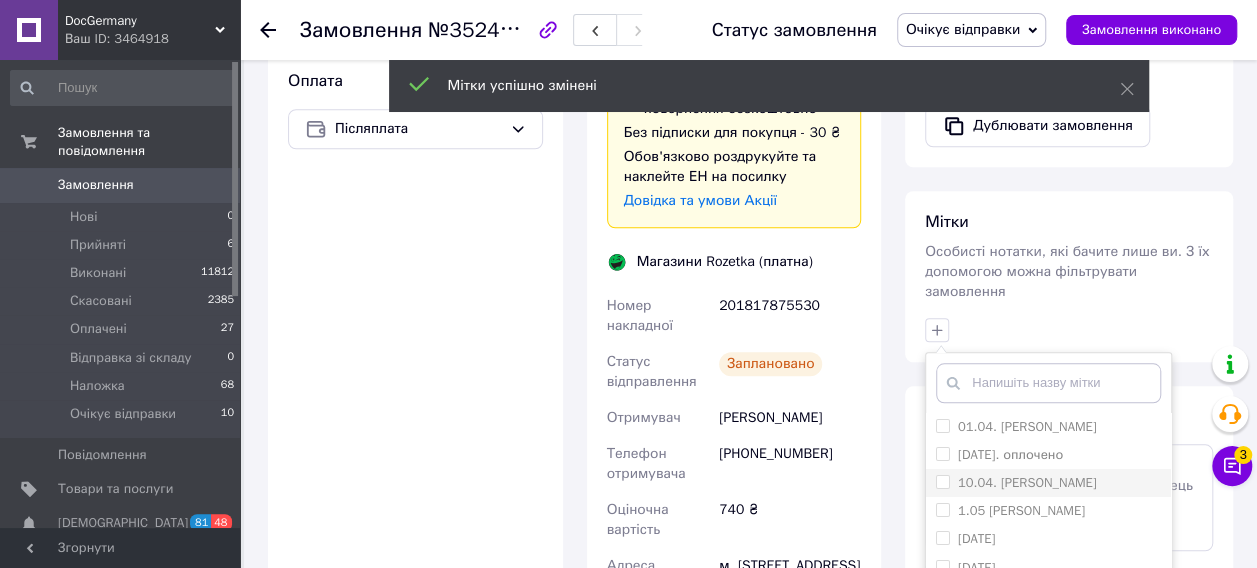 scroll, scrollTop: 800, scrollLeft: 0, axis: vertical 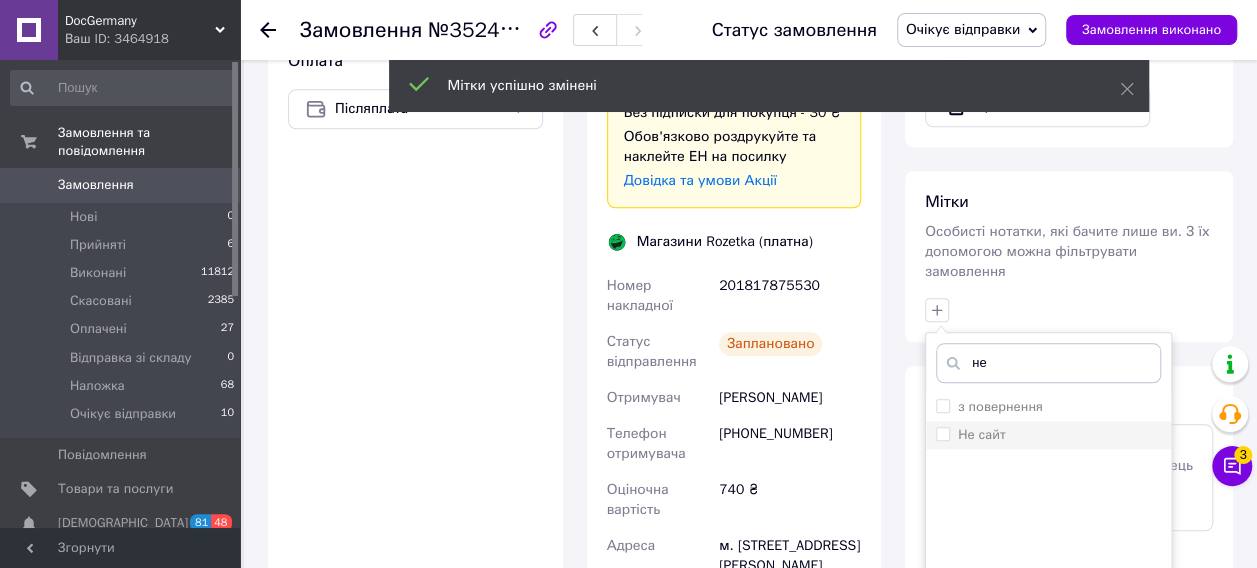 type on "не" 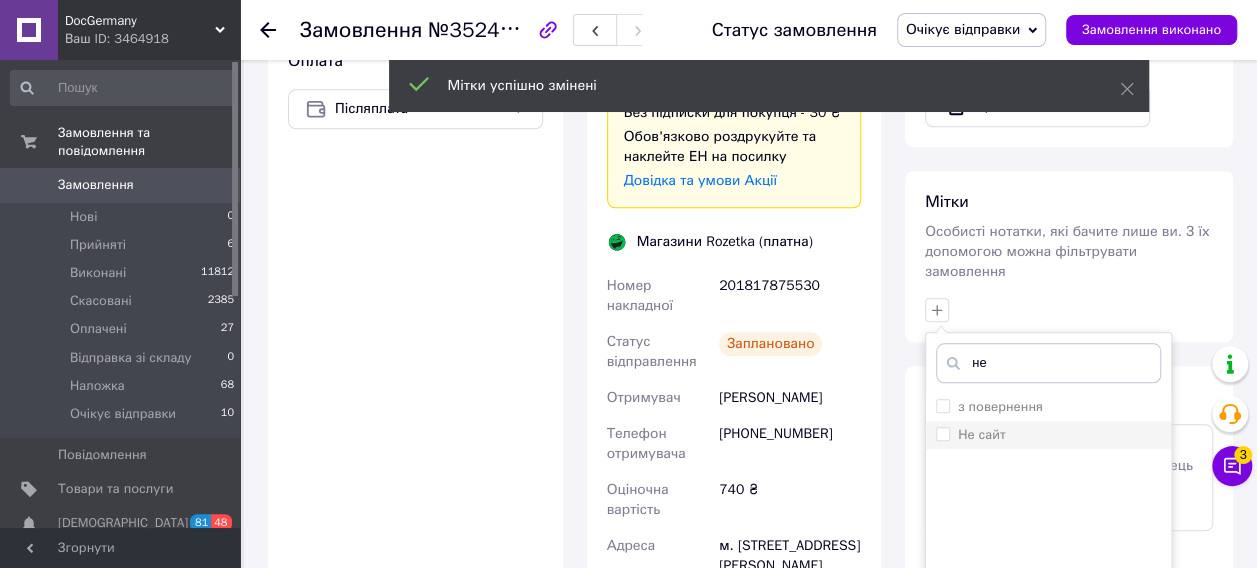 click on "Не сайт" at bounding box center [1048, 435] 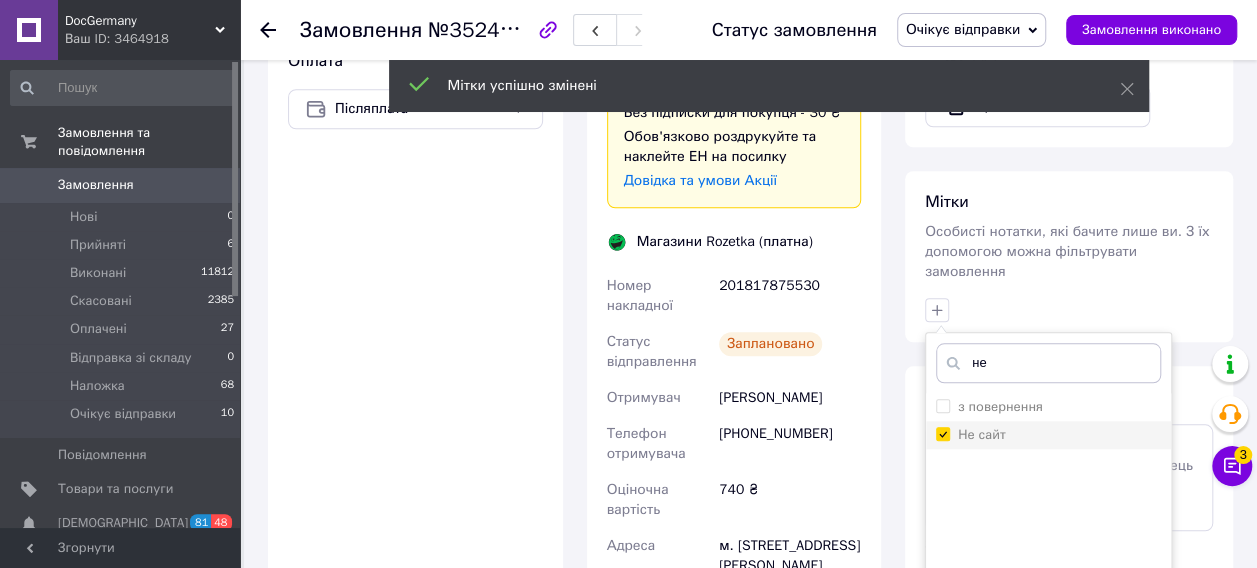 checkbox on "true" 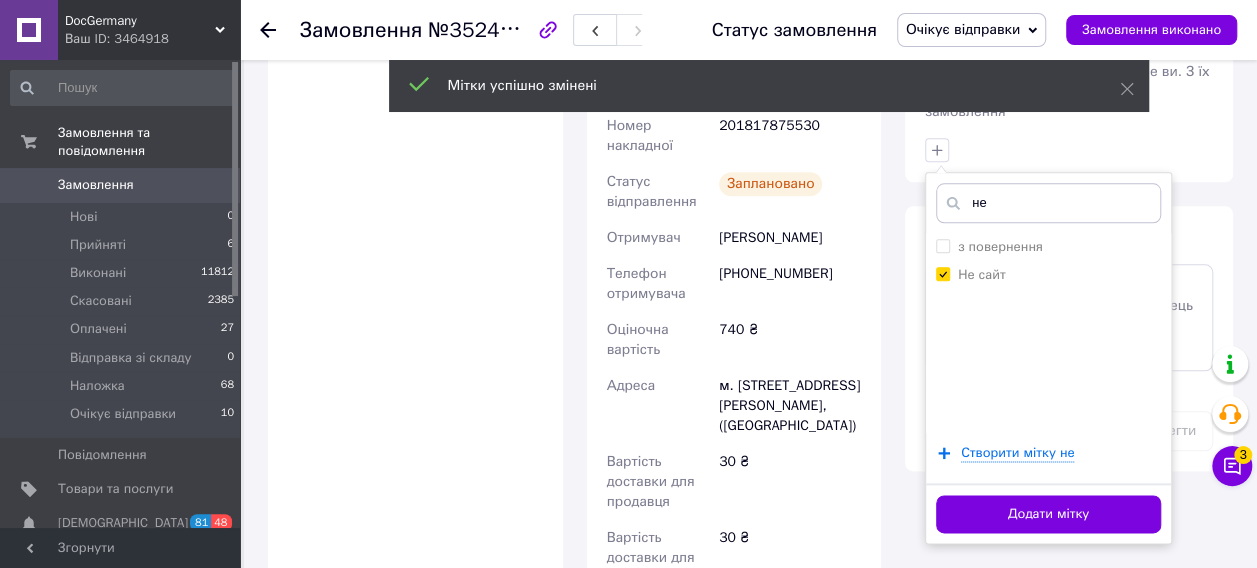 scroll, scrollTop: 1100, scrollLeft: 0, axis: vertical 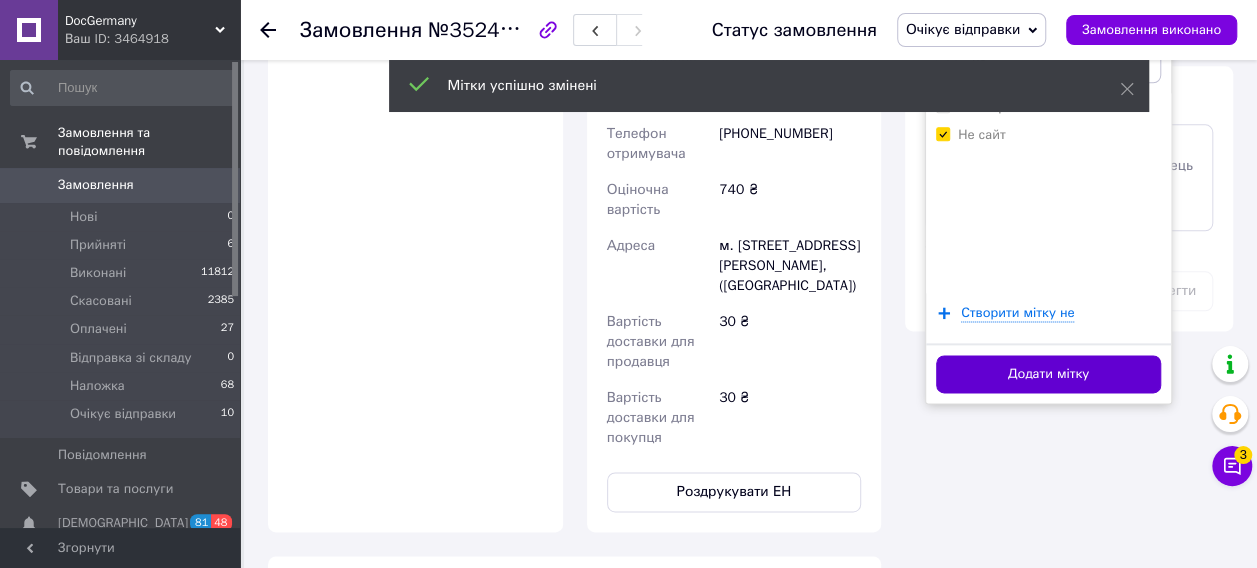 click on "Додати мітку" at bounding box center [1048, 374] 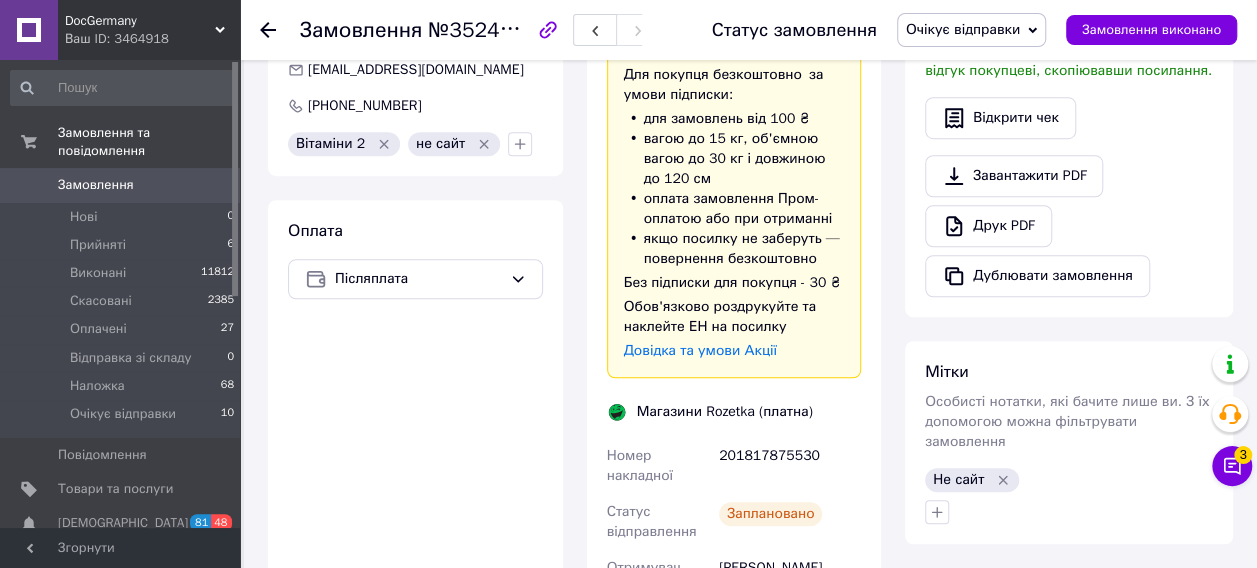 scroll, scrollTop: 800, scrollLeft: 0, axis: vertical 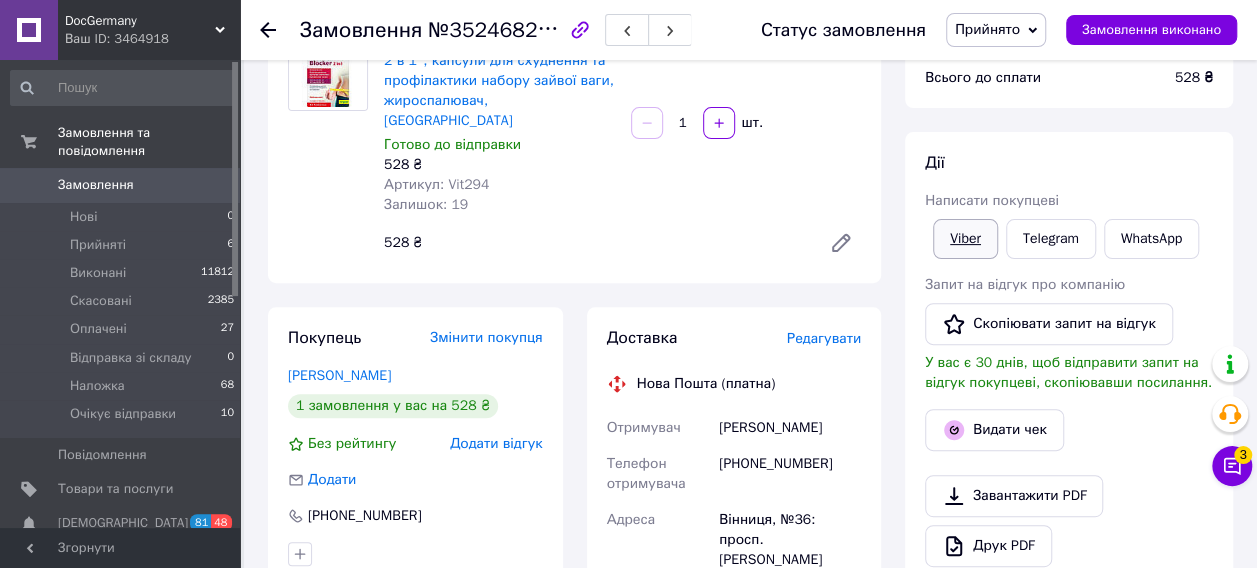 click on "Viber" at bounding box center [965, 239] 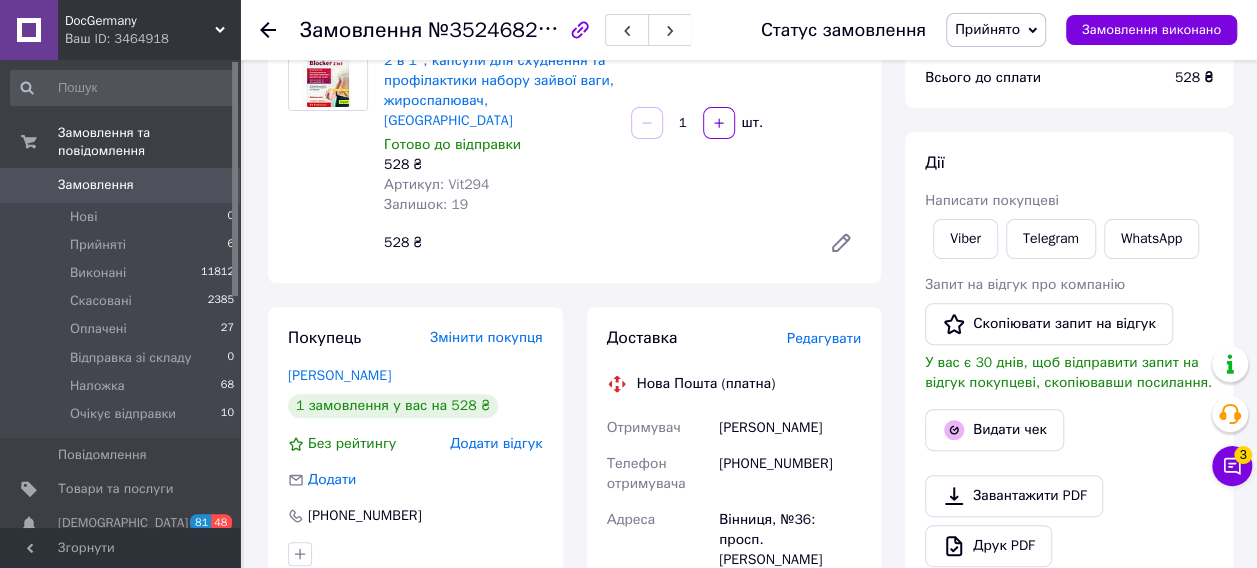 scroll, scrollTop: 0, scrollLeft: 0, axis: both 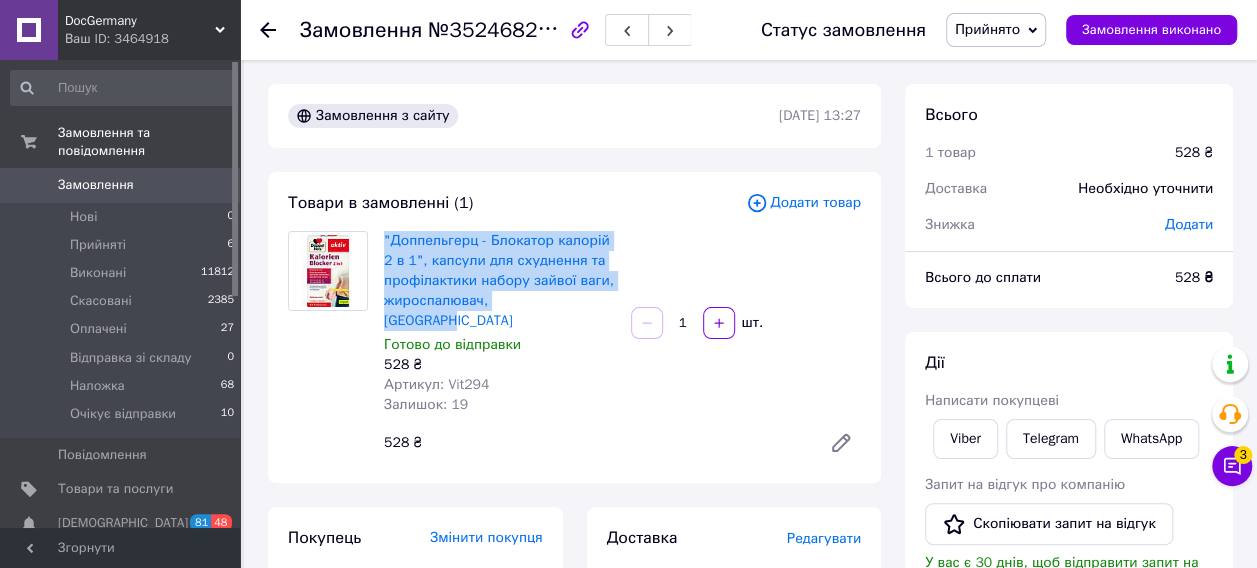 drag, startPoint x: 376, startPoint y: 239, endPoint x: 561, endPoint y: 306, distance: 196.75873 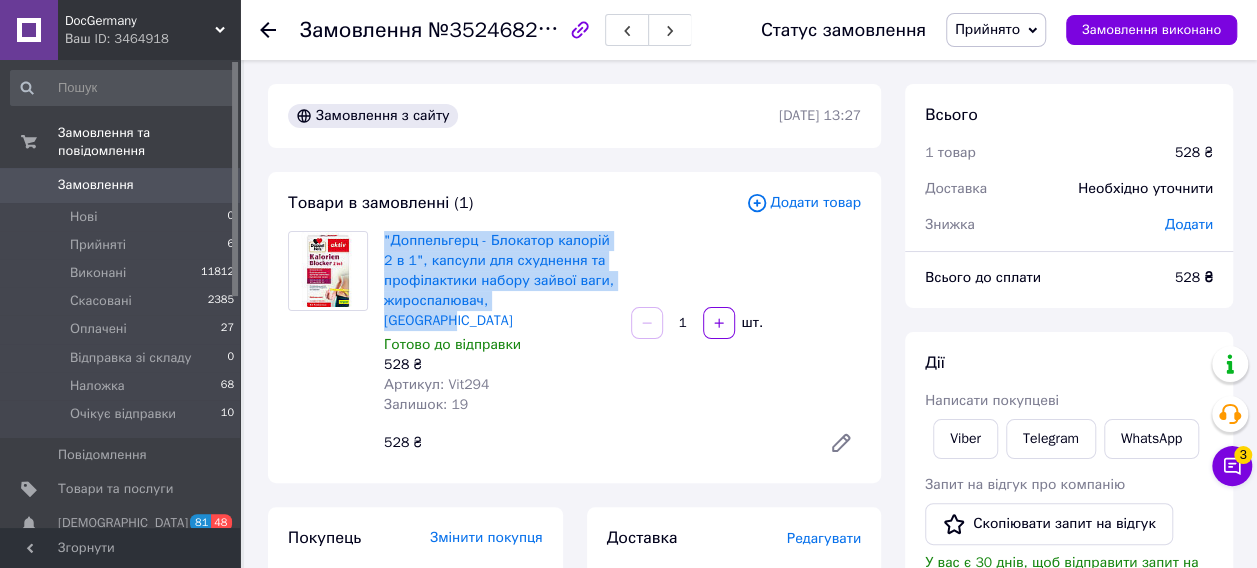 click on ""Доппельгерц - Блокатор калорій 2 в 1", капсули для схуднення та профілактики набору зайвої ваги, жироспалювач, Німеччина Готово до відправки 528 ₴ Артикул: Vit294 Залишок: 19" at bounding box center (499, 323) 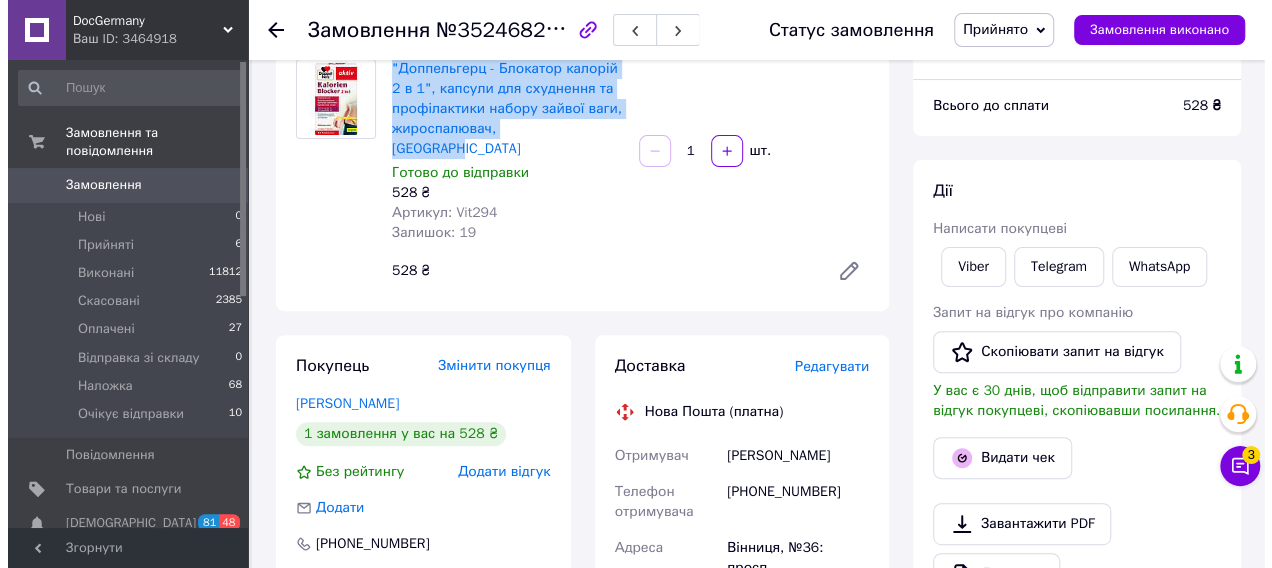 scroll, scrollTop: 400, scrollLeft: 0, axis: vertical 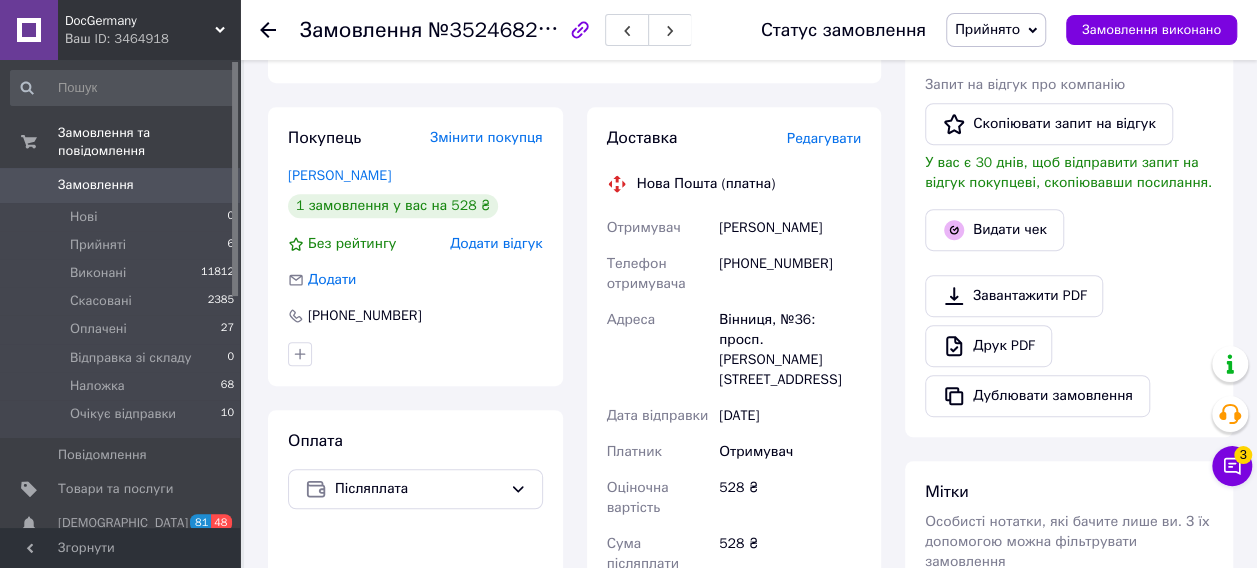 click on "Редагувати" at bounding box center [824, 138] 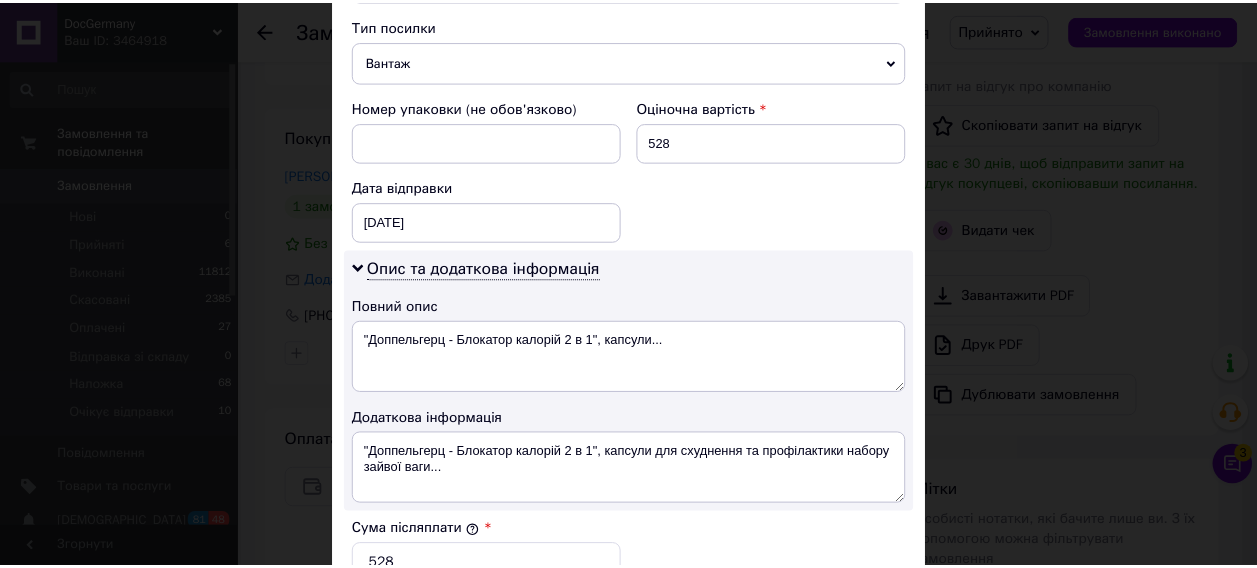 scroll, scrollTop: 1190, scrollLeft: 0, axis: vertical 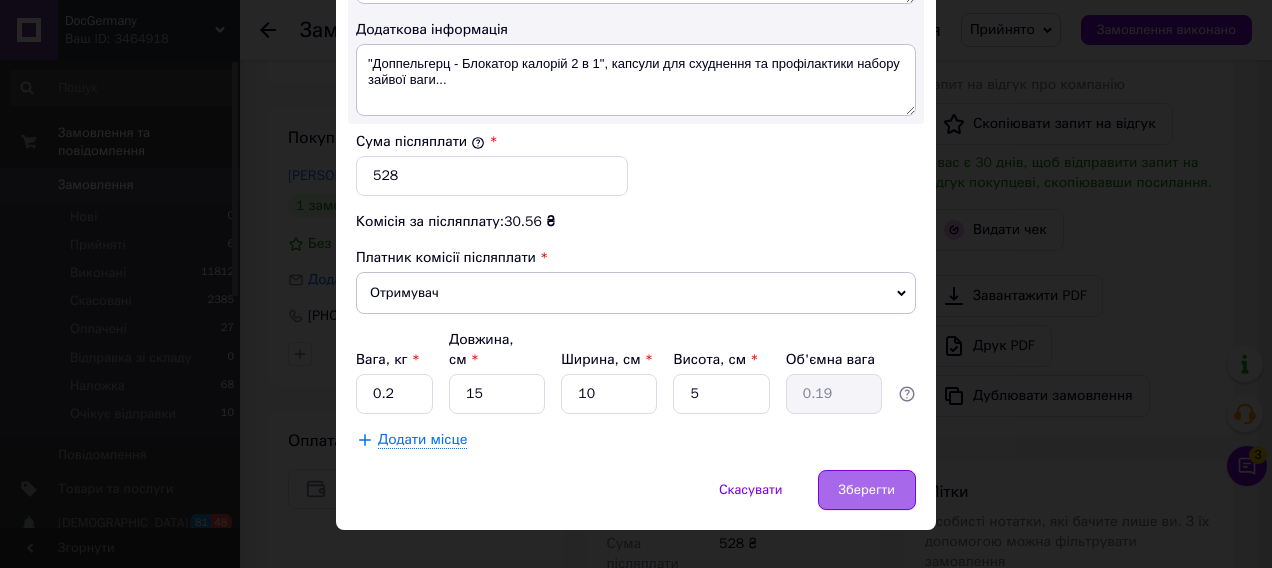 click on "Зберегти" at bounding box center (867, 490) 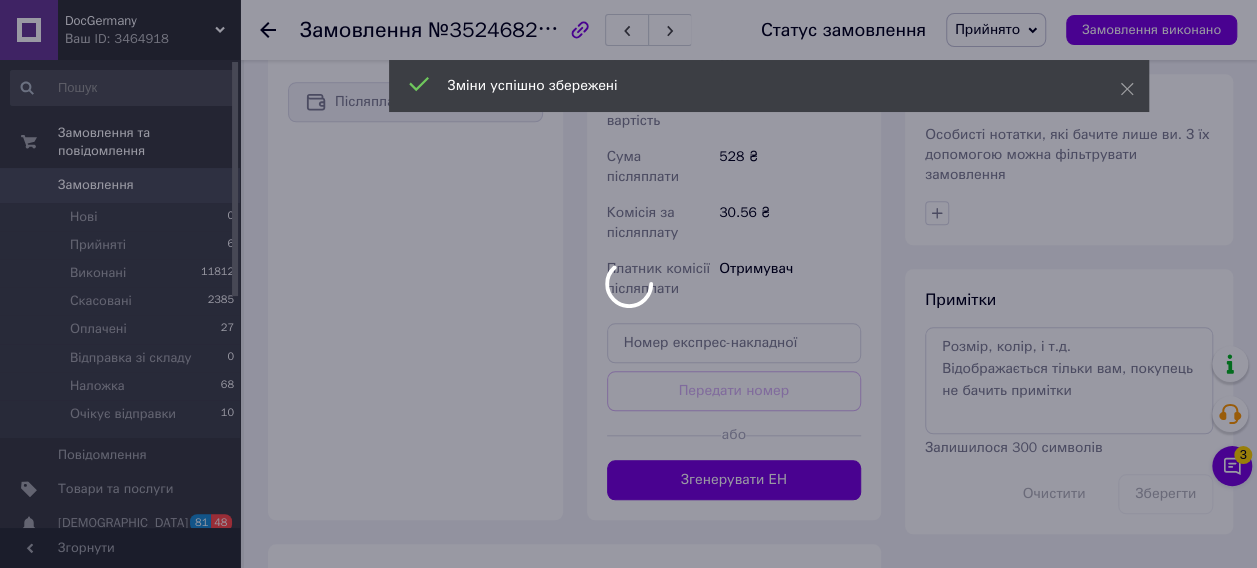 scroll, scrollTop: 893, scrollLeft: 0, axis: vertical 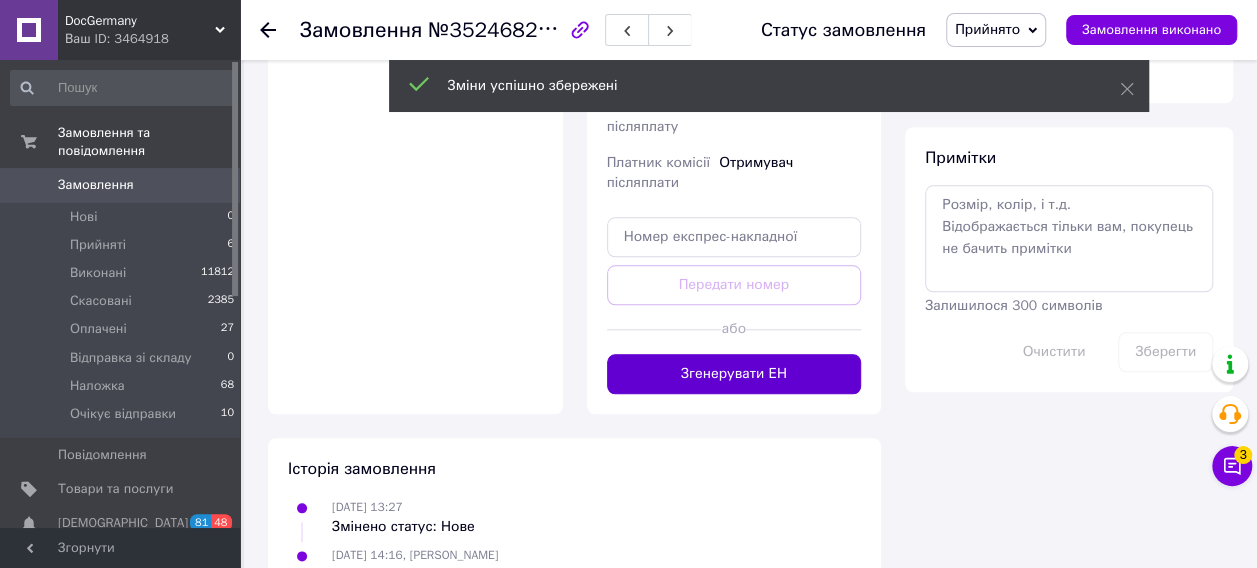 click on "Згенерувати ЕН" at bounding box center [734, 374] 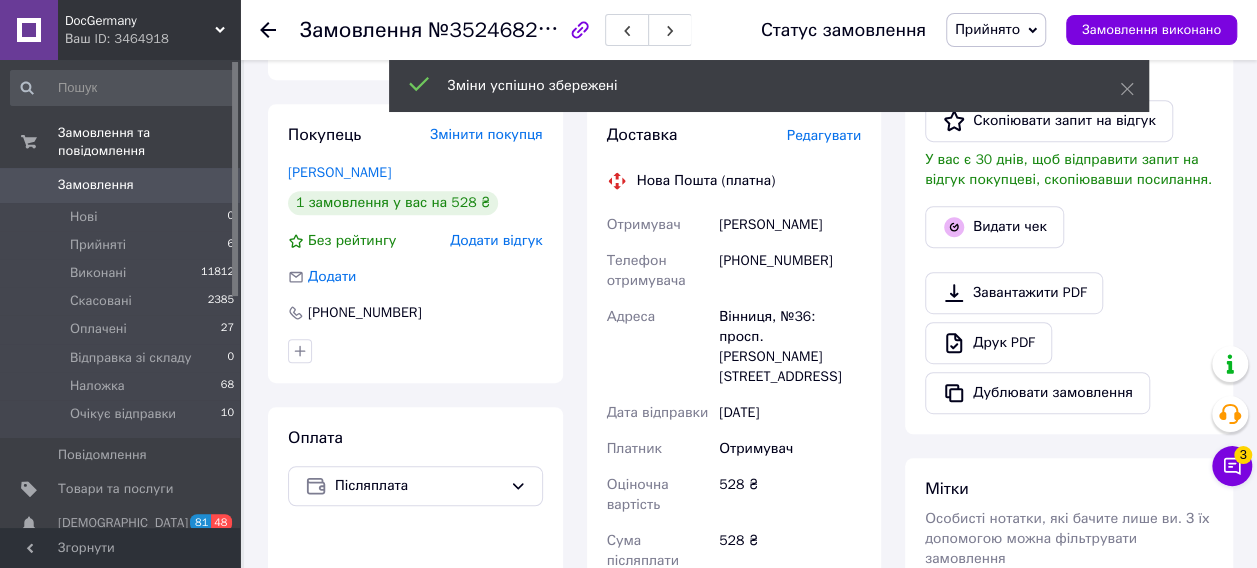 scroll, scrollTop: 393, scrollLeft: 0, axis: vertical 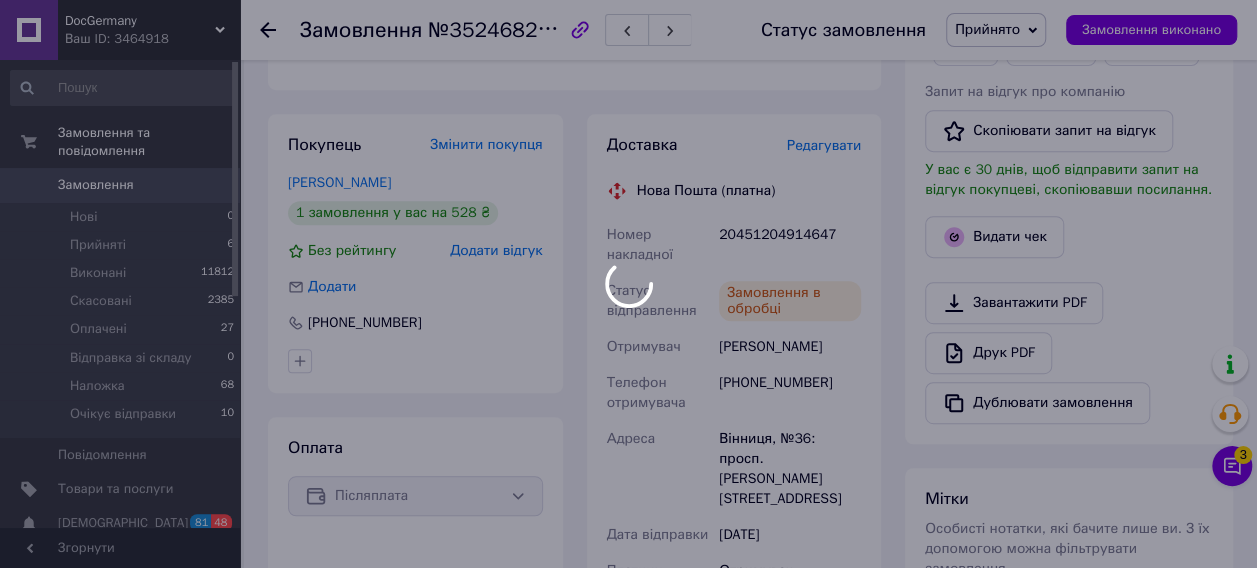 click at bounding box center (628, 284) 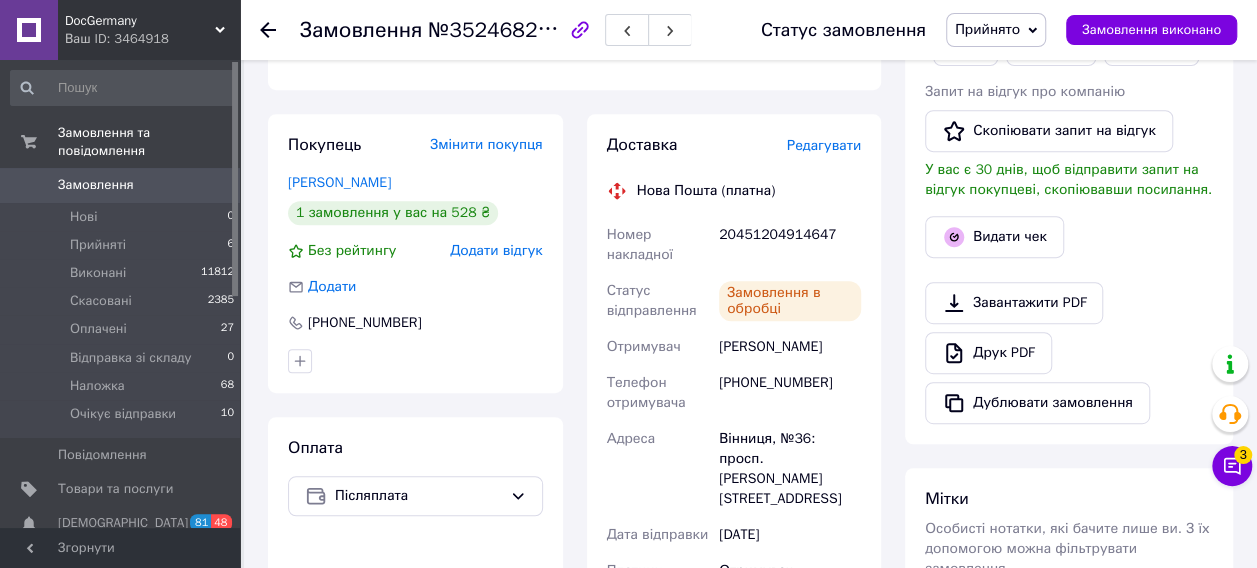 click on "Прийнято" at bounding box center [987, 29] 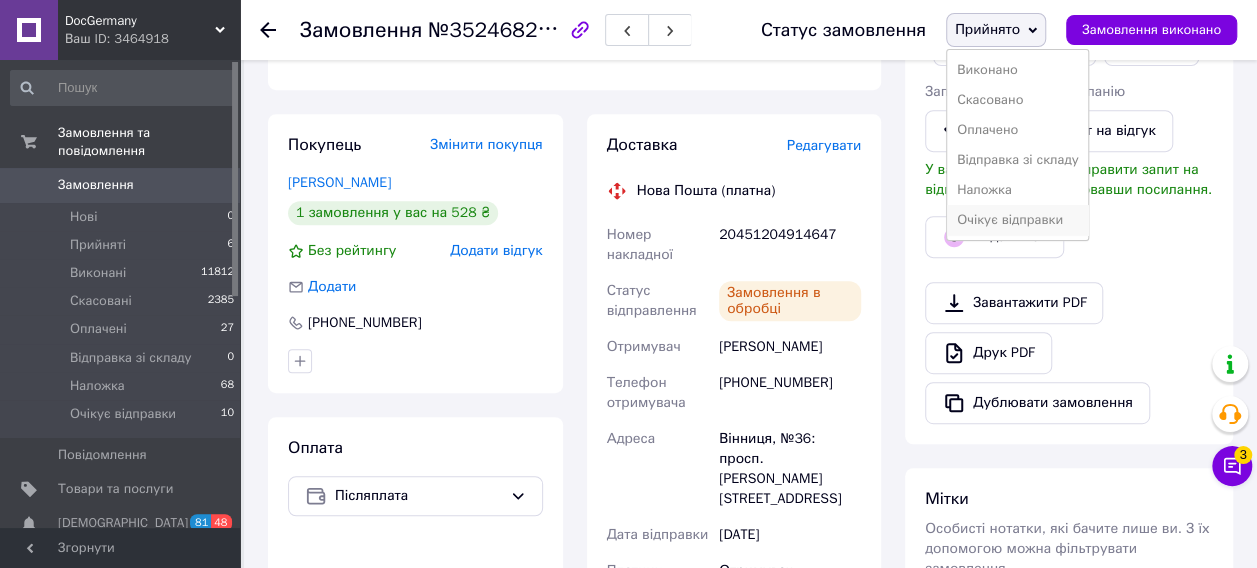 click on "Очікує відправки" at bounding box center (1018, 220) 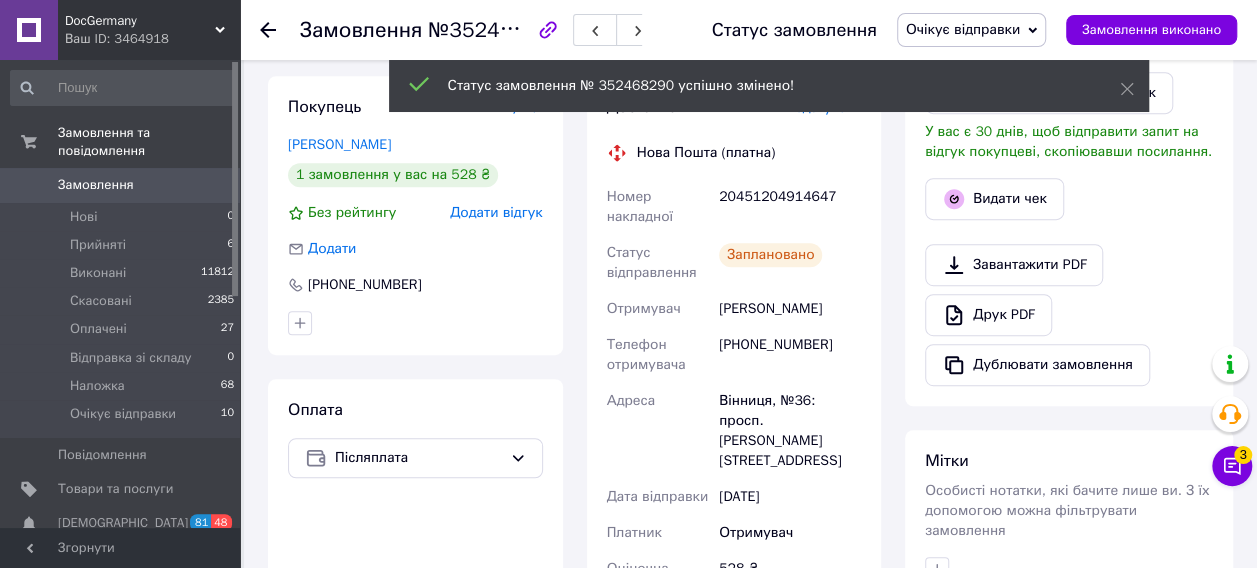 scroll, scrollTop: 400, scrollLeft: 0, axis: vertical 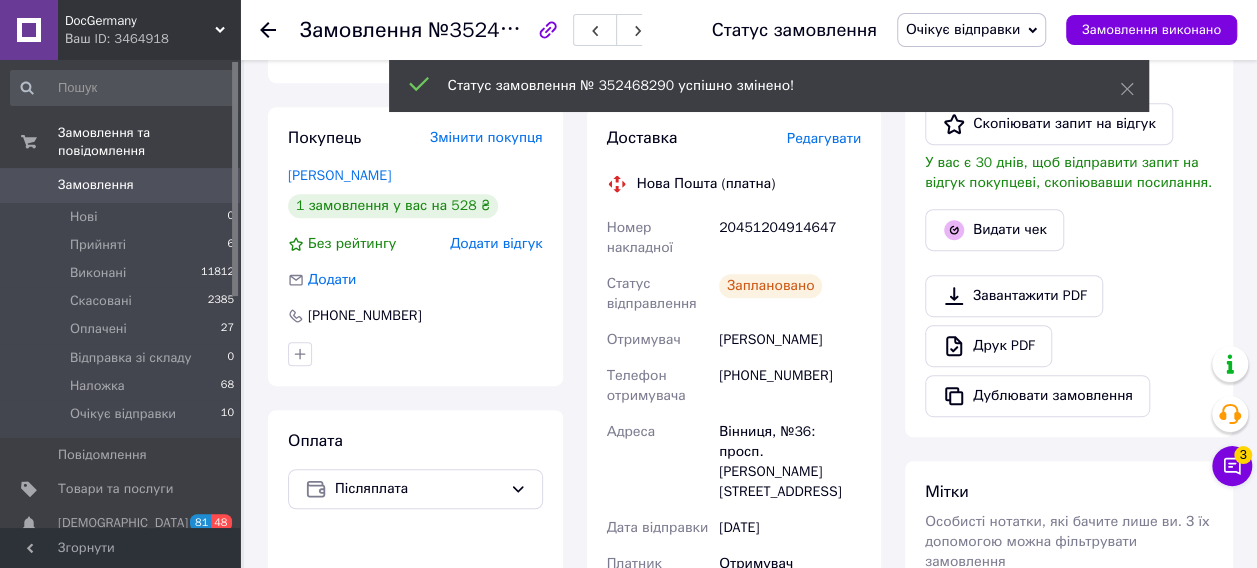 click on "20451204914647" at bounding box center (790, 238) 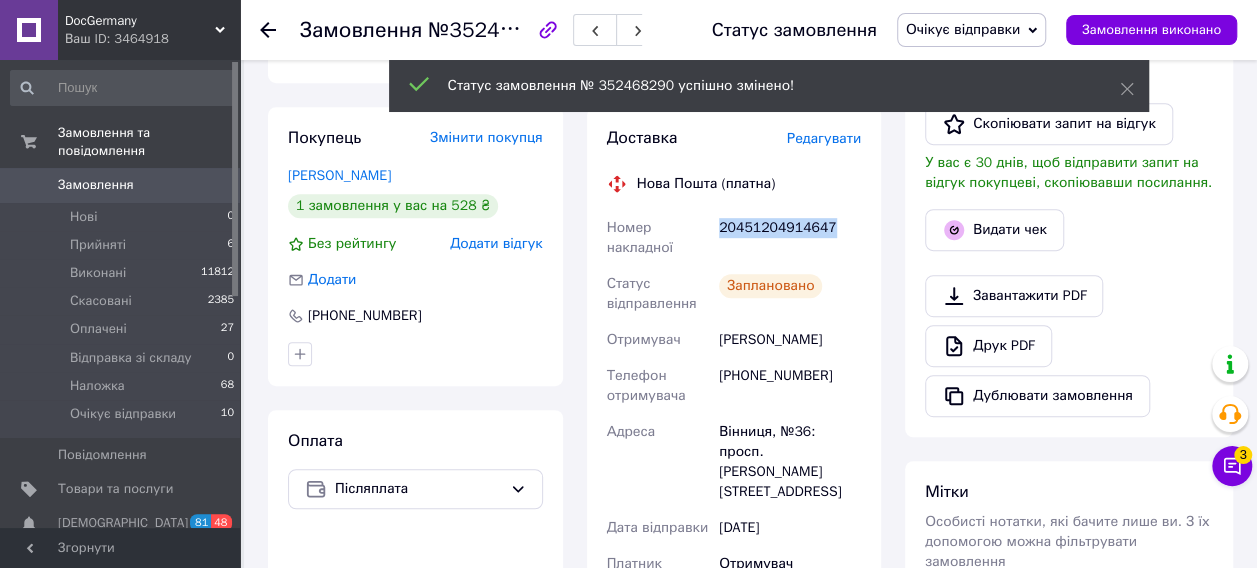 click on "20451204914647" at bounding box center (790, 238) 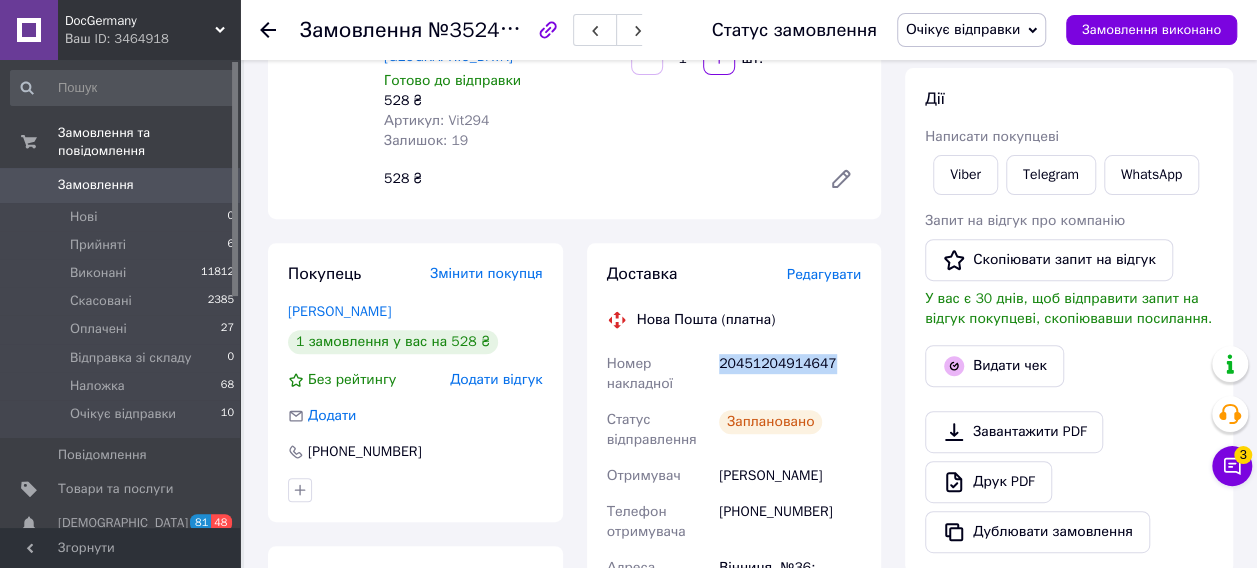 scroll, scrollTop: 100, scrollLeft: 0, axis: vertical 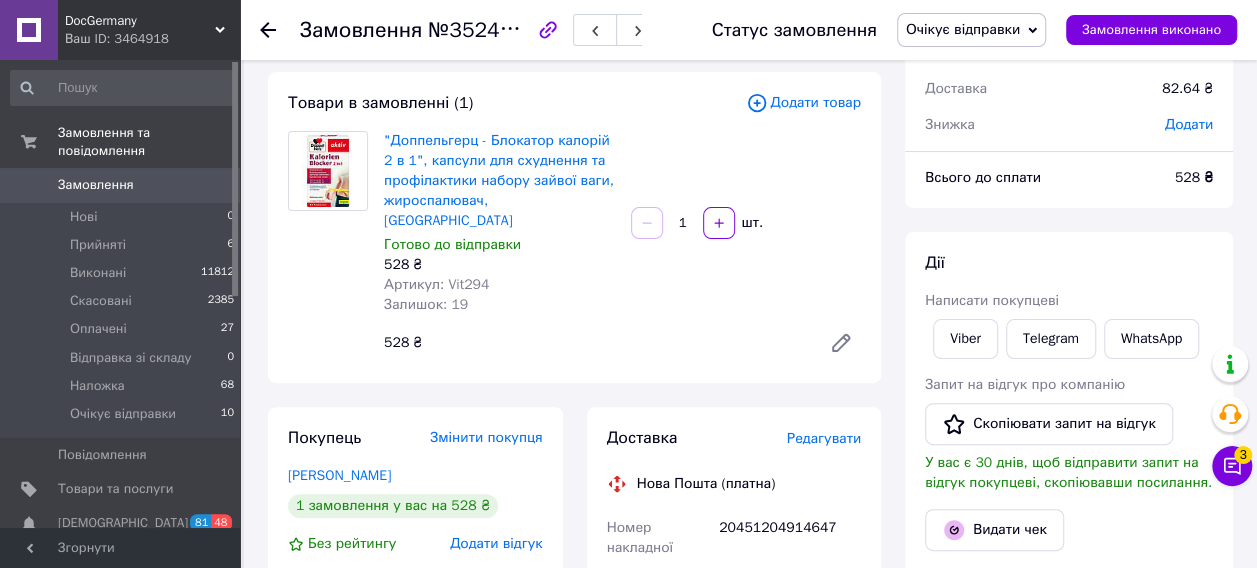 click on "Артикул: Vit294" at bounding box center (436, 284) 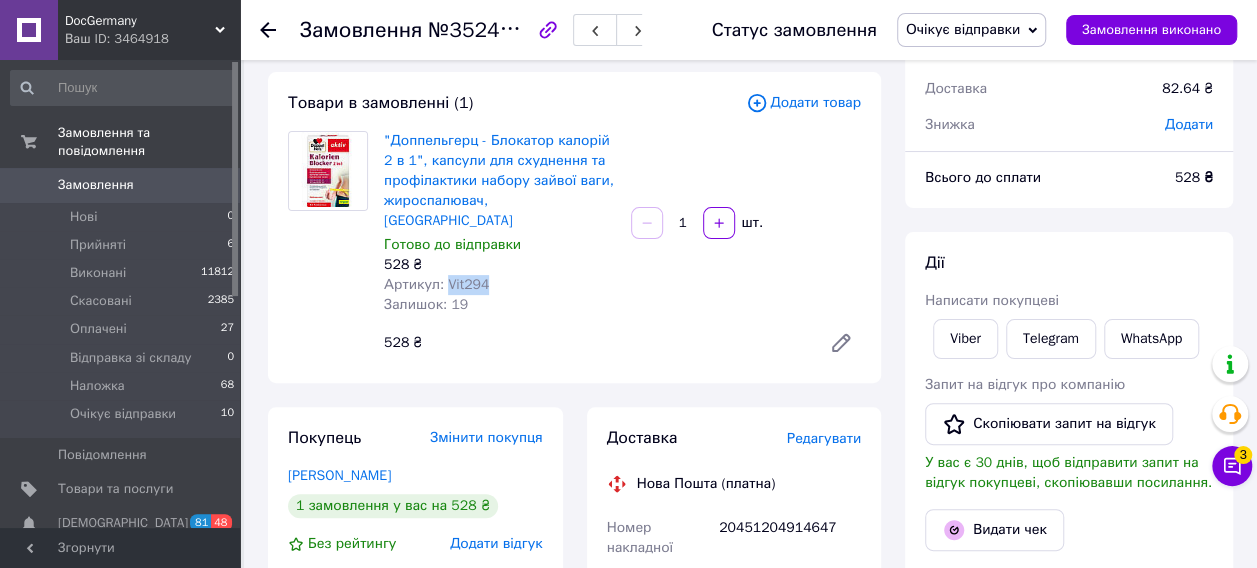 click on "Артикул: Vit294" at bounding box center [436, 284] 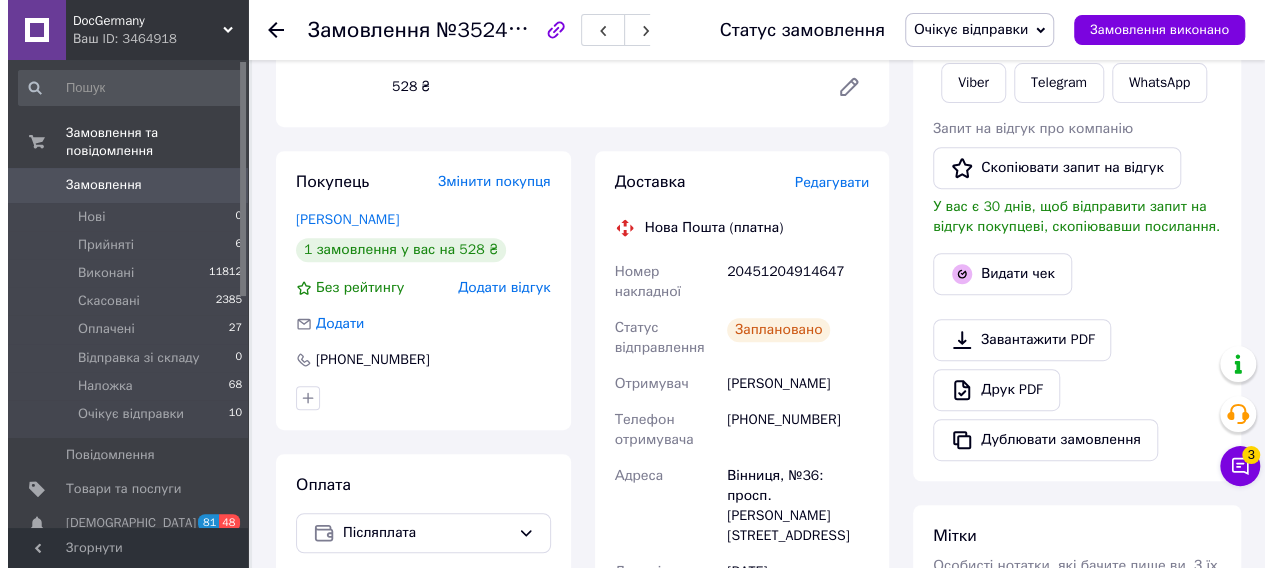 scroll, scrollTop: 500, scrollLeft: 0, axis: vertical 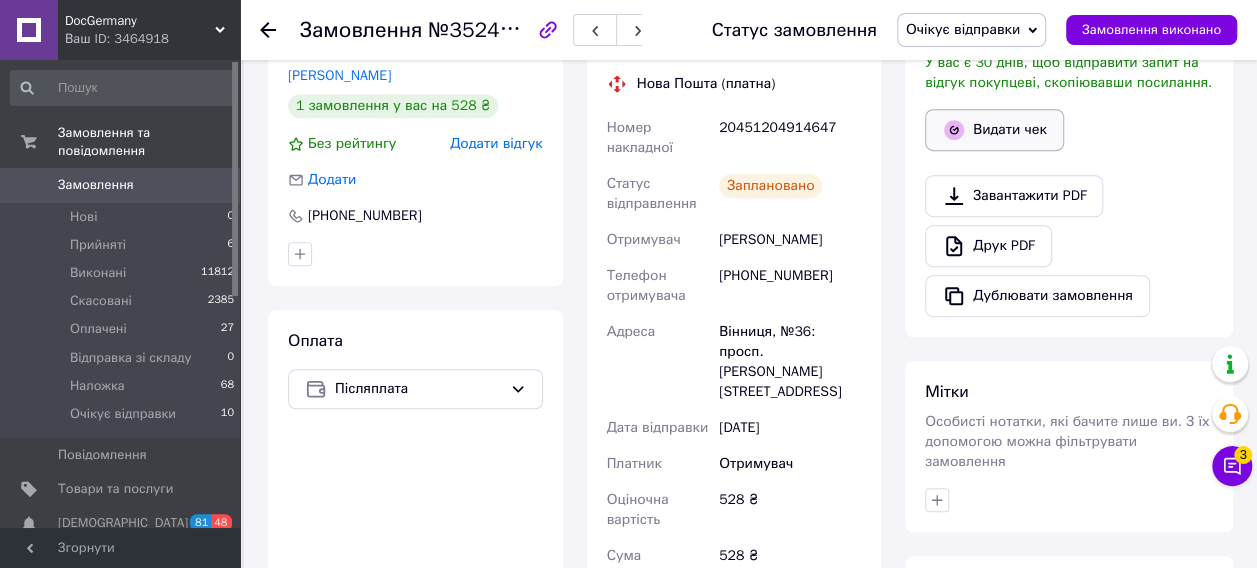 click on "Видати чек" at bounding box center (994, 130) 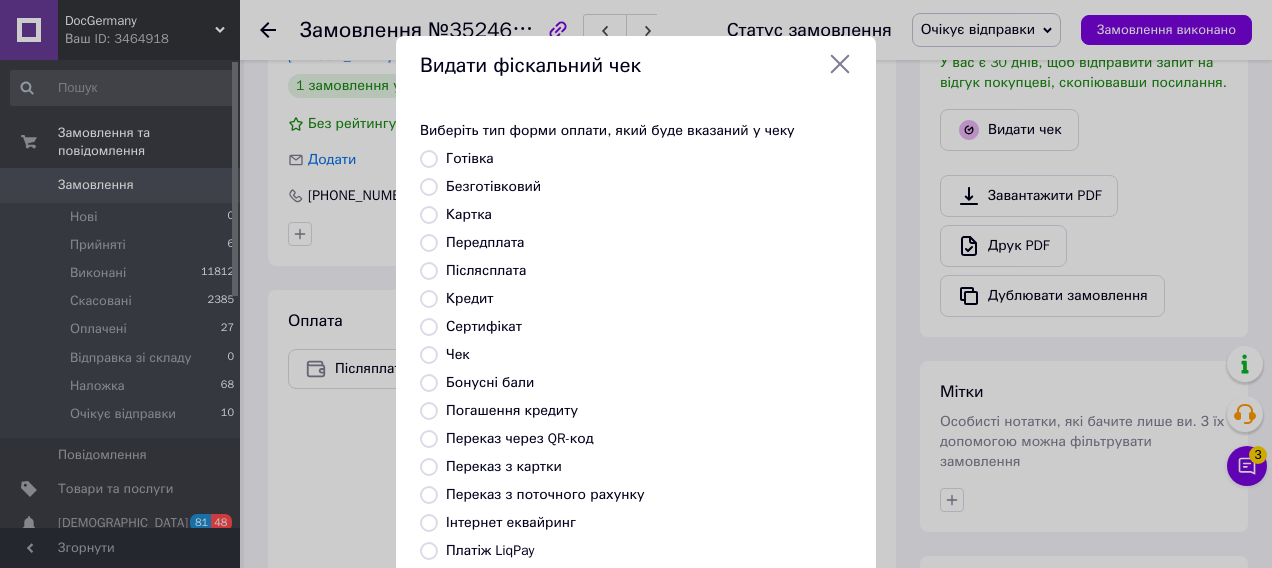 scroll, scrollTop: 290, scrollLeft: 0, axis: vertical 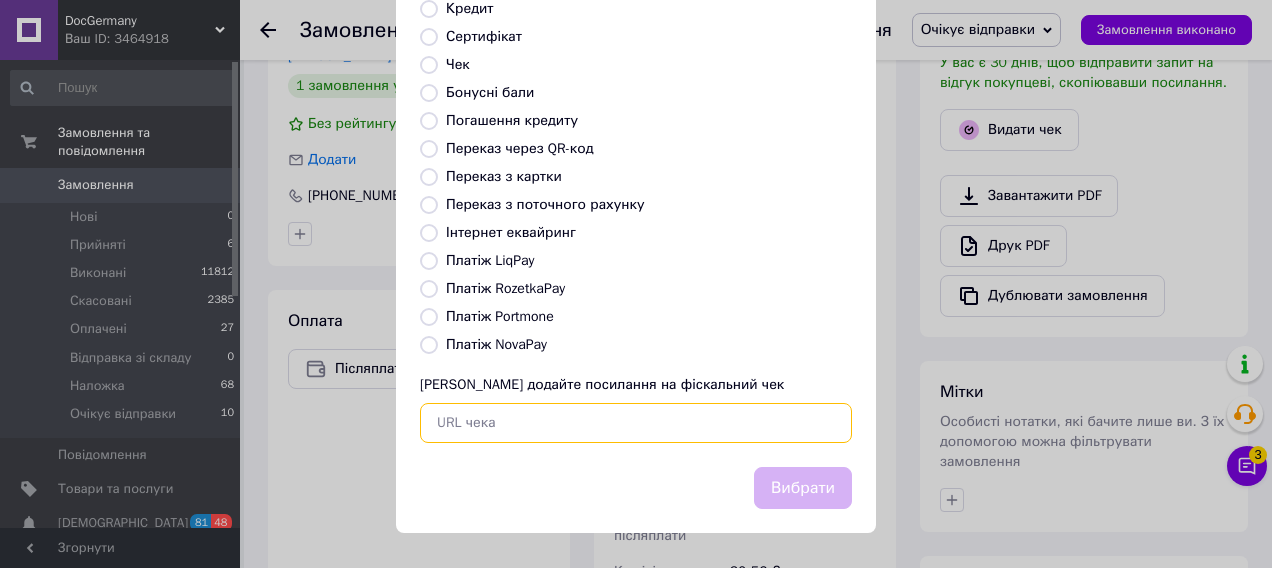 click at bounding box center [636, 423] 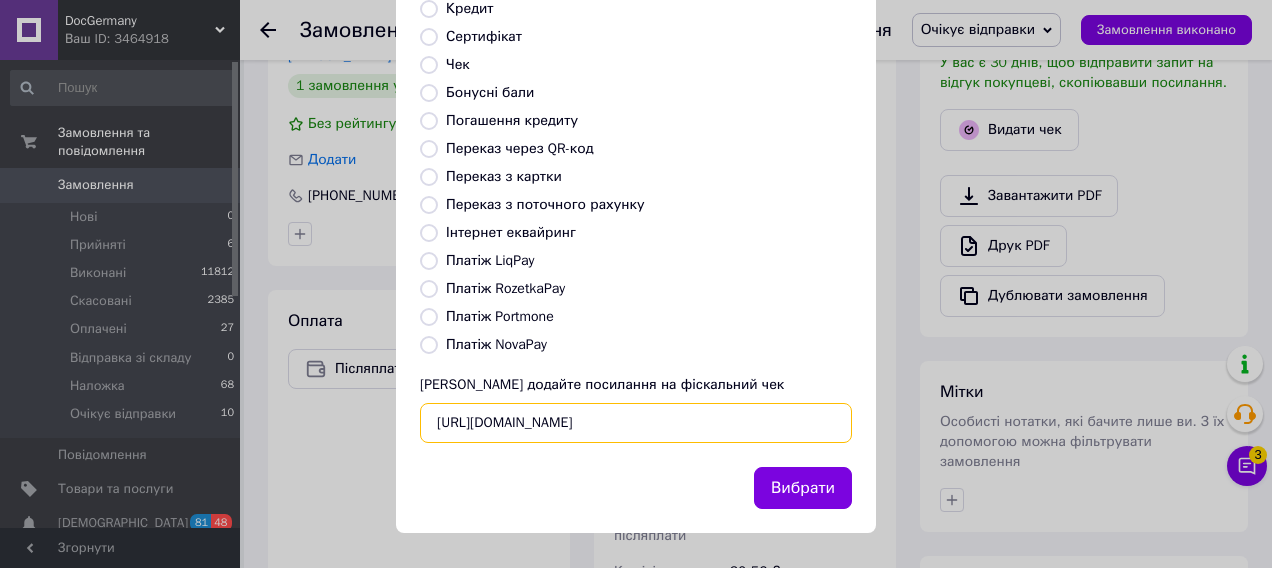 scroll, scrollTop: 0, scrollLeft: 24, axis: horizontal 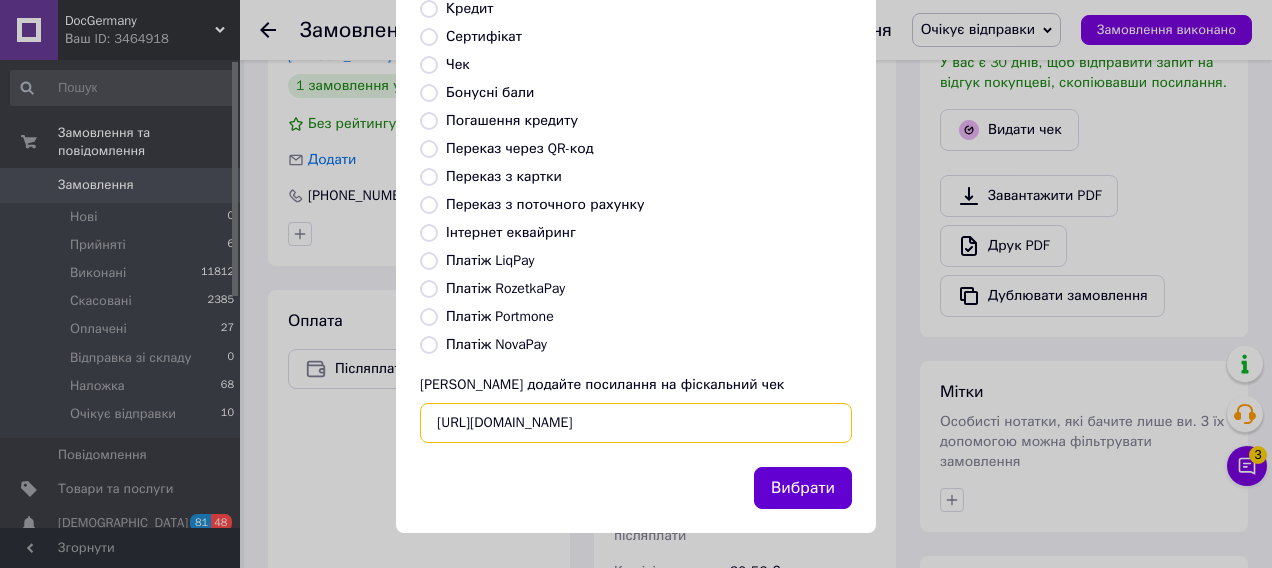 type on "[URL][DOMAIN_NAME]" 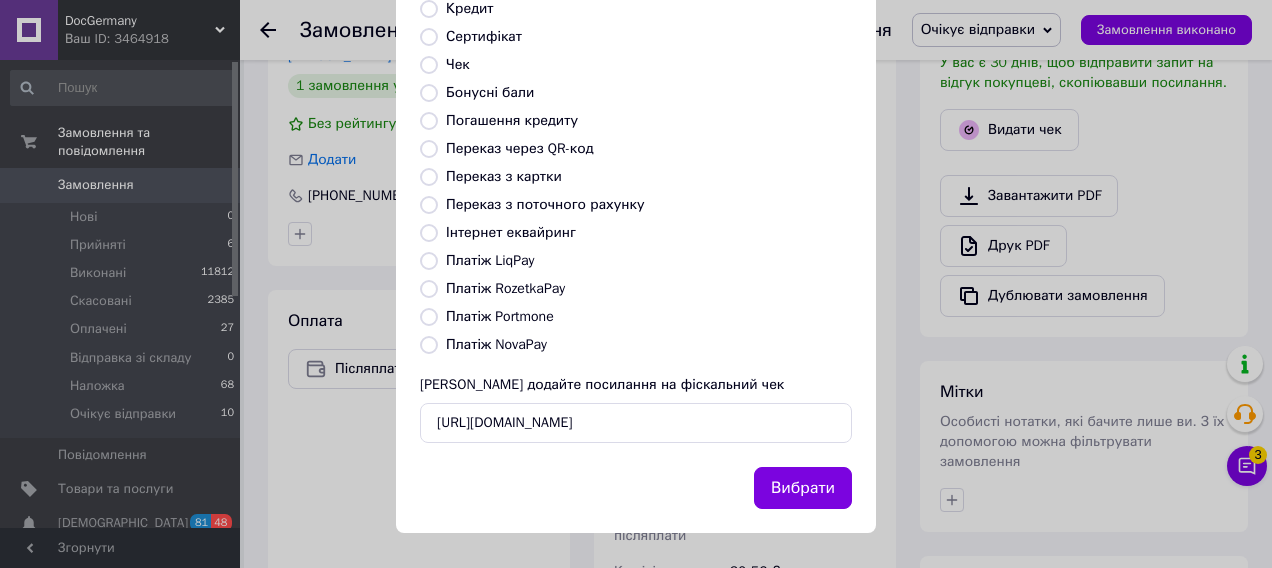 click on "Вибрати" at bounding box center (803, 488) 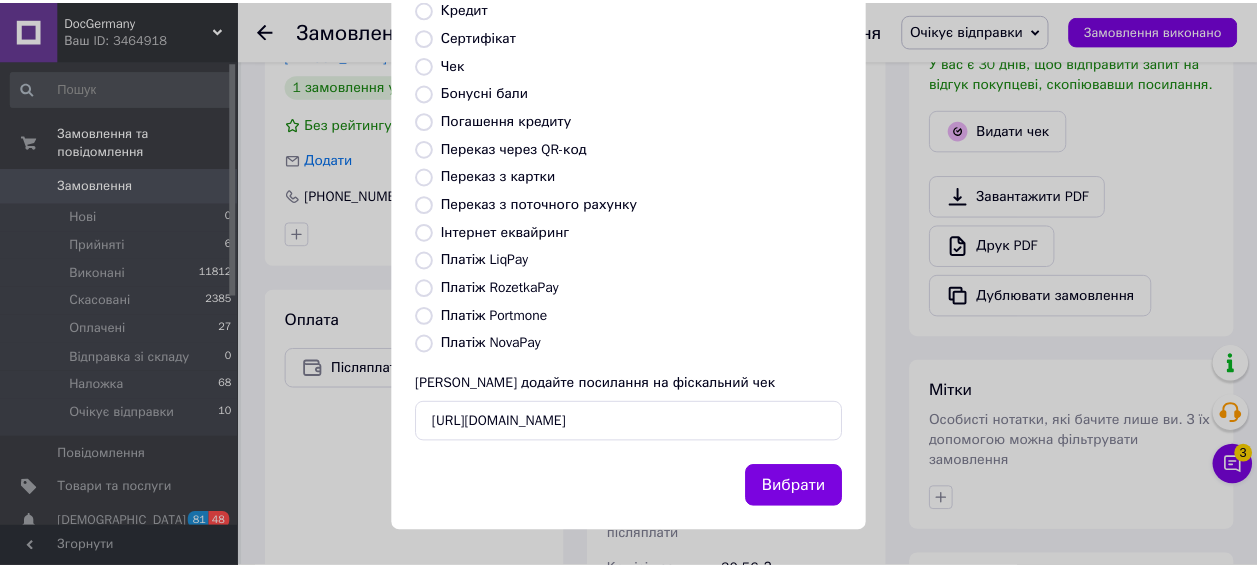 scroll, scrollTop: 0, scrollLeft: 0, axis: both 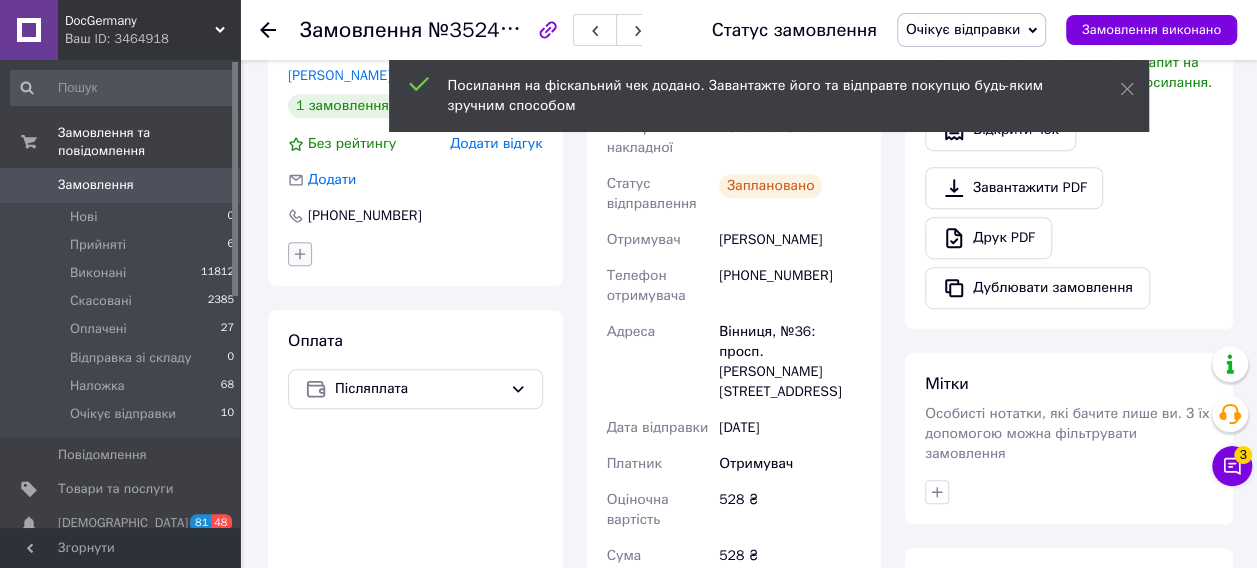 click 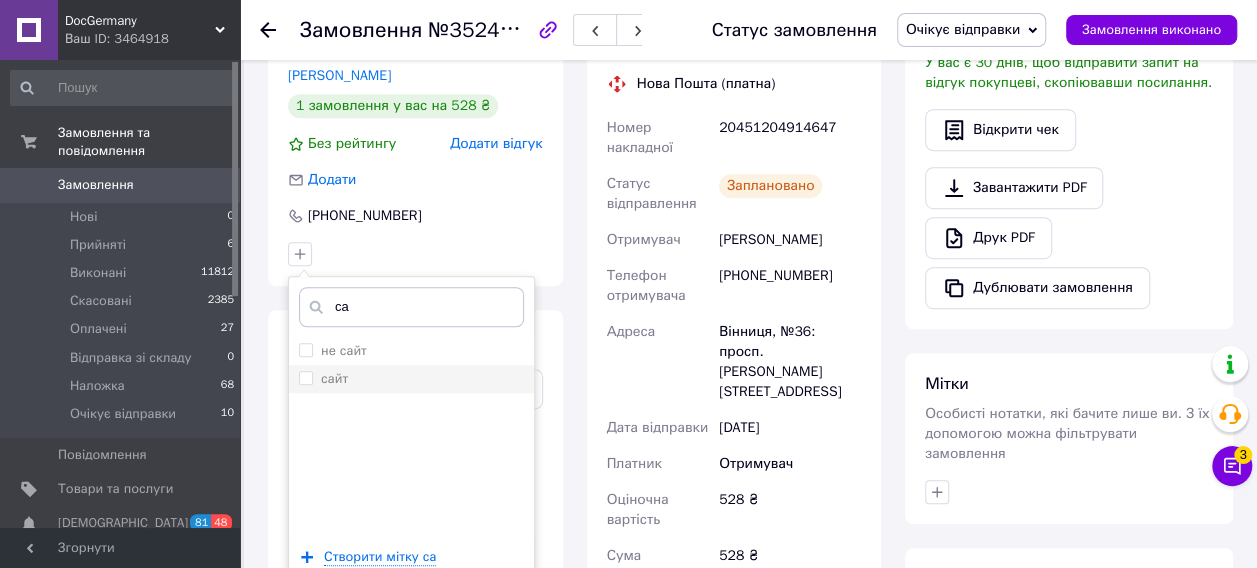 type on "са" 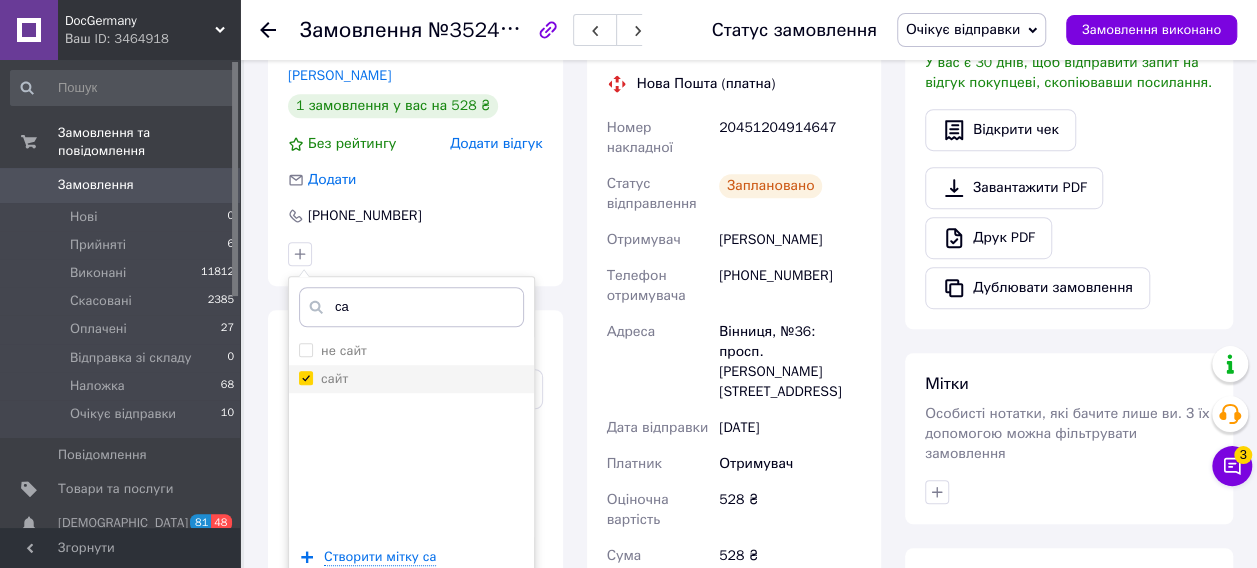 checkbox on "true" 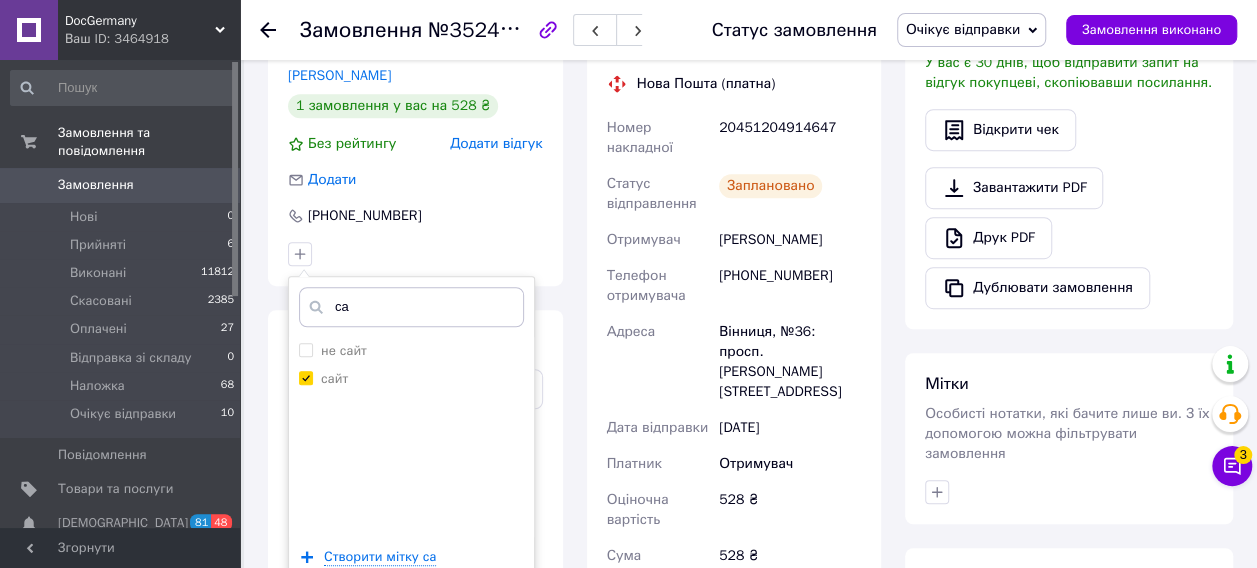 scroll, scrollTop: 600, scrollLeft: 0, axis: vertical 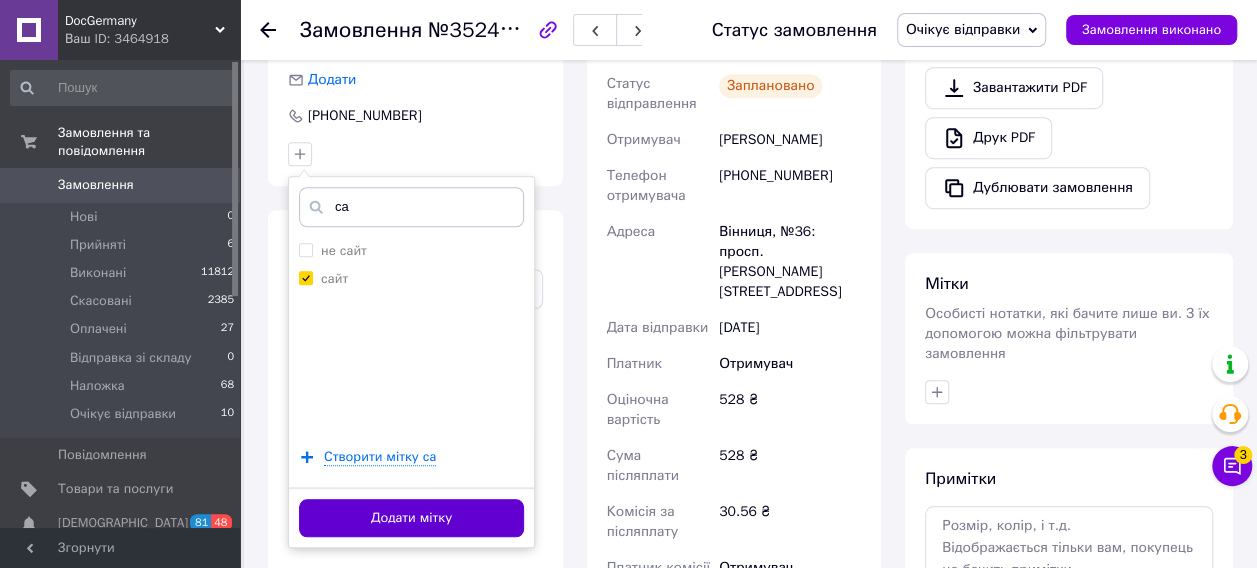 click on "Додати мітку" at bounding box center [411, 518] 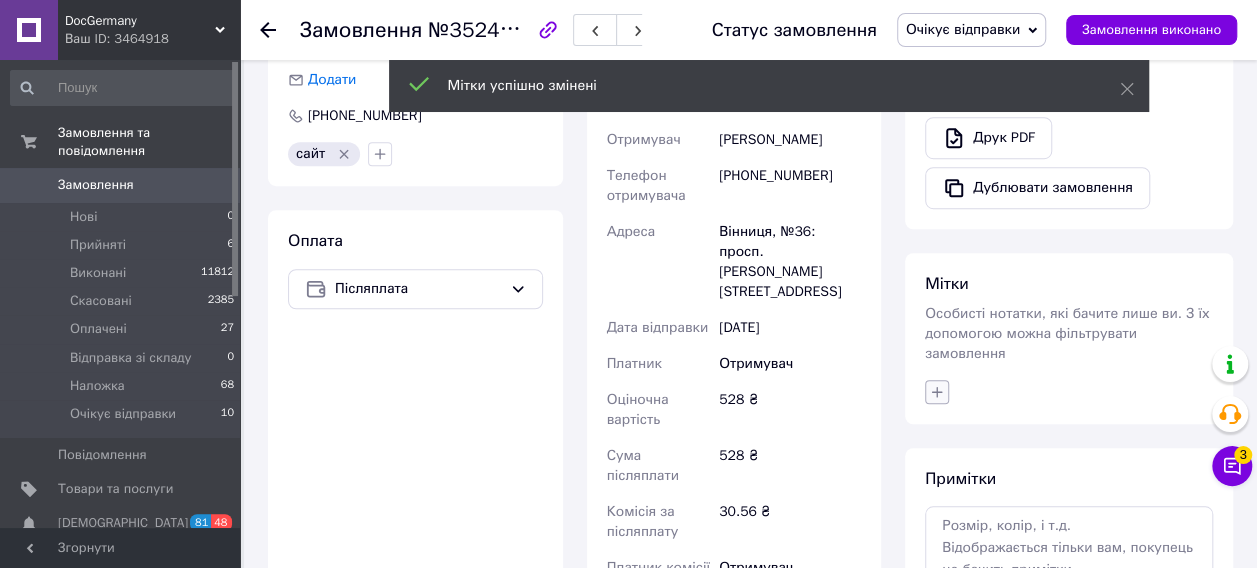 click 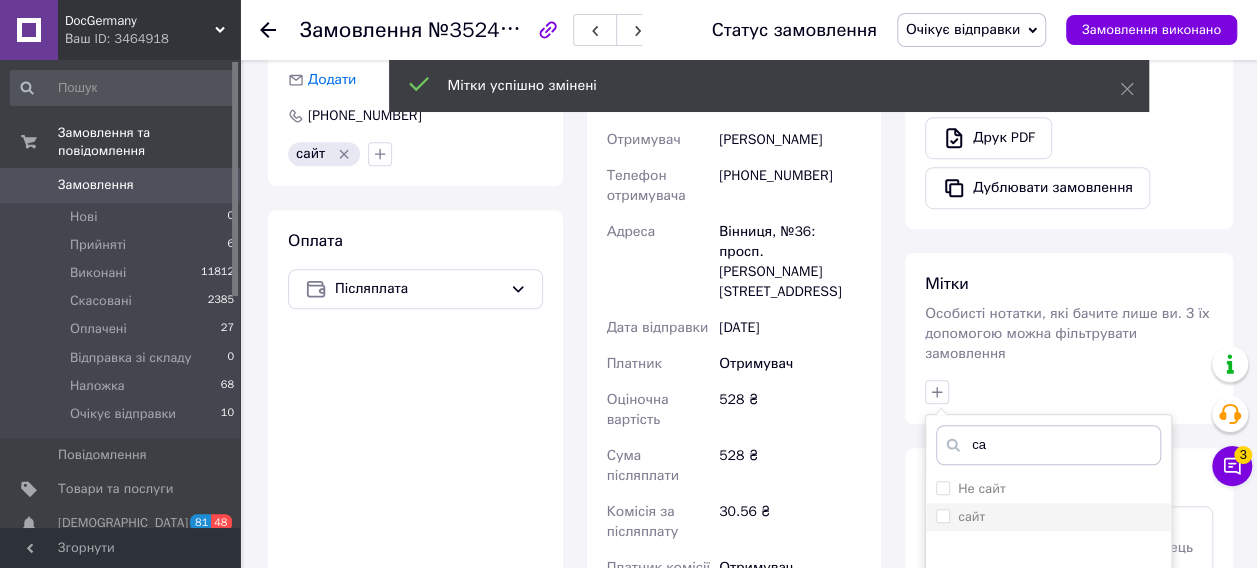 type on "са" 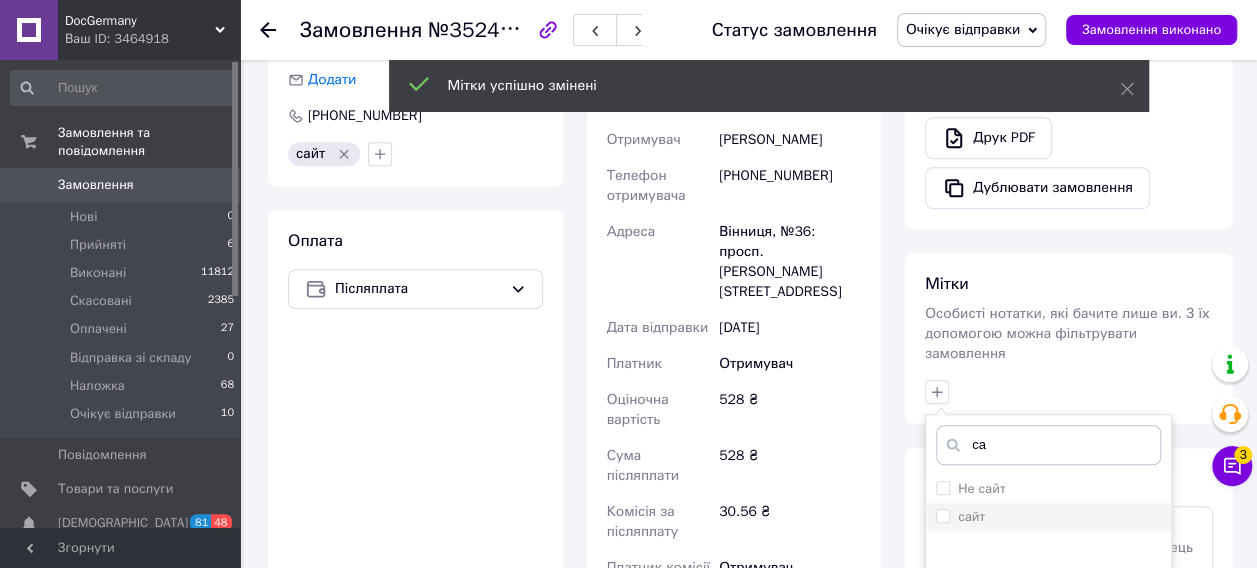 click on "сайт" at bounding box center [1048, 517] 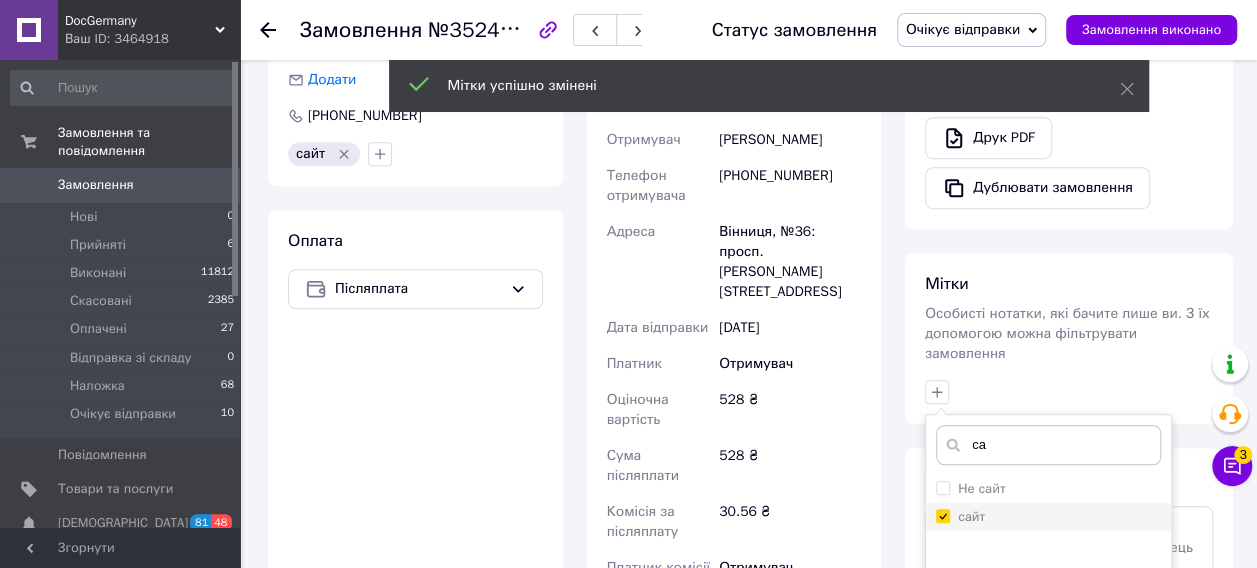 checkbox on "true" 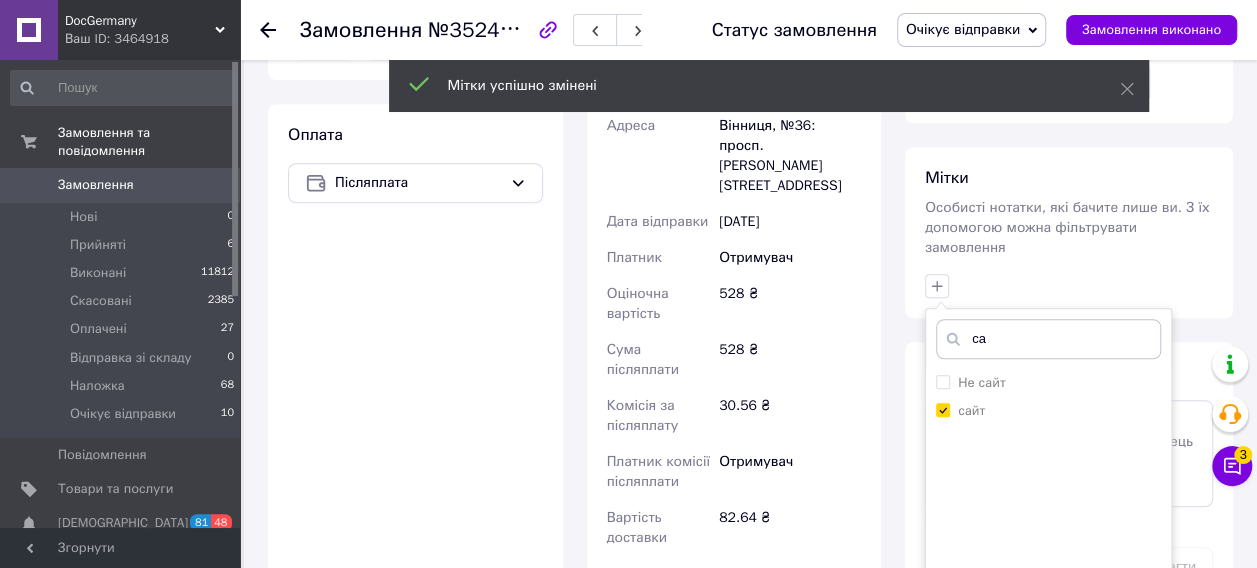 scroll, scrollTop: 800, scrollLeft: 0, axis: vertical 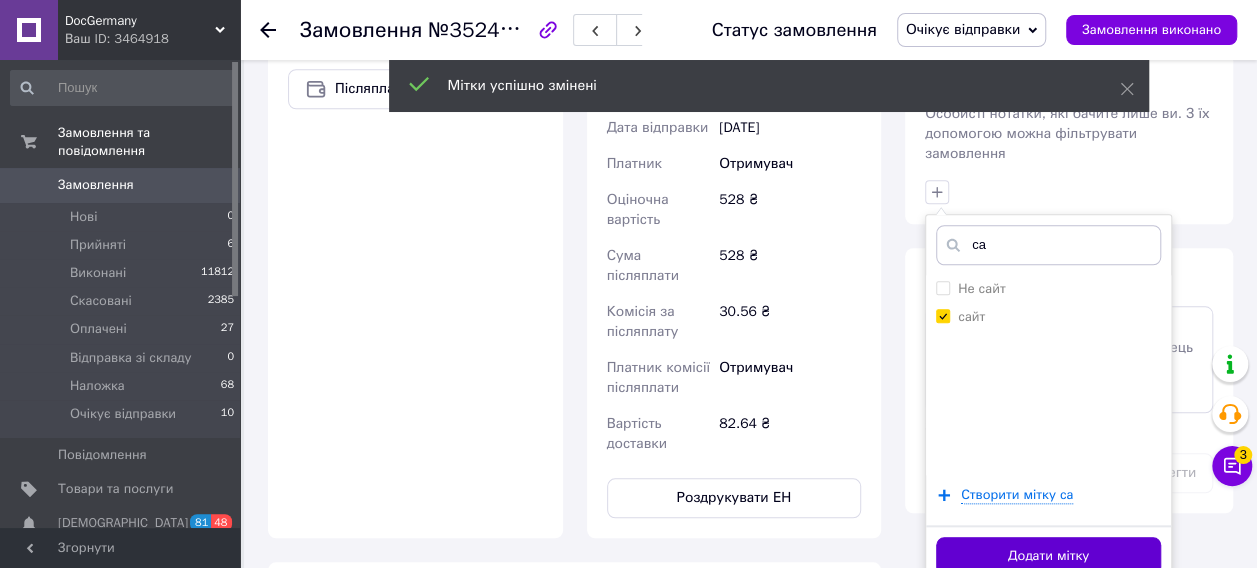 click on "Додати мітку" at bounding box center [1048, 556] 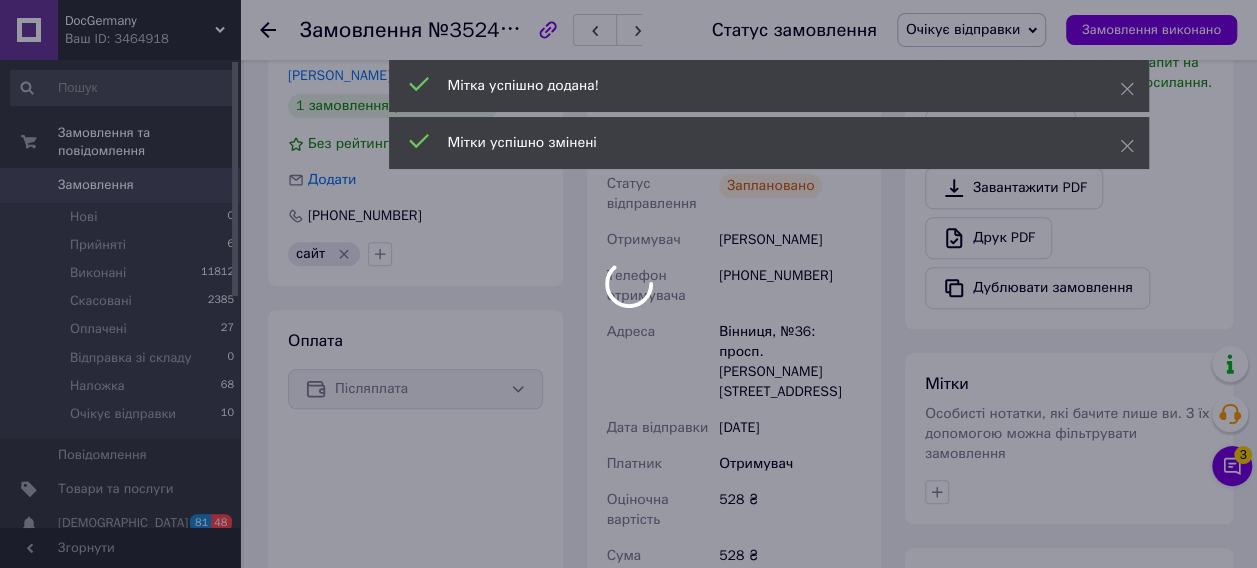 scroll, scrollTop: 300, scrollLeft: 0, axis: vertical 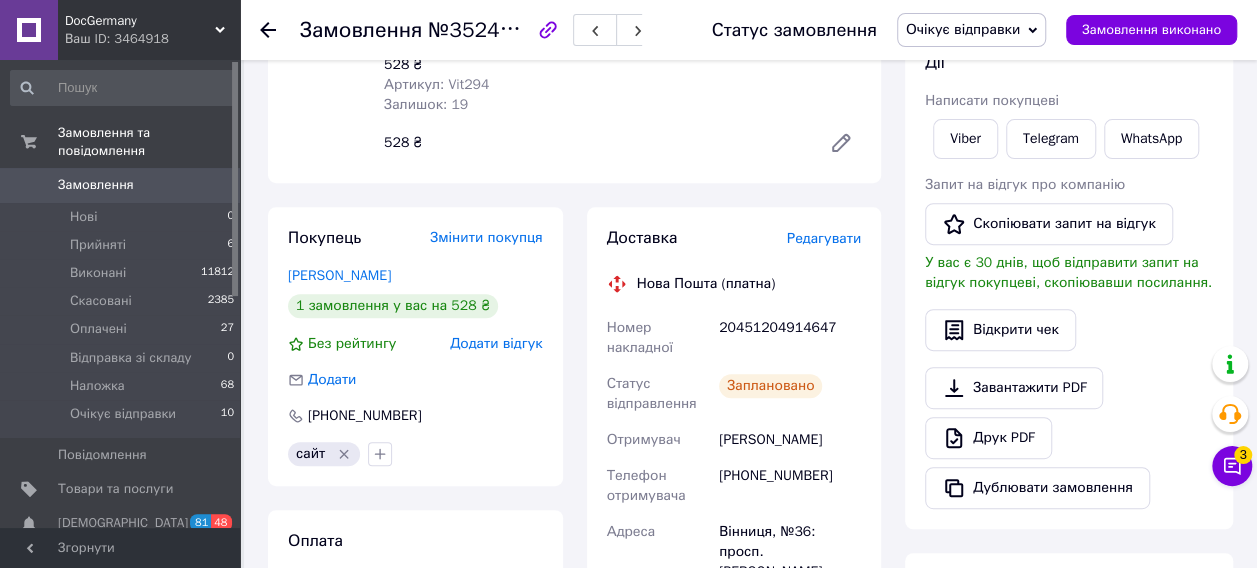 click on "Замовлення" at bounding box center [121, 185] 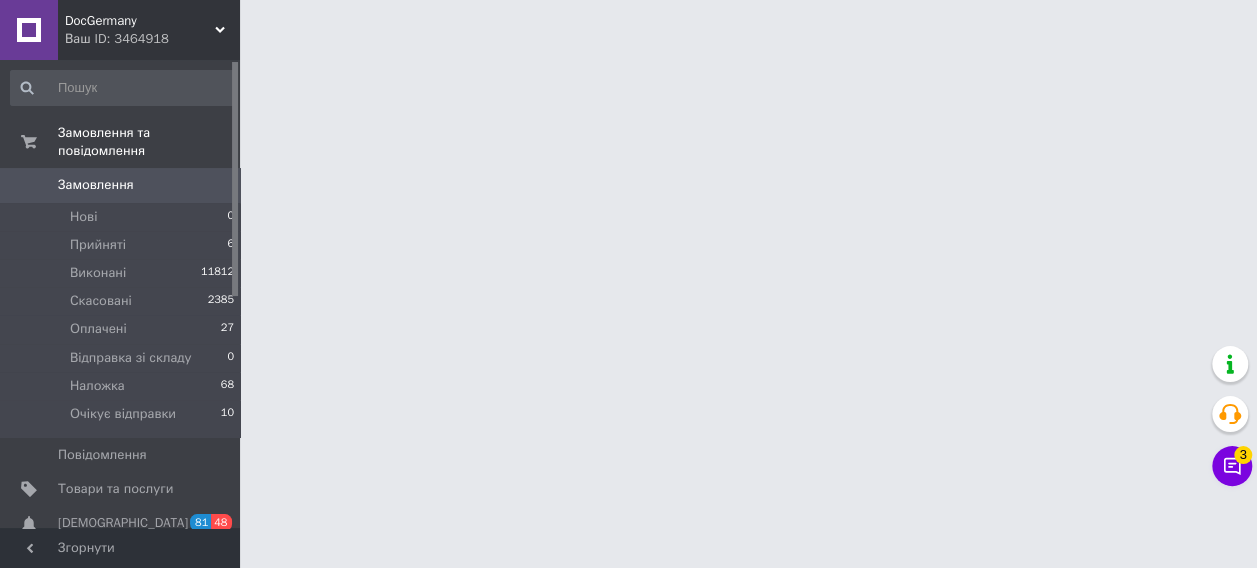 scroll, scrollTop: 0, scrollLeft: 0, axis: both 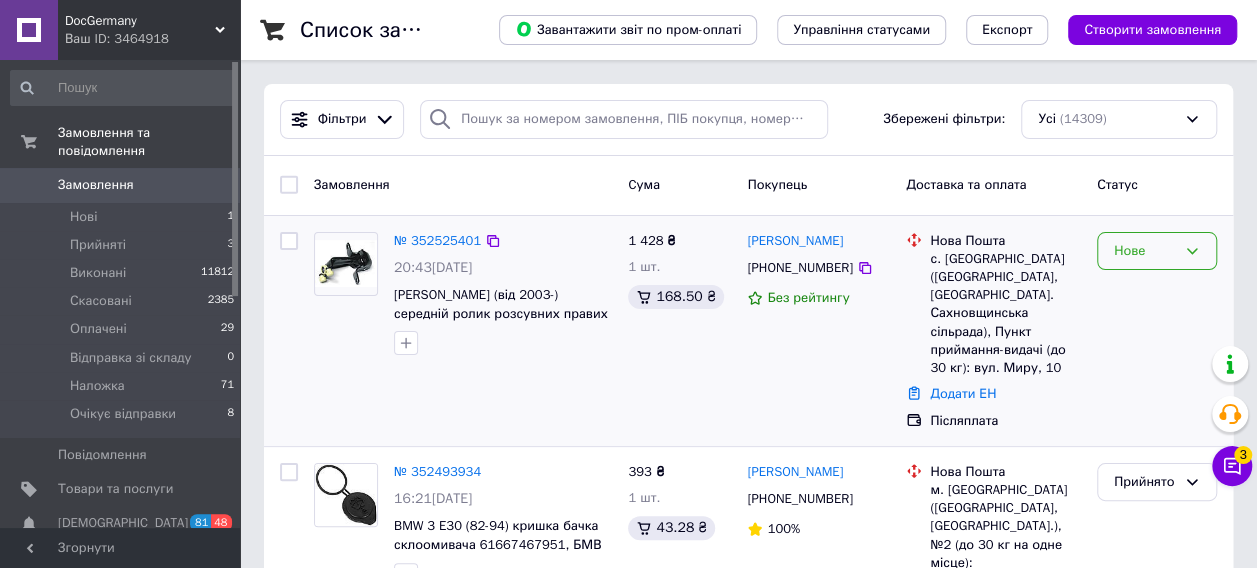 click on "Нове" at bounding box center [1145, 251] 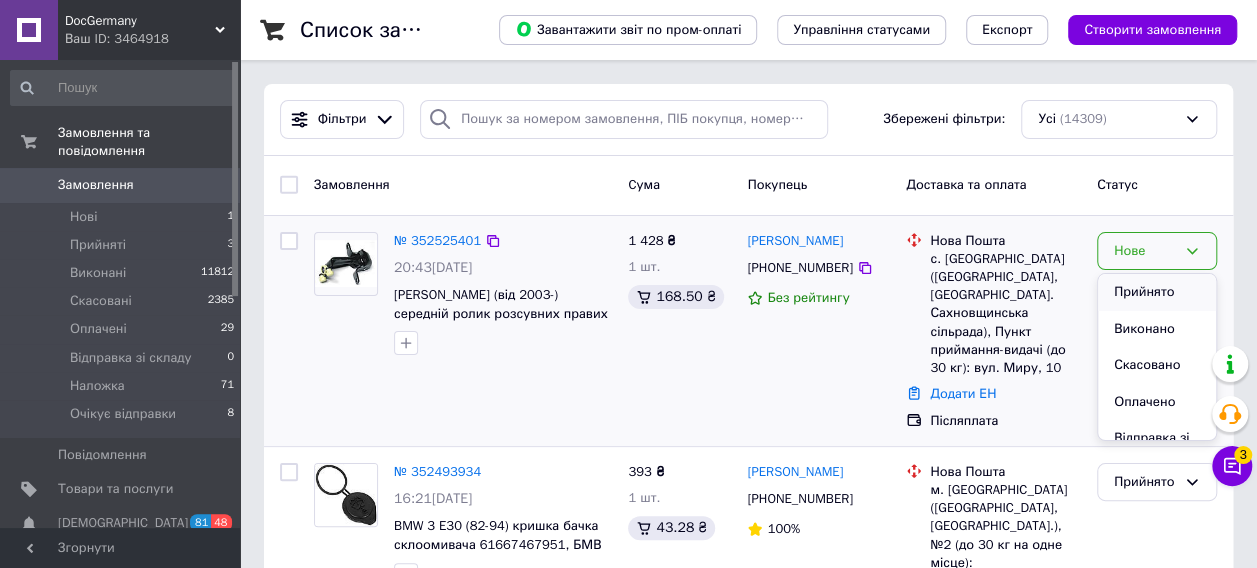 click on "Прийнято" at bounding box center [1157, 292] 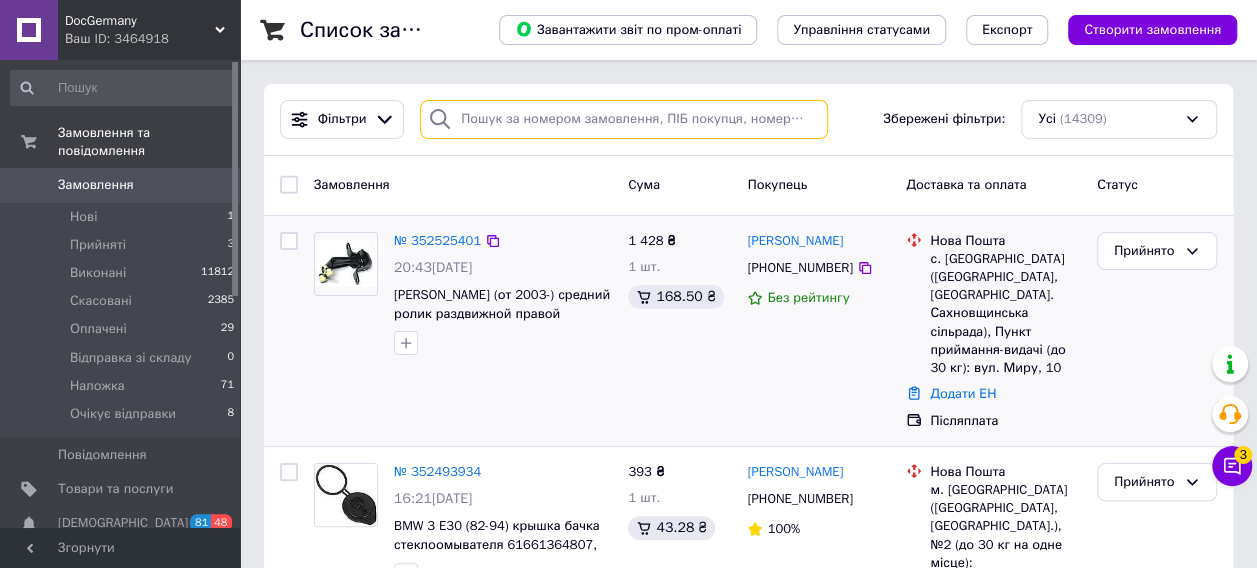 click at bounding box center (624, 119) 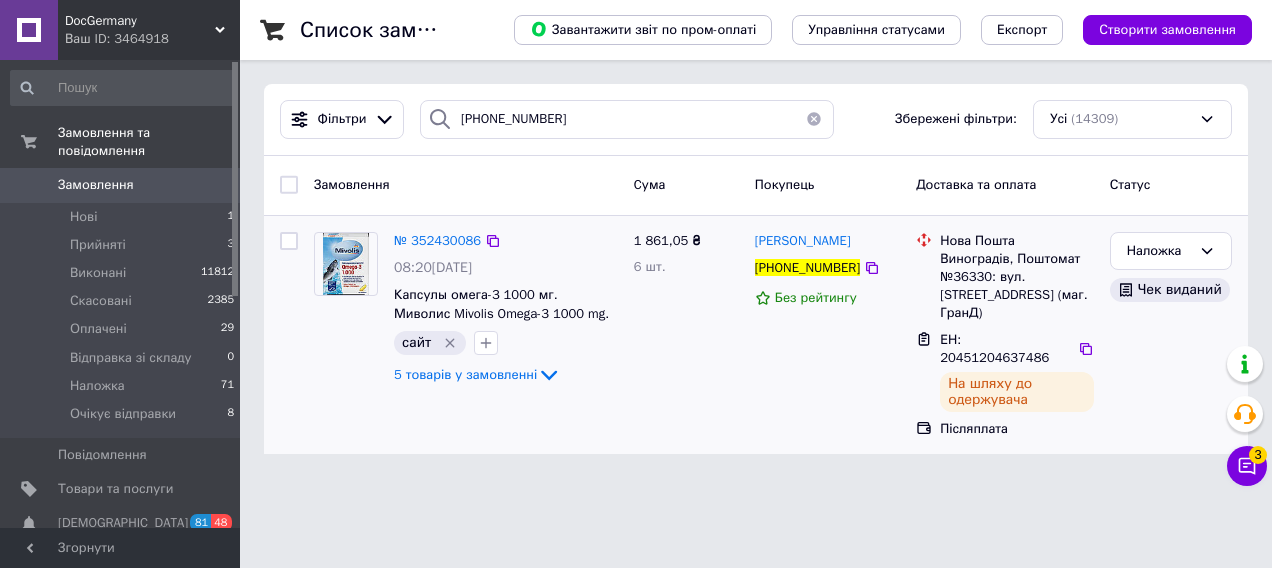 click on "ЕН: 20451204637486" at bounding box center (994, 349) 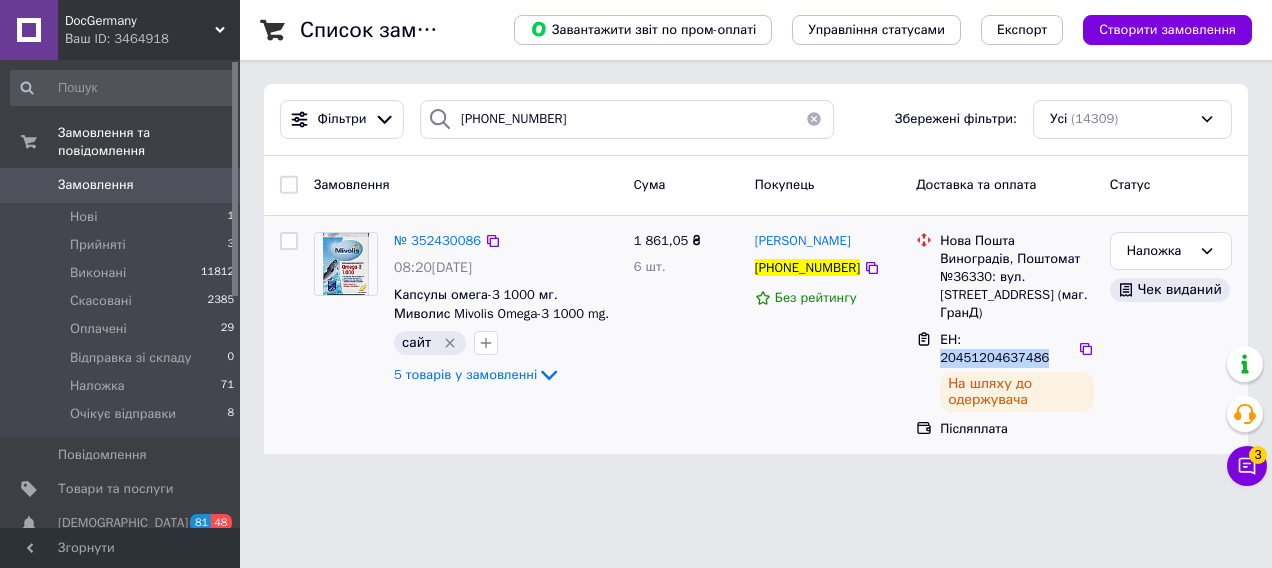 click on "ЕН: 20451204637486" at bounding box center (994, 349) 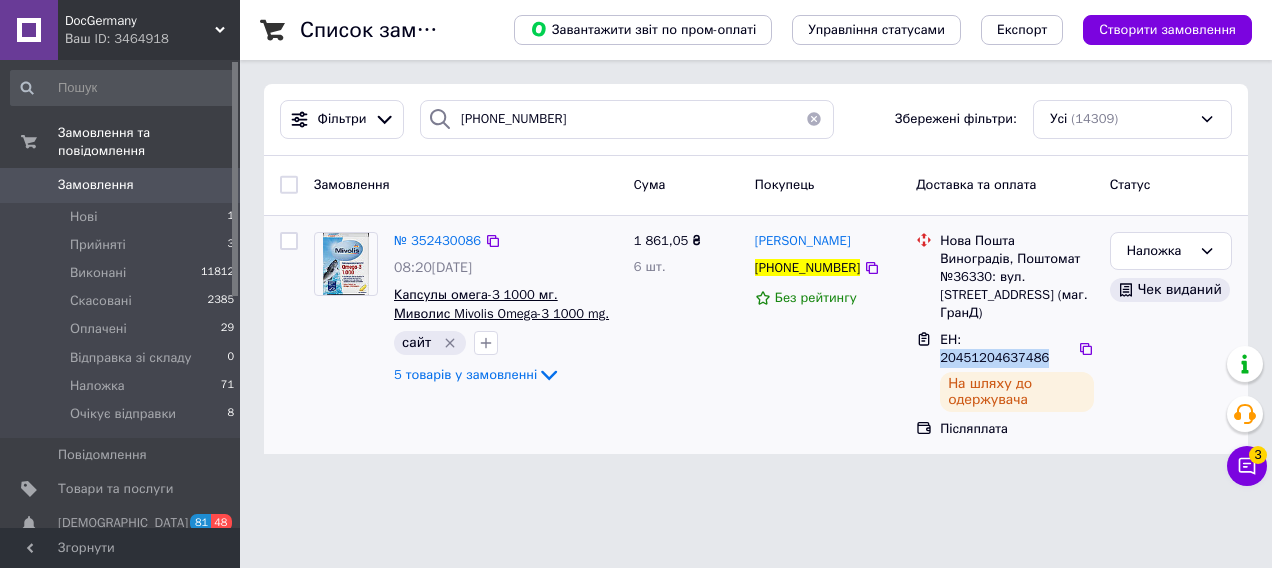 copy on "20451204637486" 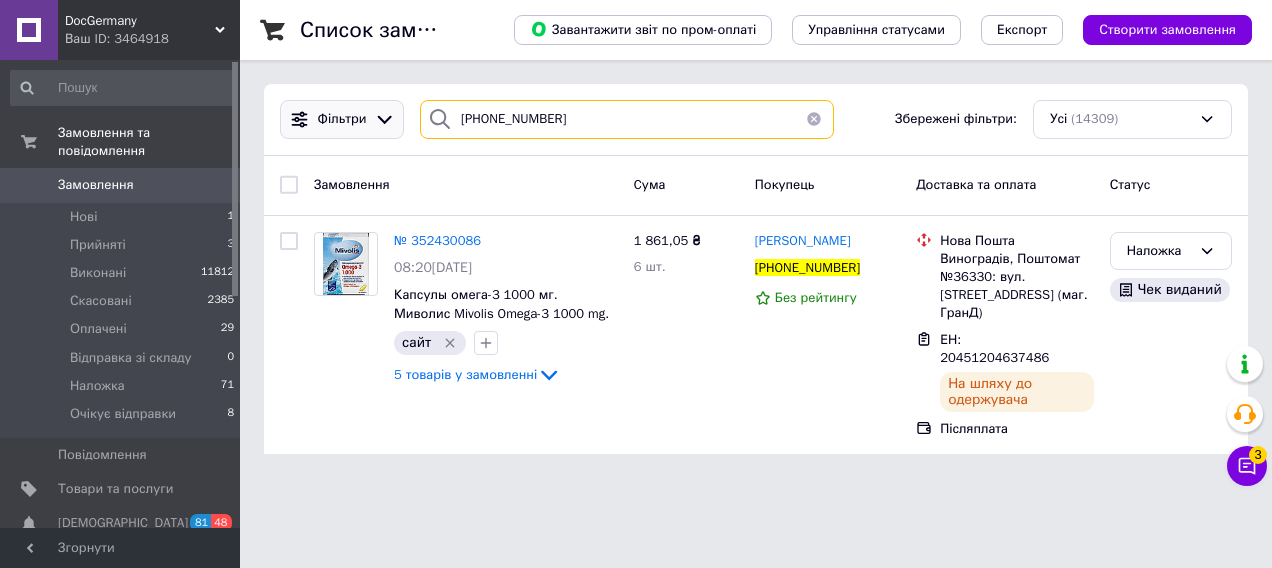 drag, startPoint x: 431, startPoint y: 120, endPoint x: 316, endPoint y: 119, distance: 115.00435 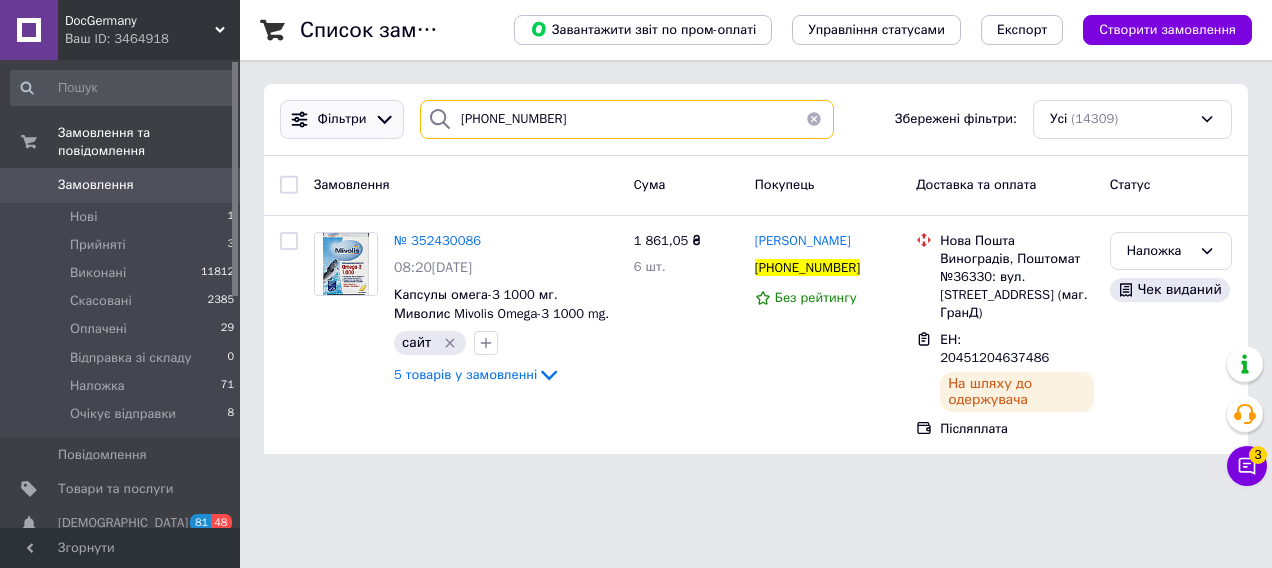 click on "Фільтри [PHONE_NUMBER] Збережені фільтри: Усі (14309)" at bounding box center (756, 119) 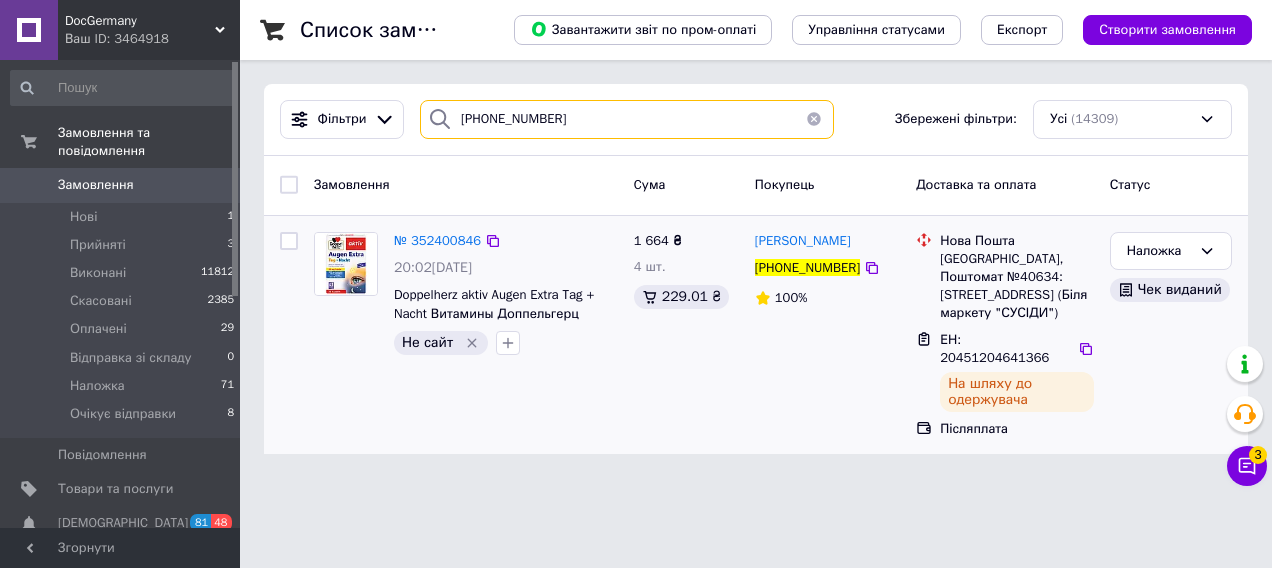 type on "[PHONE_NUMBER]" 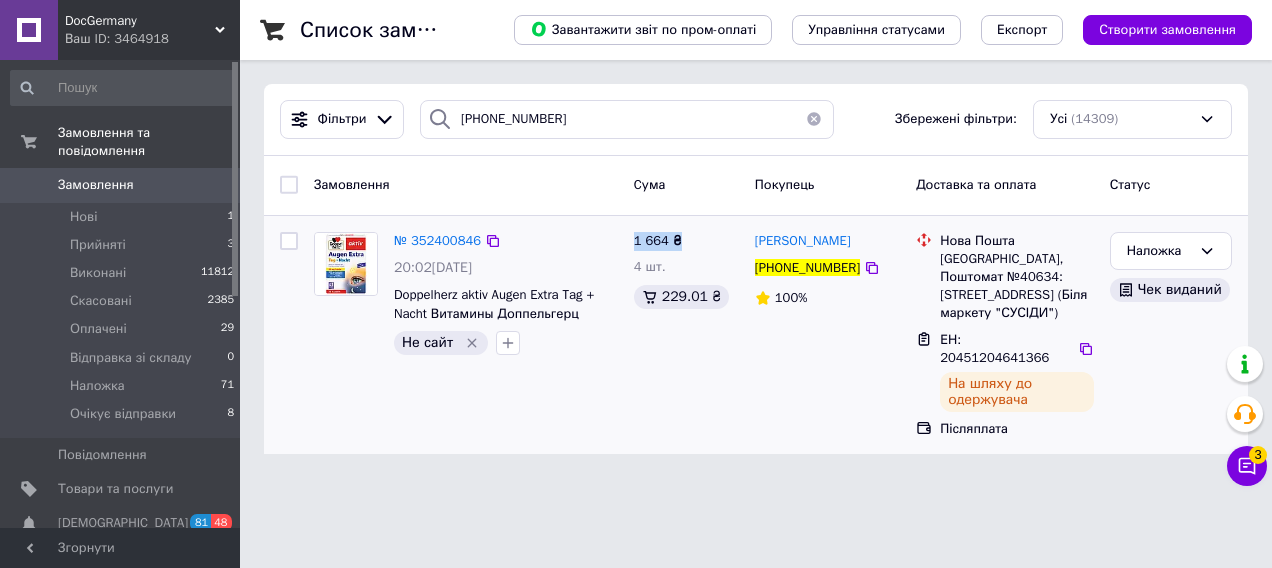 drag, startPoint x: 634, startPoint y: 238, endPoint x: 681, endPoint y: 239, distance: 47.010635 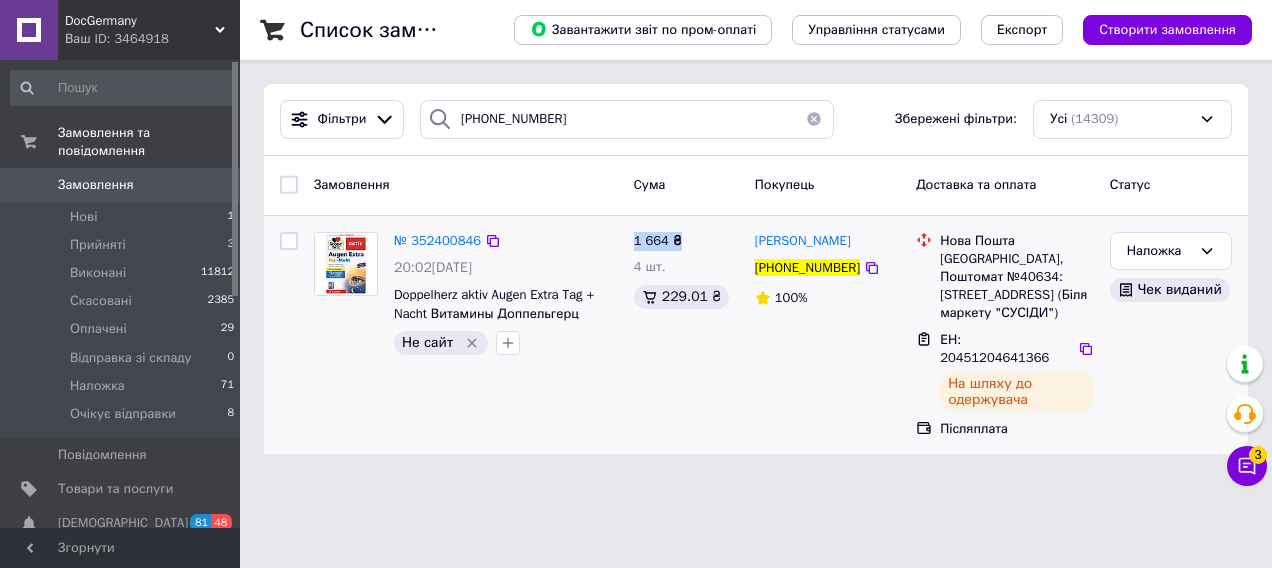 click on "1 664 ₴ 4 шт. 229.01 ₴" at bounding box center [686, 335] 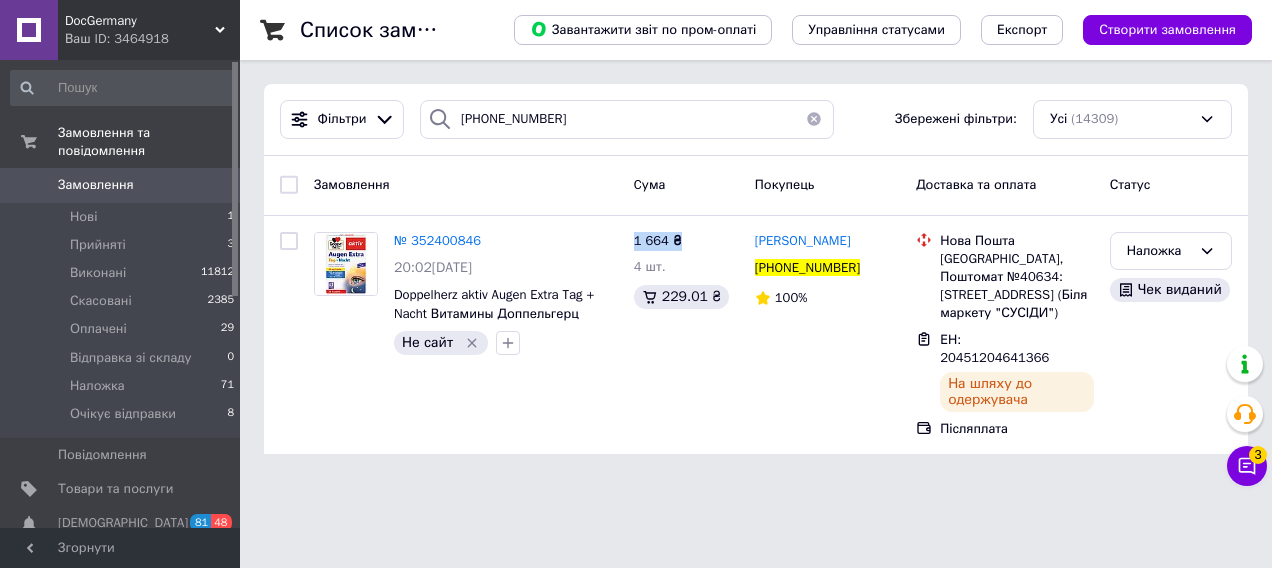 copy on "1 664 ₴" 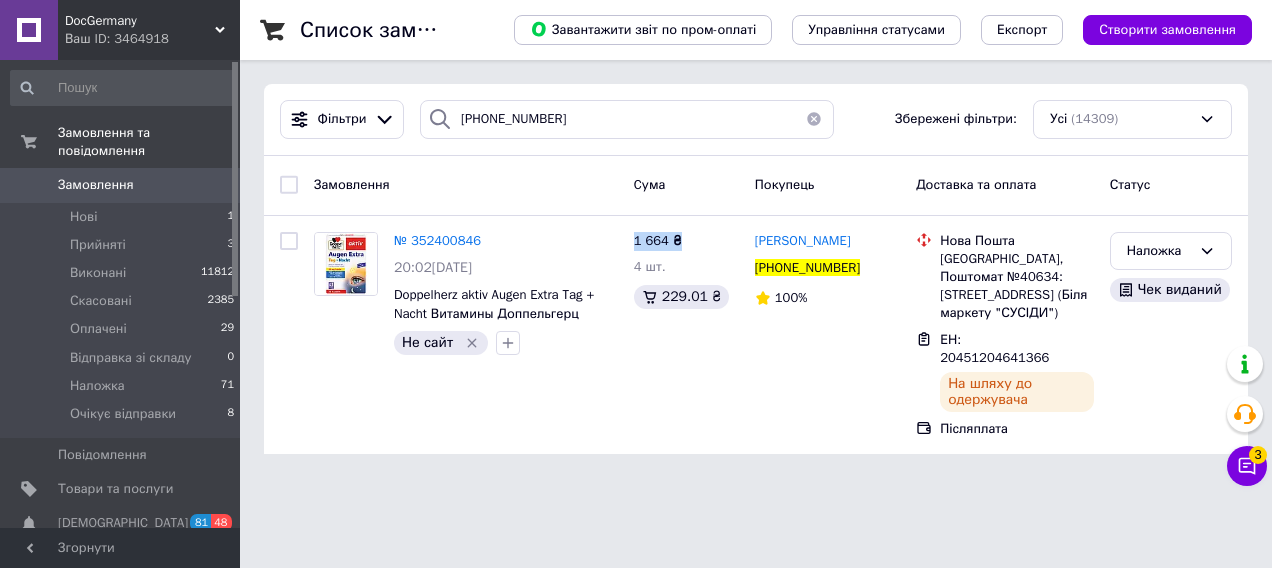 click on "Замовлення" at bounding box center [121, 185] 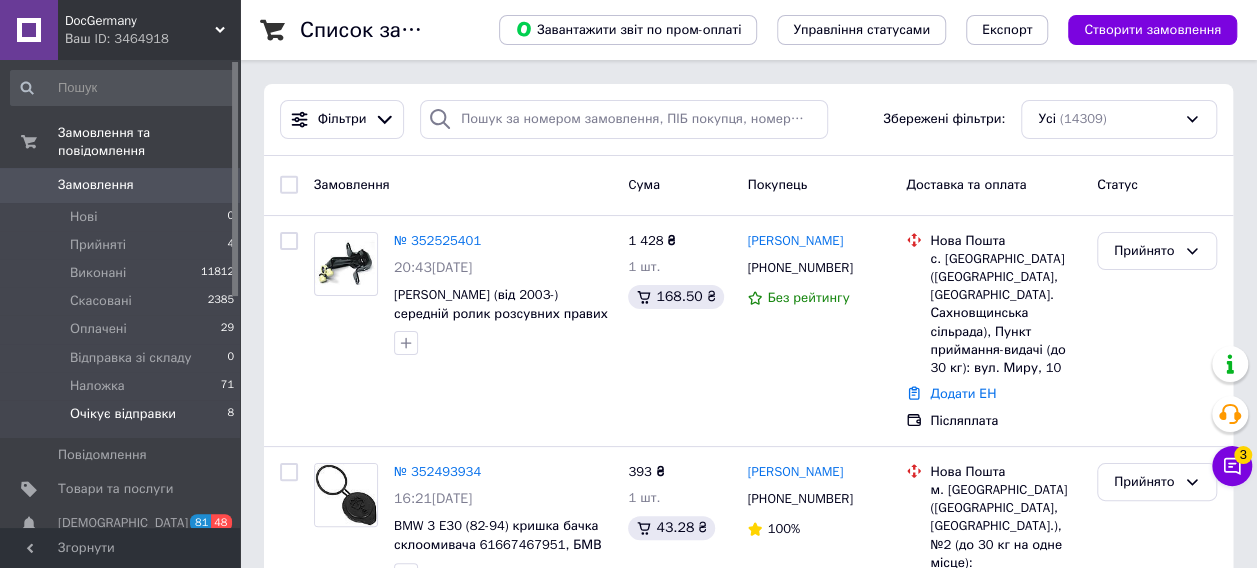 click on "Очікує відправки" at bounding box center (123, 414) 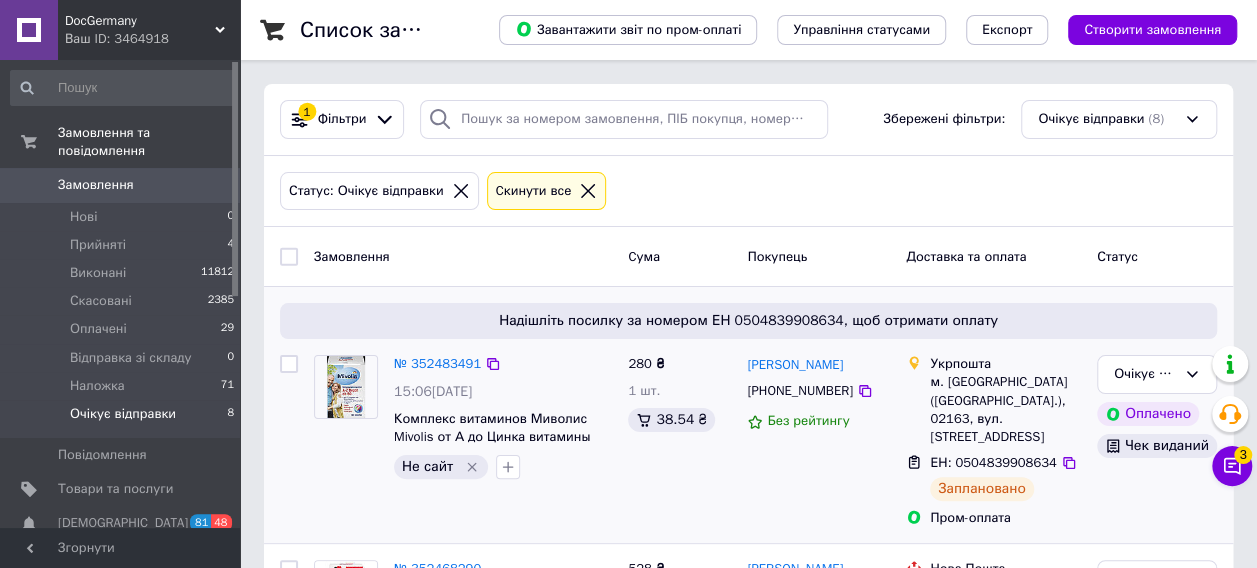 scroll, scrollTop: 200, scrollLeft: 0, axis: vertical 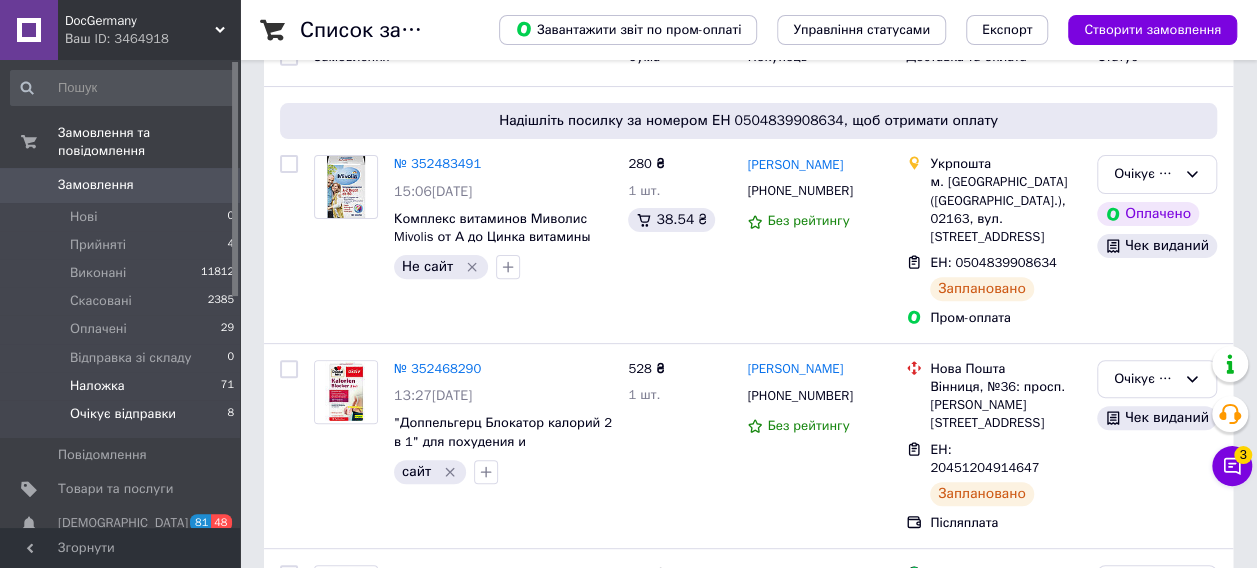 click on "Наложка" at bounding box center [97, 386] 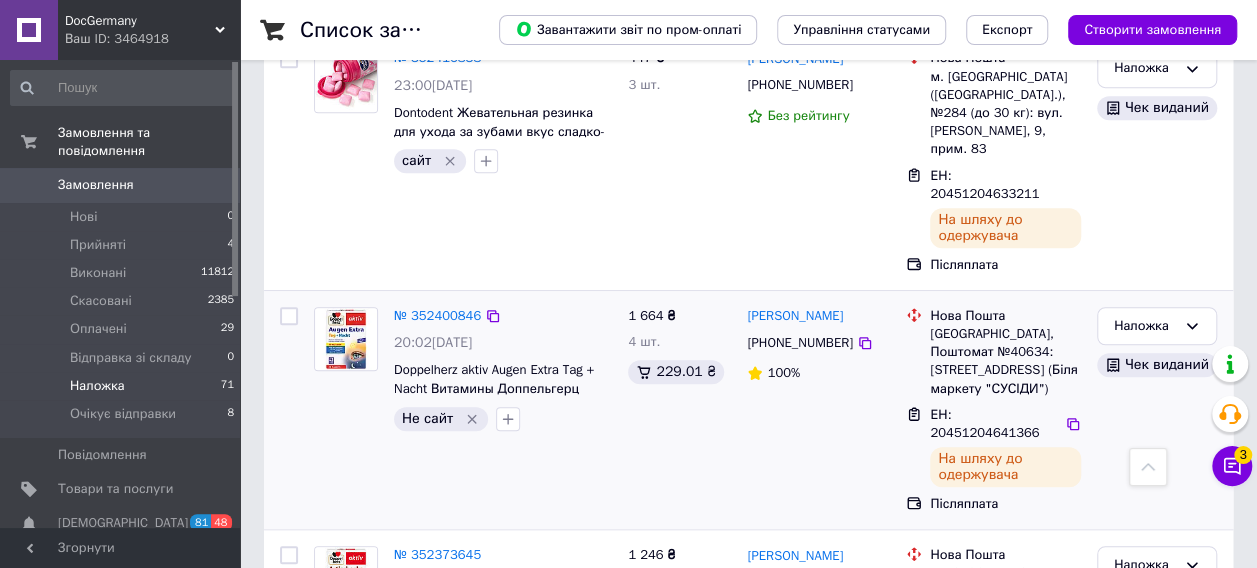 scroll, scrollTop: 500, scrollLeft: 0, axis: vertical 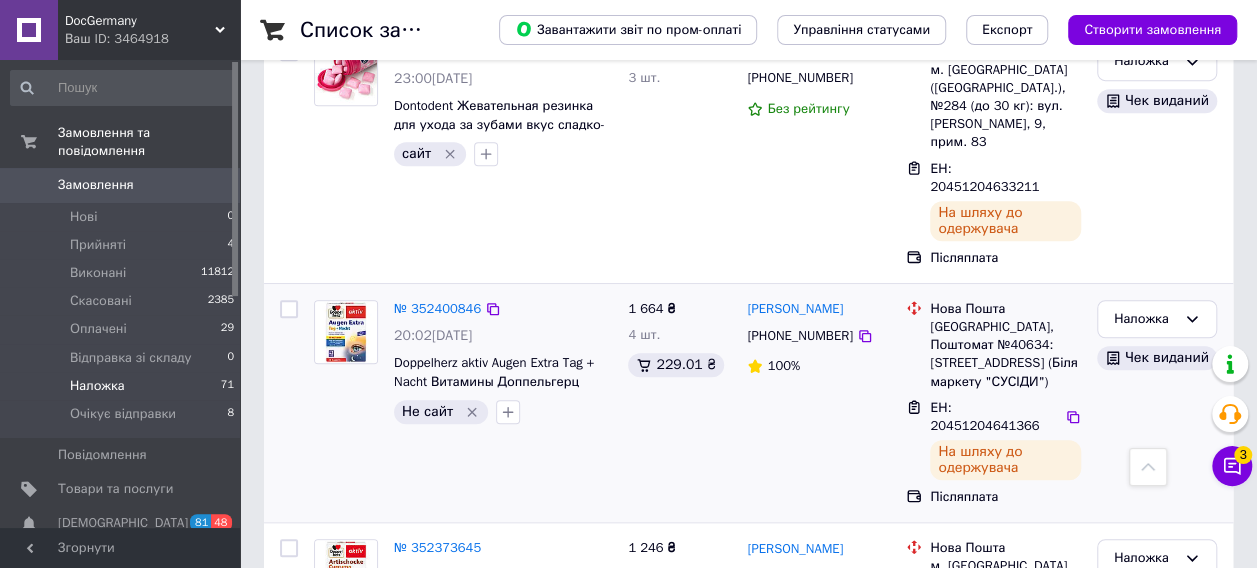 click on "ЕН: 20451204641366" at bounding box center [984, 417] 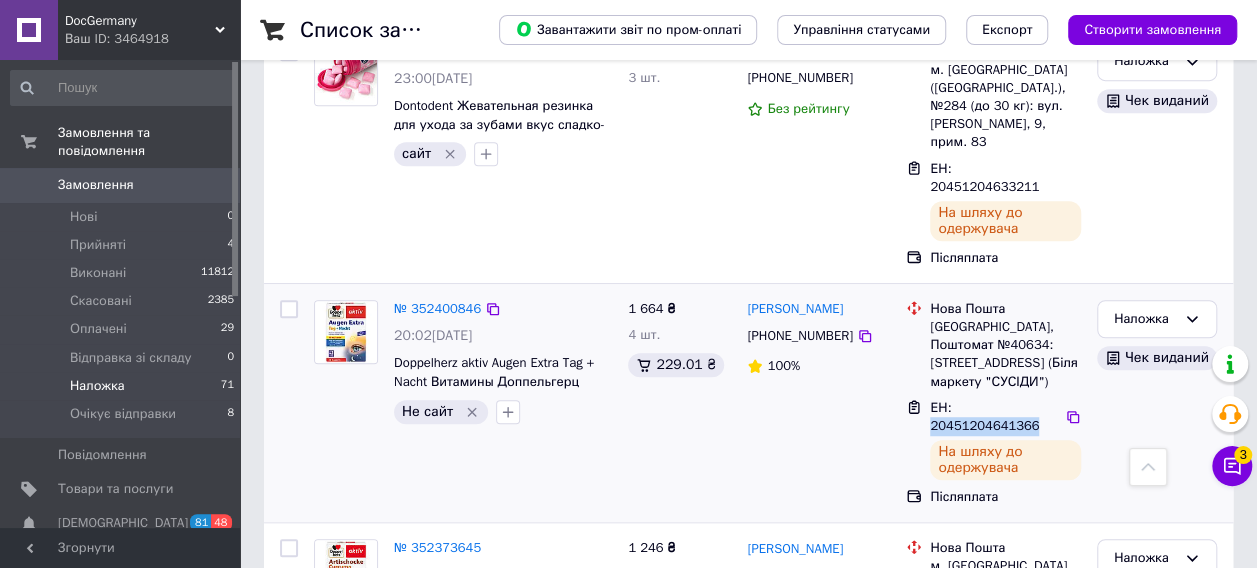 click on "ЕН: 20451204641366" at bounding box center (984, 417) 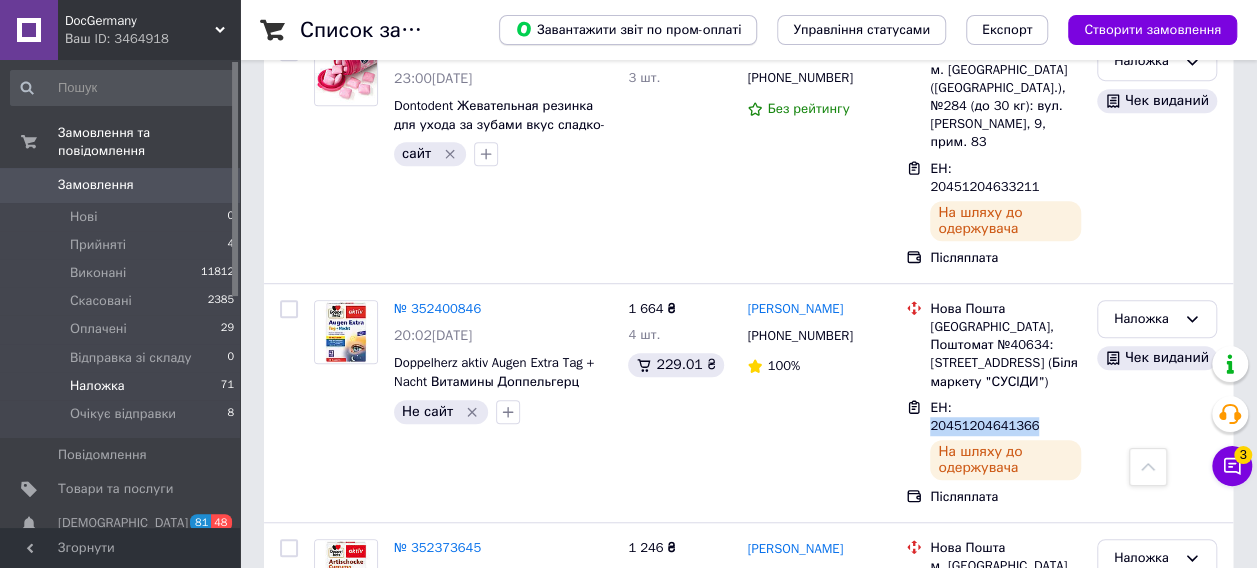 copy on "20451204641366" 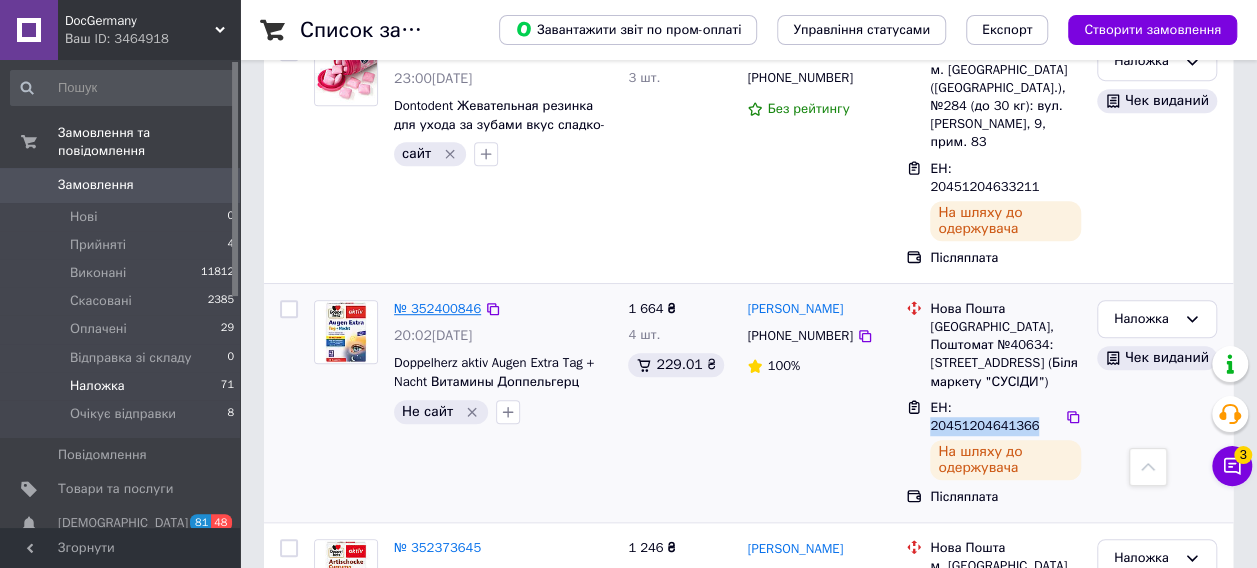 click on "№ 352400846" at bounding box center (437, 308) 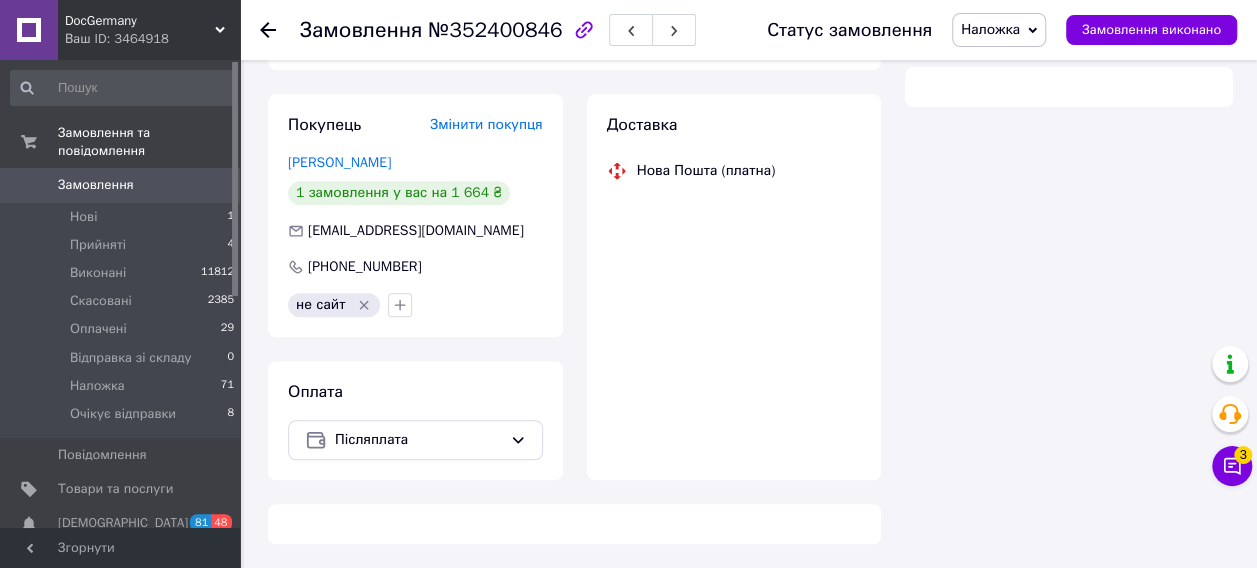 scroll, scrollTop: 500, scrollLeft: 0, axis: vertical 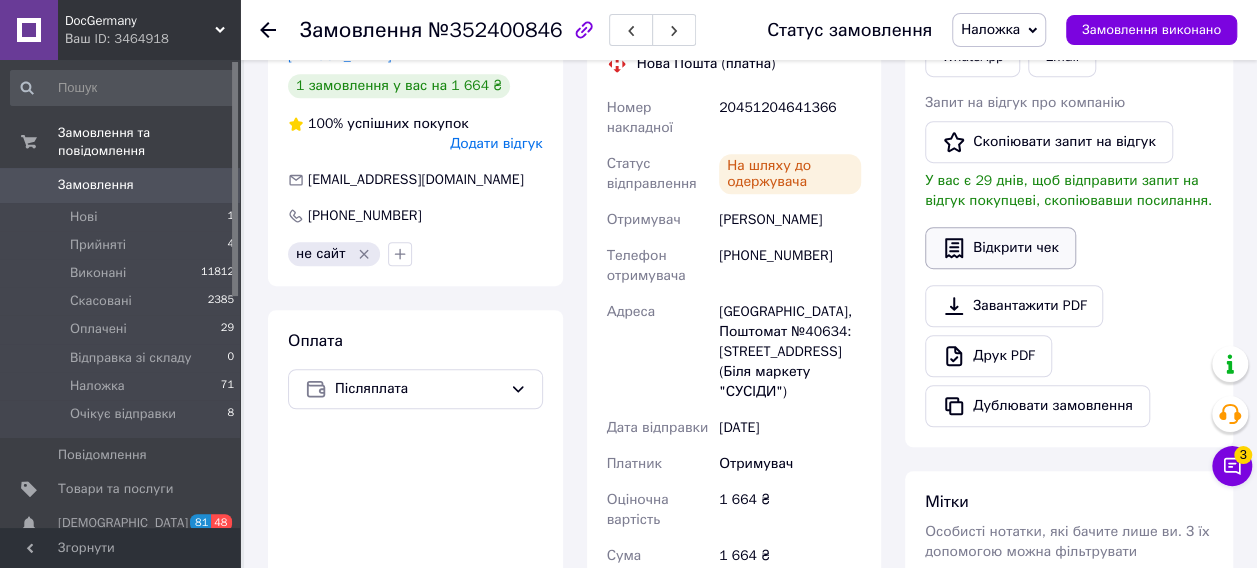 click on "Відкрити чек" at bounding box center (1000, 248) 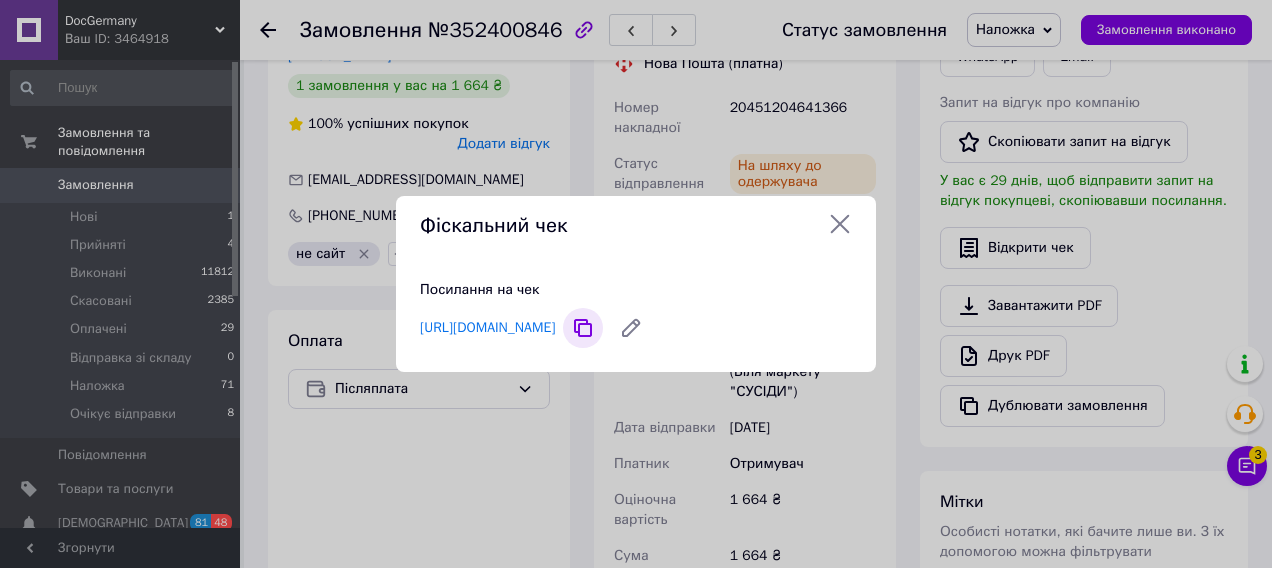 click 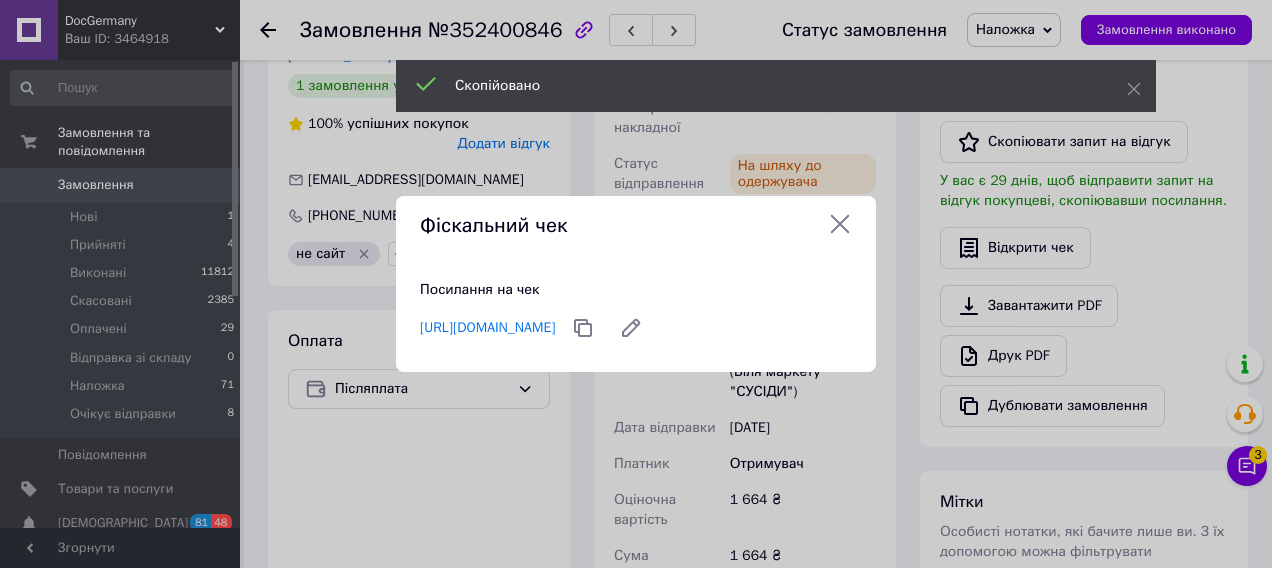 click 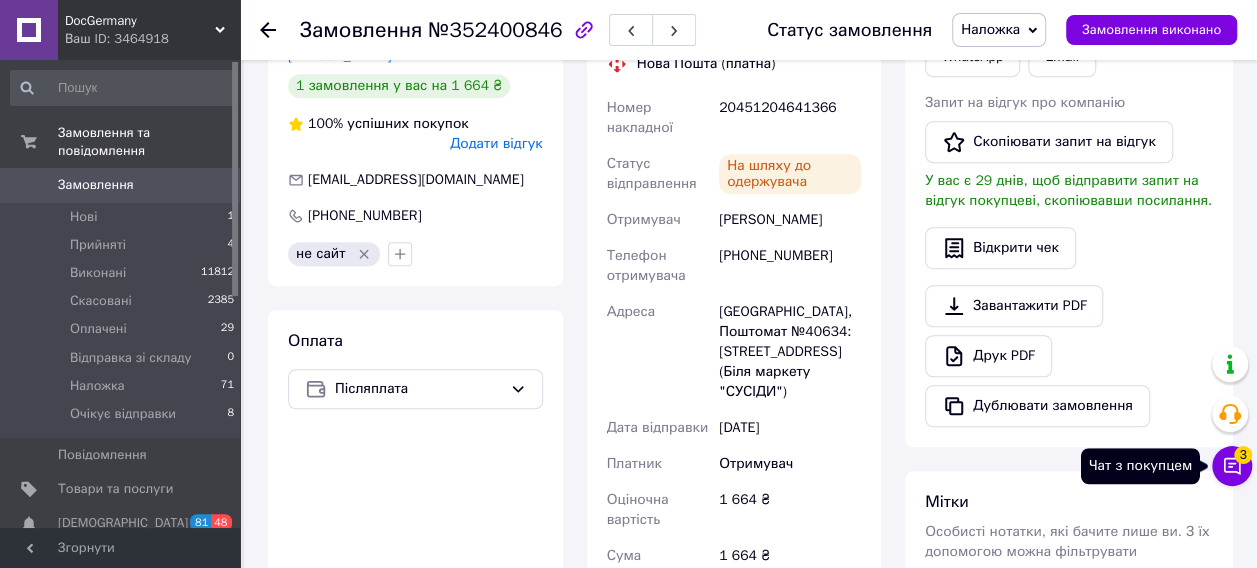 click 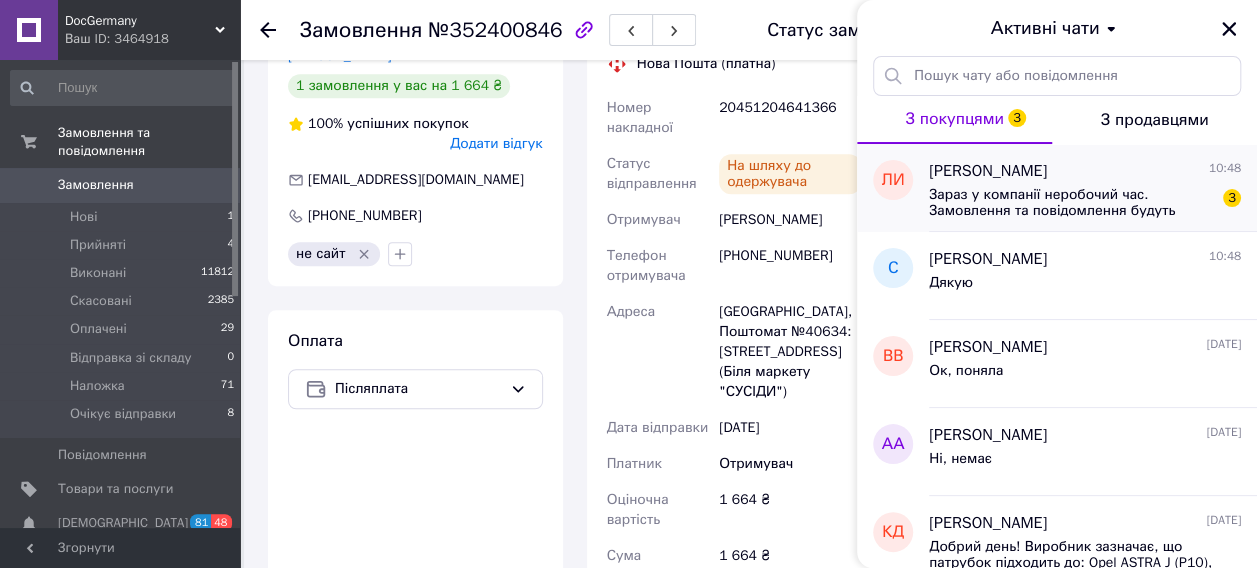 click on "Зараз у компанії неробочий час. Замовлення та повідомлення будуть оброблені з 09:00 найближчого робочого дня (завтра, 14.07)" at bounding box center [1071, 203] 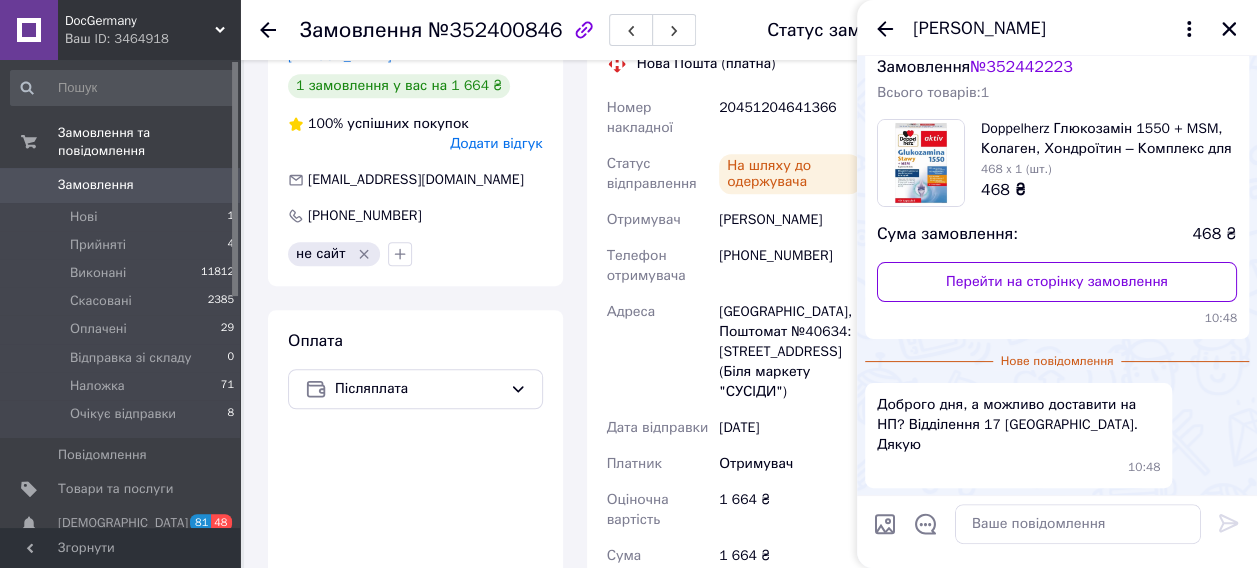 scroll, scrollTop: 46, scrollLeft: 0, axis: vertical 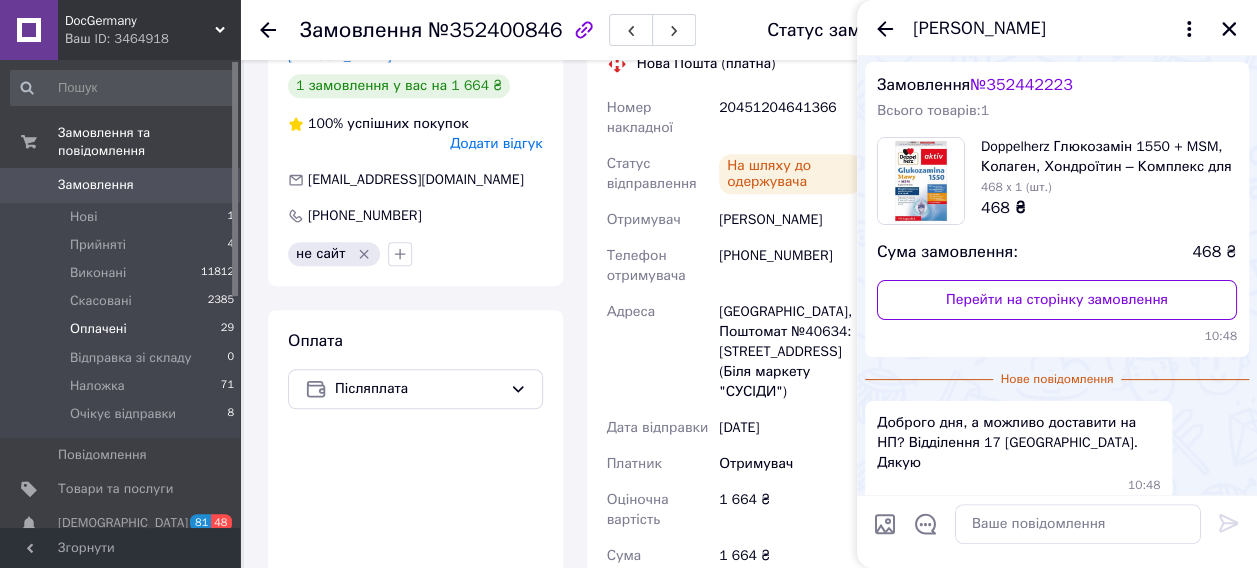 click on "Оплачені" at bounding box center (98, 329) 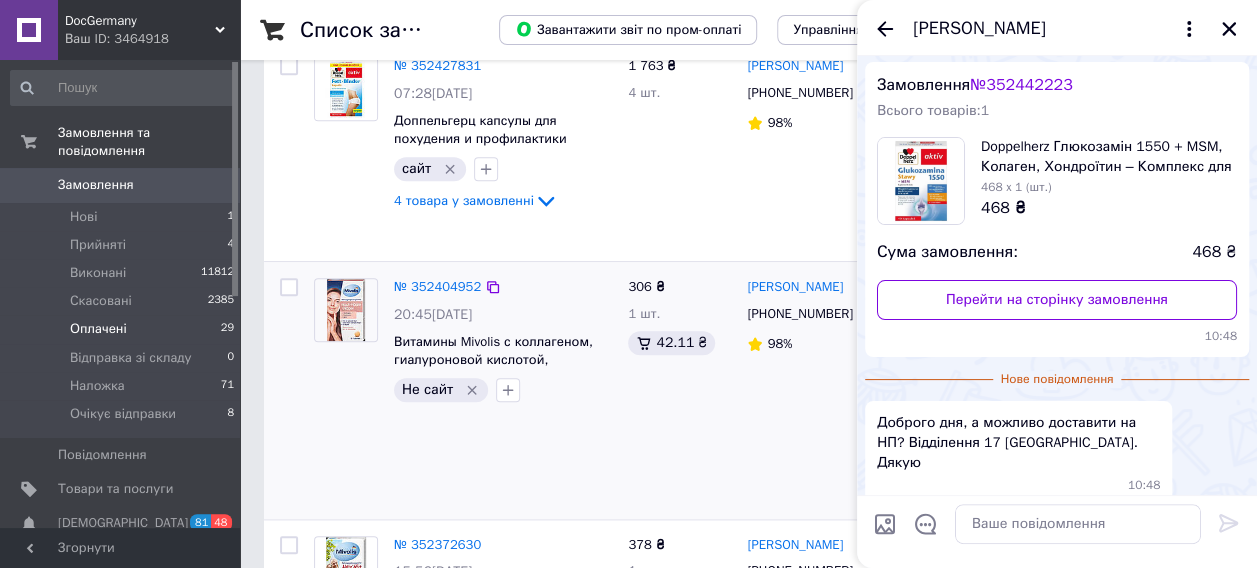 scroll, scrollTop: 700, scrollLeft: 0, axis: vertical 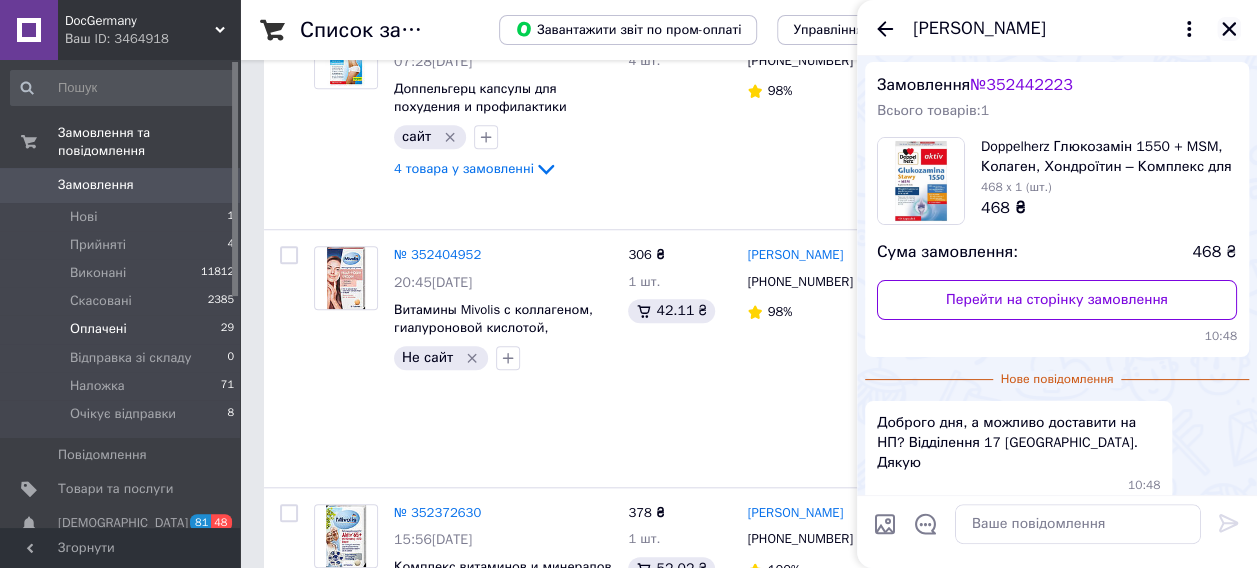 click 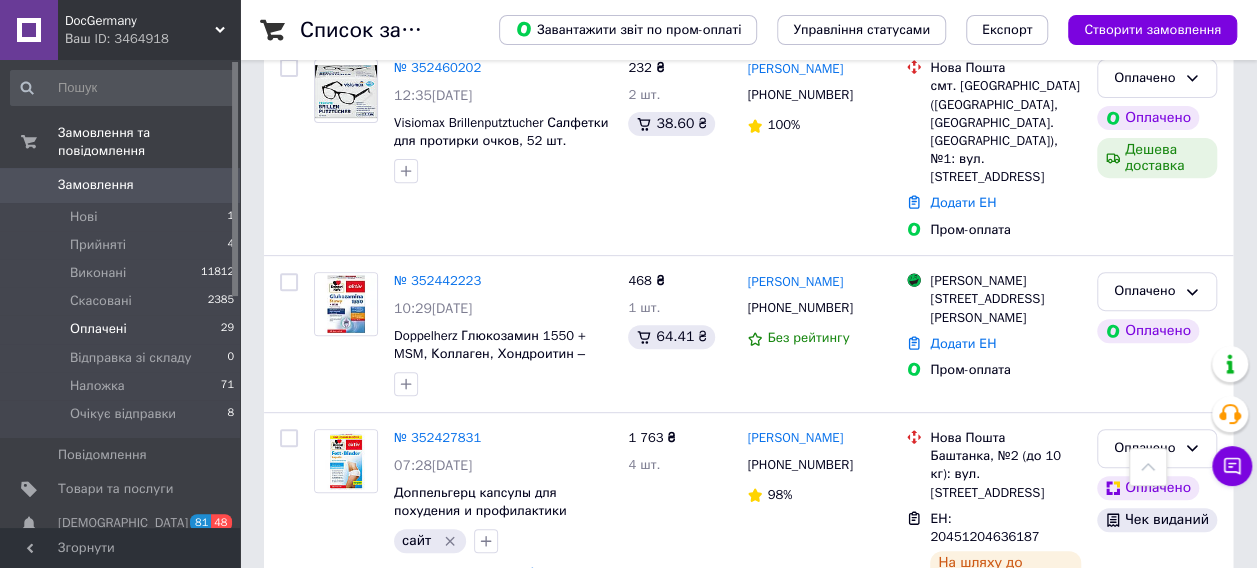 scroll, scrollTop: 200, scrollLeft: 0, axis: vertical 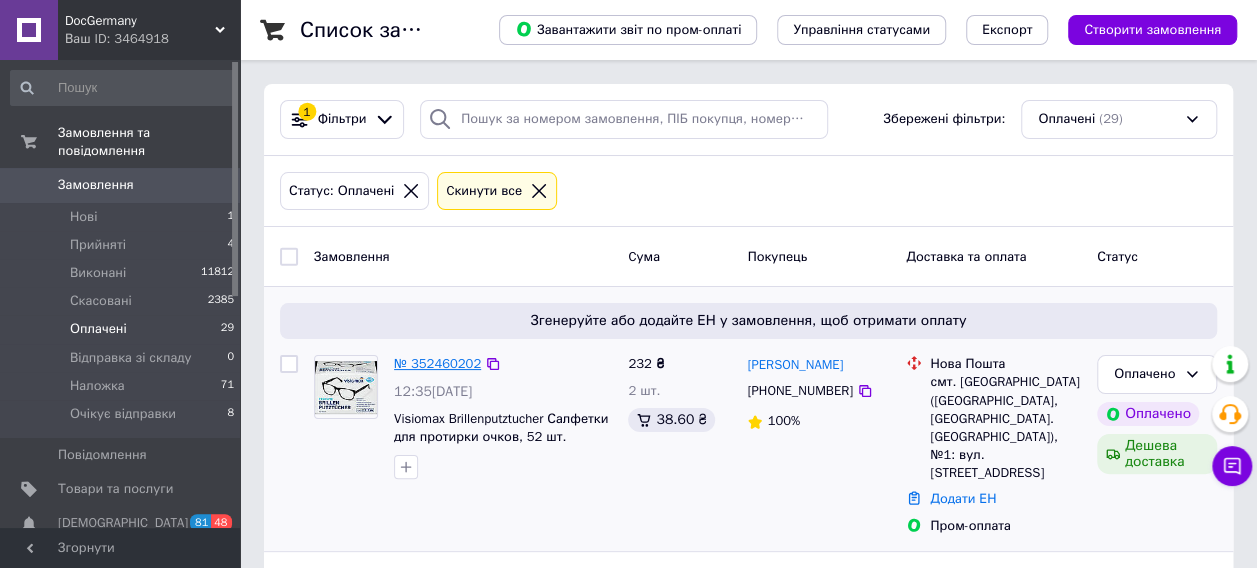 click on "№ 352460202" at bounding box center [437, 363] 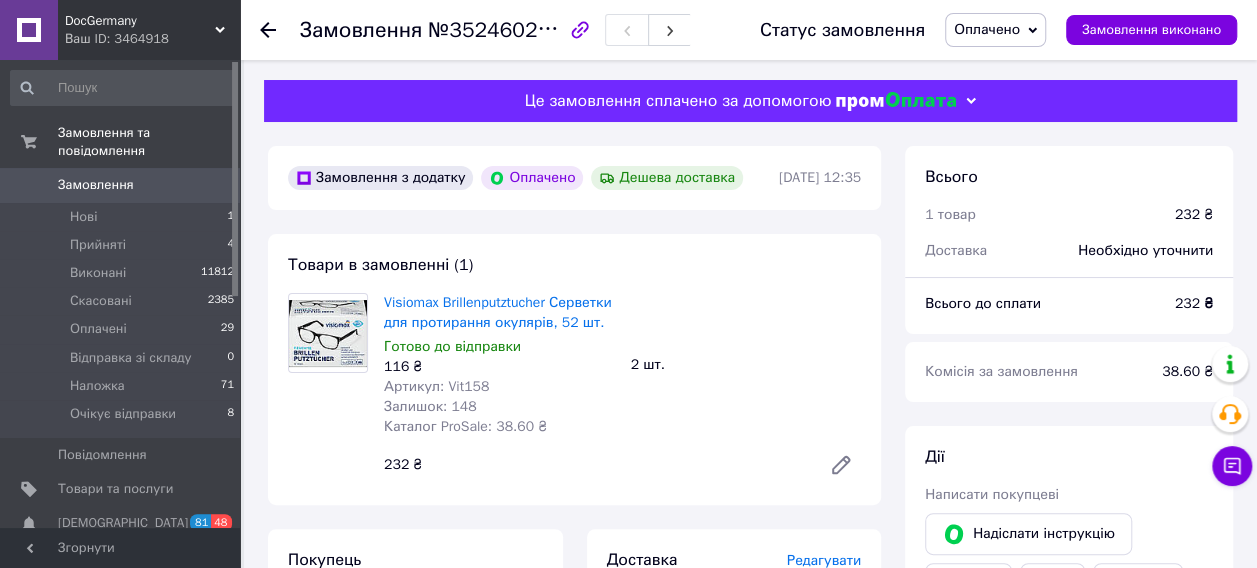click on "Оплачено" at bounding box center [987, 29] 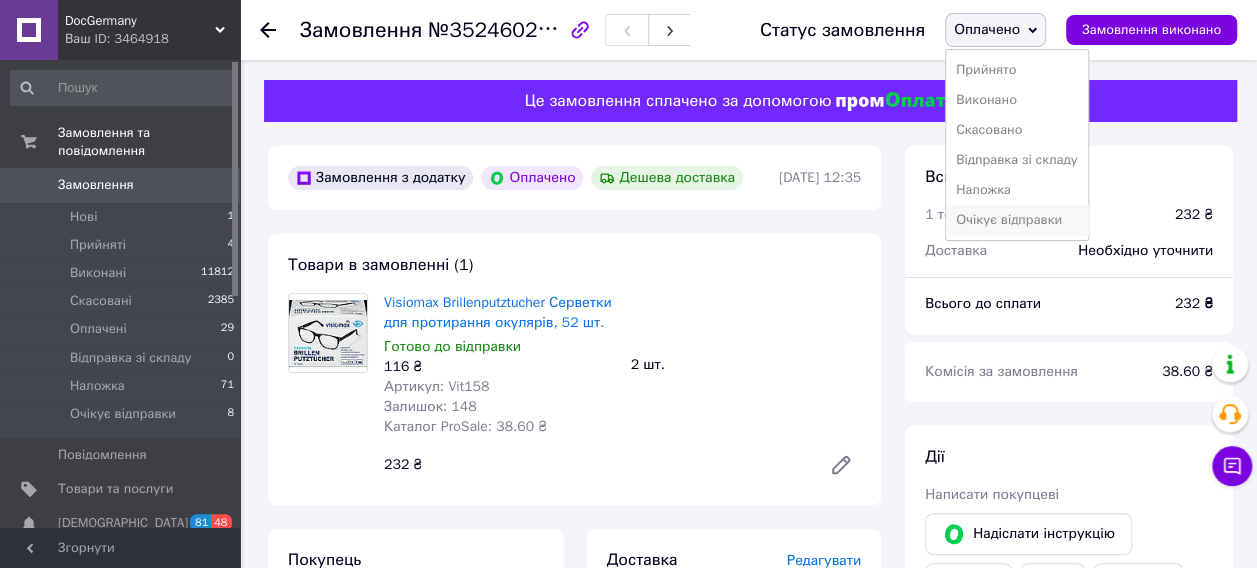 click on "Очікує відправки" at bounding box center [1017, 220] 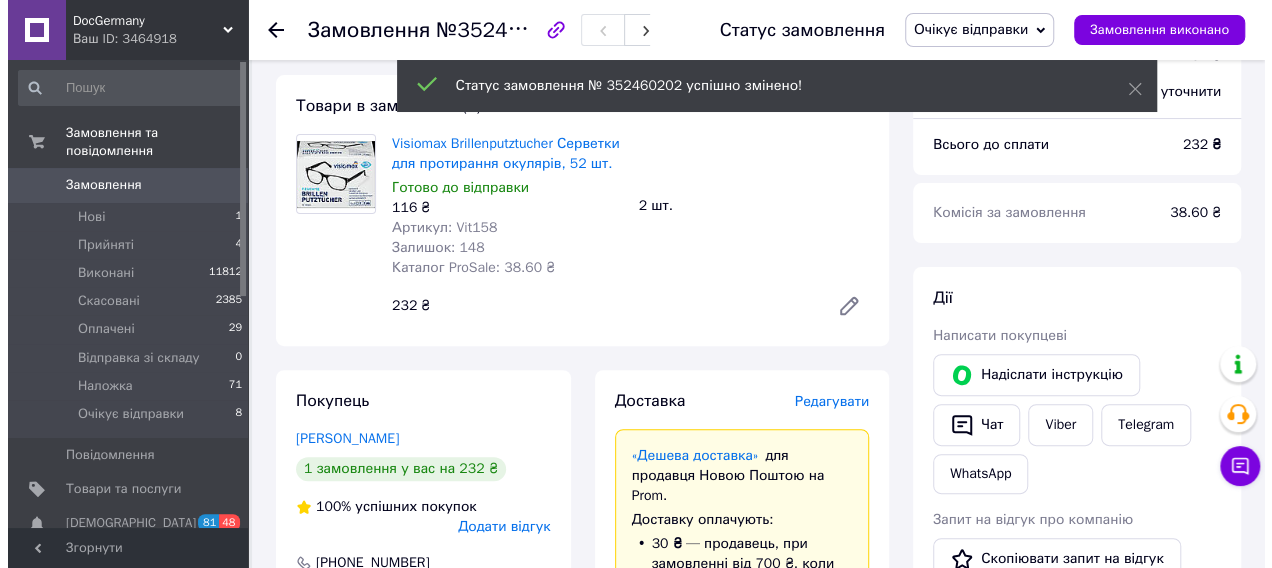 scroll, scrollTop: 400, scrollLeft: 0, axis: vertical 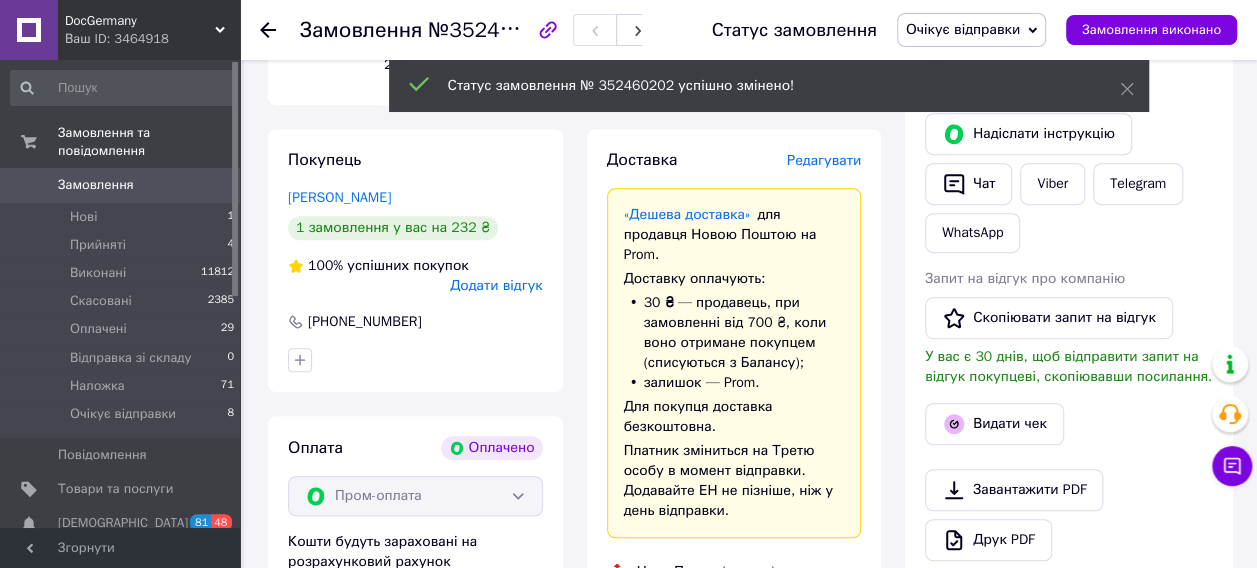 click on "Редагувати" at bounding box center (824, 160) 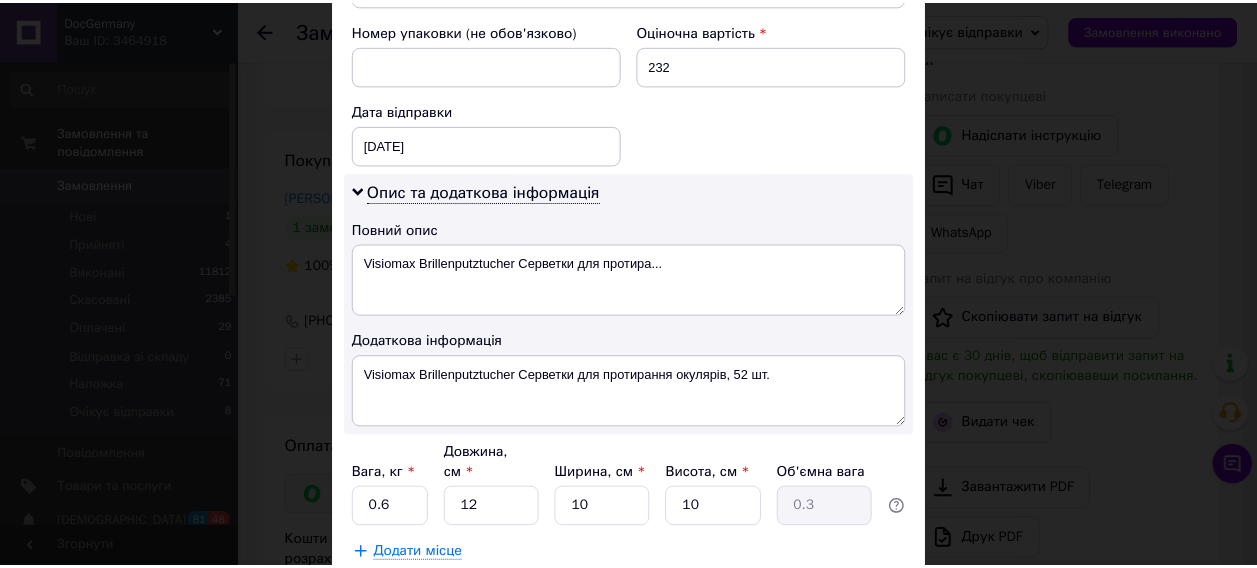 scroll, scrollTop: 994, scrollLeft: 0, axis: vertical 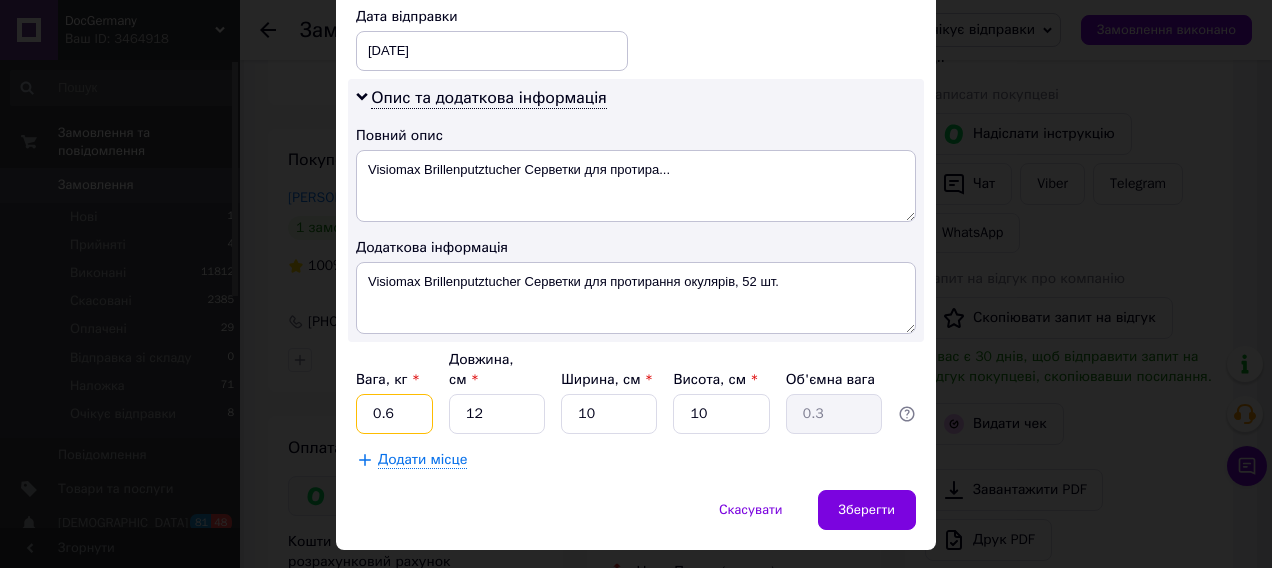 click on "0.6" at bounding box center [394, 414] 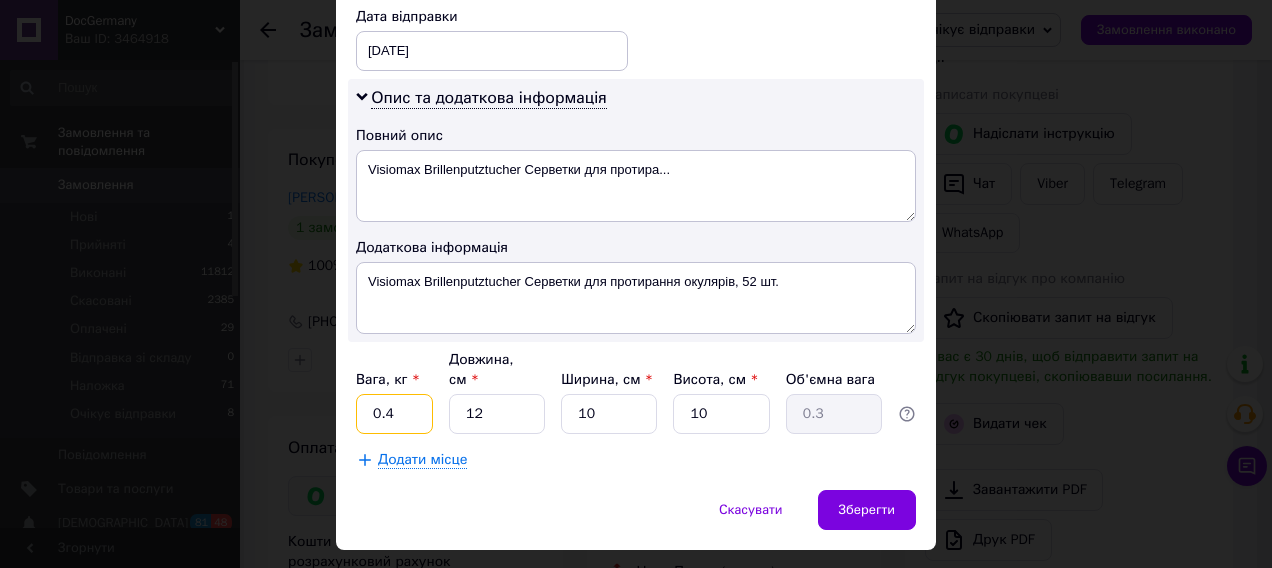 type on "0.4" 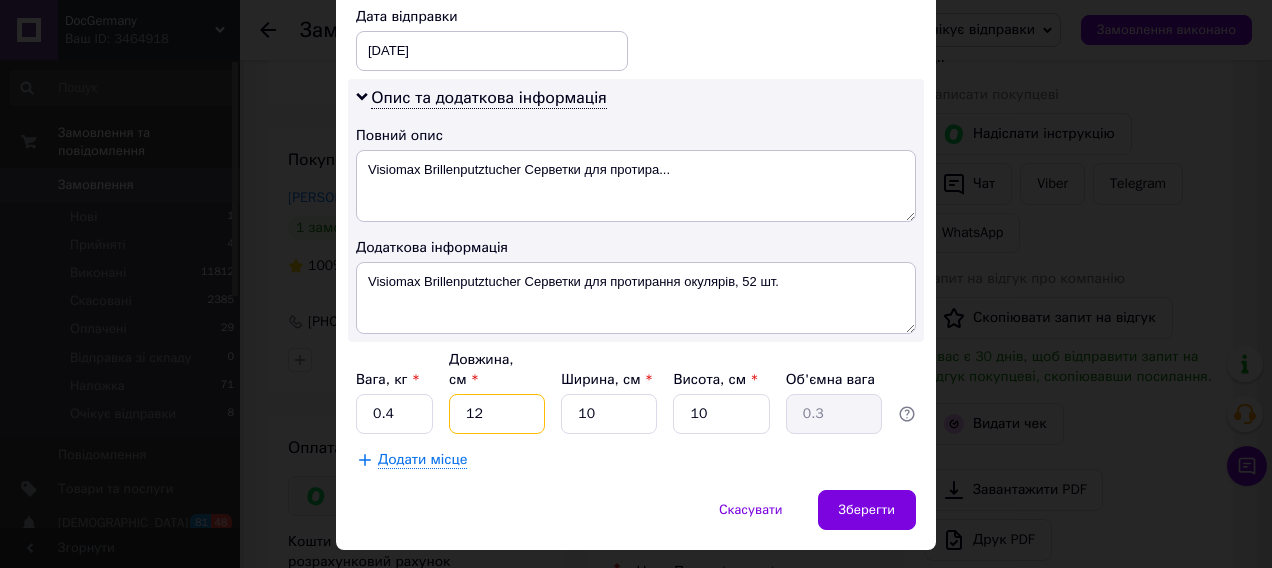 type on "1" 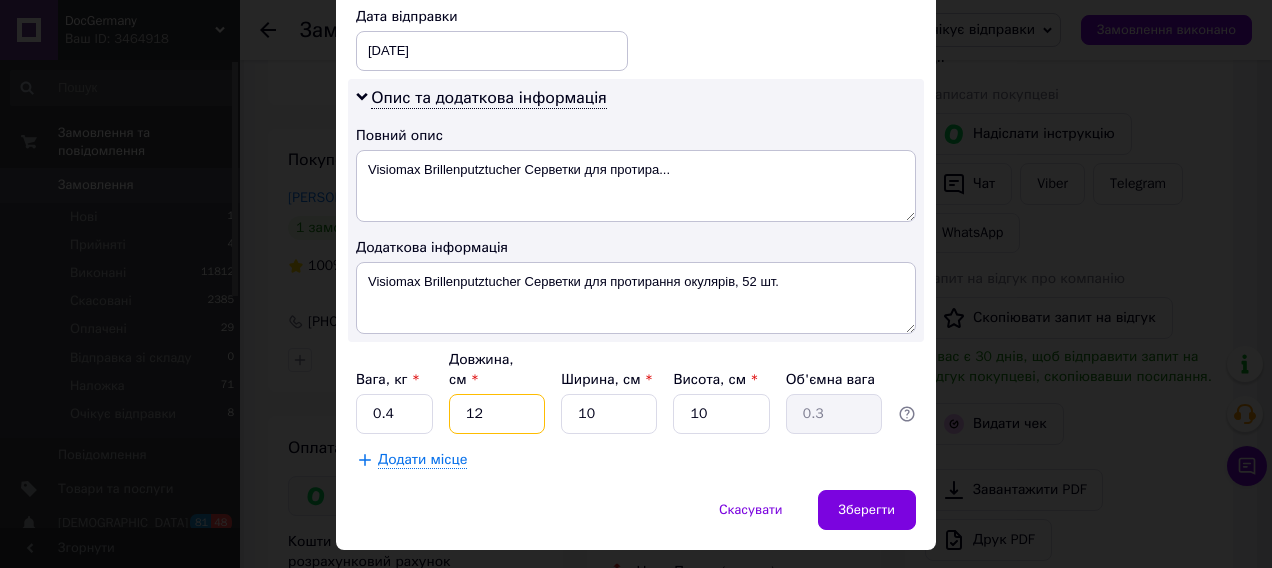 type on "0.1" 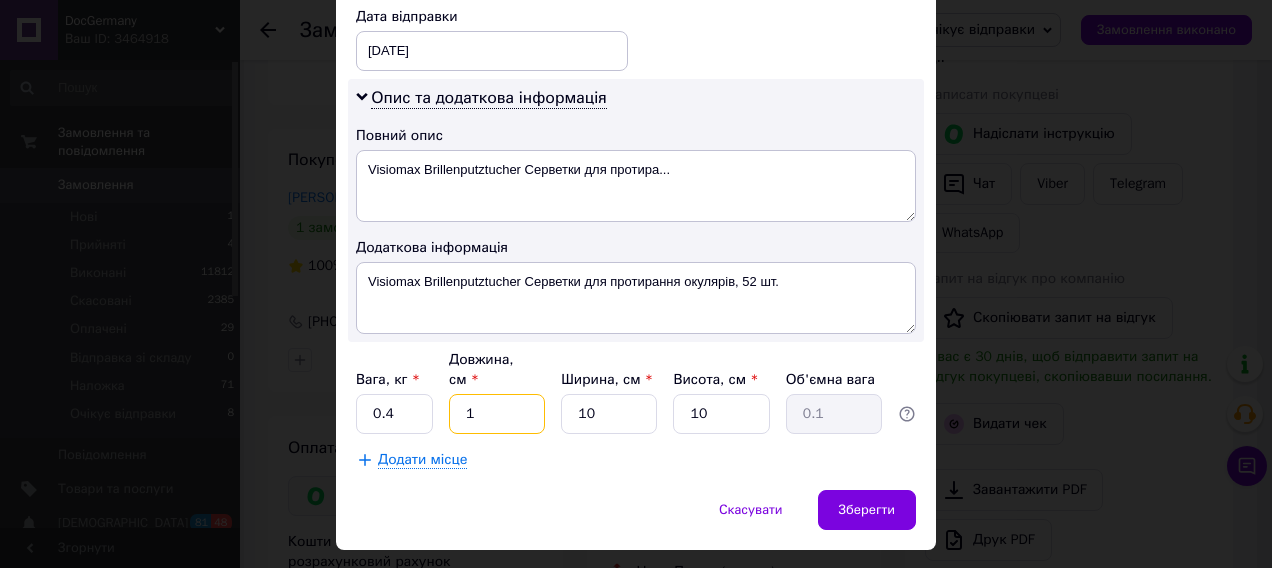 type on "15" 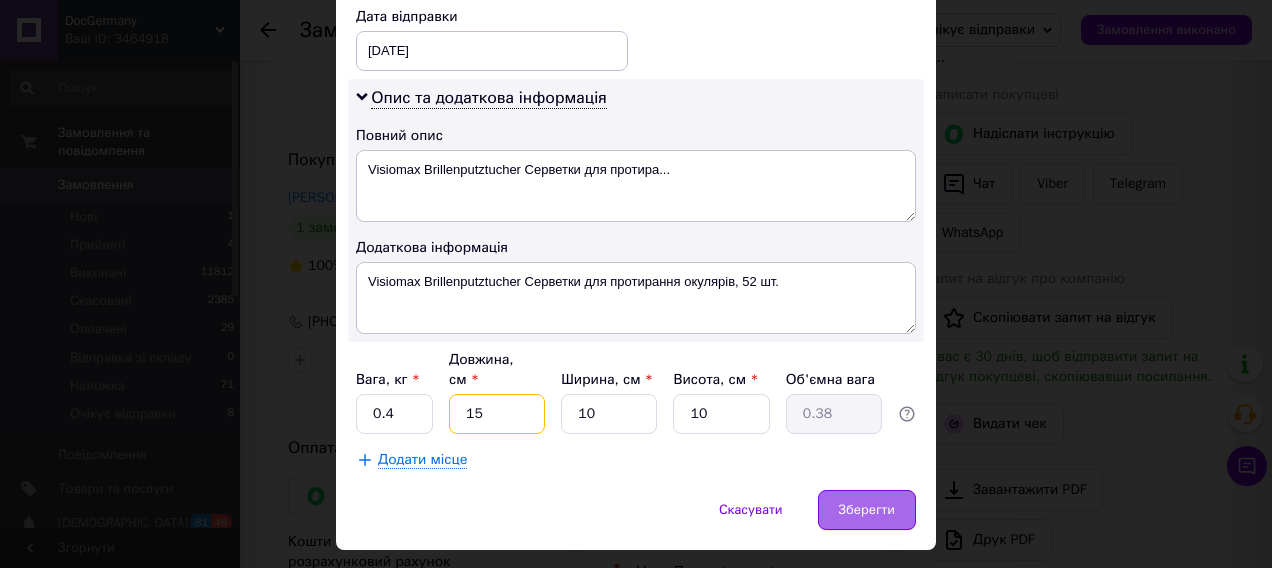 type on "15" 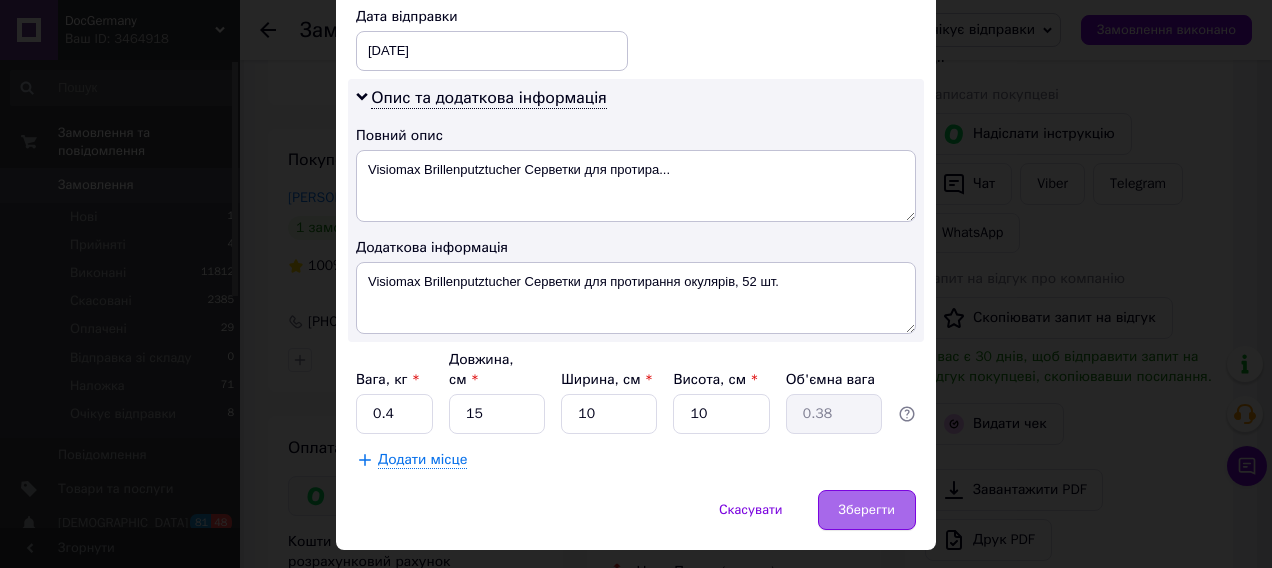 click on "Зберегти" at bounding box center (867, 510) 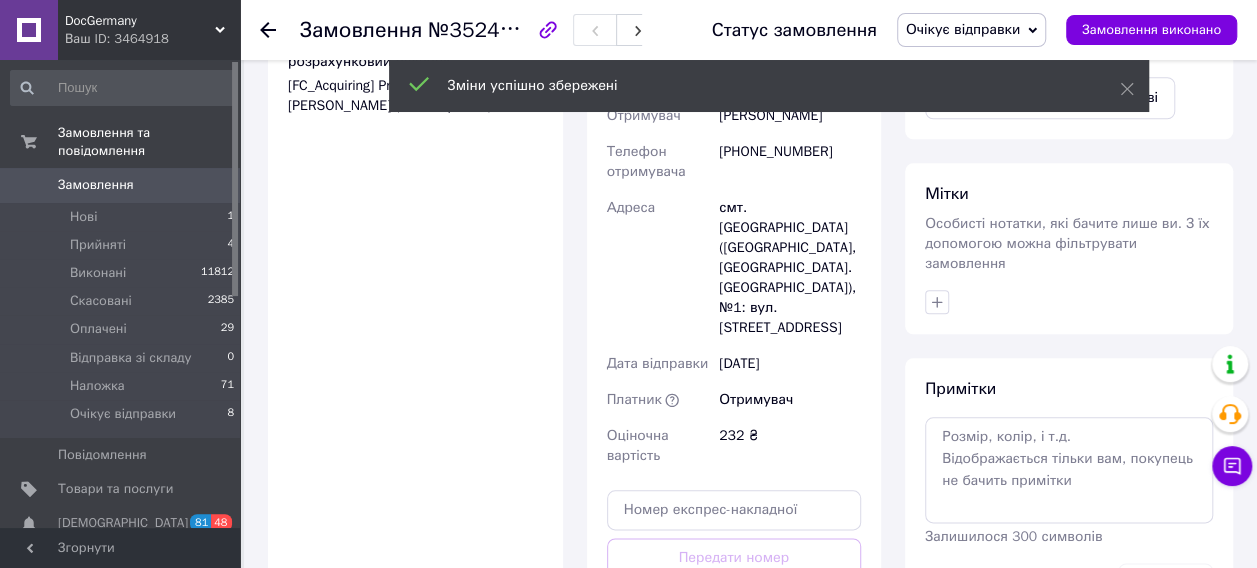 scroll, scrollTop: 1100, scrollLeft: 0, axis: vertical 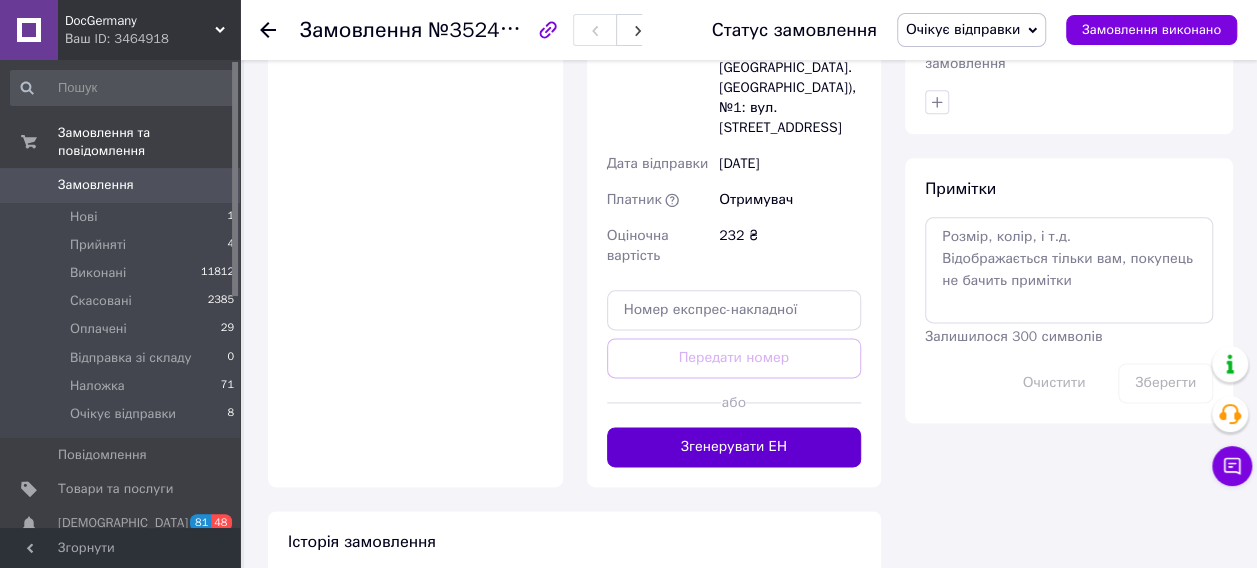 click on "Згенерувати ЕН" at bounding box center (734, 447) 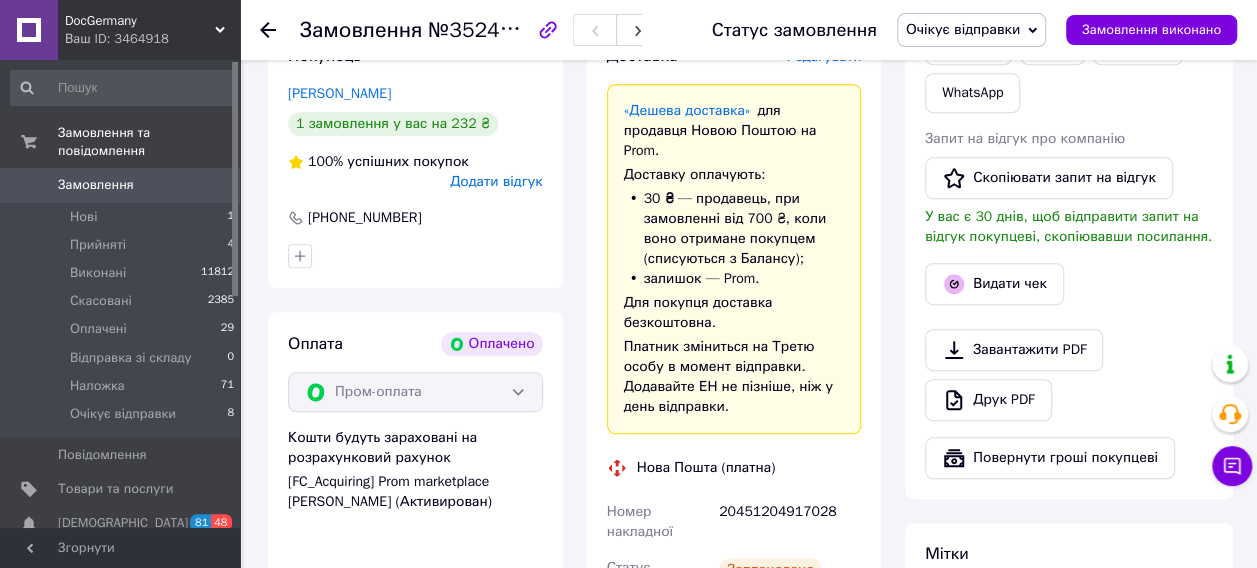 scroll, scrollTop: 400, scrollLeft: 0, axis: vertical 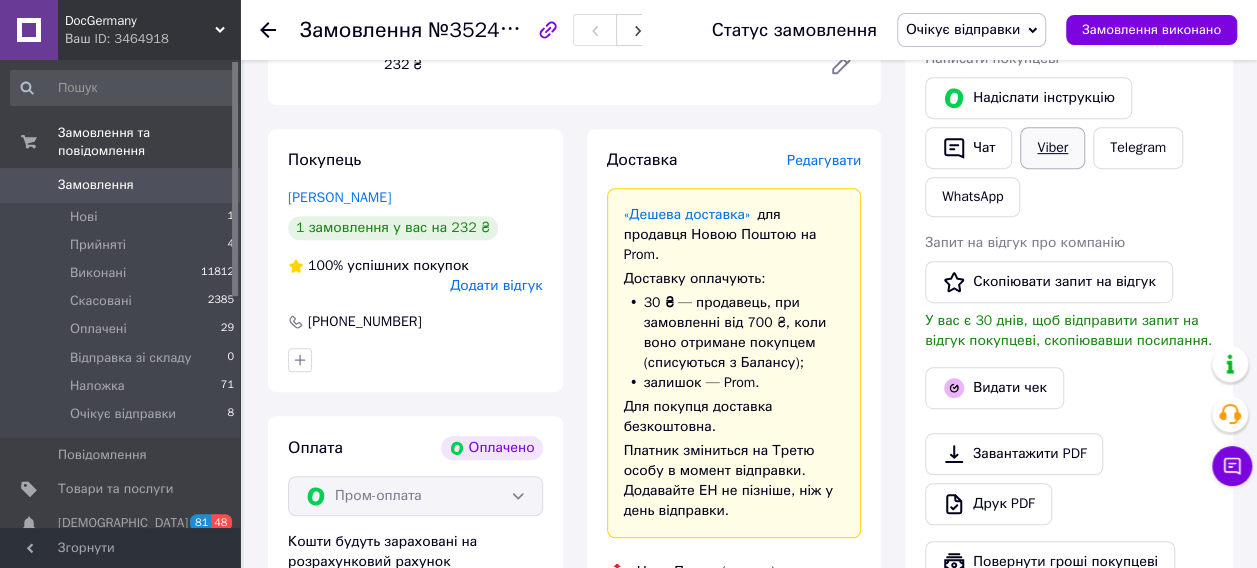 click on "Viber" at bounding box center [1052, 148] 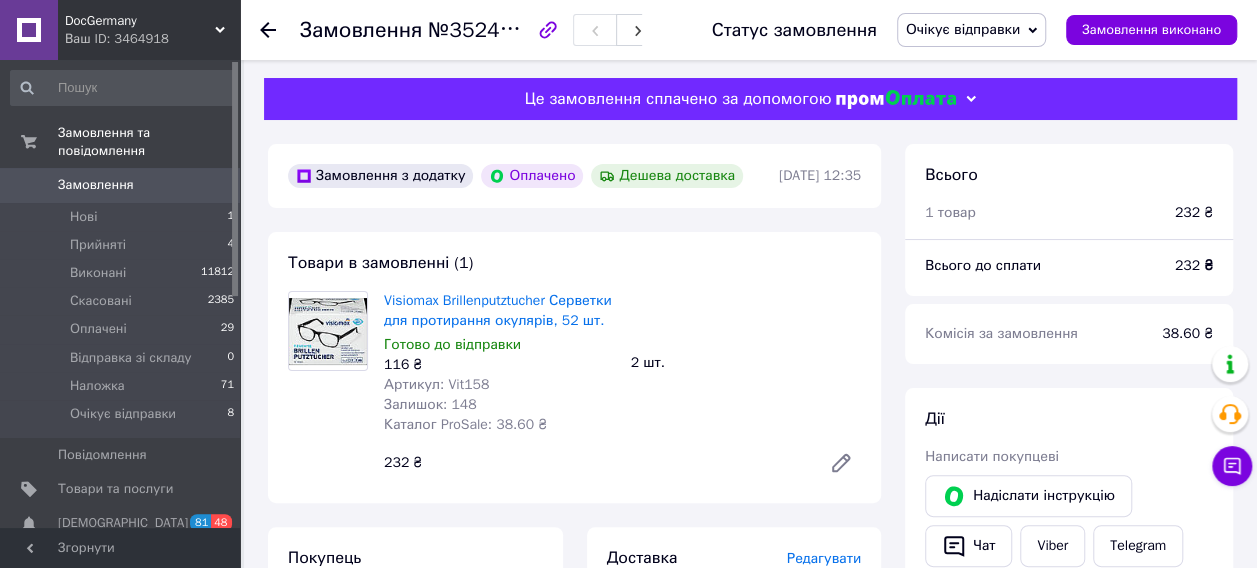 scroll, scrollTop: 0, scrollLeft: 0, axis: both 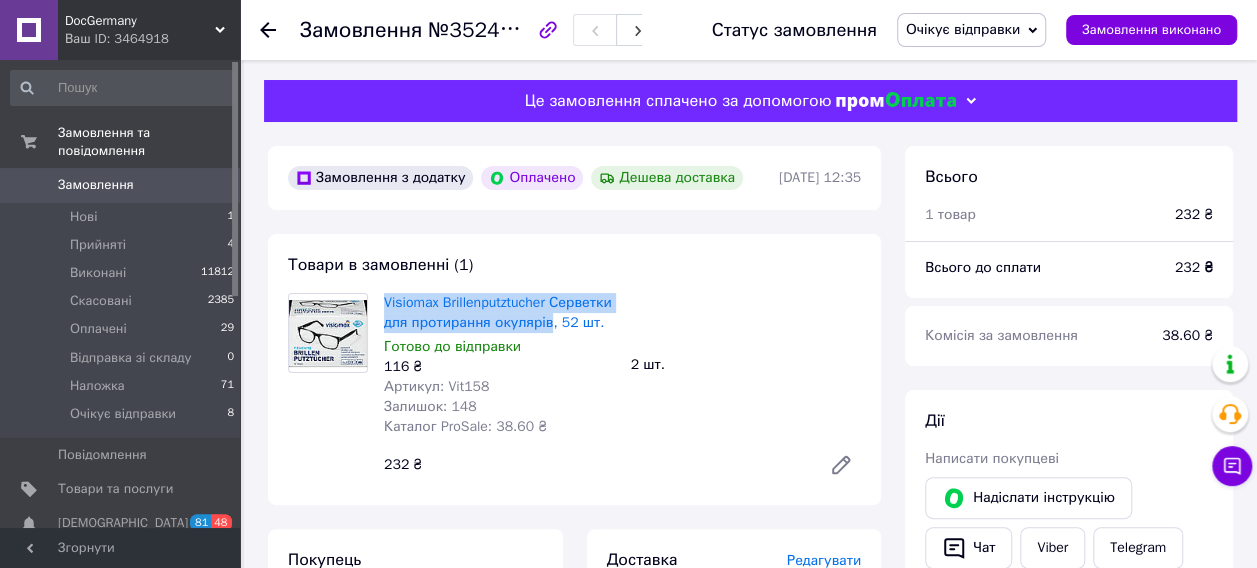 drag, startPoint x: 379, startPoint y: 305, endPoint x: 633, endPoint y: 380, distance: 264.84146 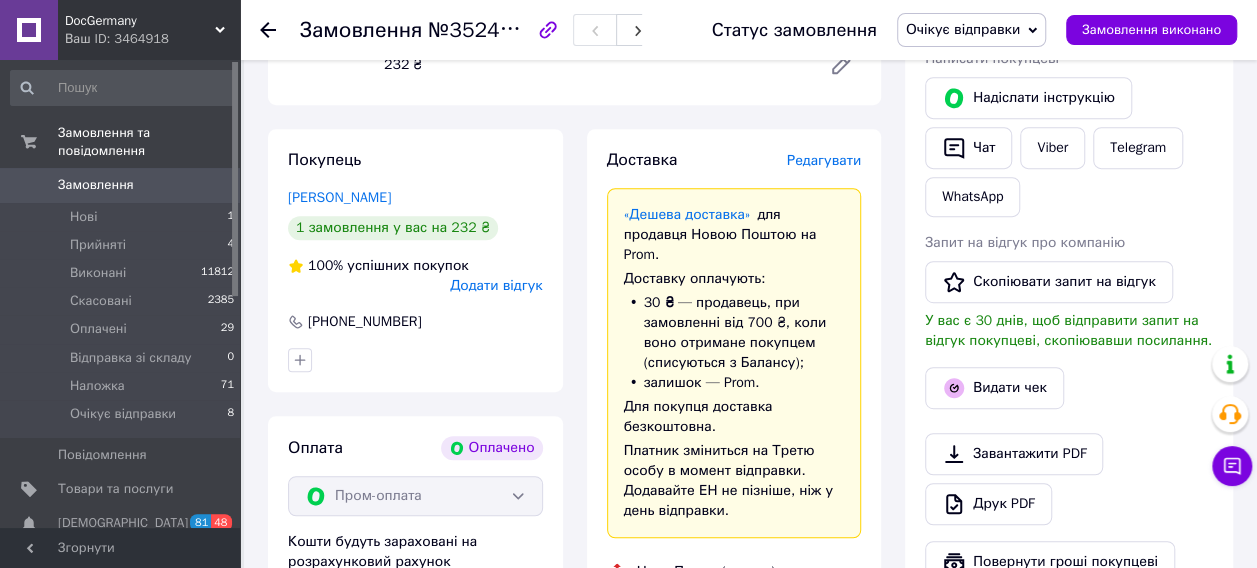 scroll, scrollTop: 800, scrollLeft: 0, axis: vertical 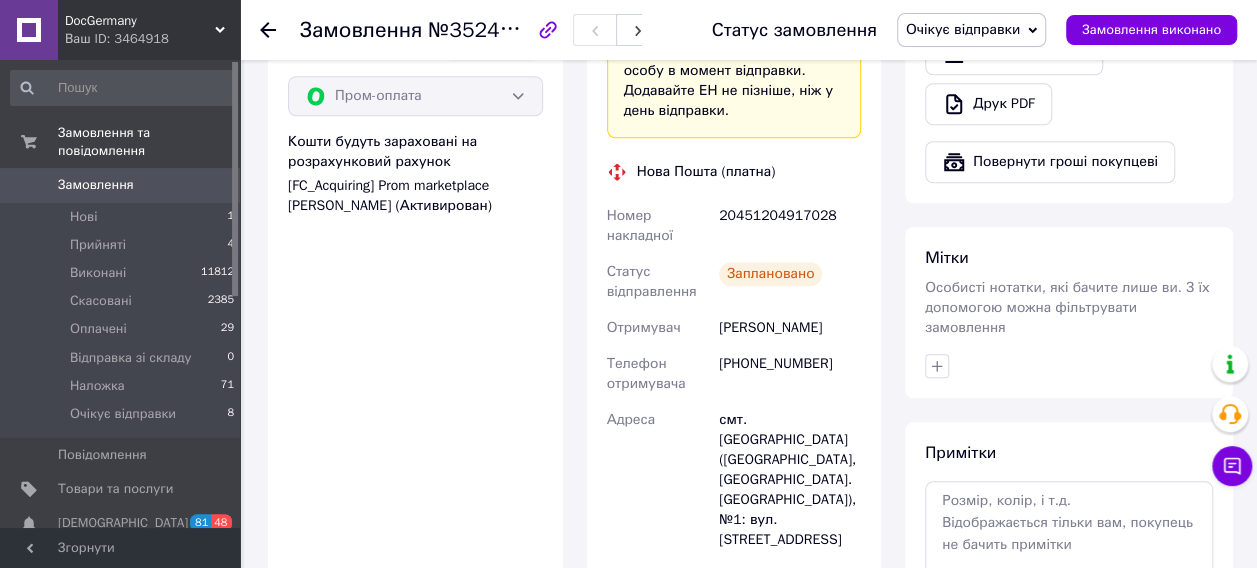 click on "20451204917028" at bounding box center [790, 226] 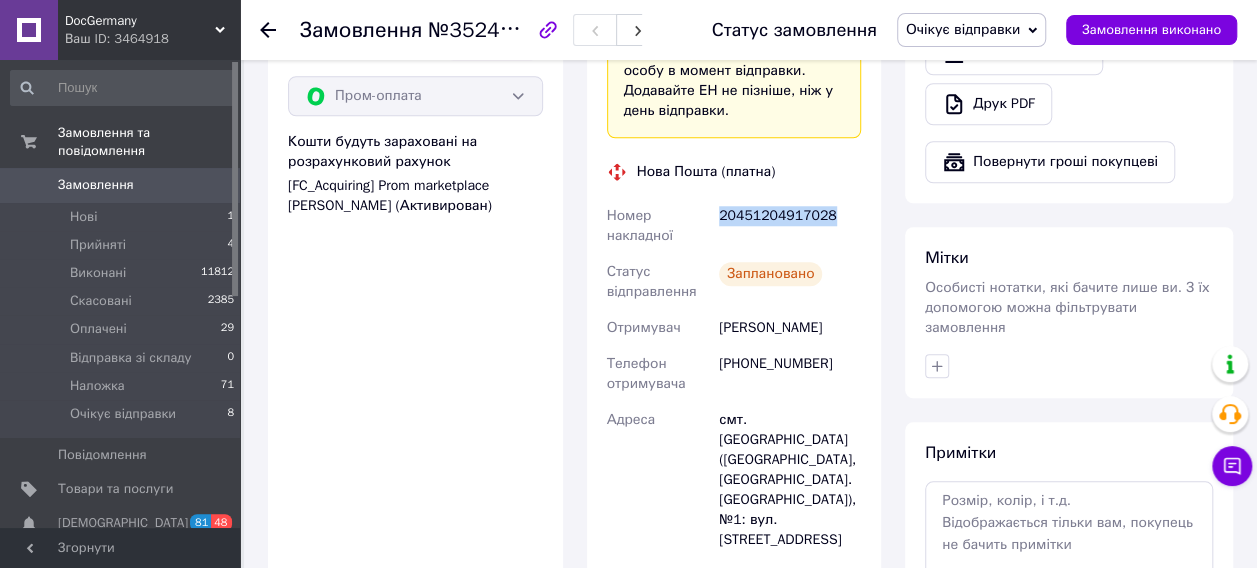 click on "20451204917028" at bounding box center [790, 226] 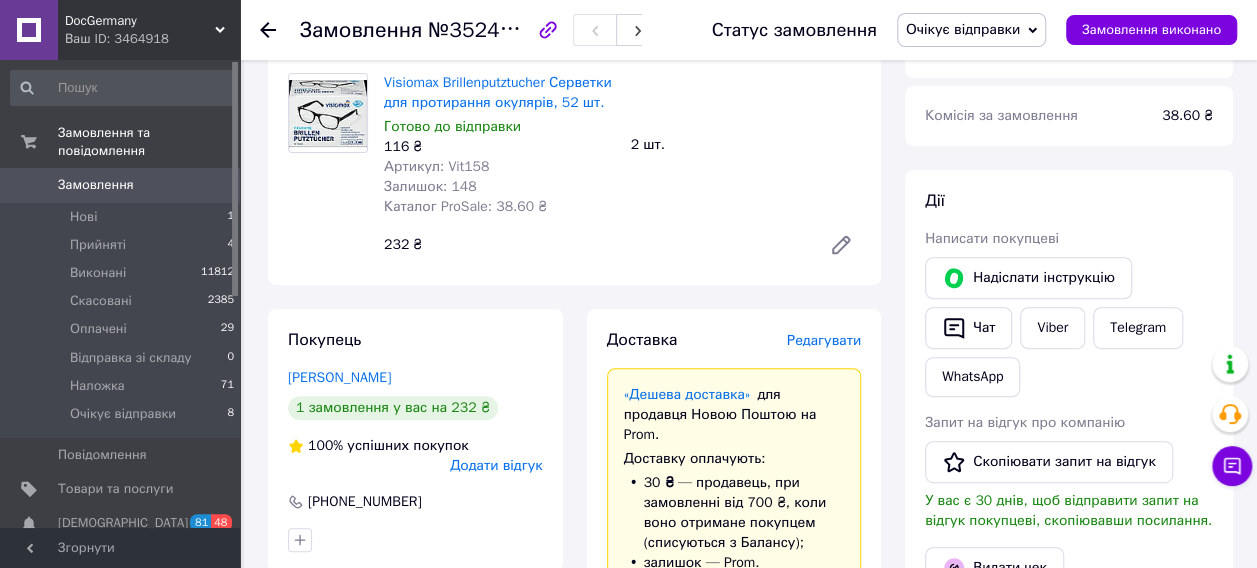 scroll, scrollTop: 0, scrollLeft: 0, axis: both 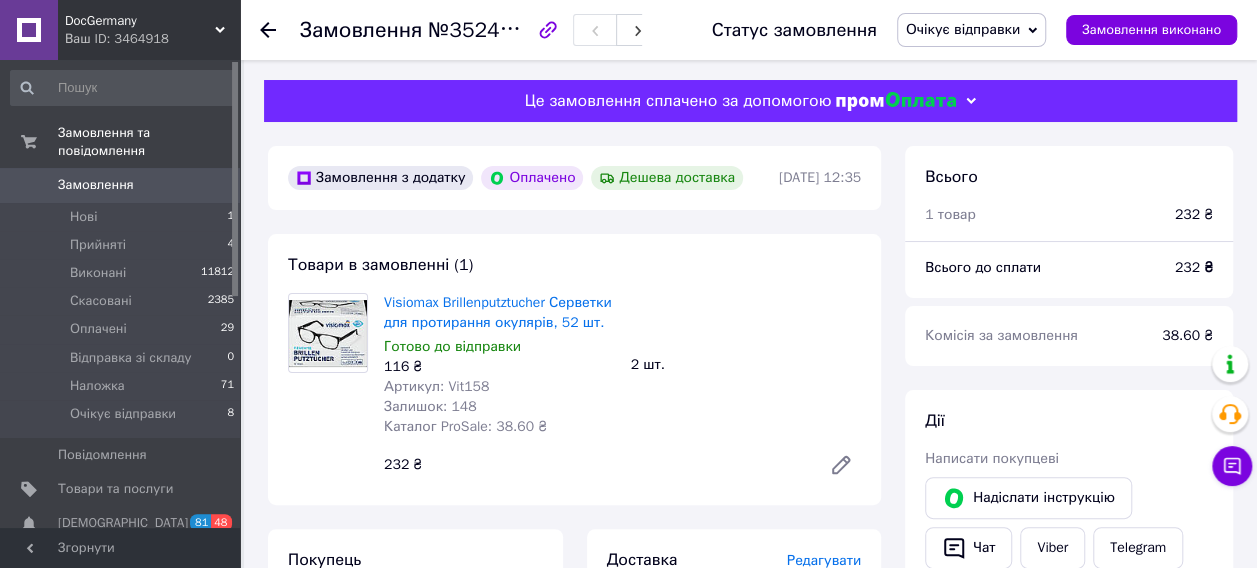click on "Артикул: Vit158" at bounding box center (436, 386) 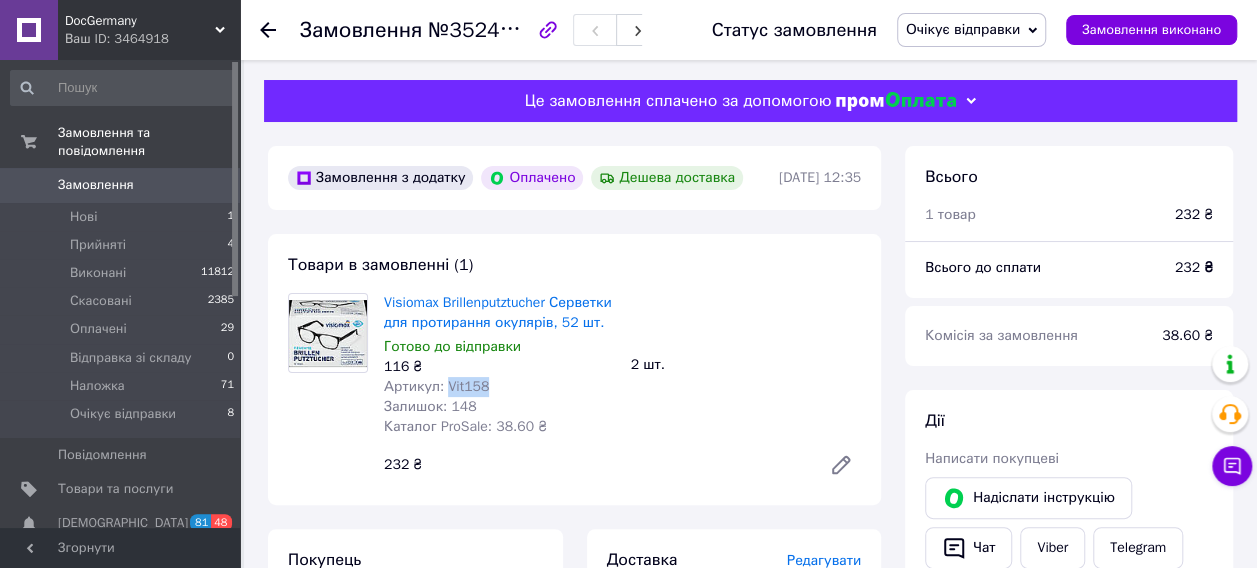 click on "Артикул: Vit158" at bounding box center (436, 386) 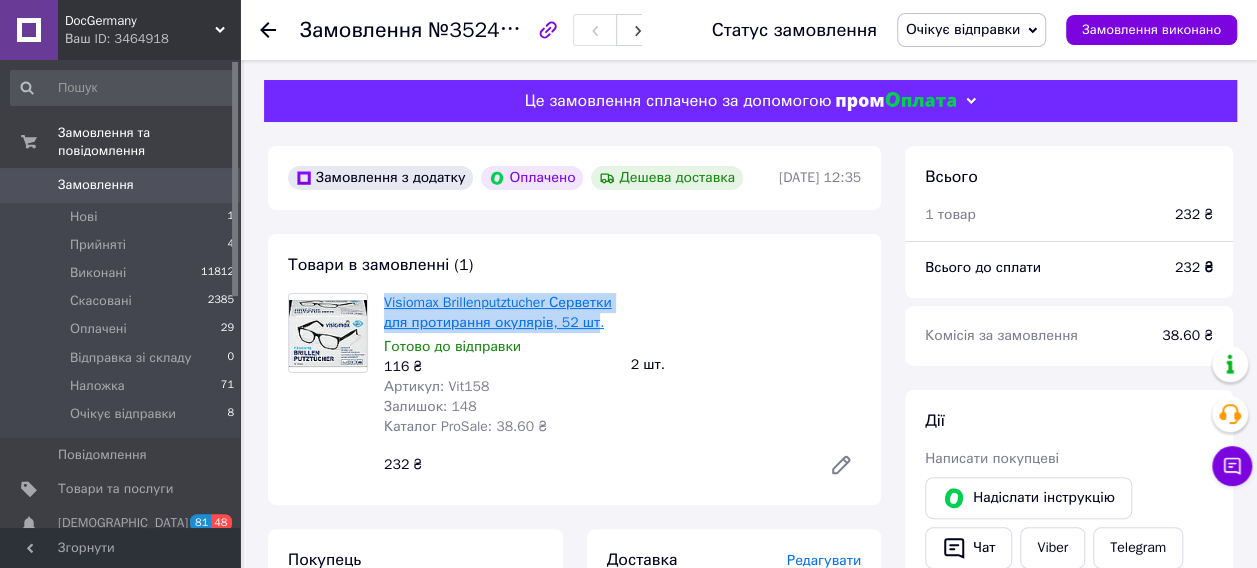 drag, startPoint x: 384, startPoint y: 302, endPoint x: 586, endPoint y: 324, distance: 203.19449 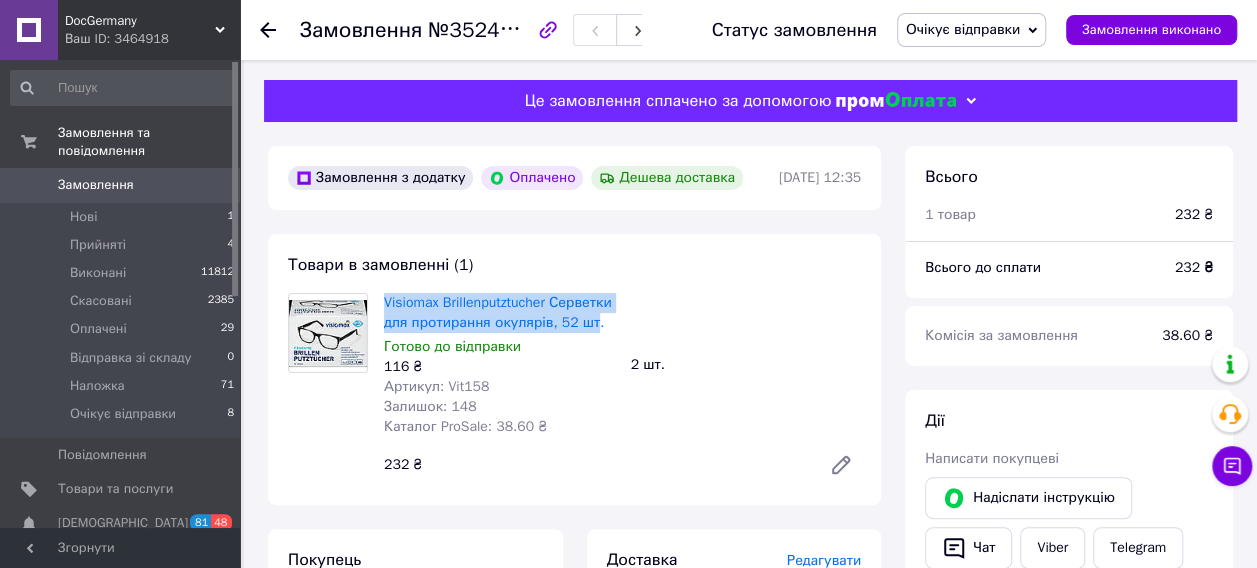 copy on "Visiomax Brillenputztucher Серветки для протирання окулярів, 52 шт" 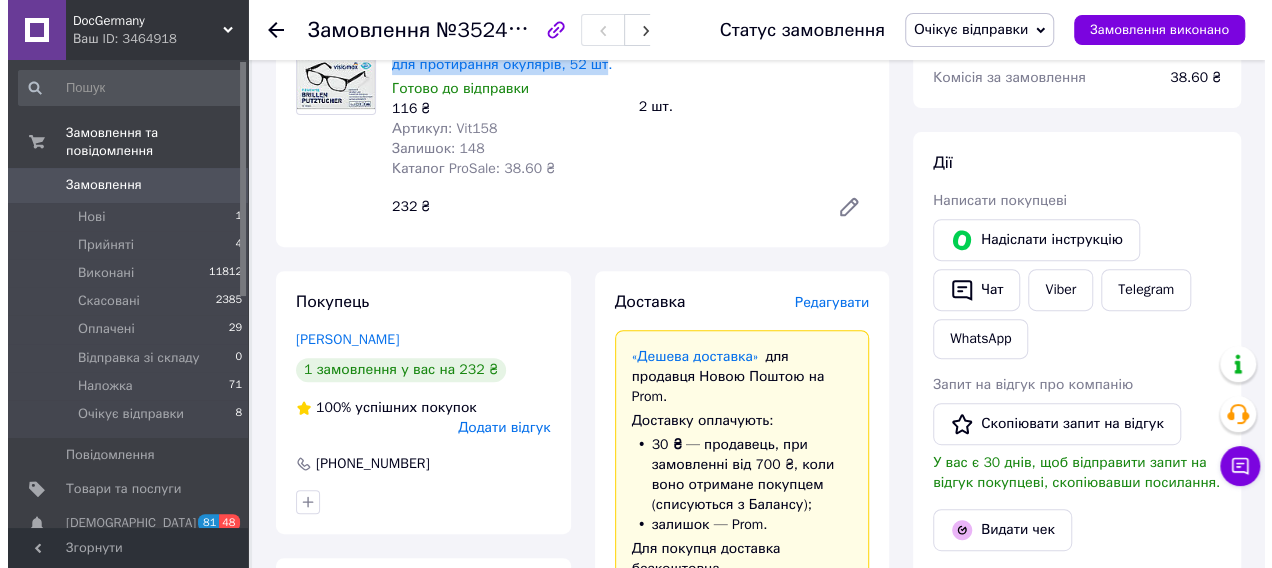 scroll, scrollTop: 500, scrollLeft: 0, axis: vertical 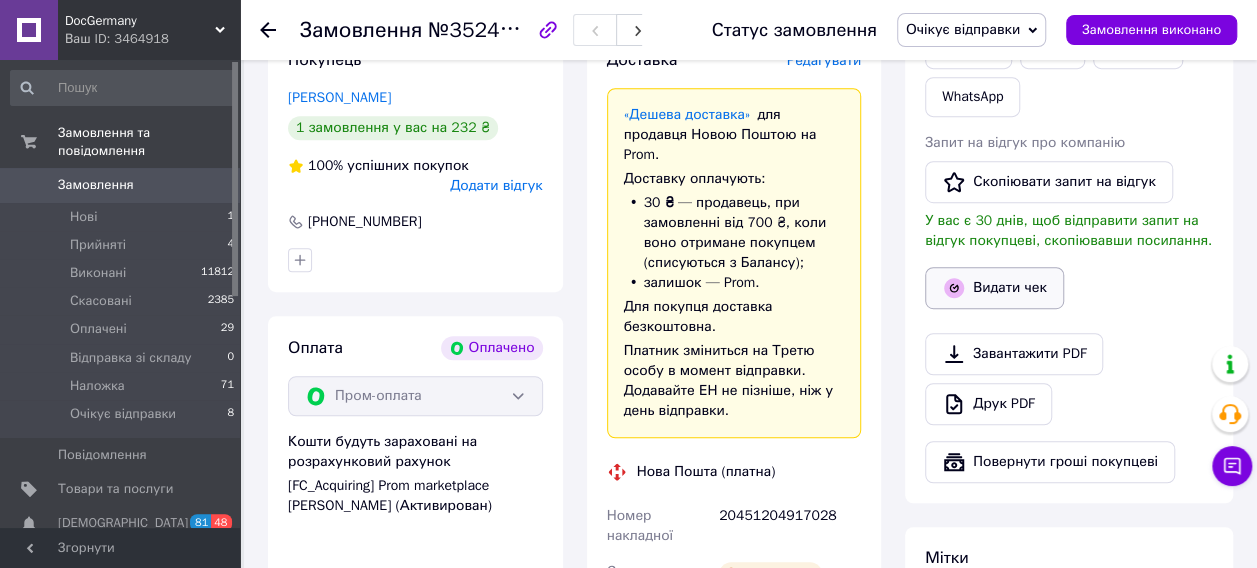 click on "Видати чек" at bounding box center (994, 288) 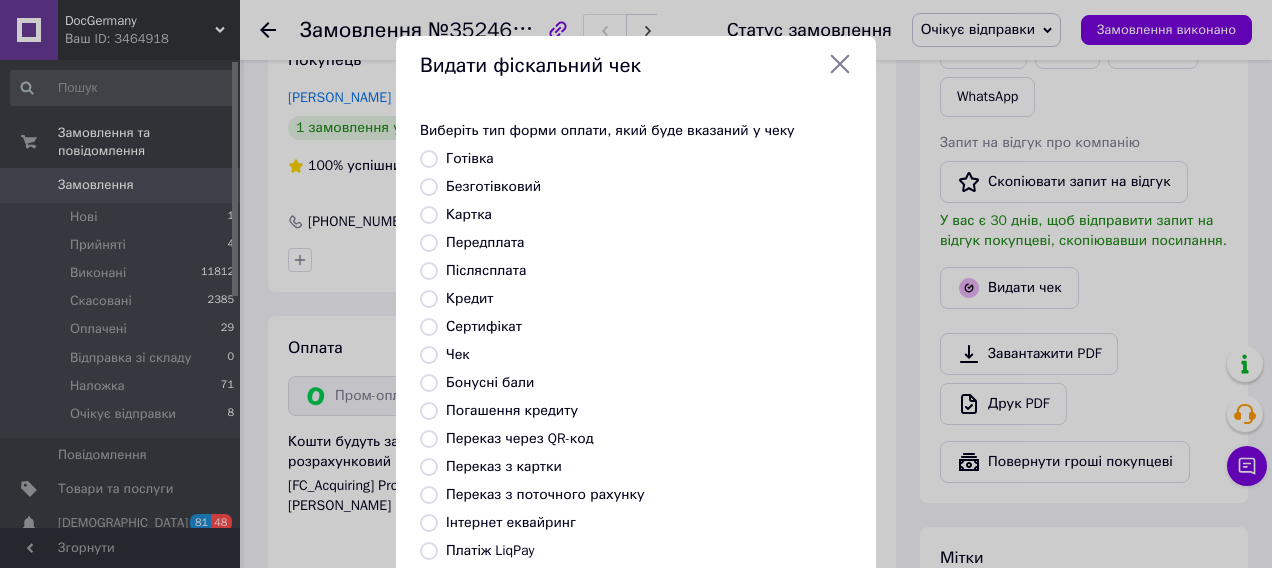 scroll, scrollTop: 290, scrollLeft: 0, axis: vertical 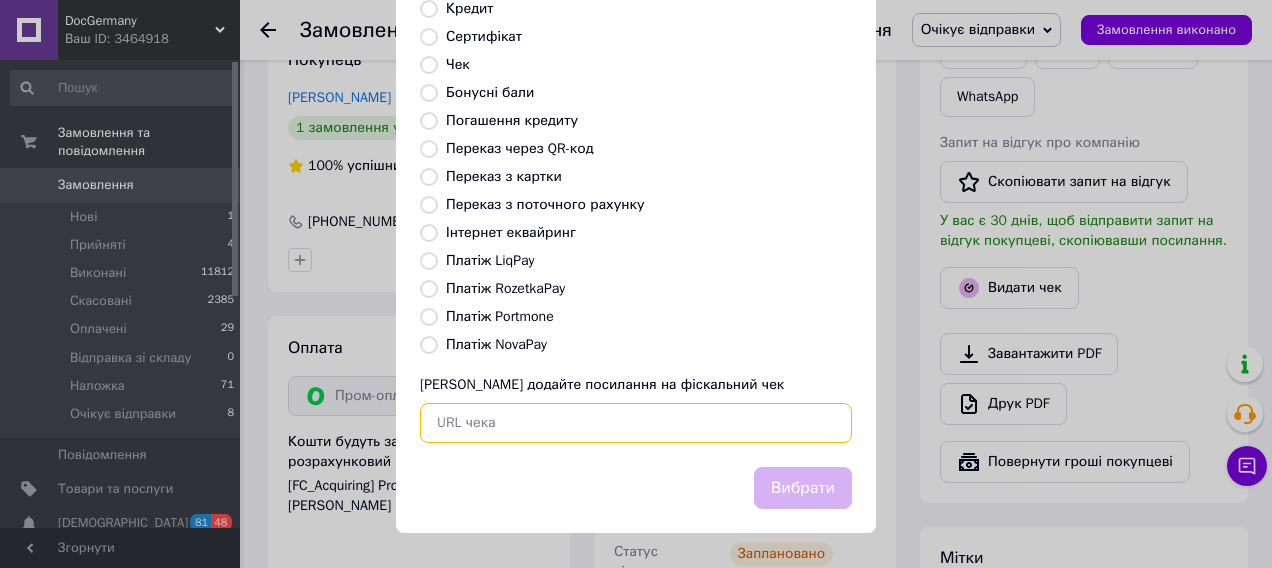 click at bounding box center (636, 423) 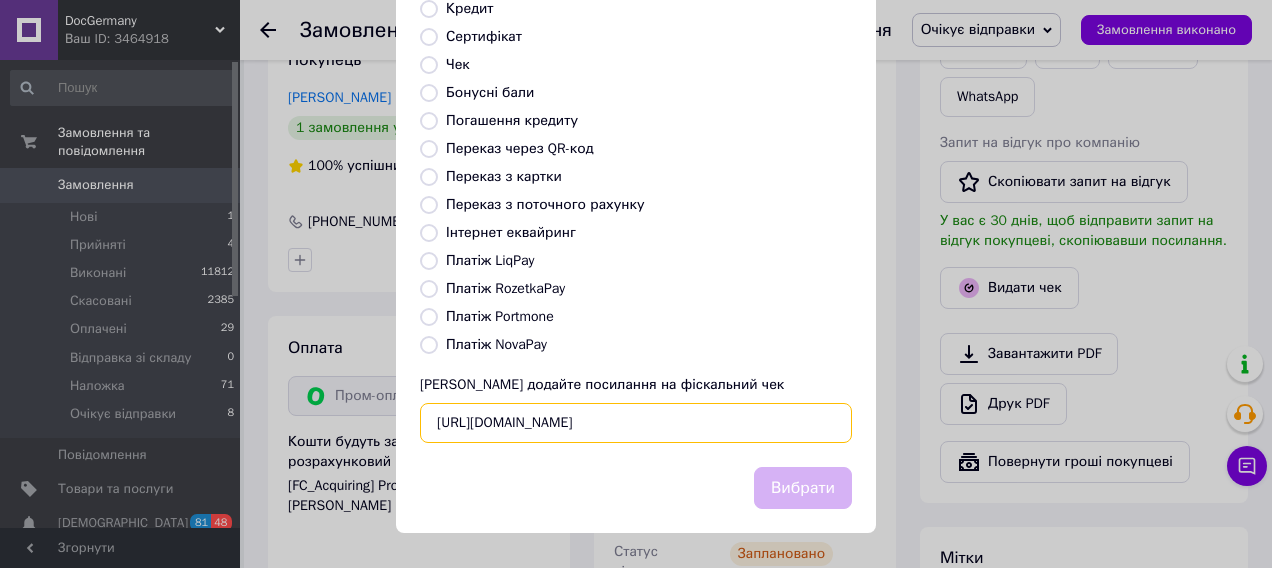 scroll, scrollTop: 0, scrollLeft: 24, axis: horizontal 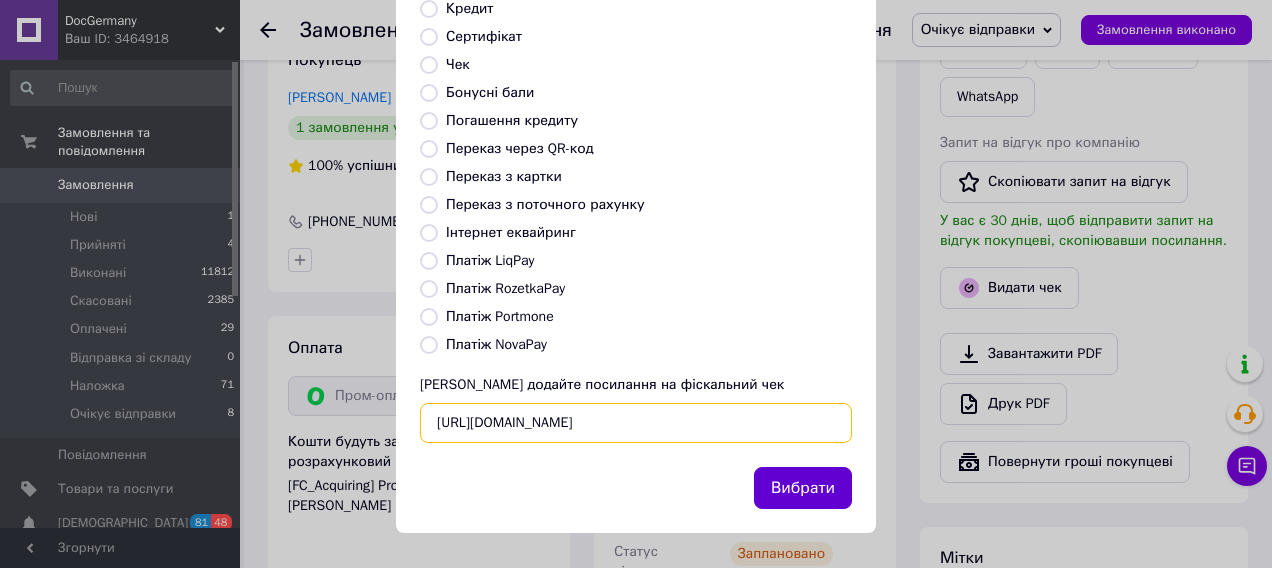 type on "[URL][DOMAIN_NAME]" 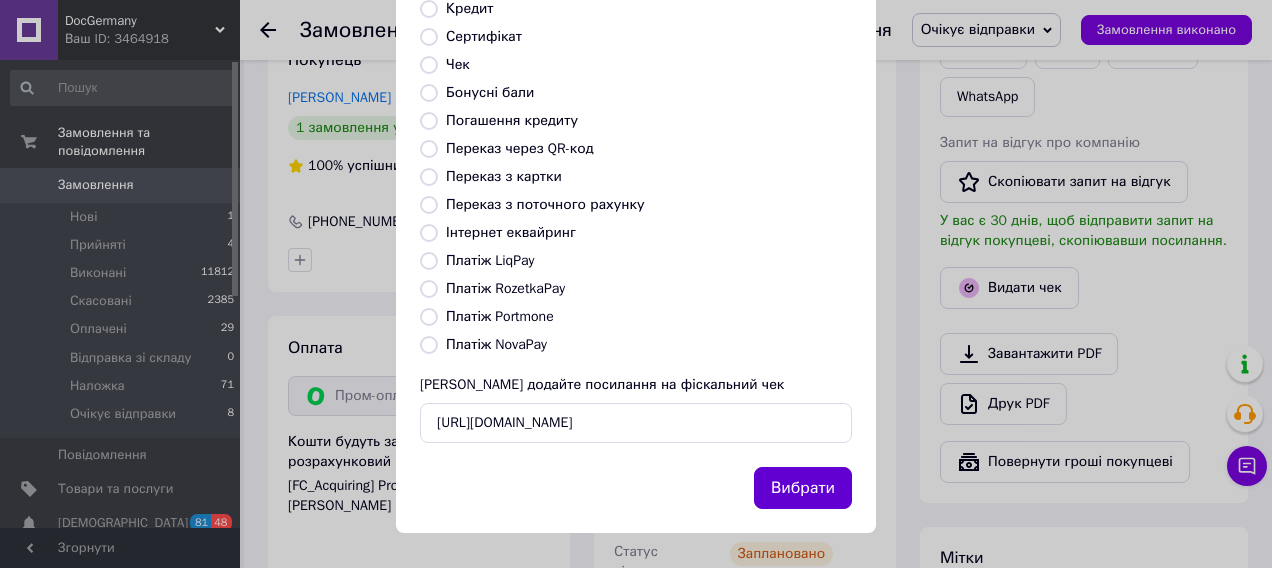 click on "Вибрати" at bounding box center (803, 488) 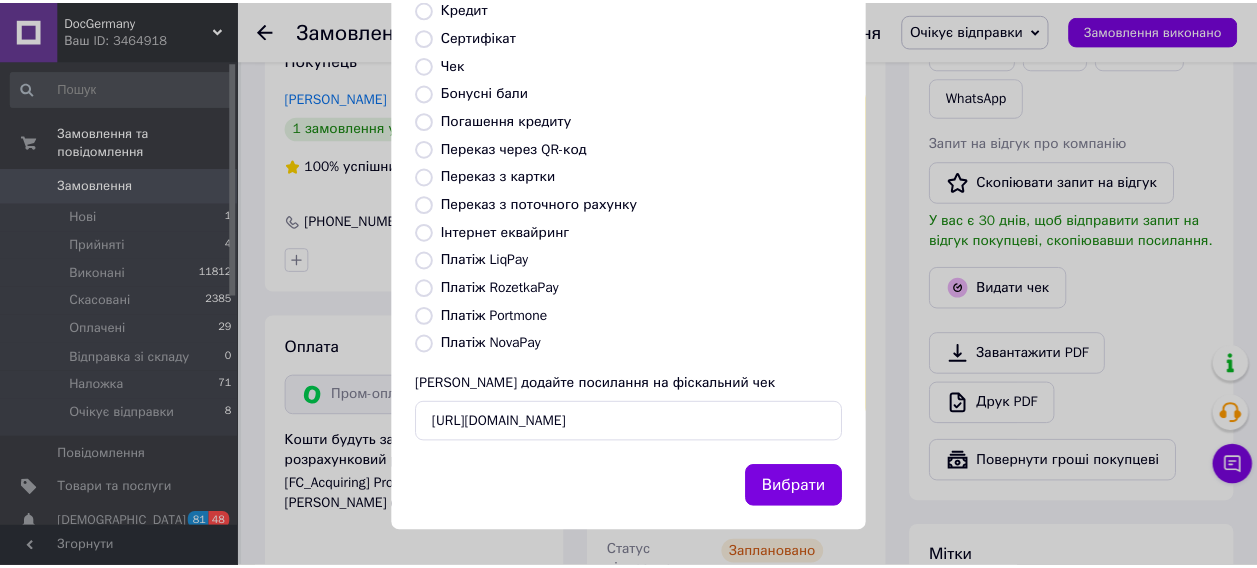 scroll, scrollTop: 0, scrollLeft: 0, axis: both 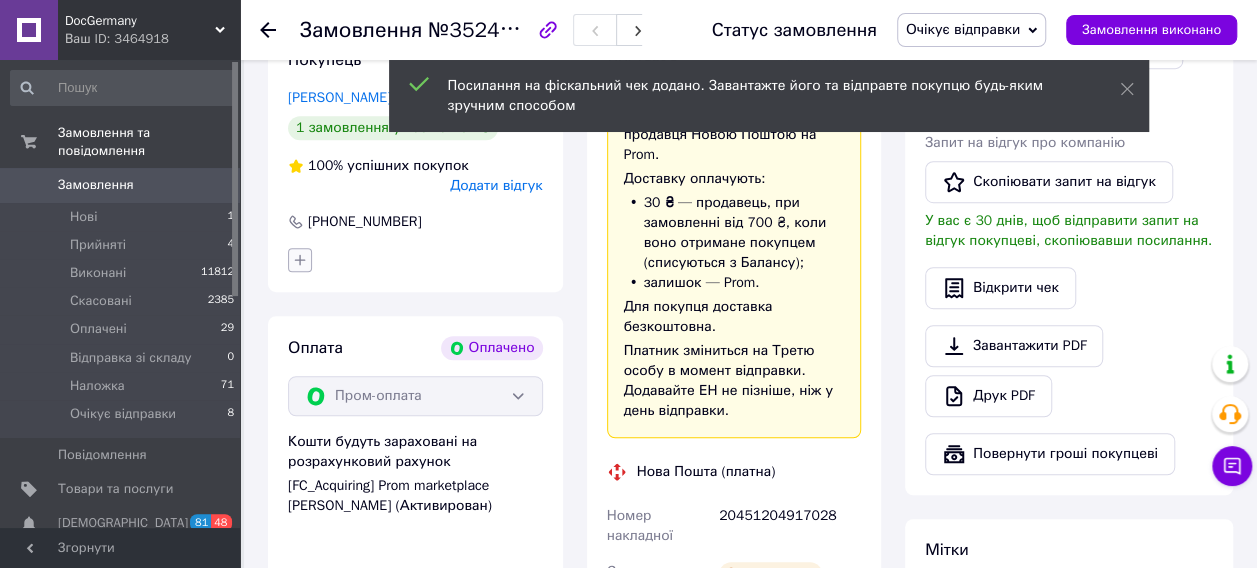 click 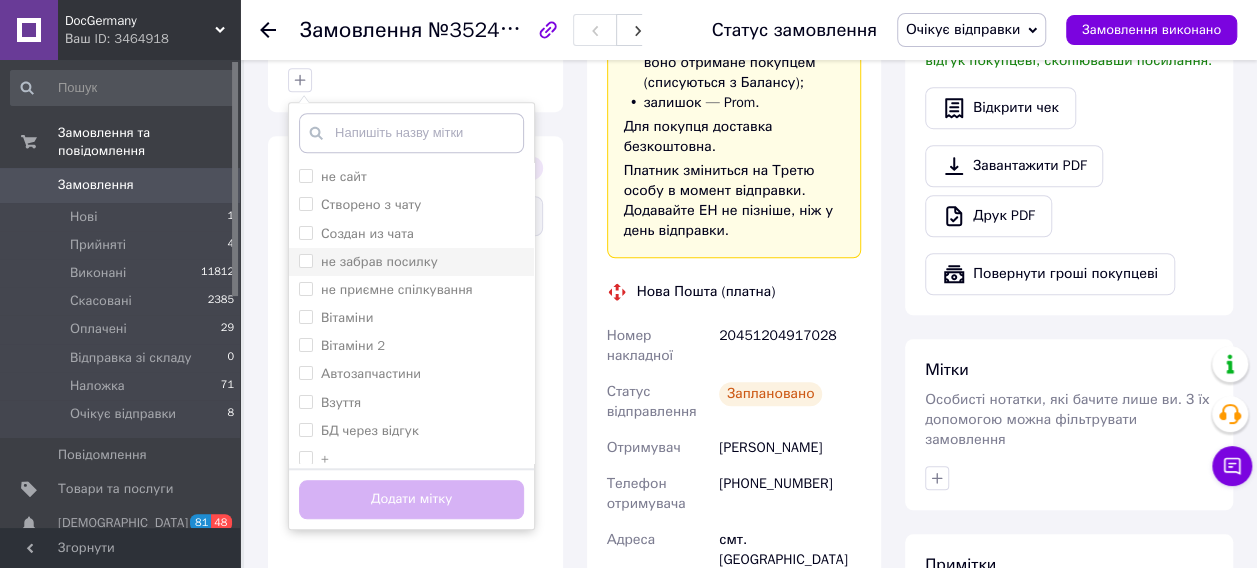 scroll, scrollTop: 700, scrollLeft: 0, axis: vertical 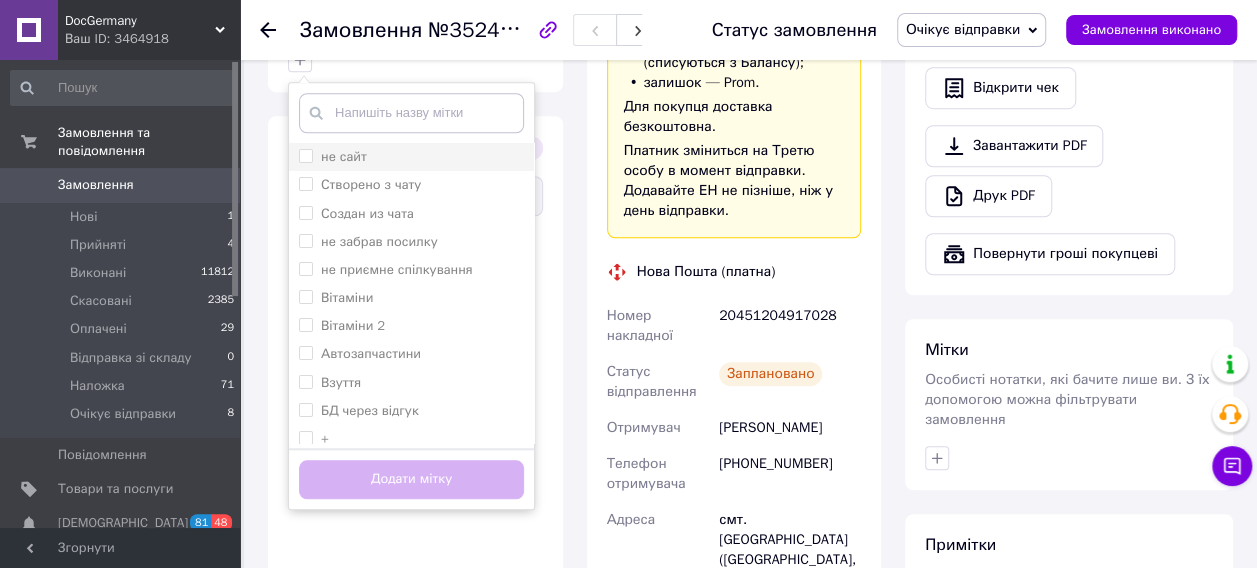 click on "не сайт" at bounding box center [344, 156] 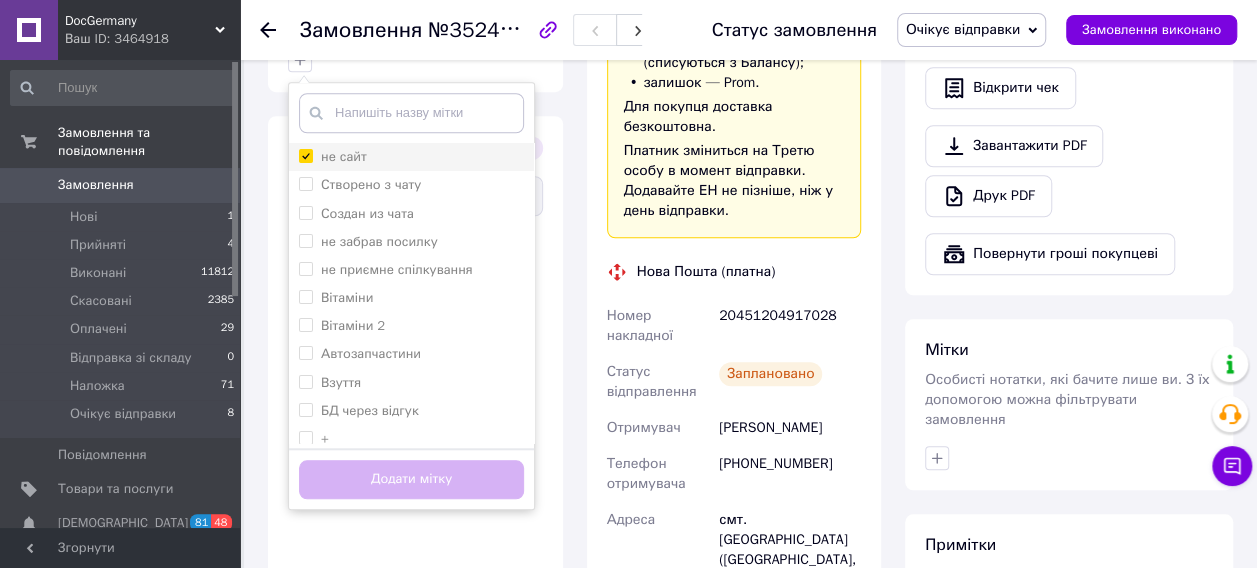 checkbox on "true" 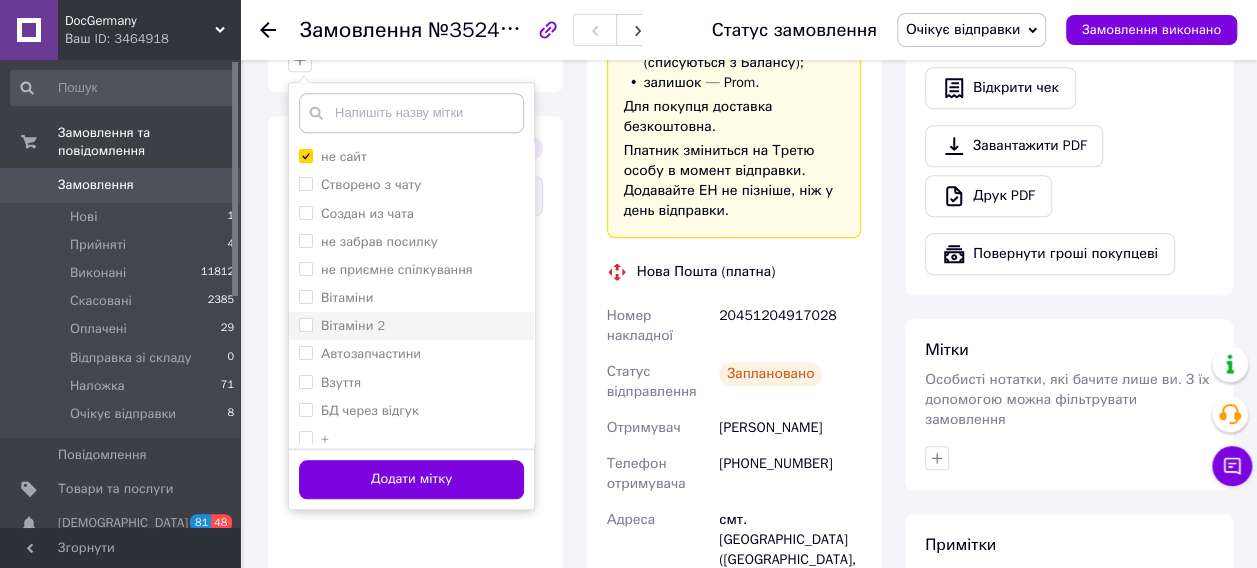click on "Вітаміни 2" at bounding box center (353, 325) 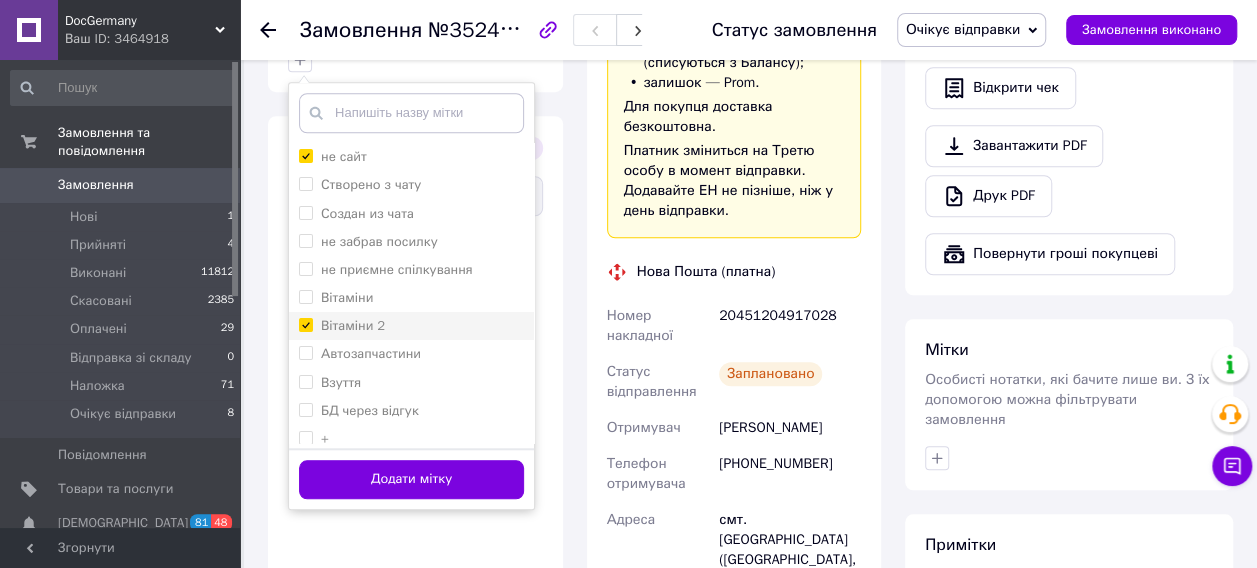 checkbox on "true" 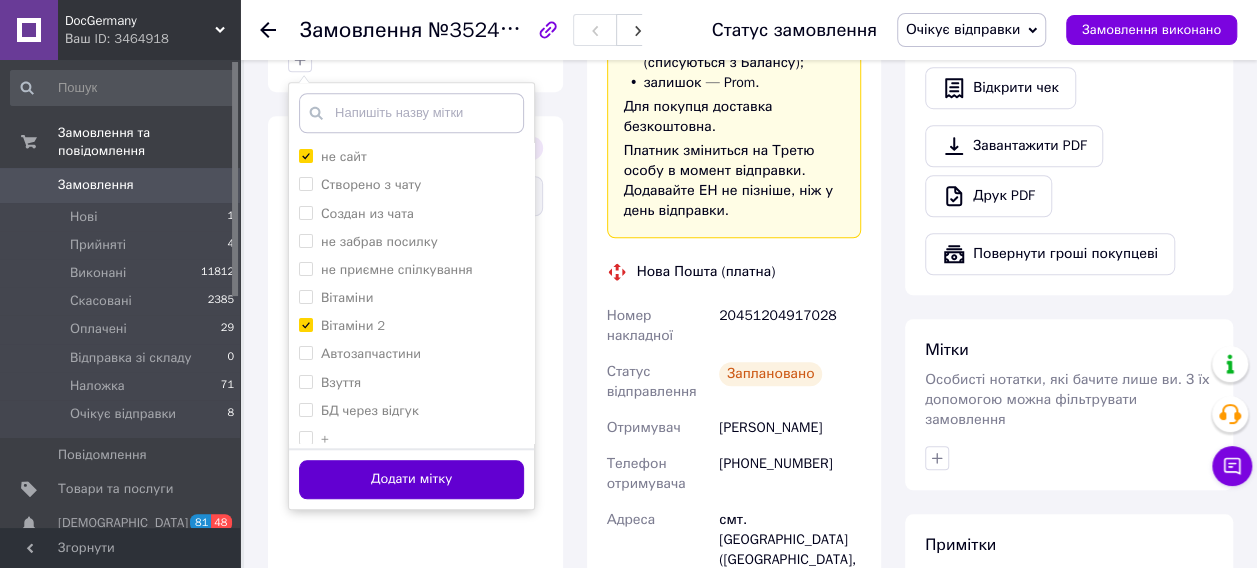 click on "Додати мітку" at bounding box center [411, 479] 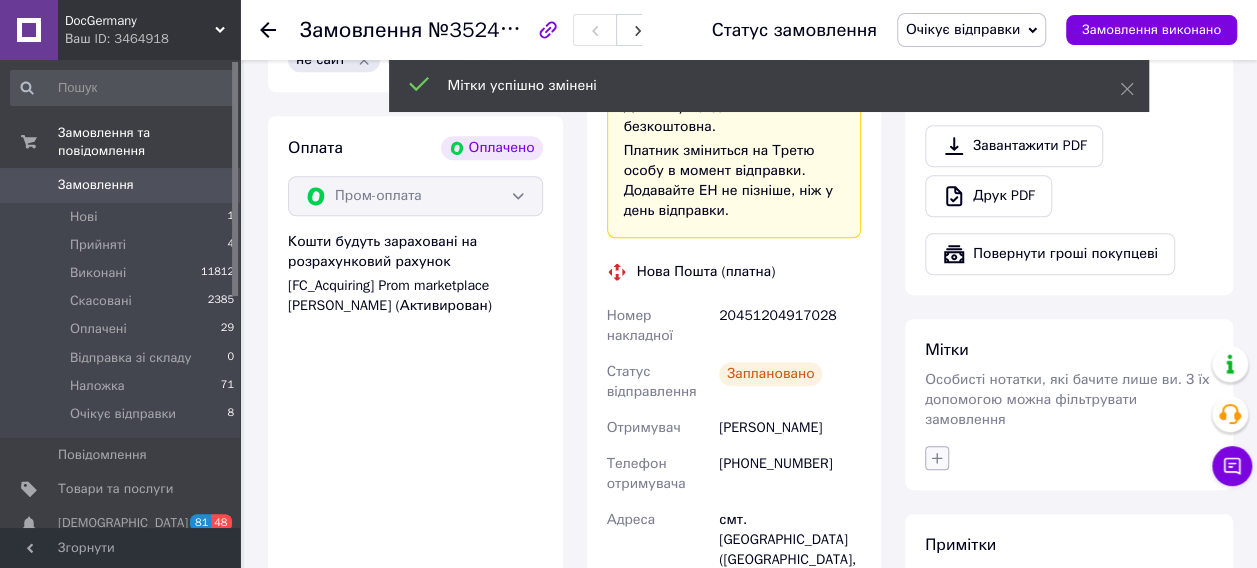 click 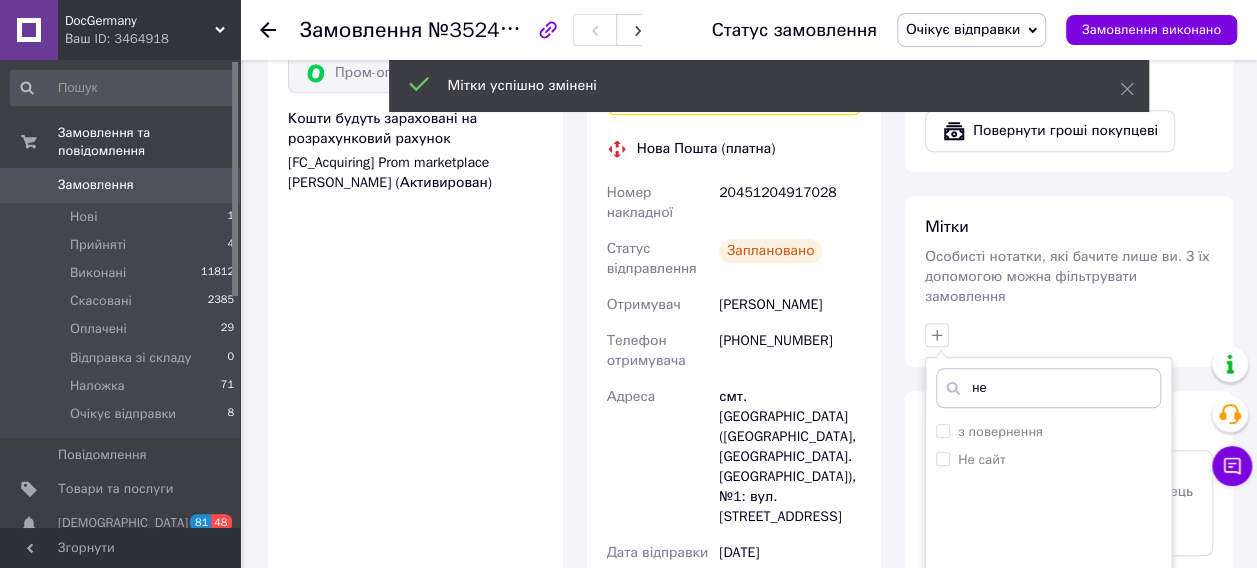 scroll, scrollTop: 1000, scrollLeft: 0, axis: vertical 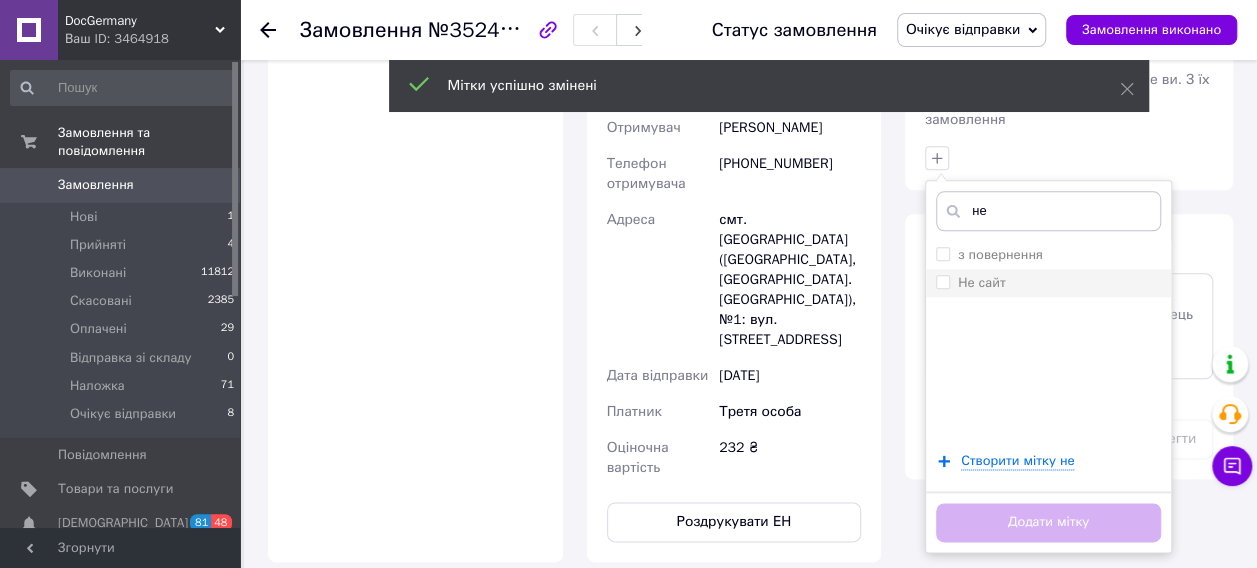 type on "не" 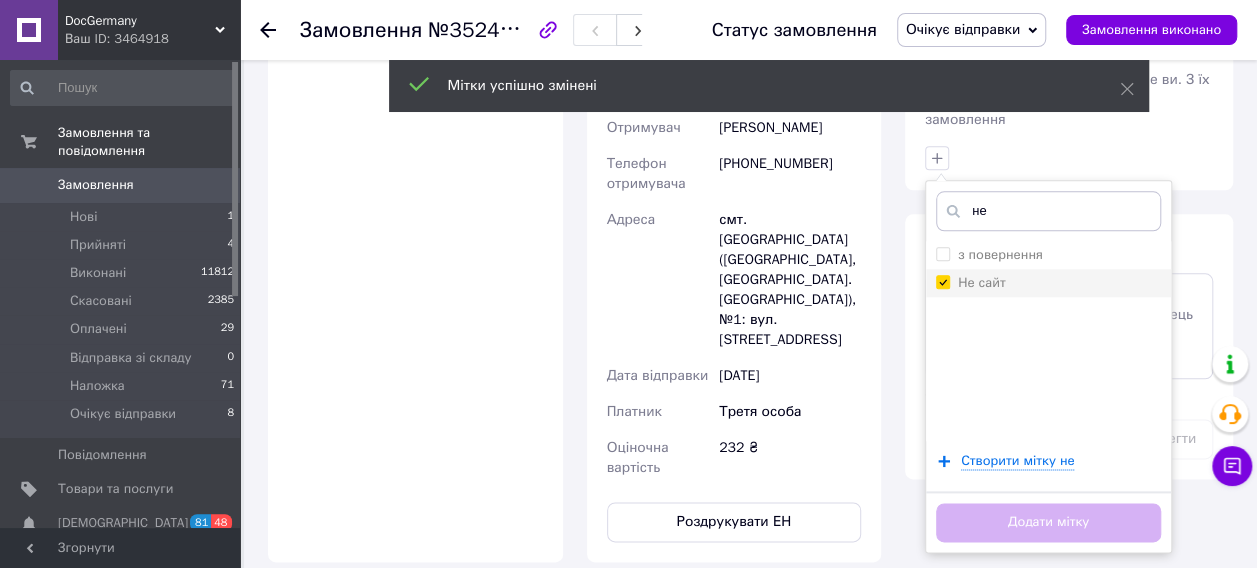 checkbox on "true" 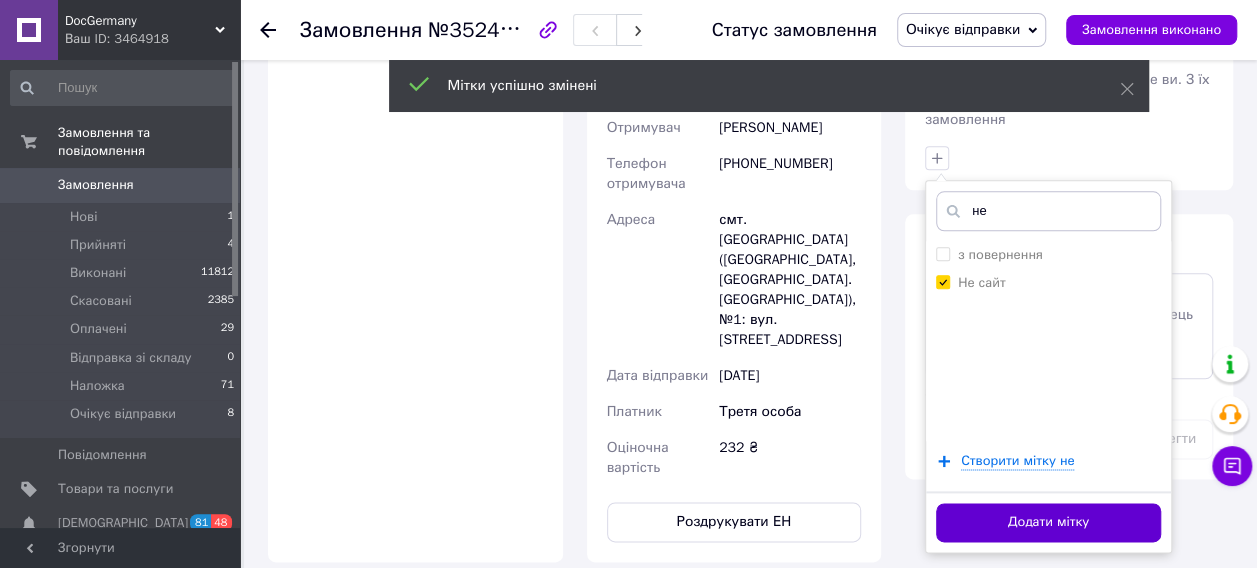 click on "Додати мітку" at bounding box center [1048, 522] 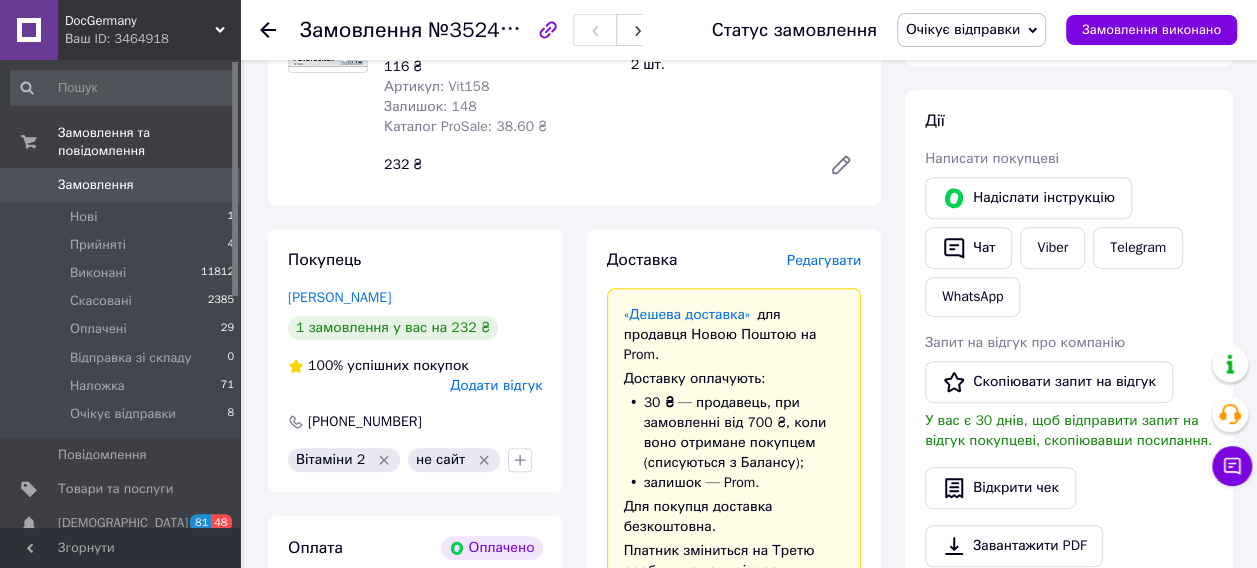 scroll, scrollTop: 0, scrollLeft: 0, axis: both 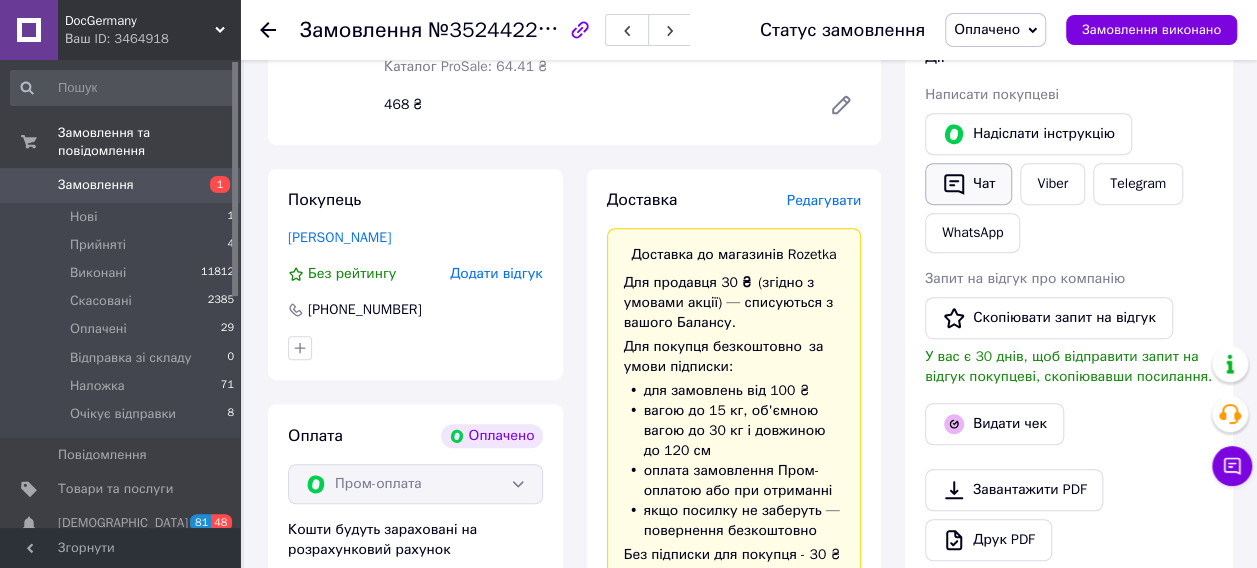 click on "Чат" at bounding box center [968, 184] 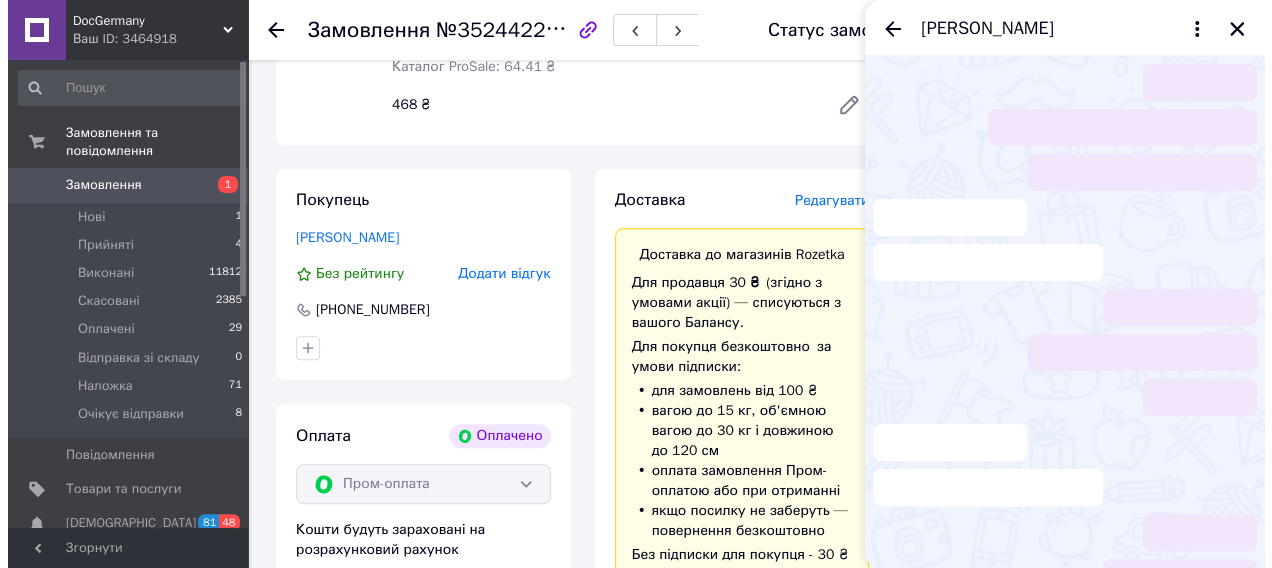 scroll, scrollTop: 216, scrollLeft: 0, axis: vertical 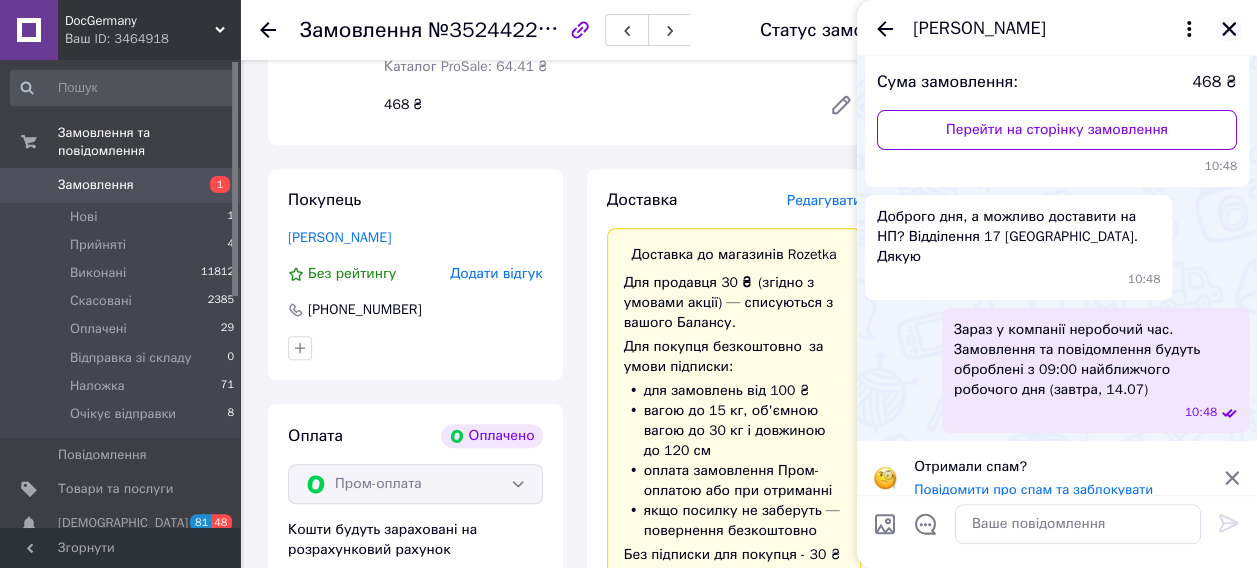 click 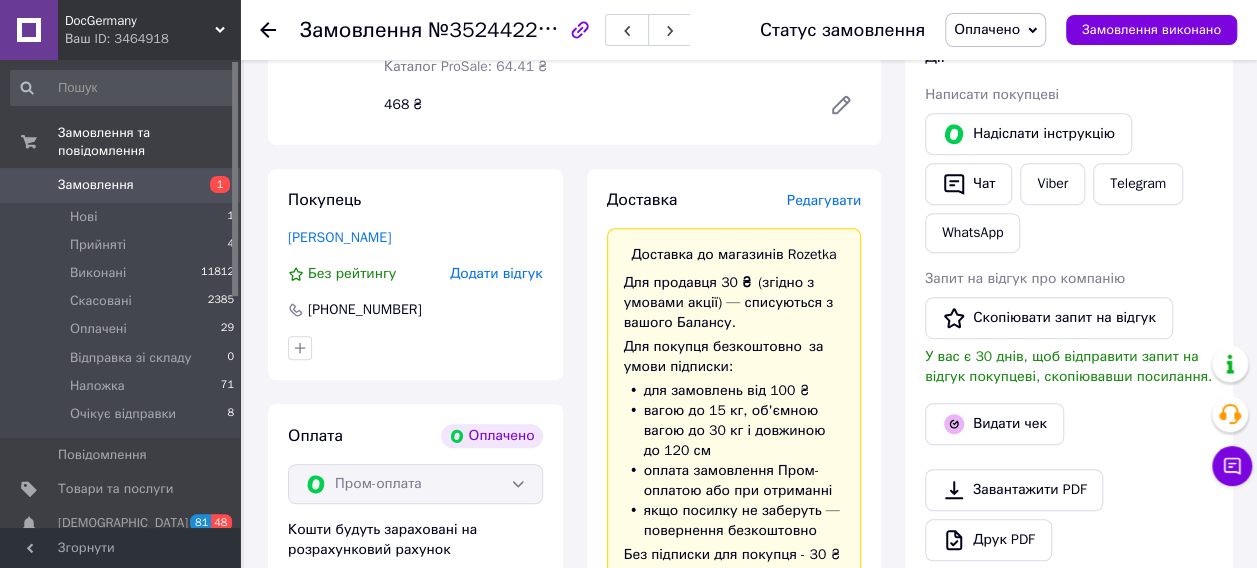 click on "Редагувати" at bounding box center [824, 200] 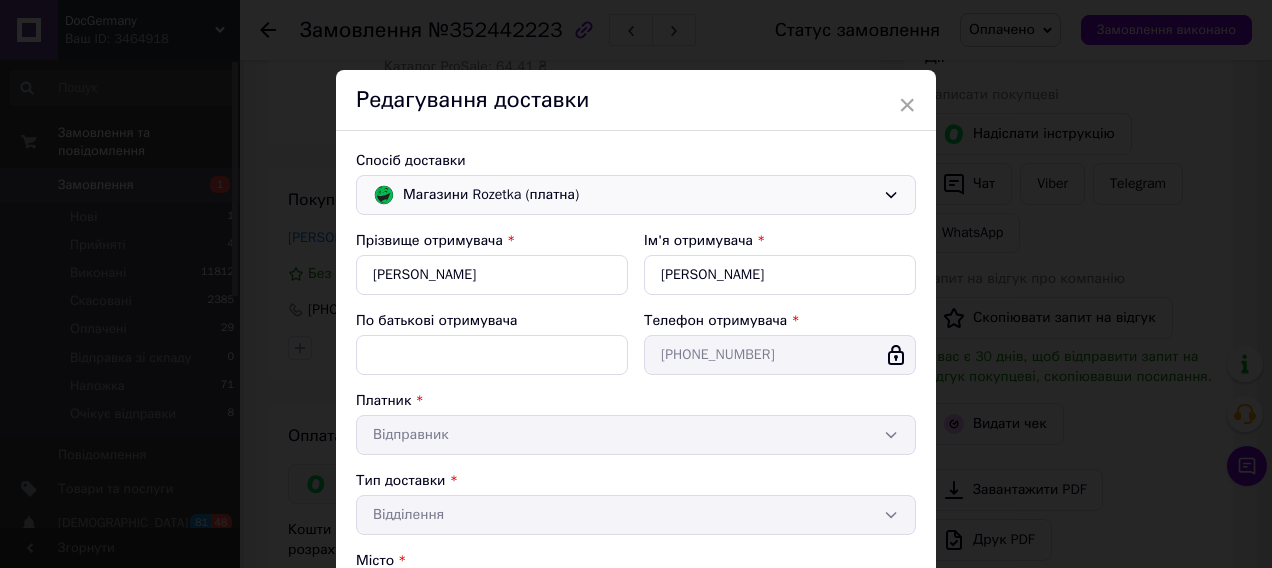 click on "Магазини Rozetka (платна)" at bounding box center [639, 195] 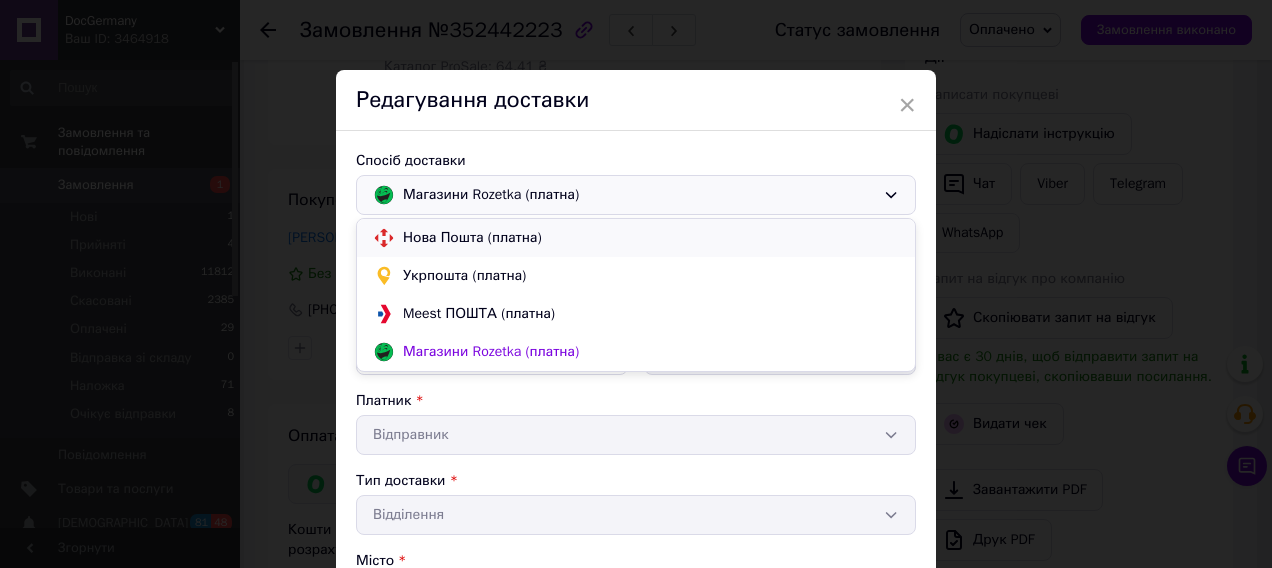 click on "Нова Пошта (платна)" at bounding box center [651, 238] 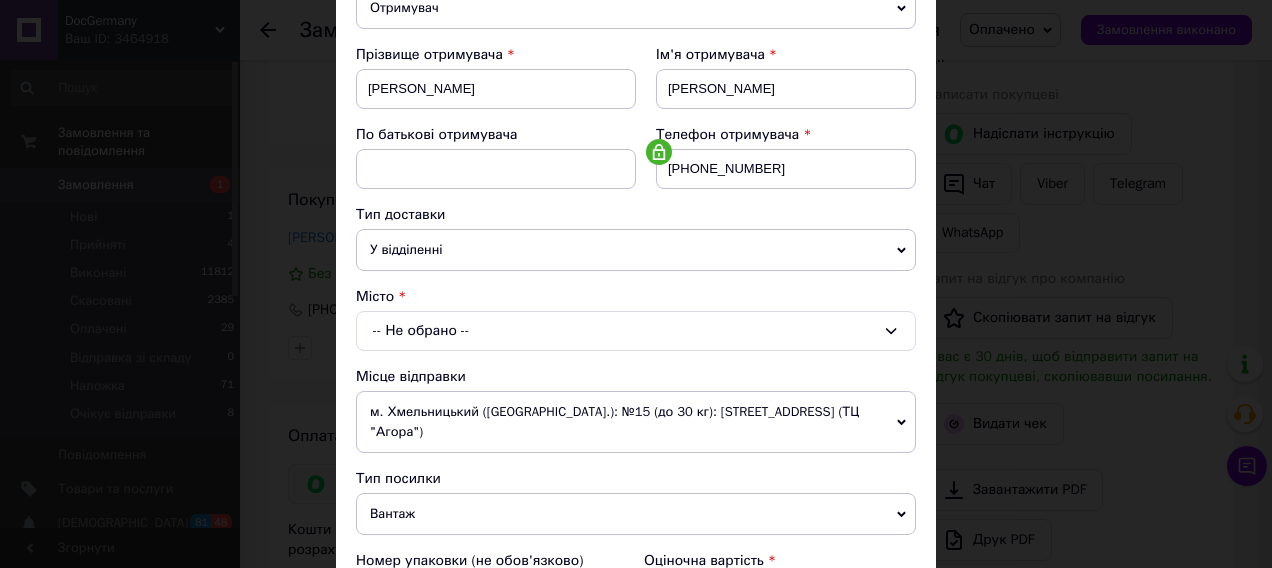 scroll, scrollTop: 300, scrollLeft: 0, axis: vertical 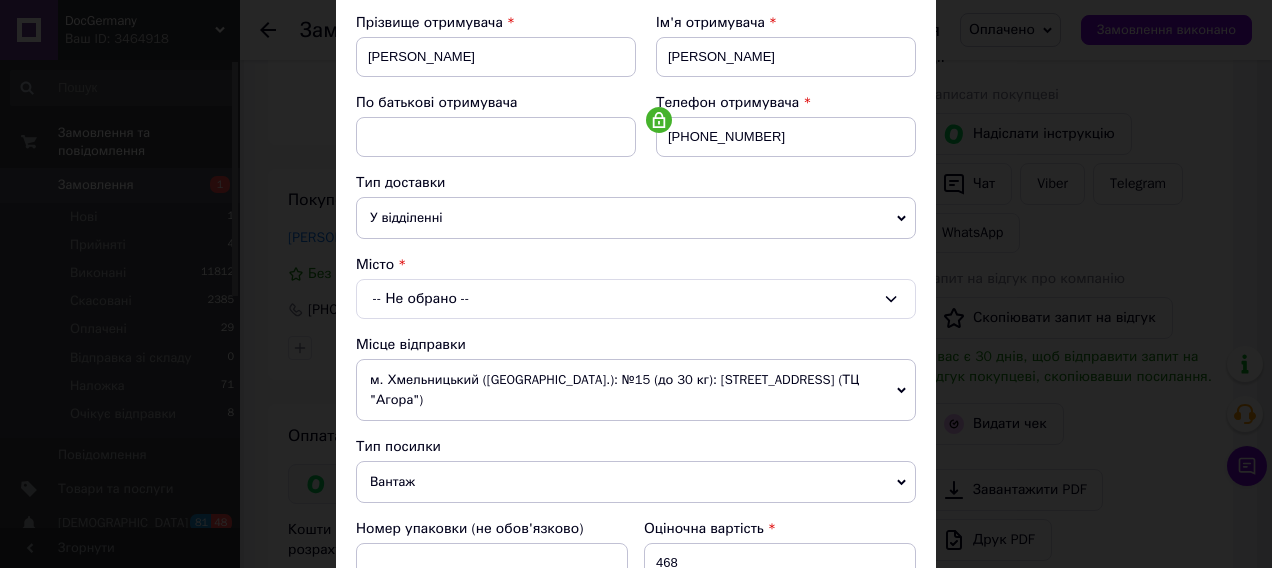 click on "-- Не обрано --" at bounding box center [636, 299] 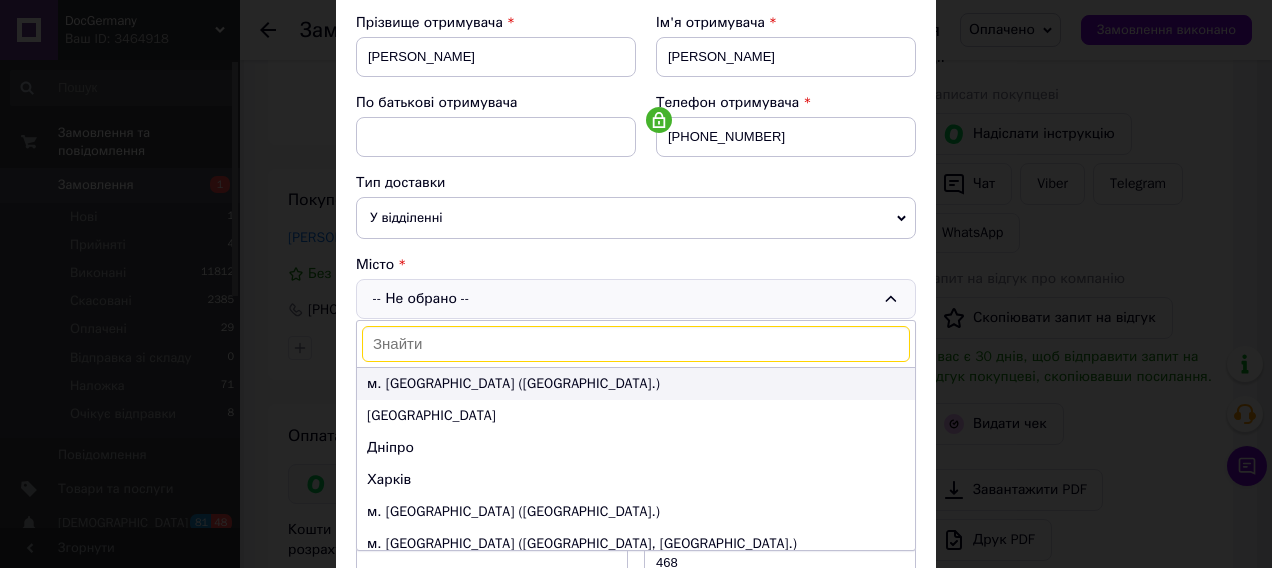 click on "м. Київ (Київська обл.)" at bounding box center (636, 384) 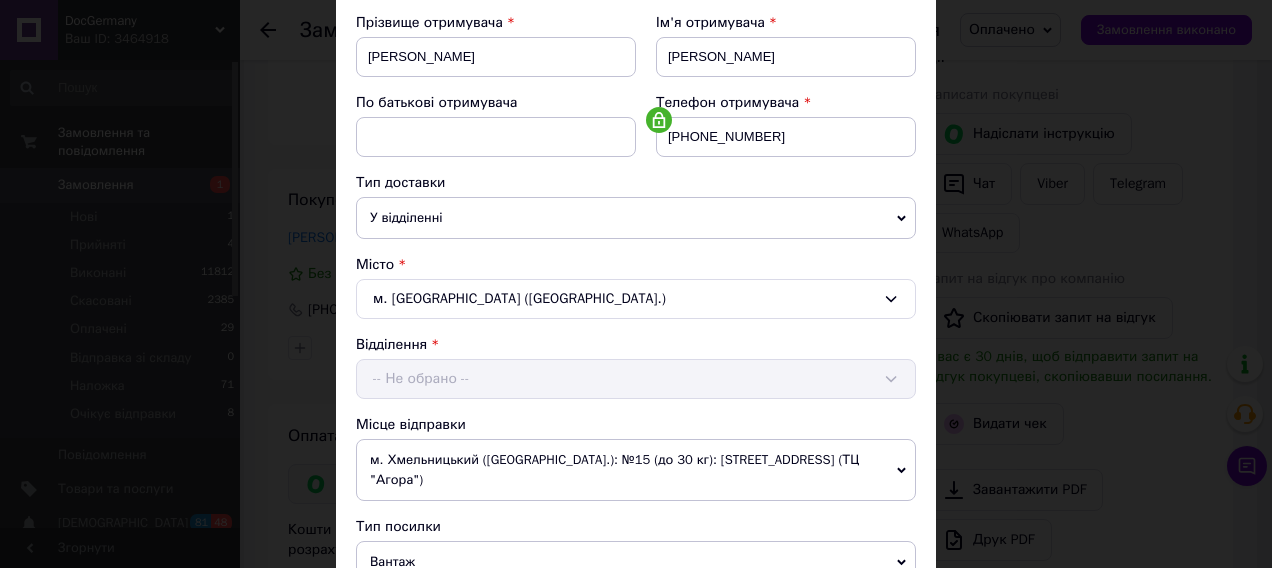 click on "Відділення -- Не обрано --" at bounding box center [636, 367] 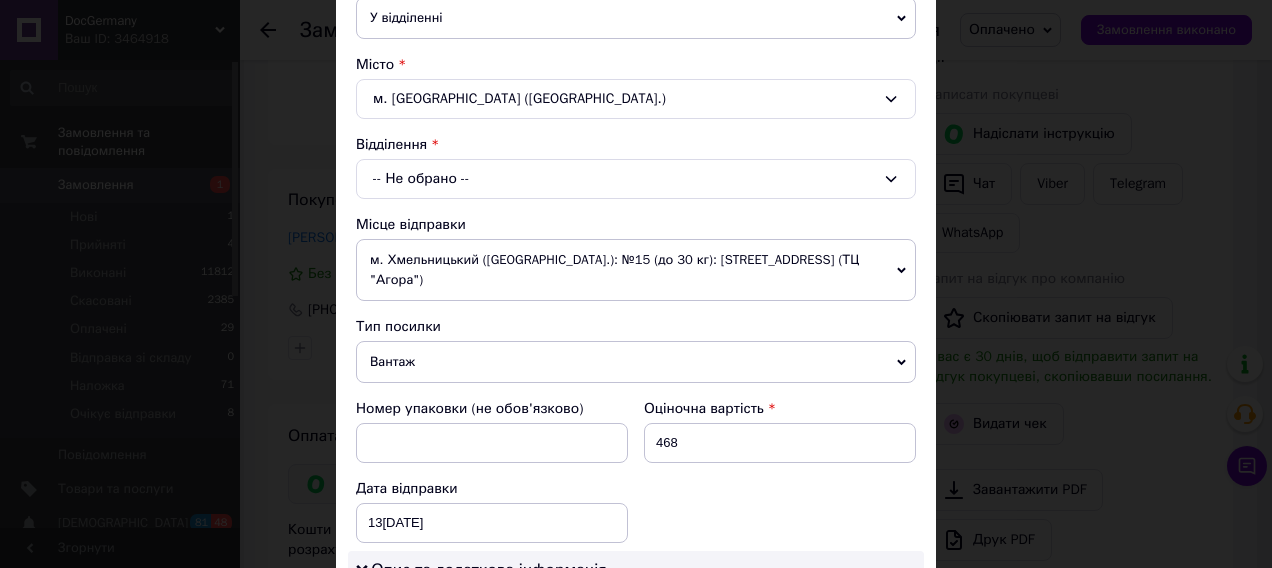 click 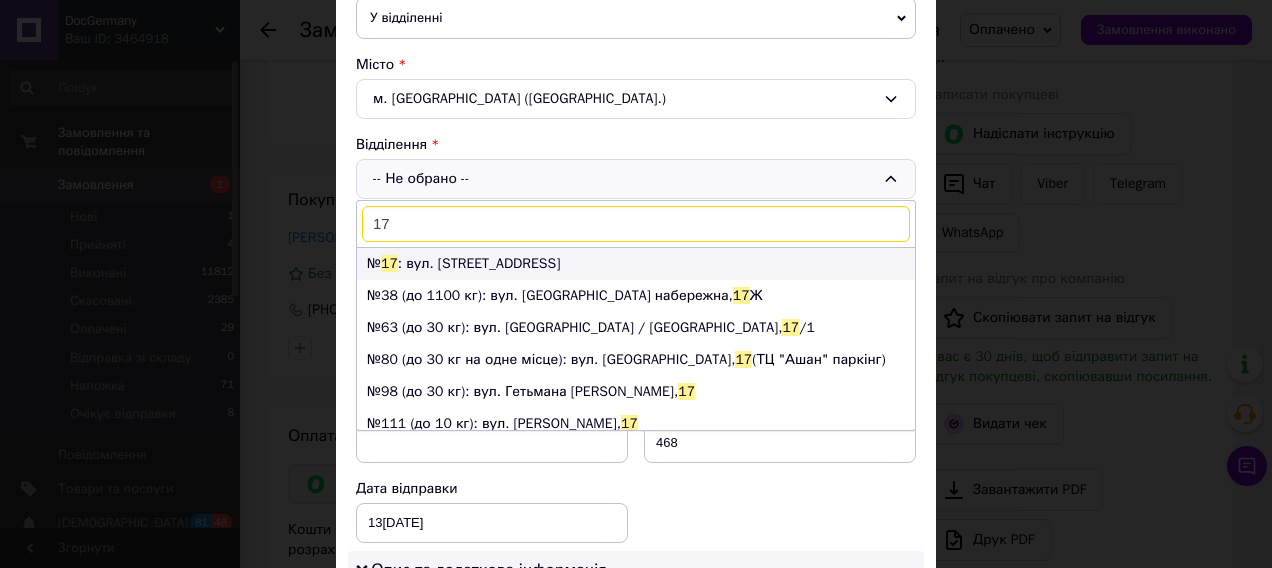 type on "17" 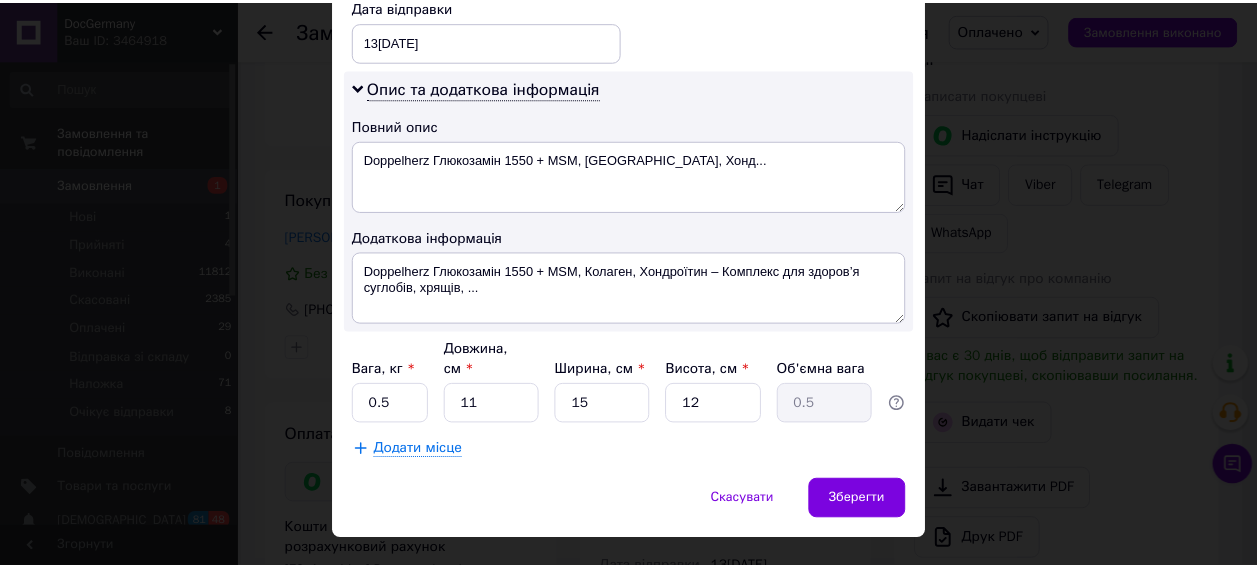 scroll, scrollTop: 994, scrollLeft: 0, axis: vertical 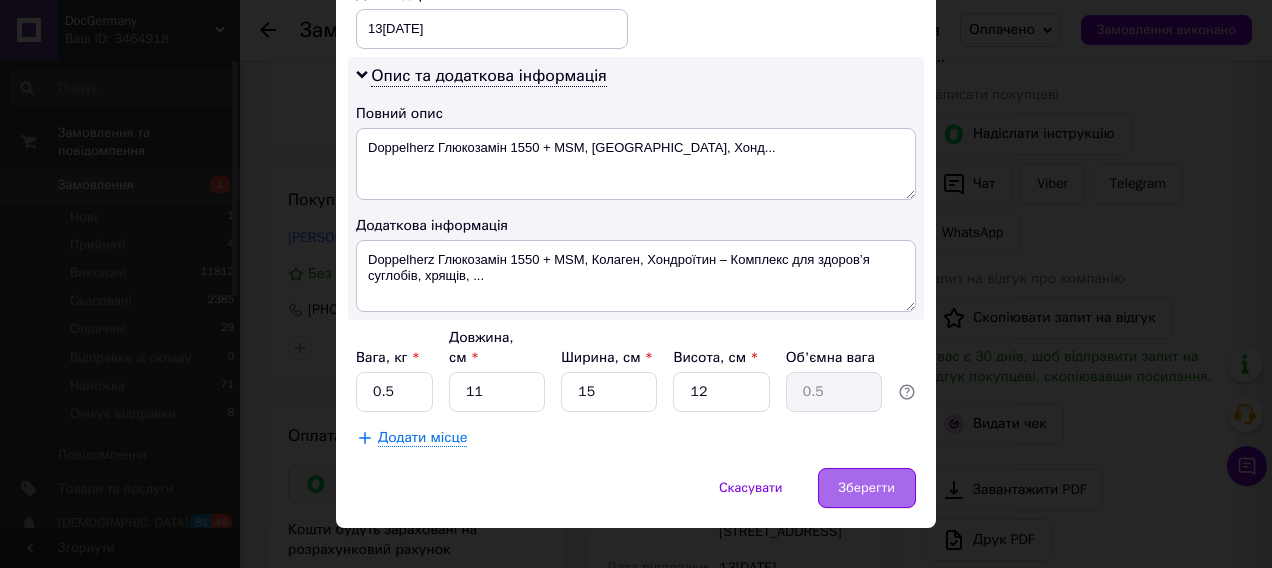 click on "Зберегти" at bounding box center [867, 488] 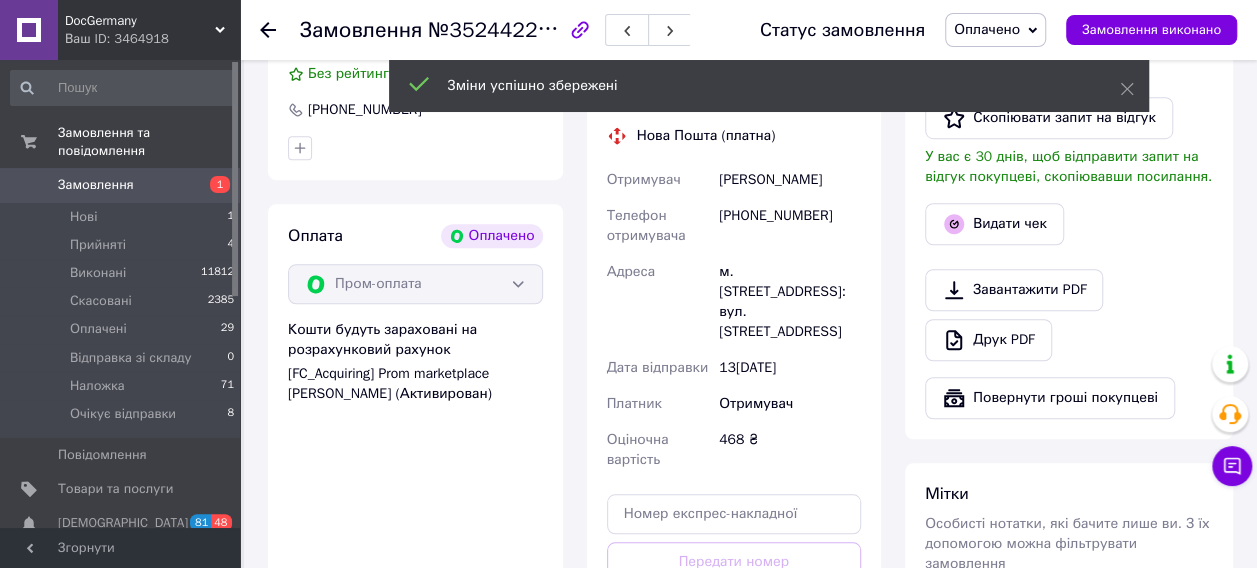 scroll, scrollTop: 1000, scrollLeft: 0, axis: vertical 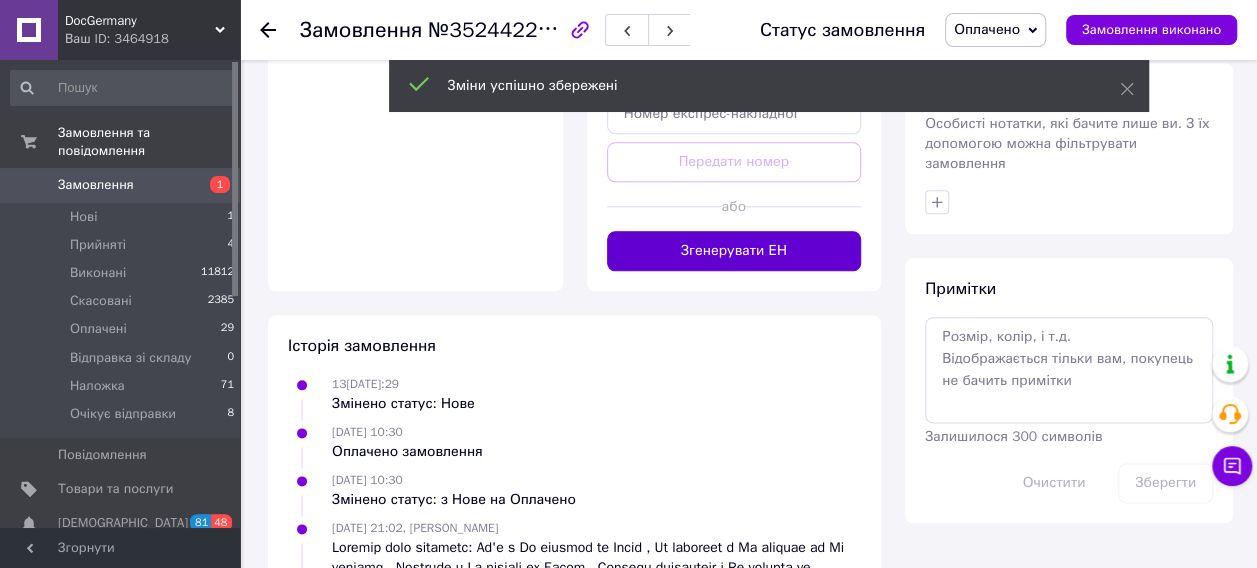 click on "Згенерувати ЕН" at bounding box center (734, 251) 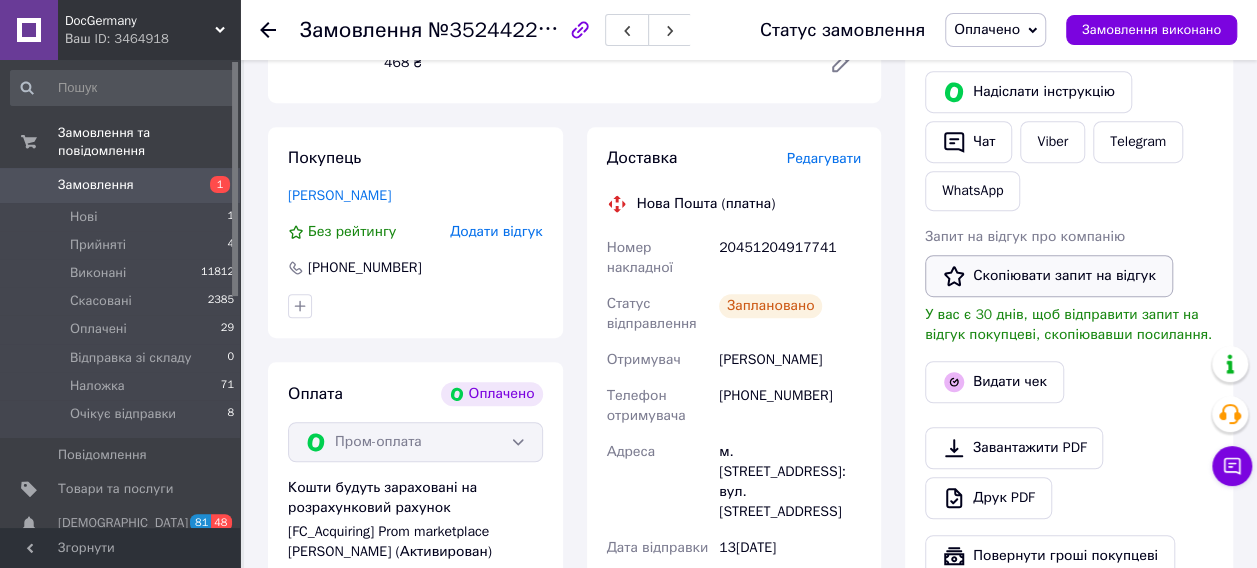 scroll, scrollTop: 400, scrollLeft: 0, axis: vertical 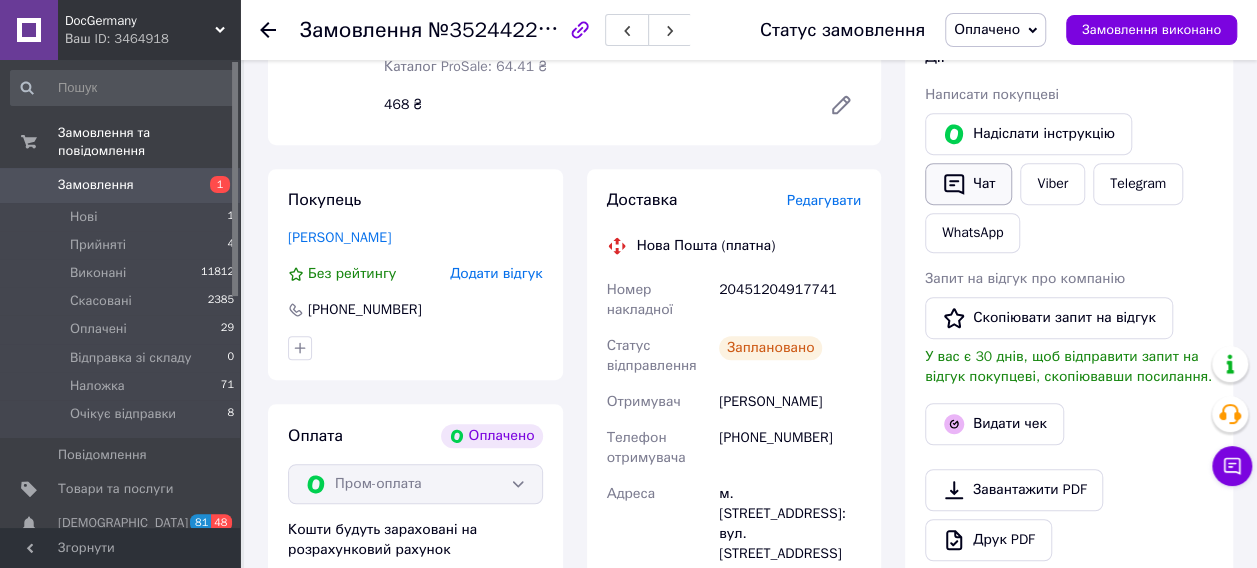click on "Чат" at bounding box center (968, 184) 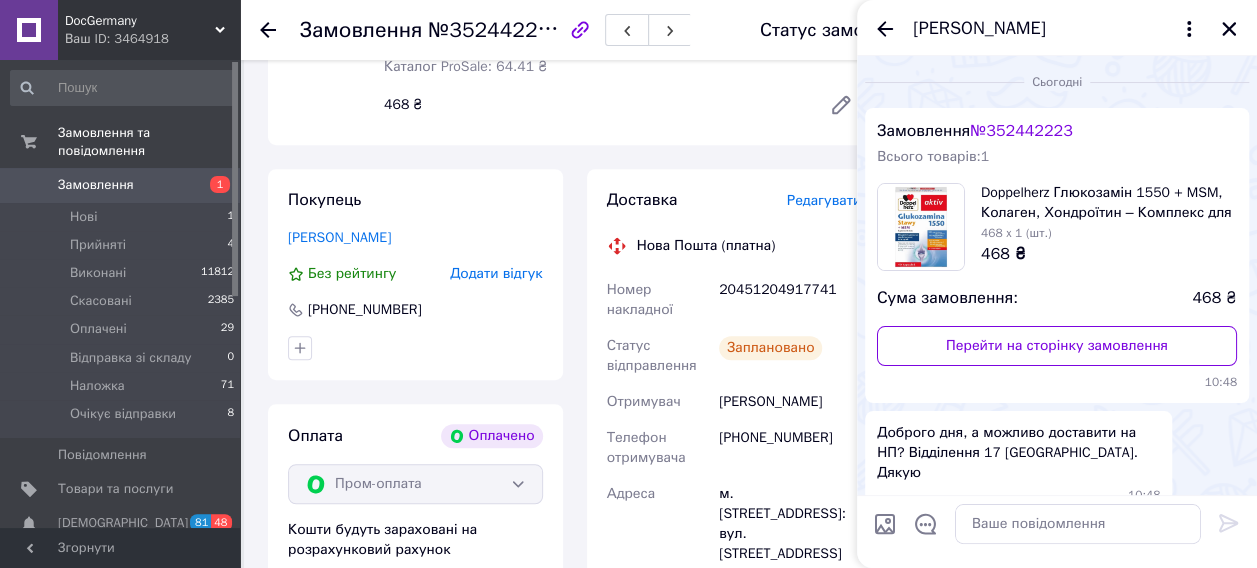 scroll, scrollTop: 216, scrollLeft: 0, axis: vertical 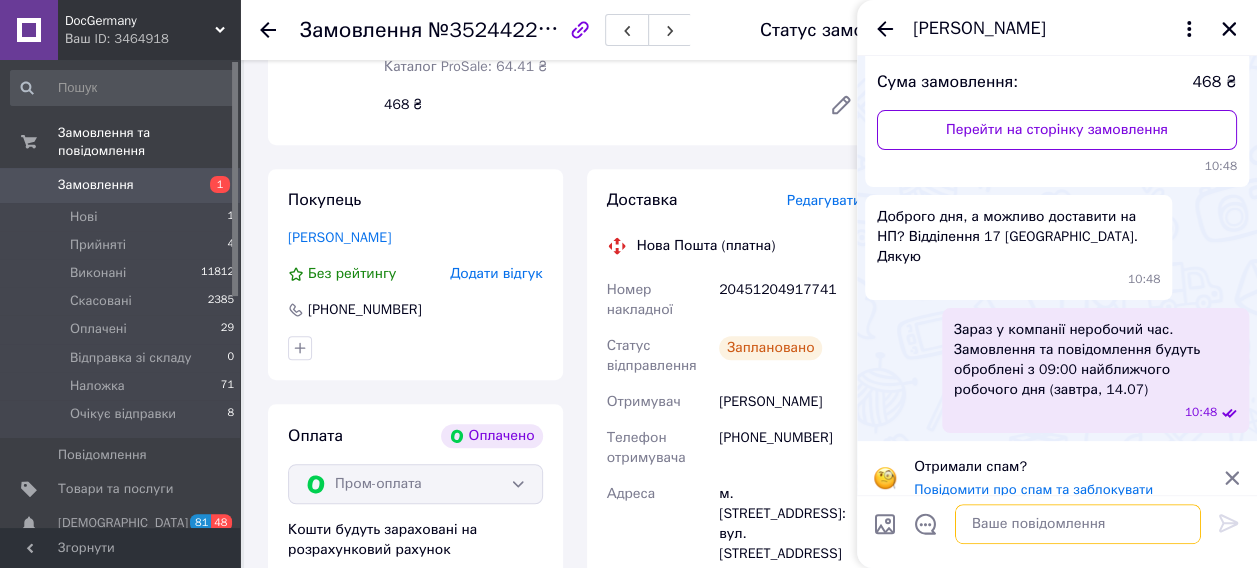 click at bounding box center (1078, 524) 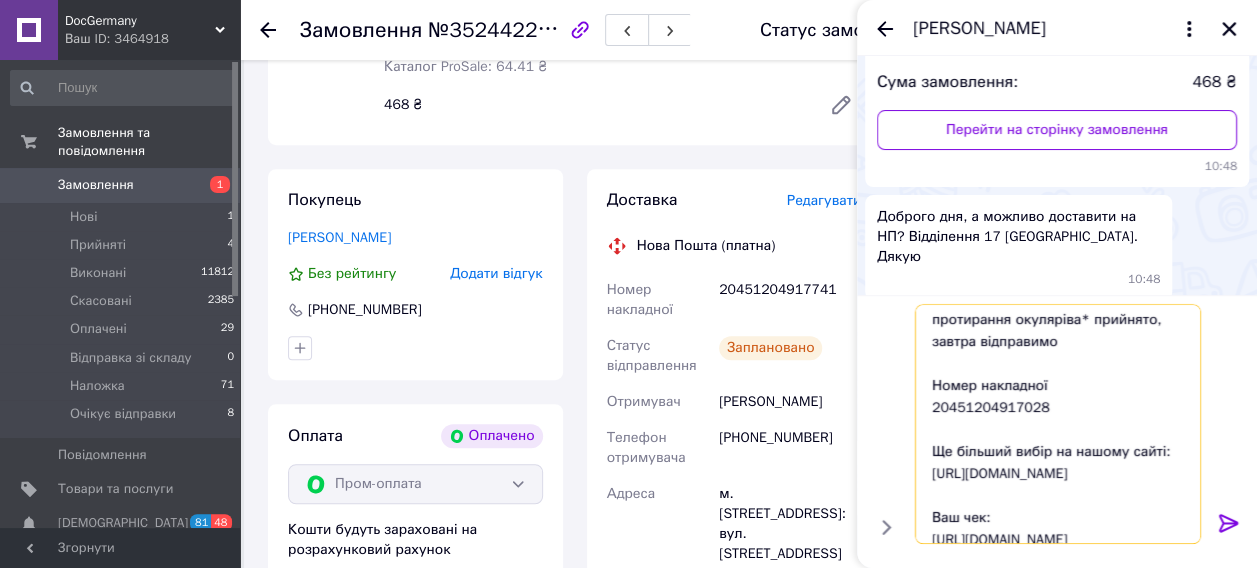 scroll, scrollTop: 0, scrollLeft: 0, axis: both 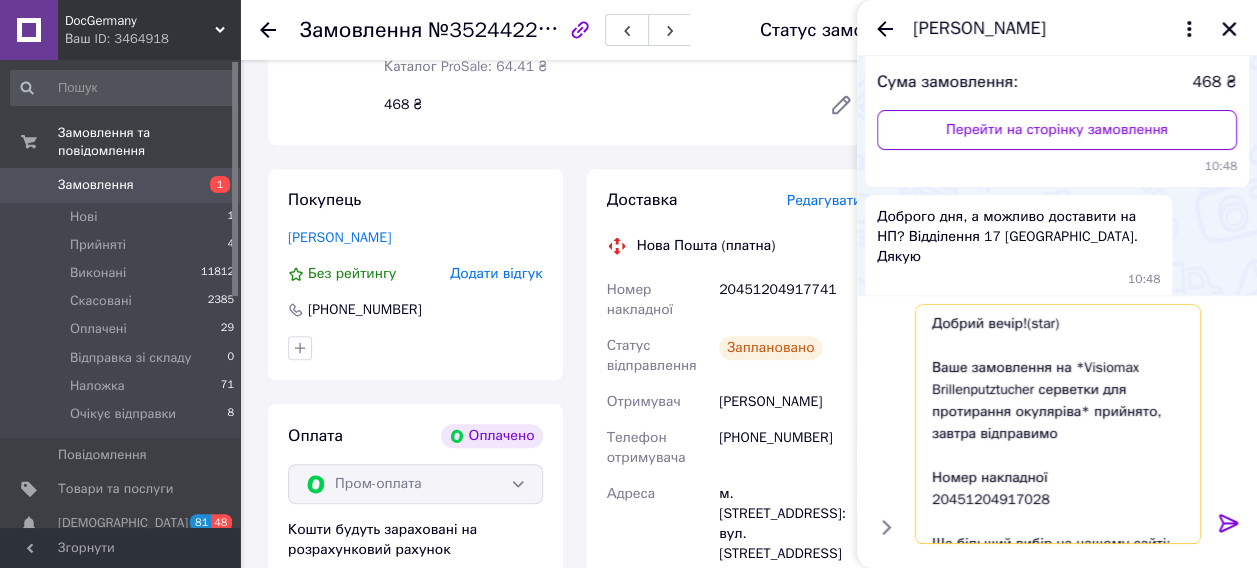 drag, startPoint x: 1022, startPoint y: 324, endPoint x: 1092, endPoint y: 331, distance: 70.34913 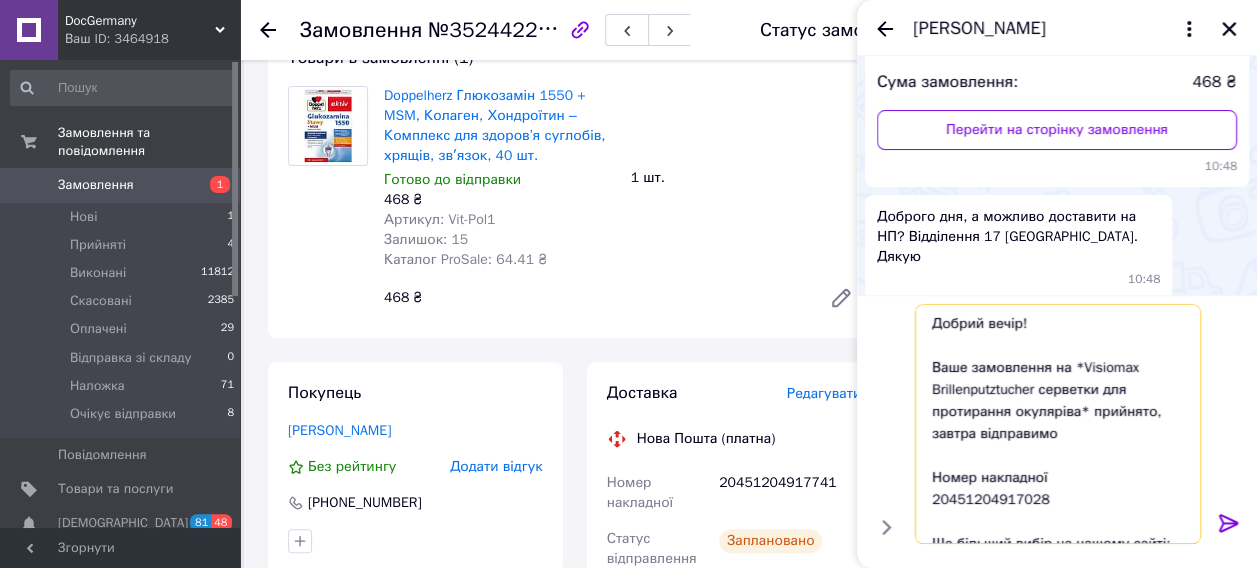 scroll, scrollTop: 200, scrollLeft: 0, axis: vertical 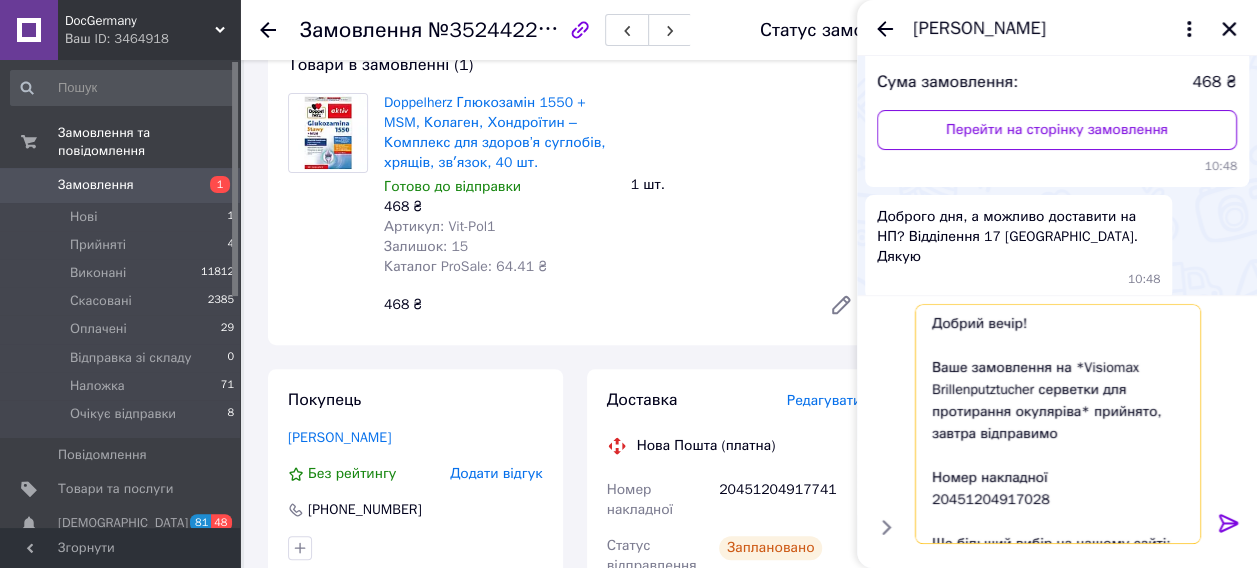 drag, startPoint x: 932, startPoint y: 367, endPoint x: 1142, endPoint y: 406, distance: 213.59073 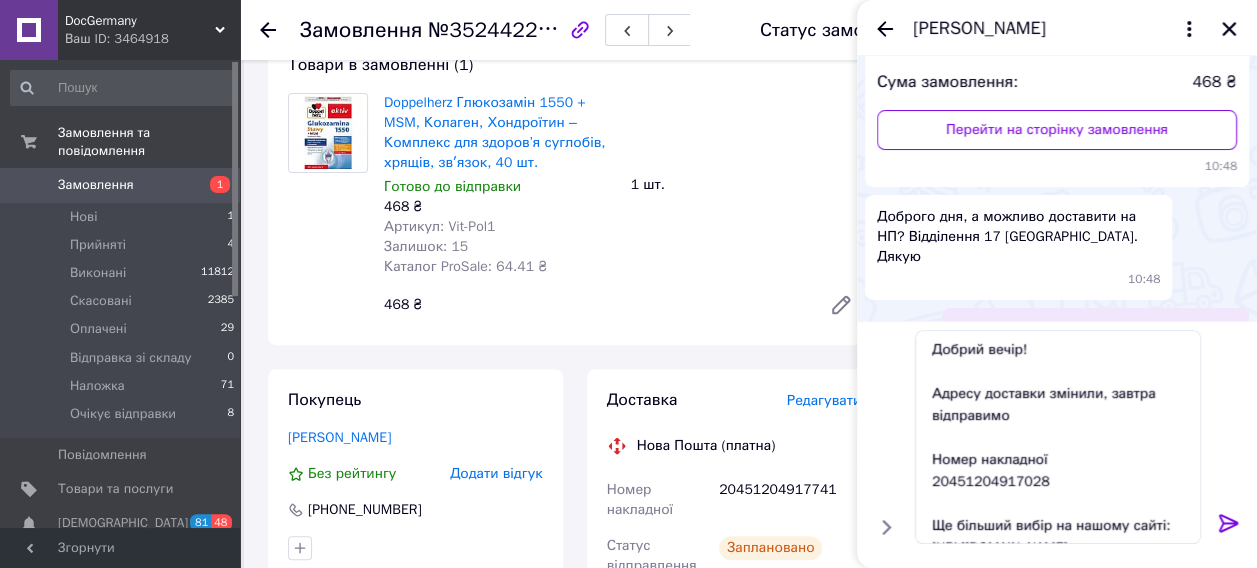 click on "20451204917741" at bounding box center (790, 500) 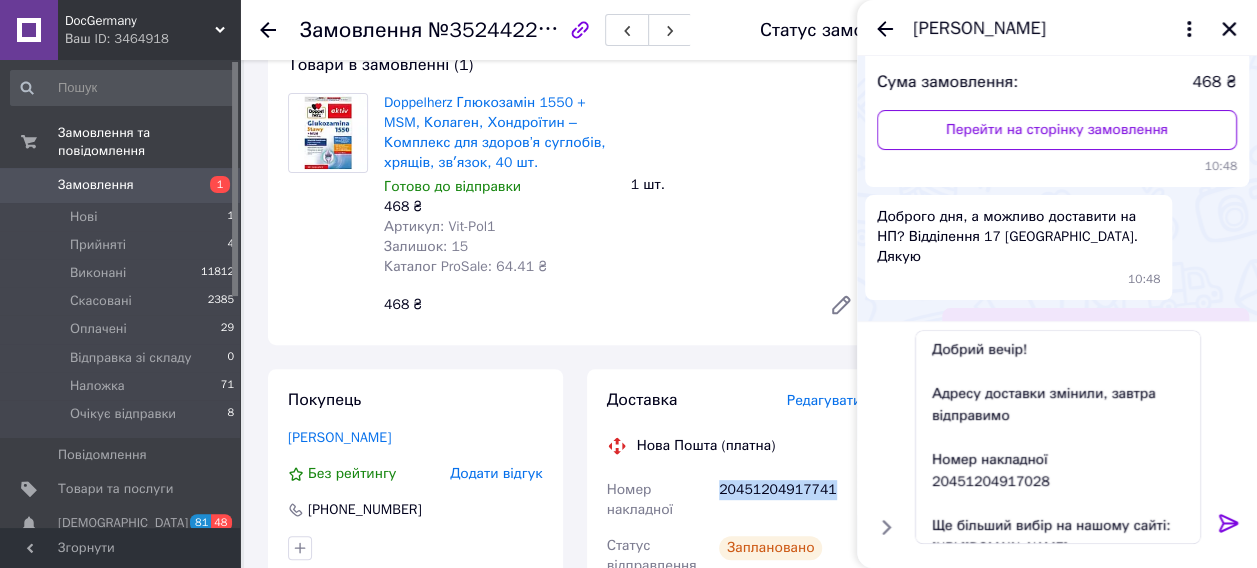 click on "20451204917741" at bounding box center (790, 500) 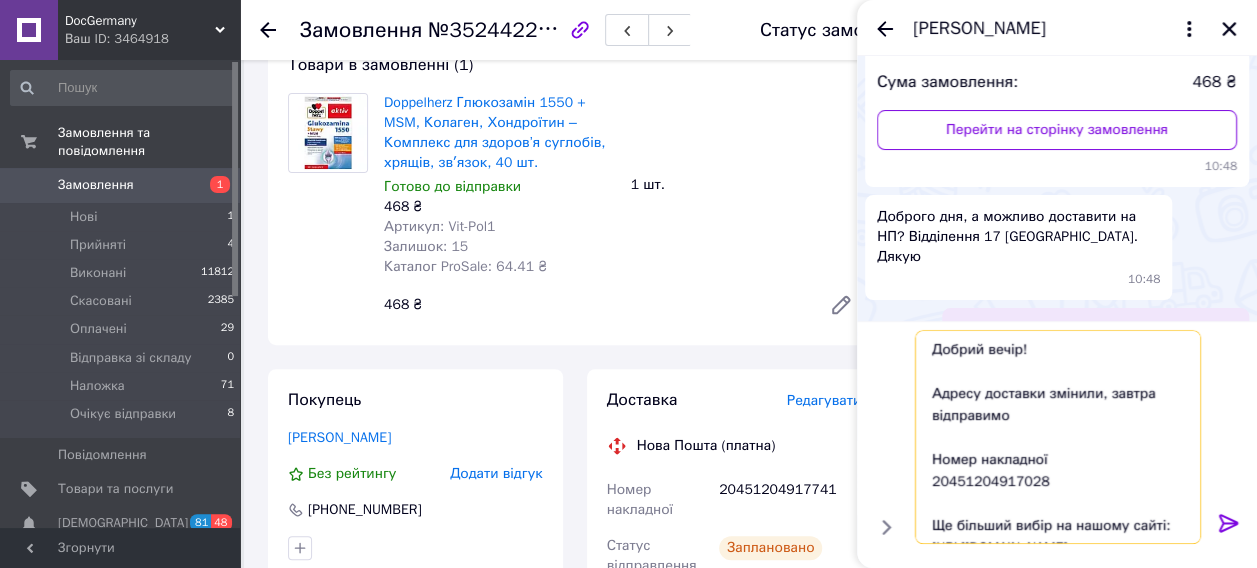 click on "Добрий вечір!
Адресу доставки змінили, завтра відправимо
Номер накладної
20451204917028
Ще більший вибір на нашому сайті:
https://docgermany.com.ua/ua/g104552982-vitaminy-lechebnye-kompleksy
Ваш чек:
https://check.checkbox.ua/65b260f5-1c74-4861-991d-19442934640f" at bounding box center [1058, 437] 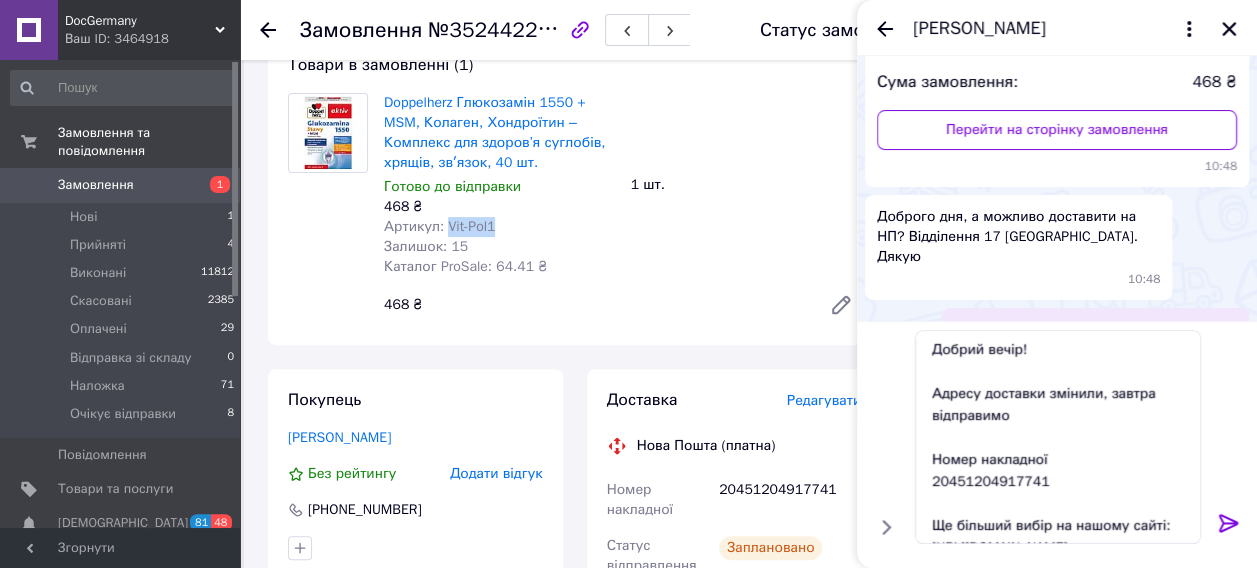 drag, startPoint x: 444, startPoint y: 228, endPoint x: 521, endPoint y: 229, distance: 77.00649 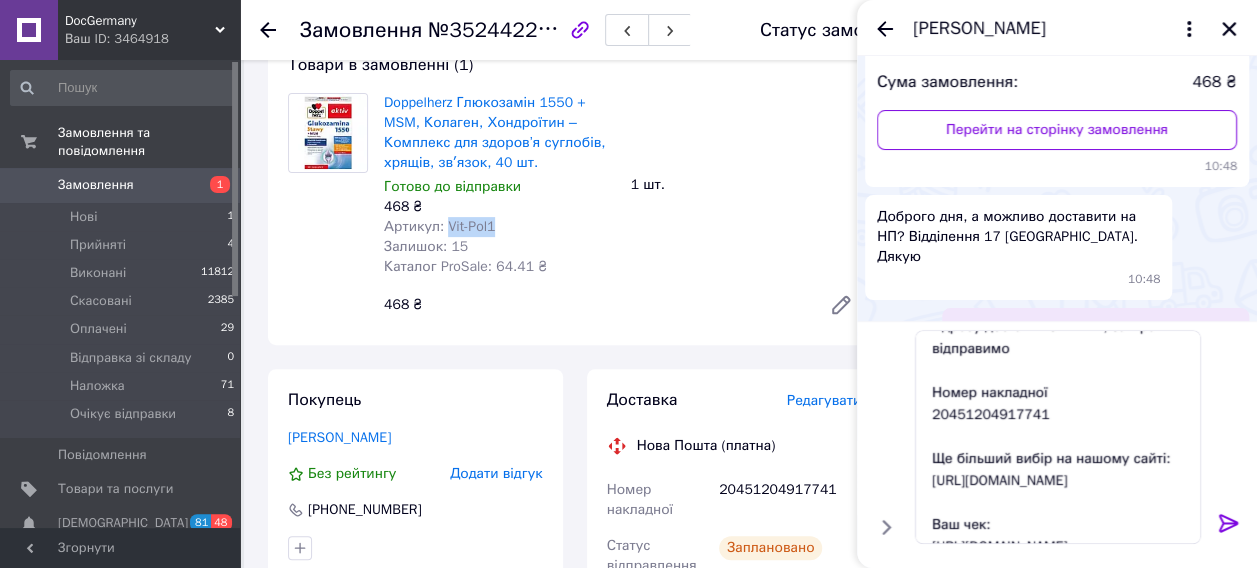 scroll, scrollTop: 133, scrollLeft: 0, axis: vertical 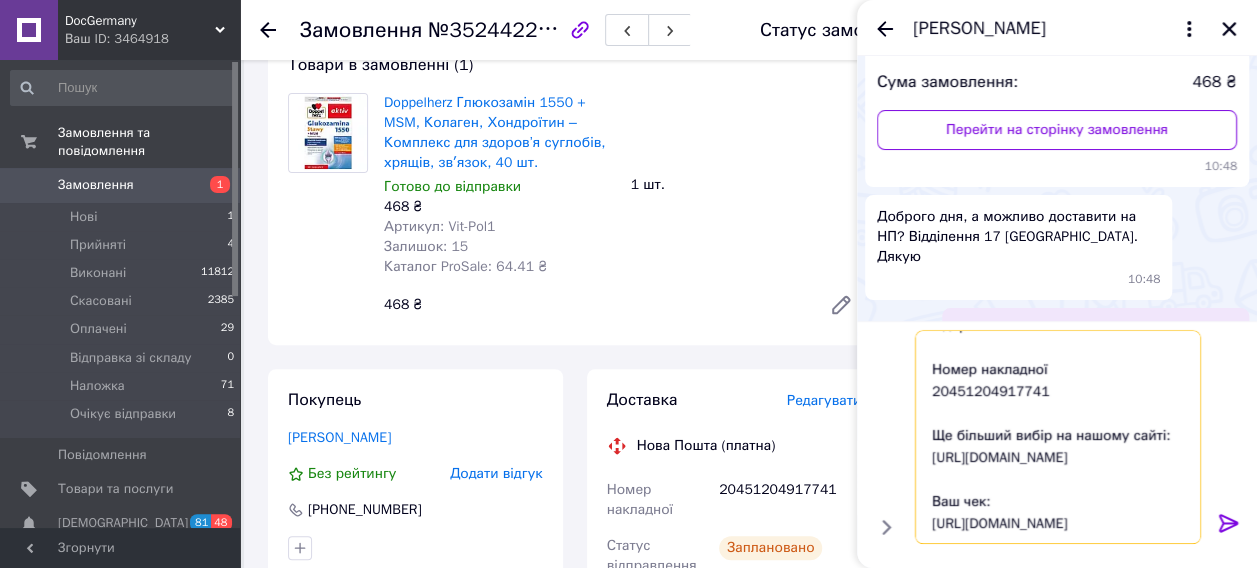 drag, startPoint x: 946, startPoint y: 504, endPoint x: 1130, endPoint y: 527, distance: 185.43193 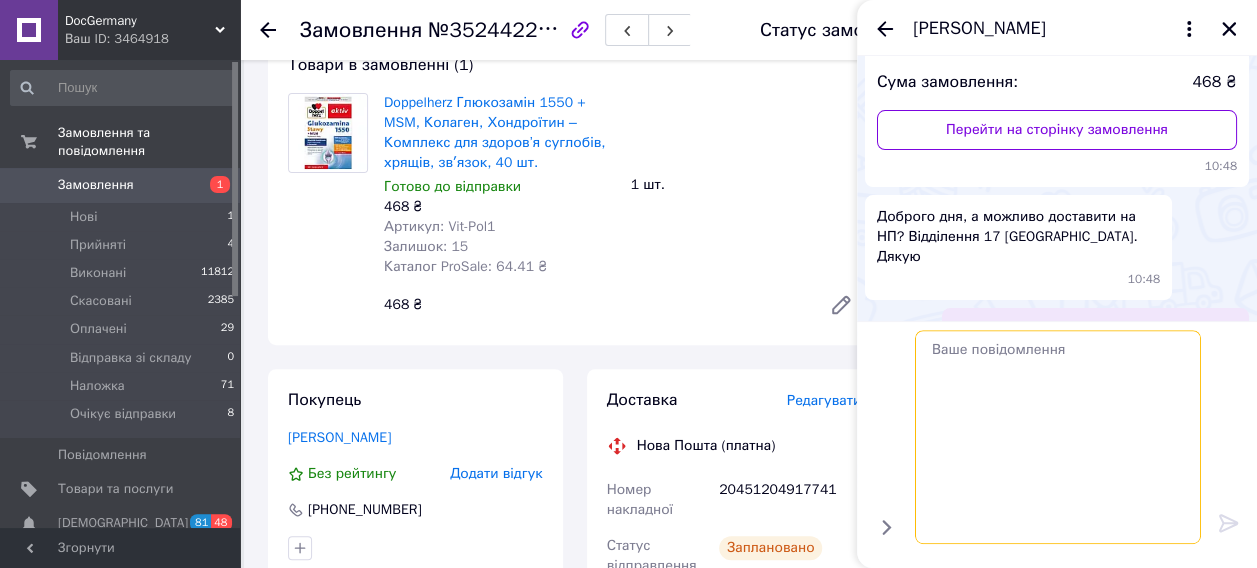 scroll, scrollTop: 0, scrollLeft: 0, axis: both 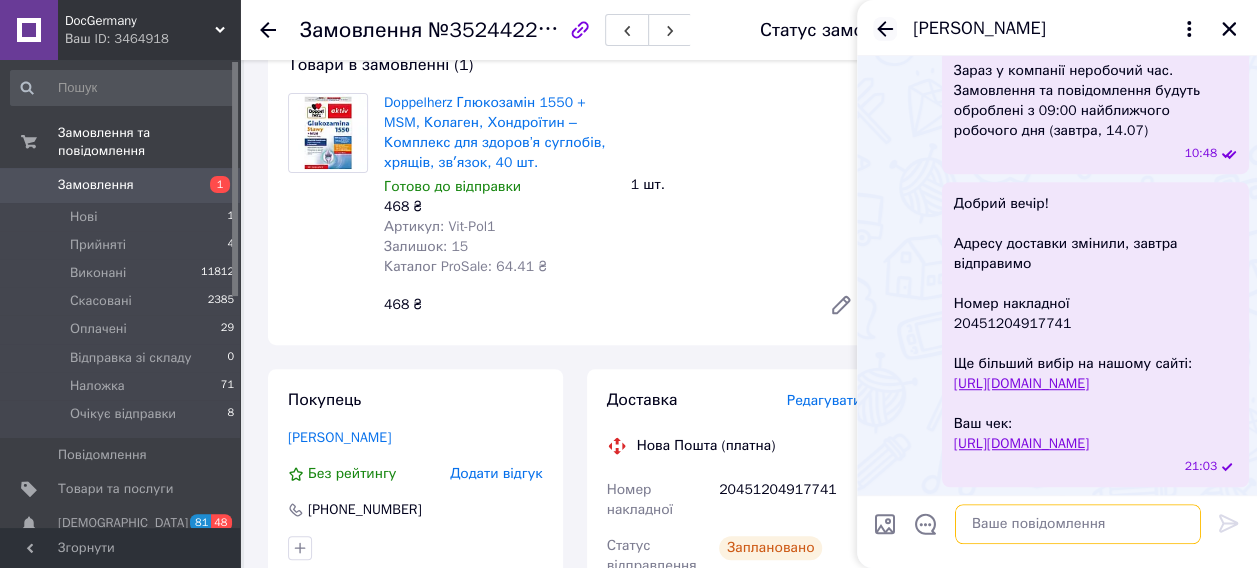 type 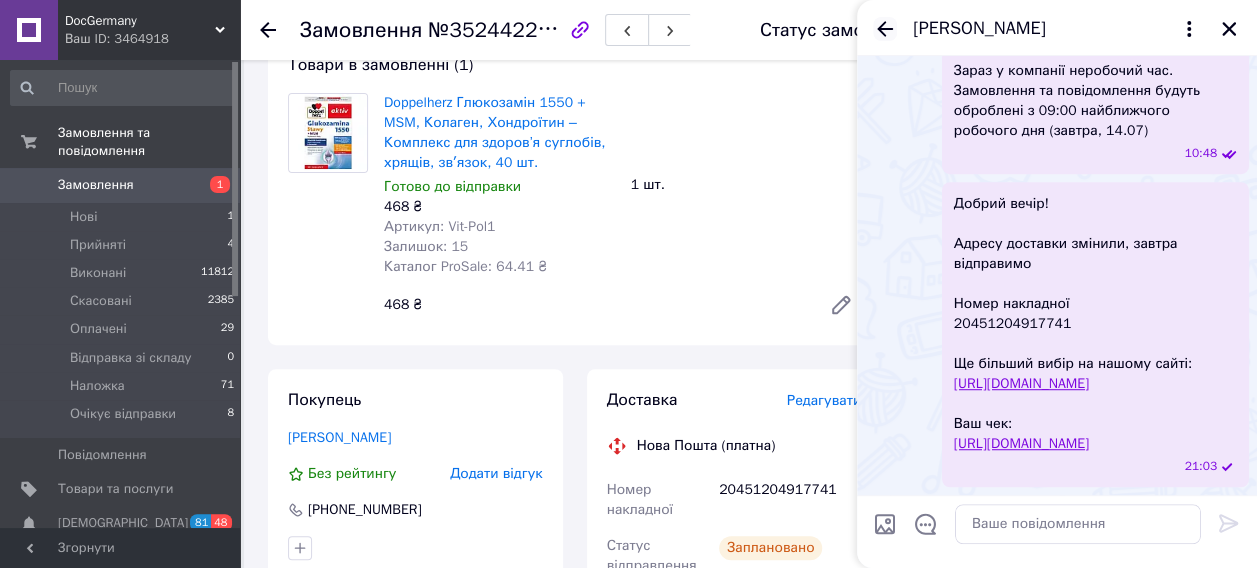 click 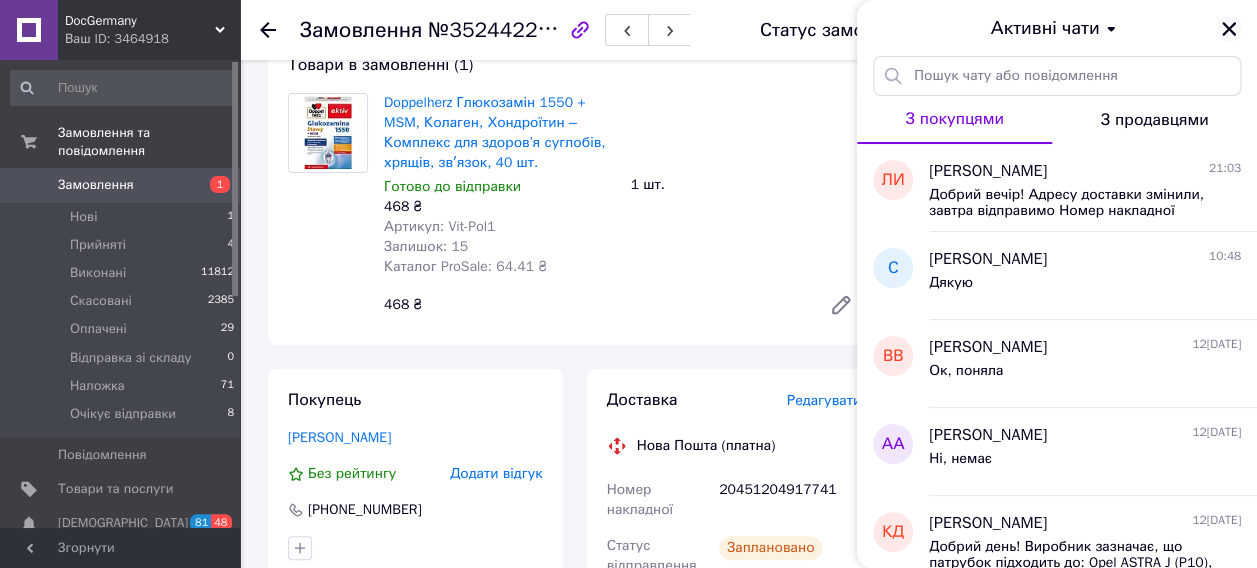 click 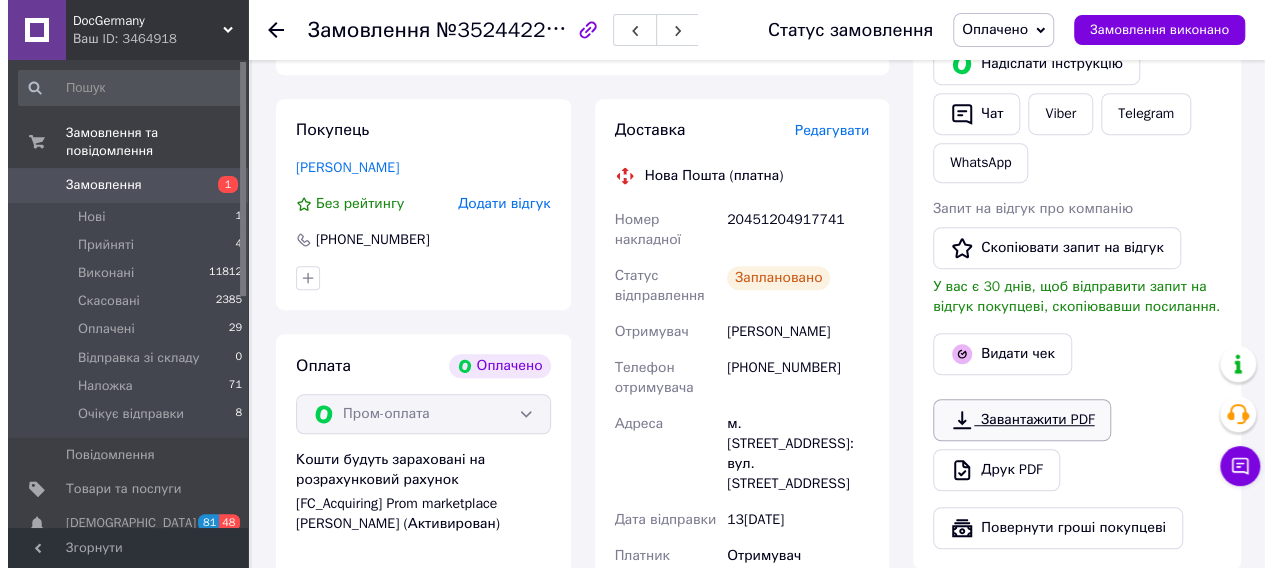 scroll, scrollTop: 600, scrollLeft: 0, axis: vertical 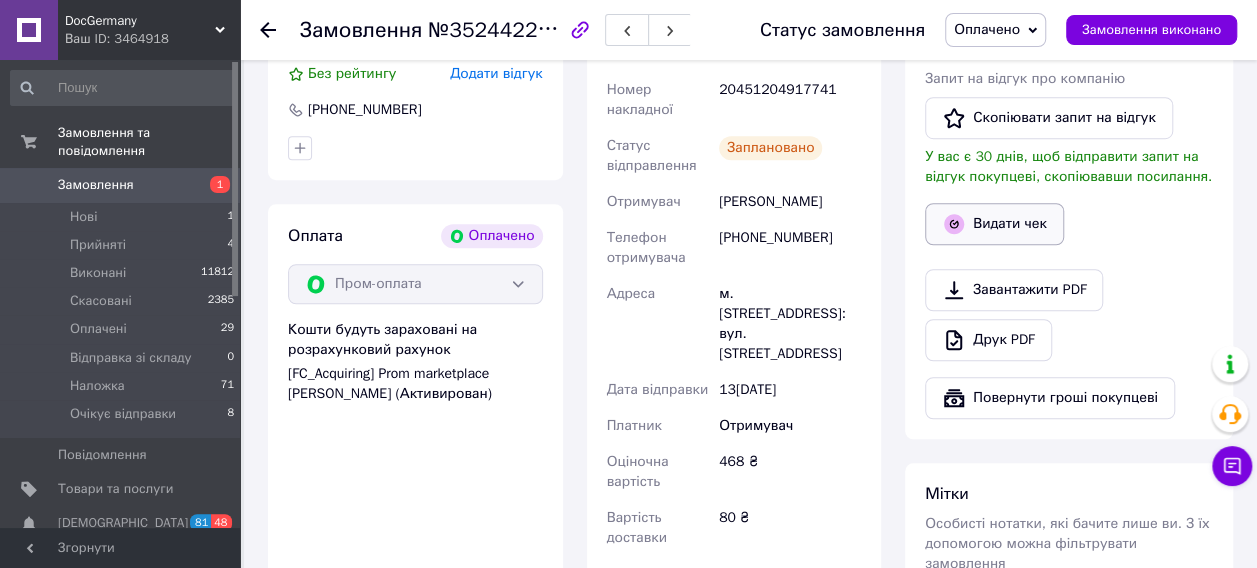 click on "Видати чек" at bounding box center [994, 224] 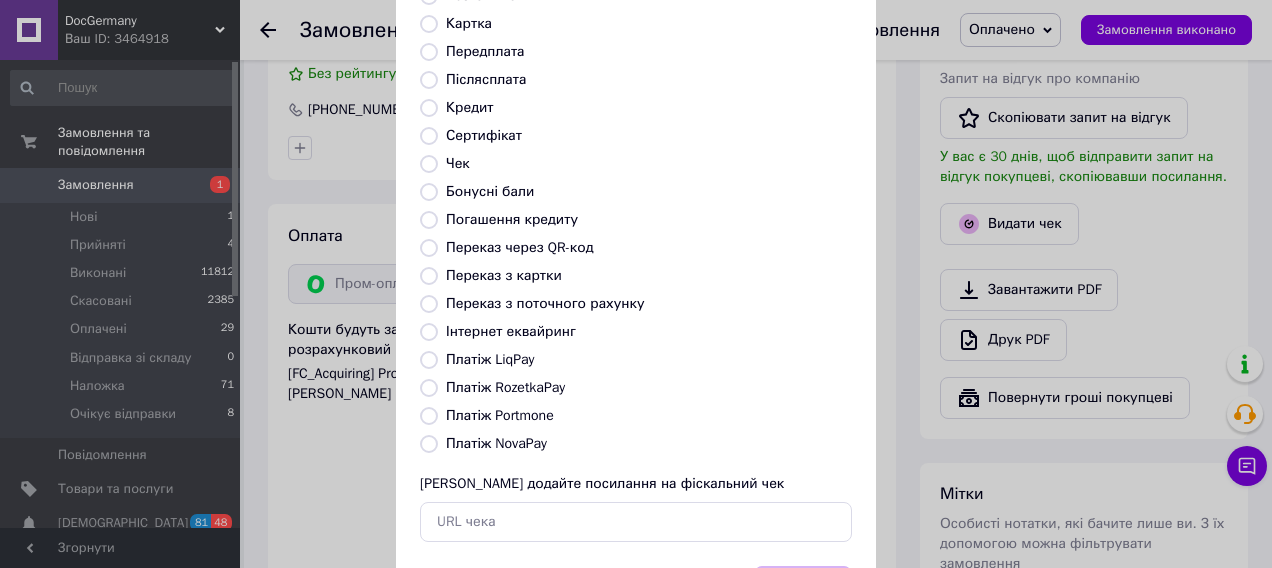 scroll, scrollTop: 290, scrollLeft: 0, axis: vertical 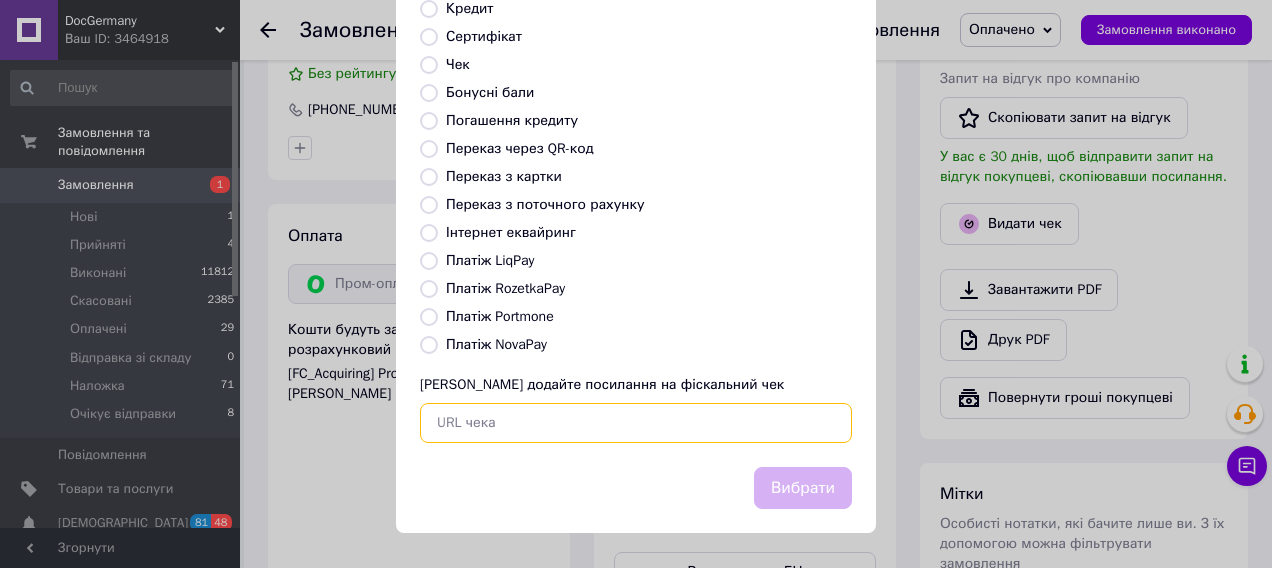 click at bounding box center (636, 423) 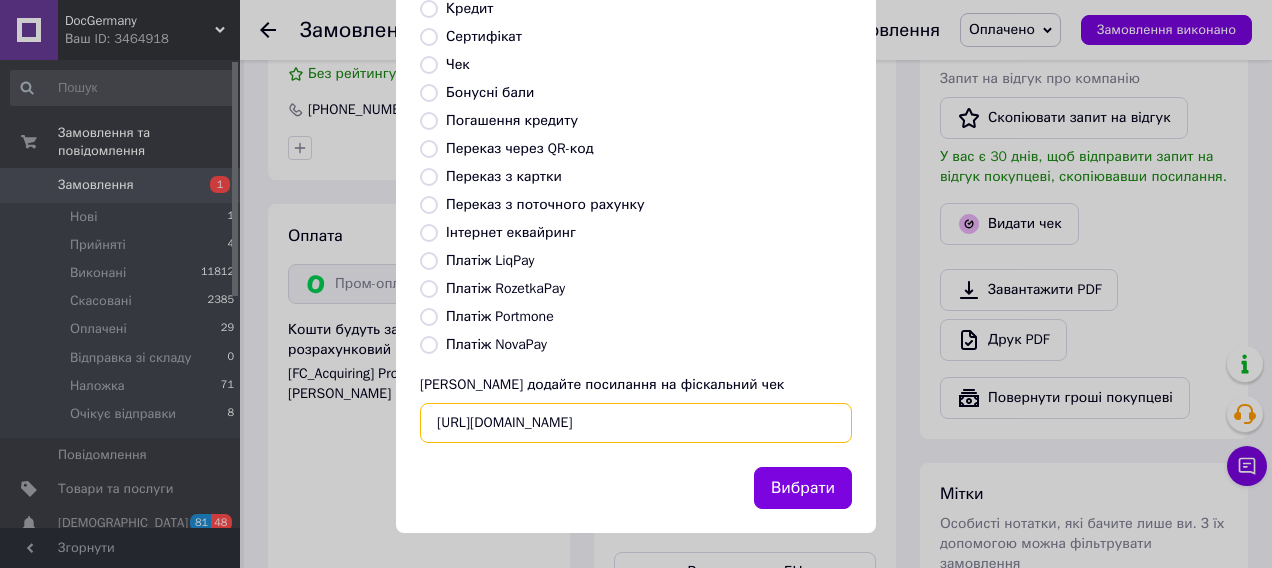 scroll, scrollTop: 0, scrollLeft: 25, axis: horizontal 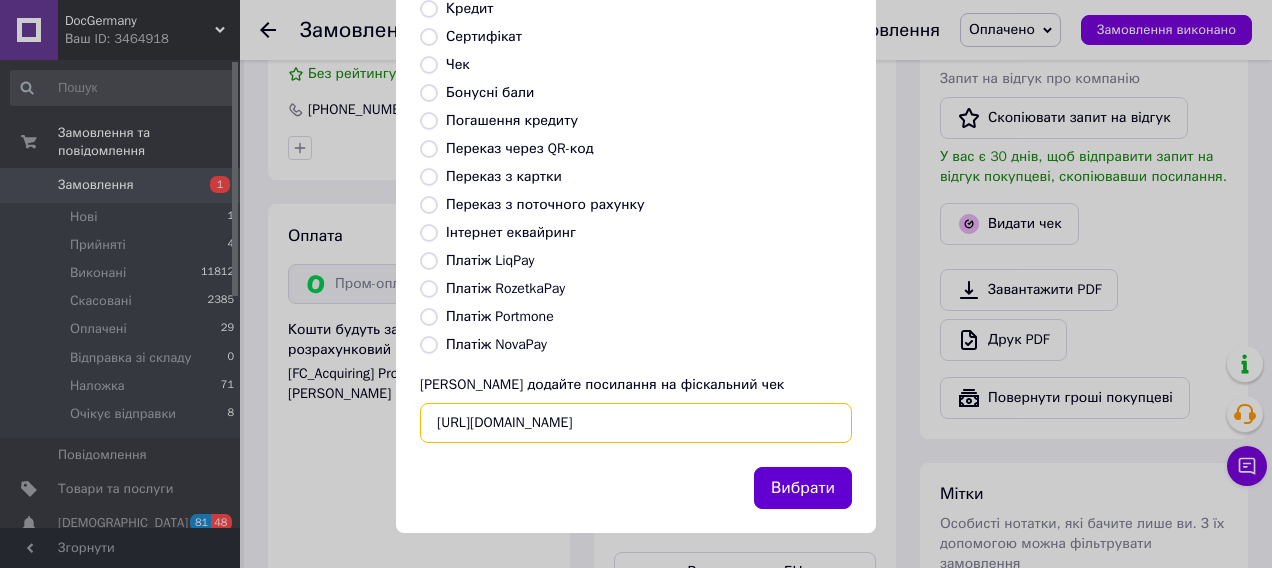 type on "https://check.checkbox.ua/ed7c045e-5ec6-4c0c-8a38-707485c9b619" 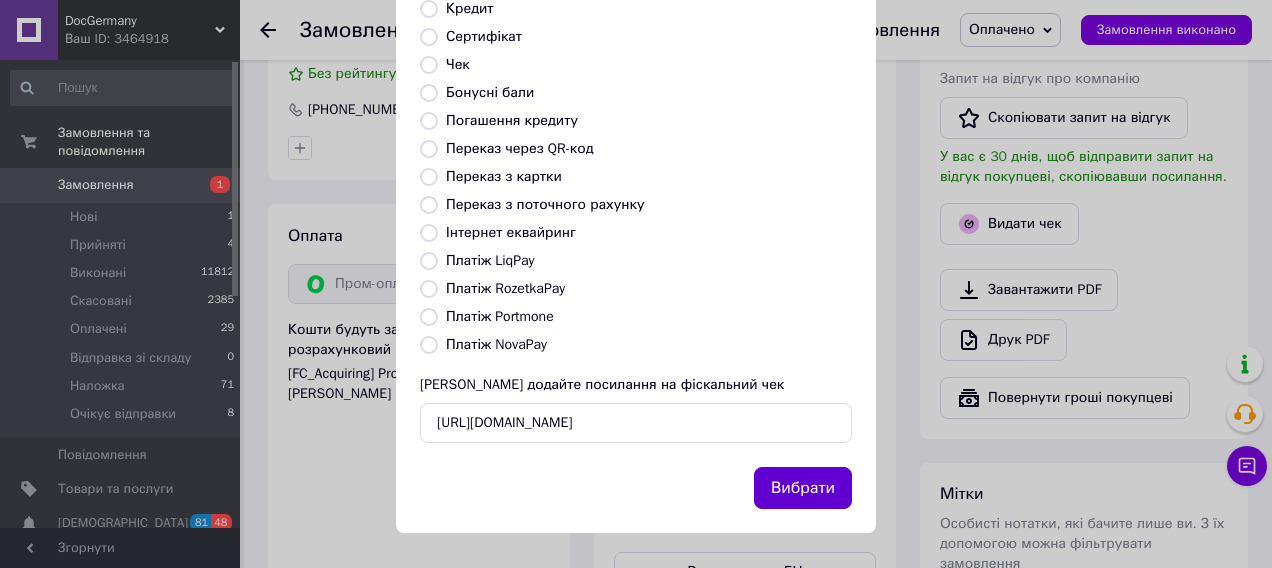 click on "Вибрати" at bounding box center (803, 488) 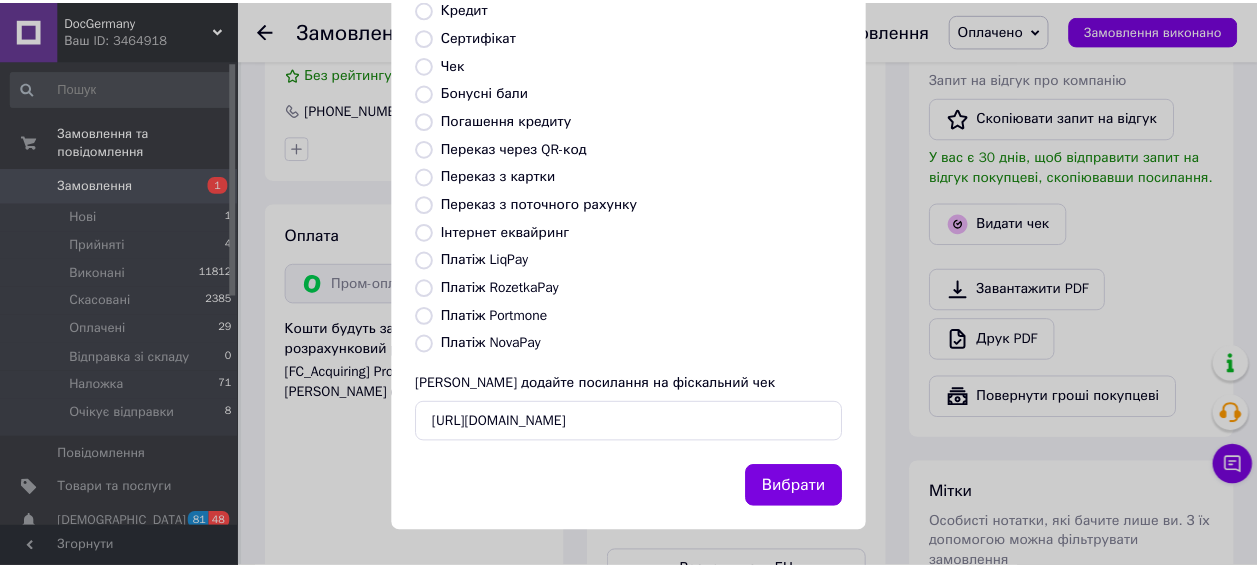 scroll, scrollTop: 0, scrollLeft: 0, axis: both 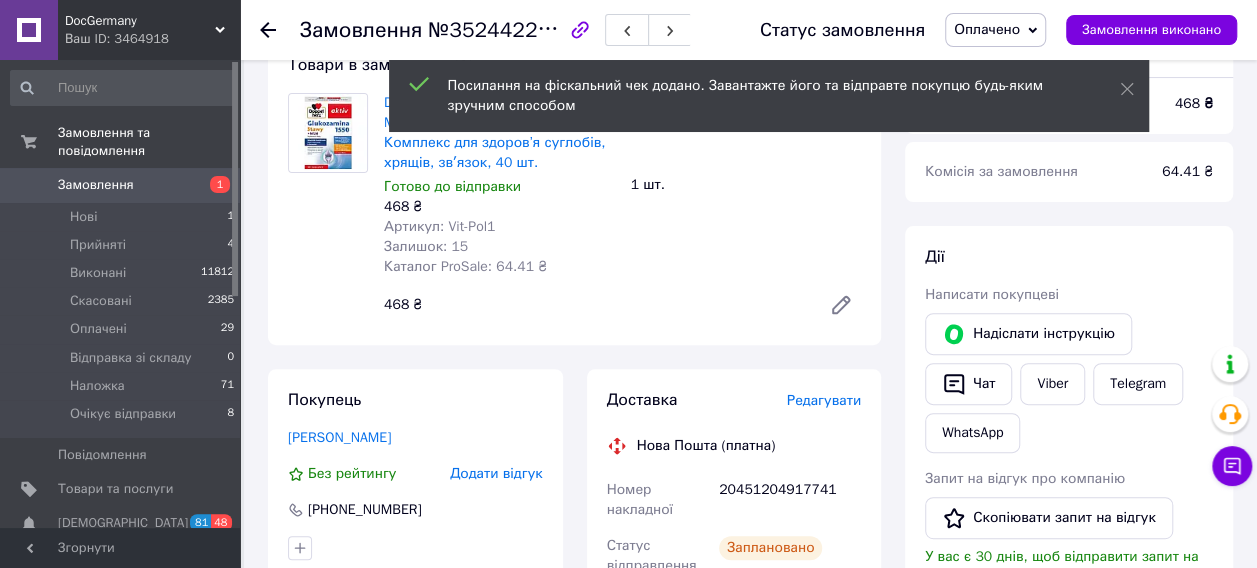 click on "Оплачено" at bounding box center [995, 30] 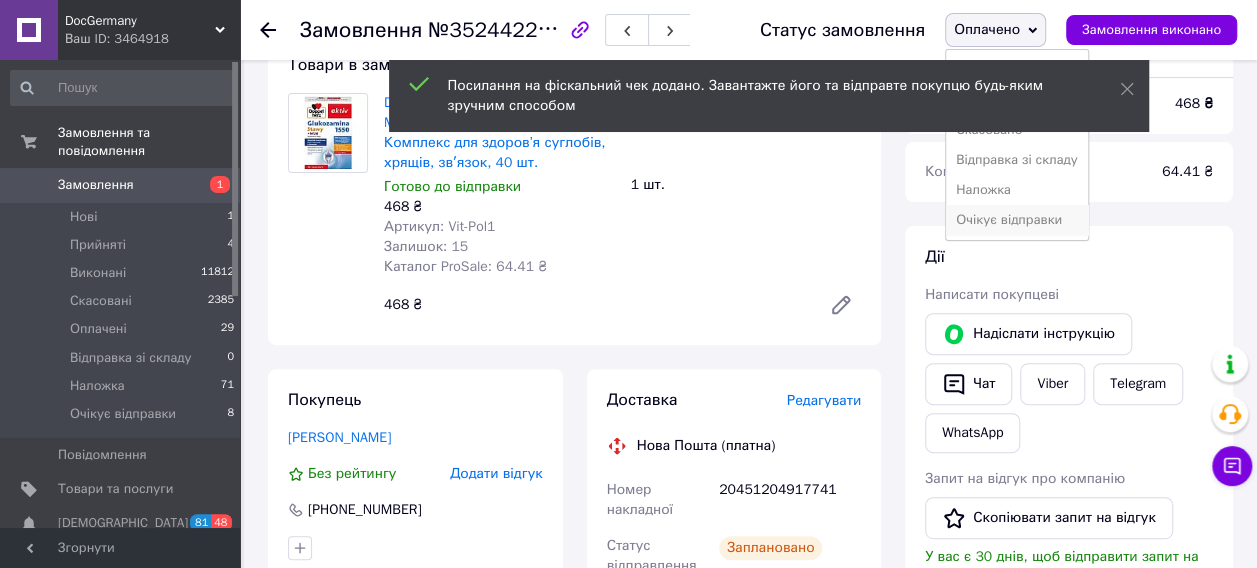 click on "Очікує відправки" at bounding box center (1017, 220) 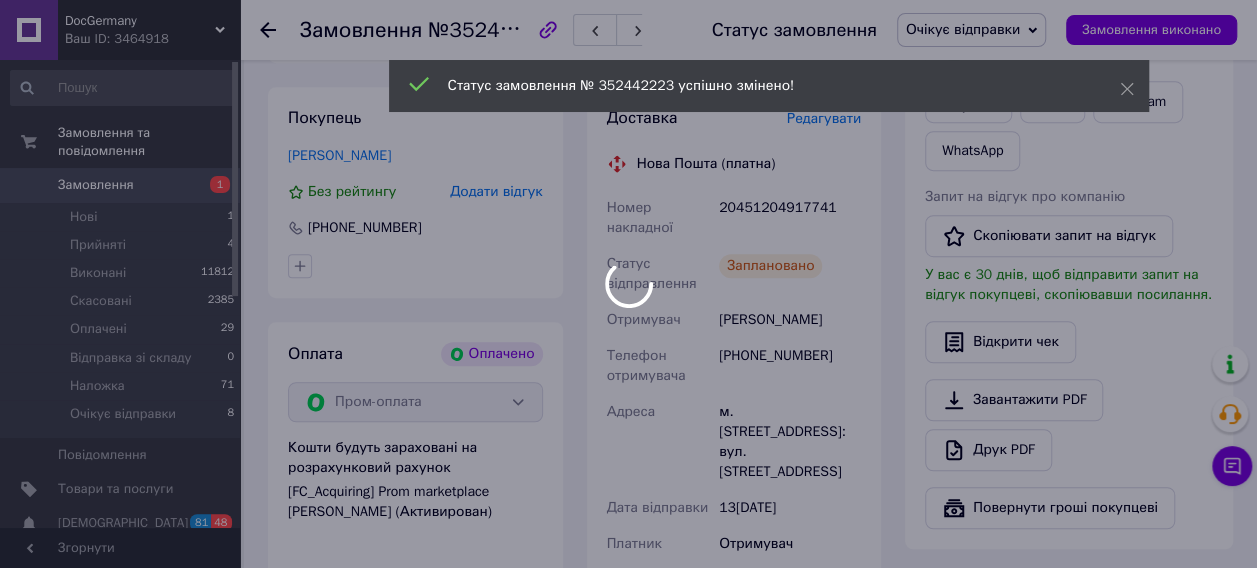 scroll, scrollTop: 500, scrollLeft: 0, axis: vertical 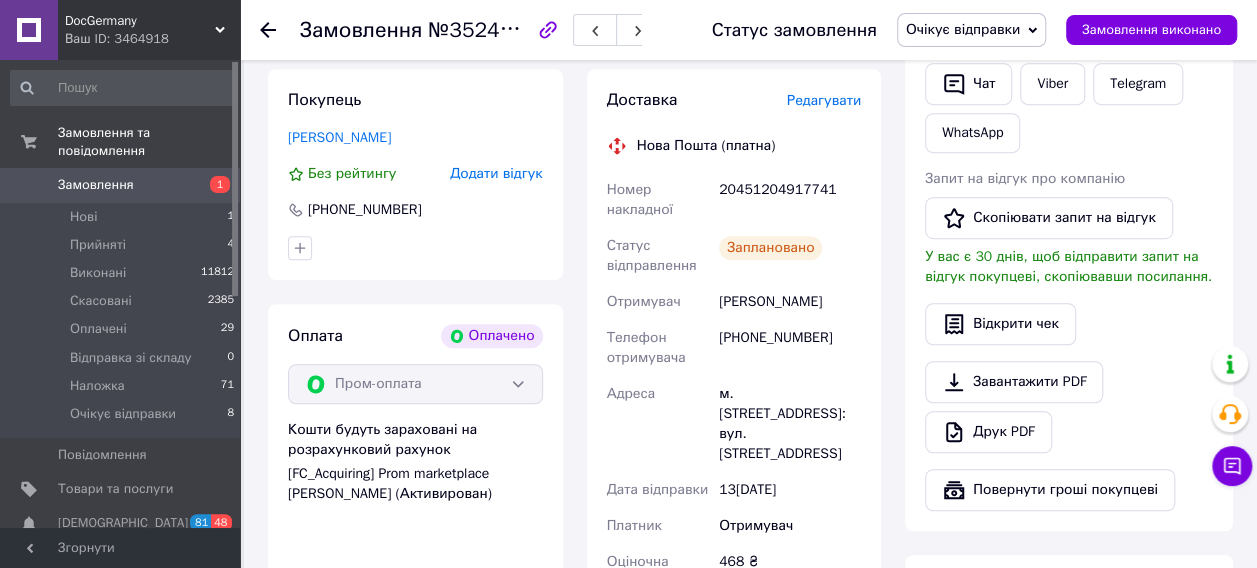 drag, startPoint x: 292, startPoint y: 246, endPoint x: 325, endPoint y: 242, distance: 33.24154 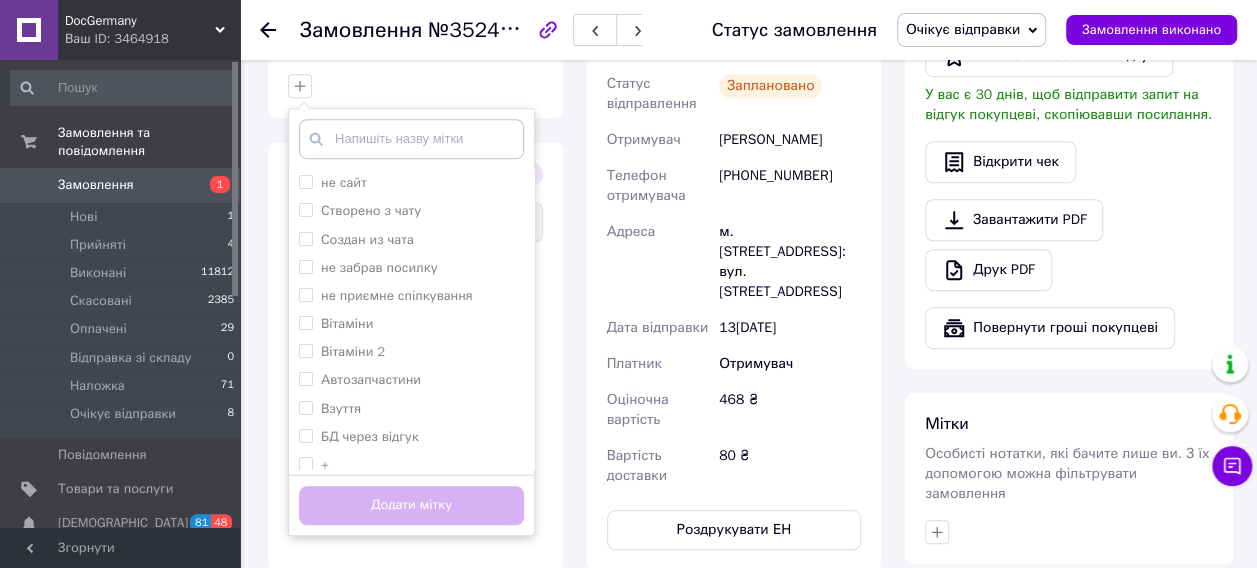 scroll, scrollTop: 700, scrollLeft: 0, axis: vertical 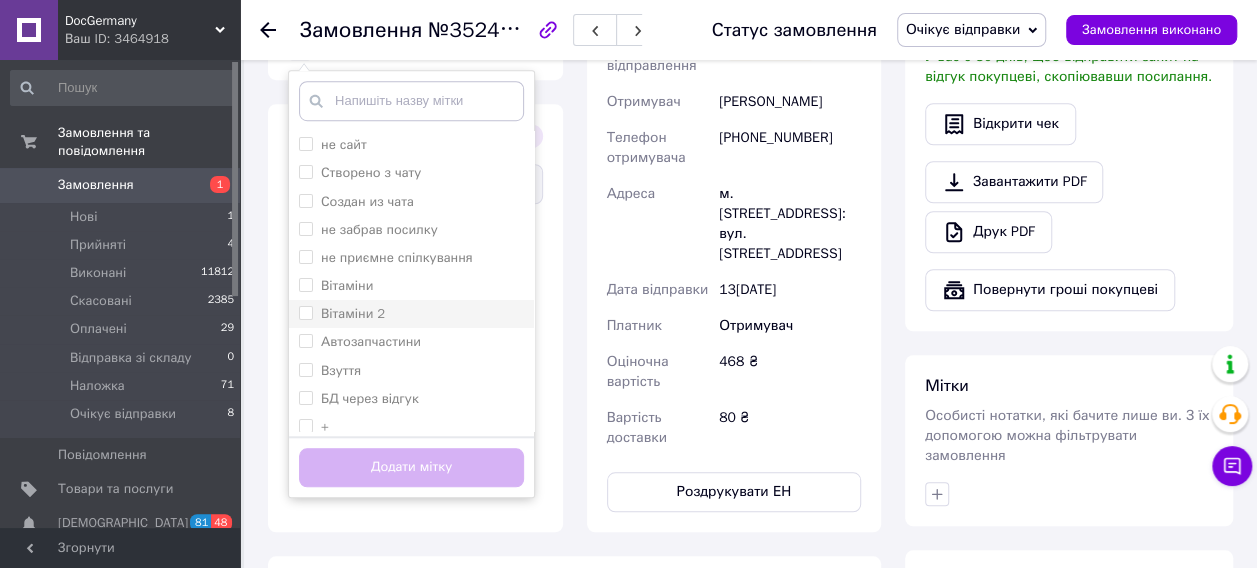 click on "Вітаміни 2" at bounding box center [353, 313] 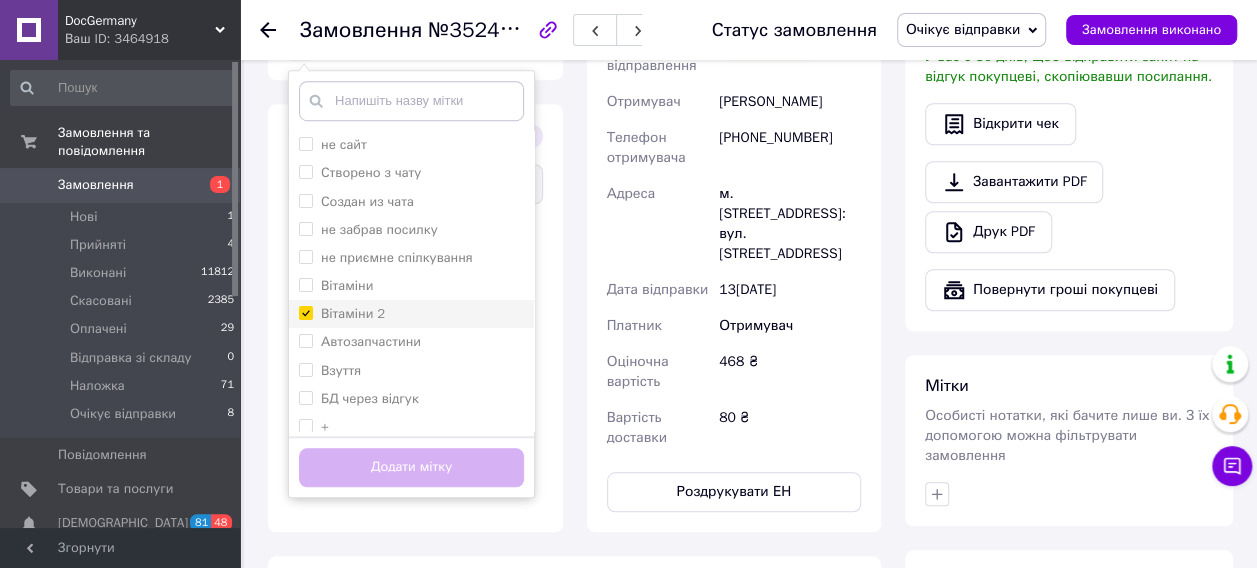 checkbox on "true" 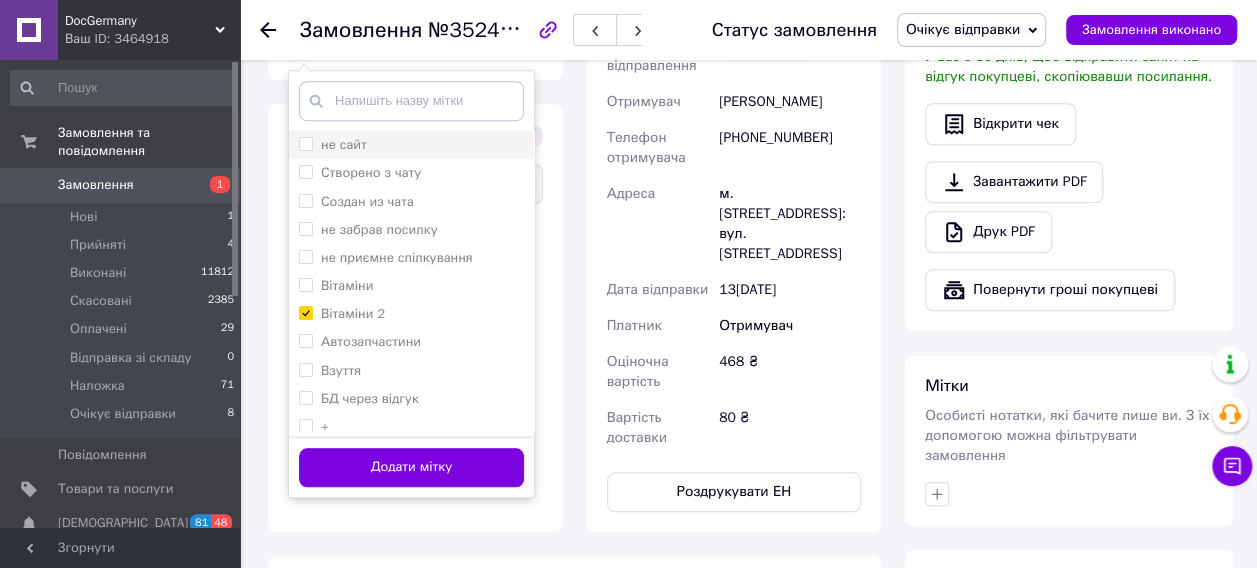 click on "не сайт" at bounding box center (344, 144) 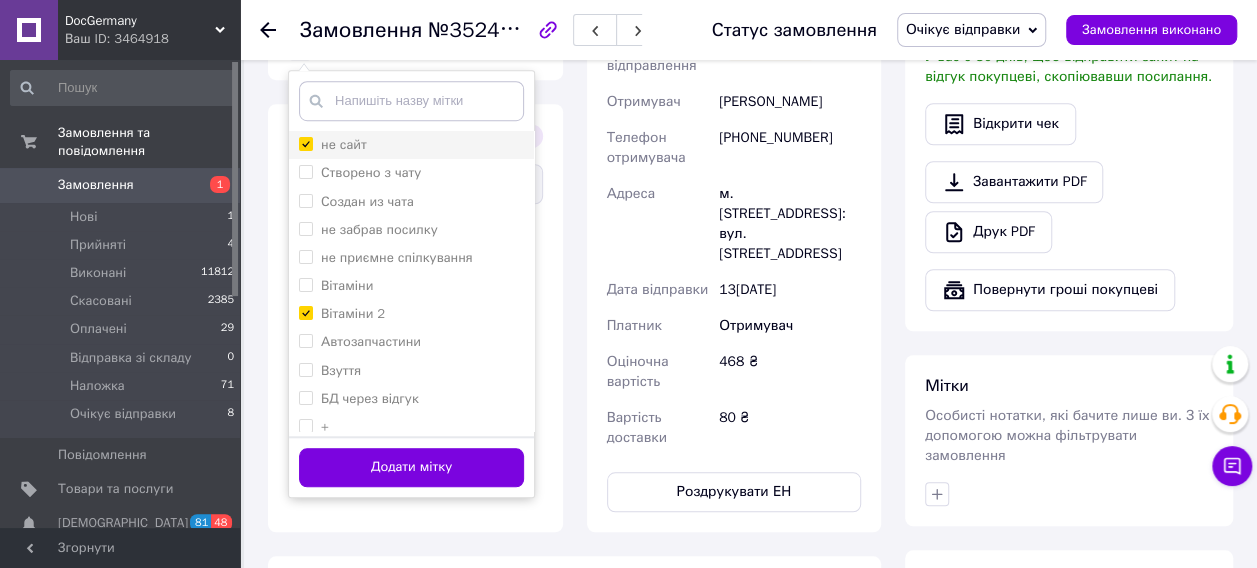 checkbox on "true" 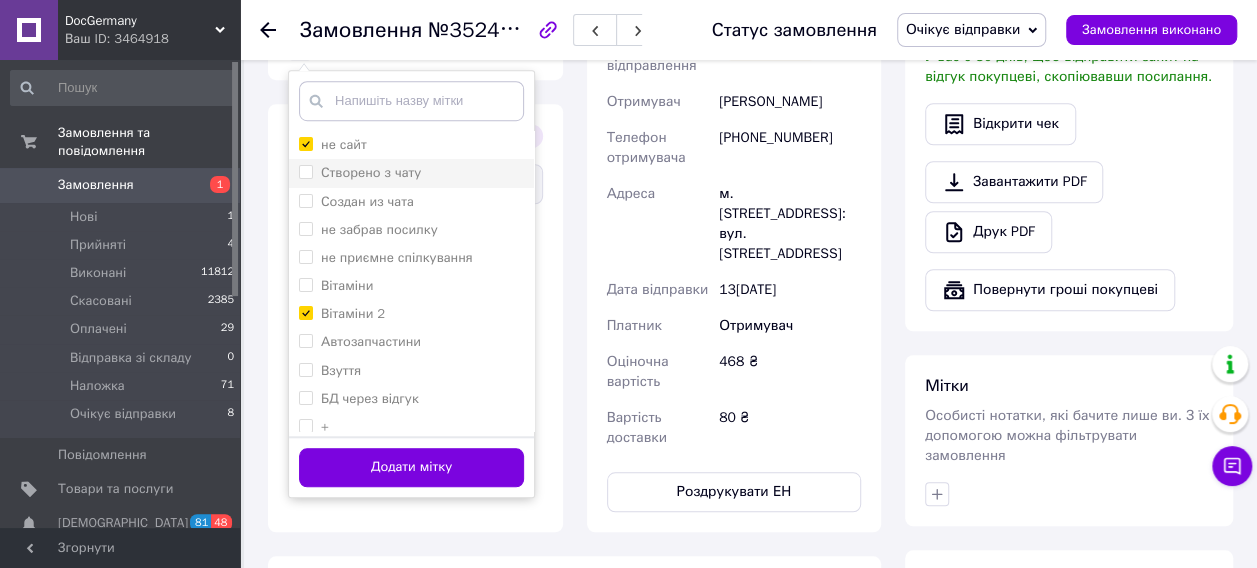 click on "Створено з чату" at bounding box center (371, 172) 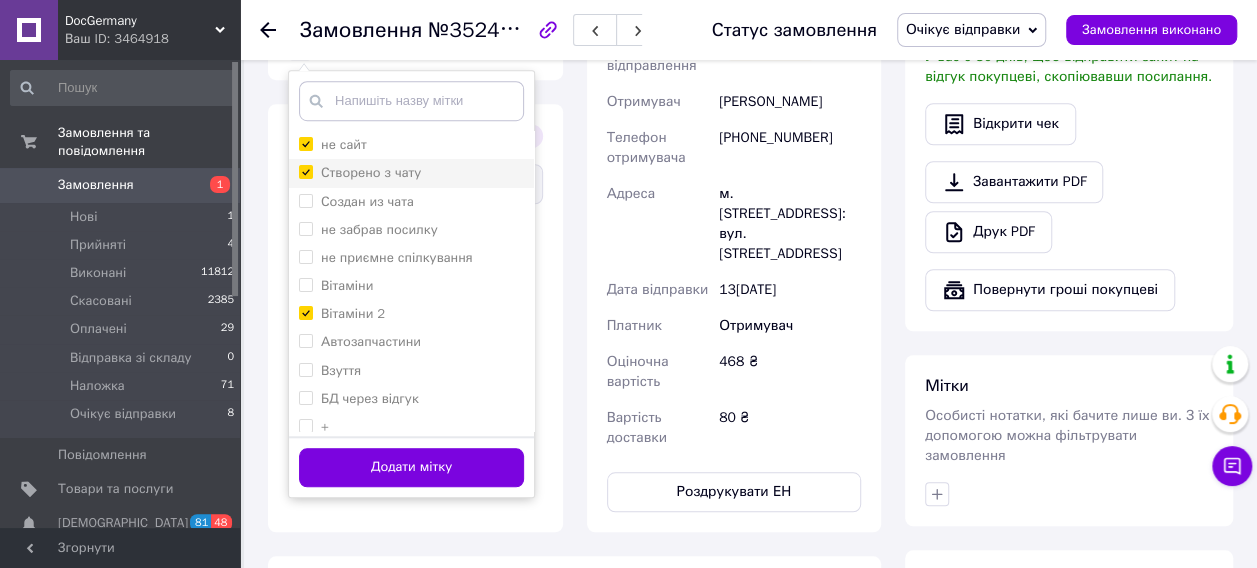 checkbox on "true" 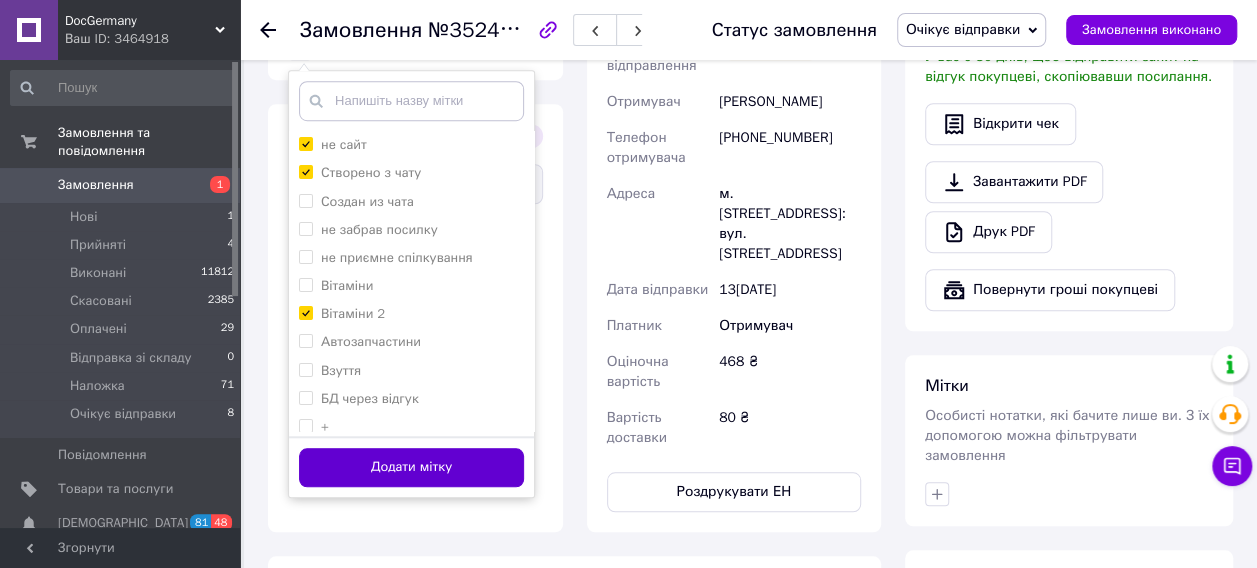 click on "Додати мітку" at bounding box center [411, 467] 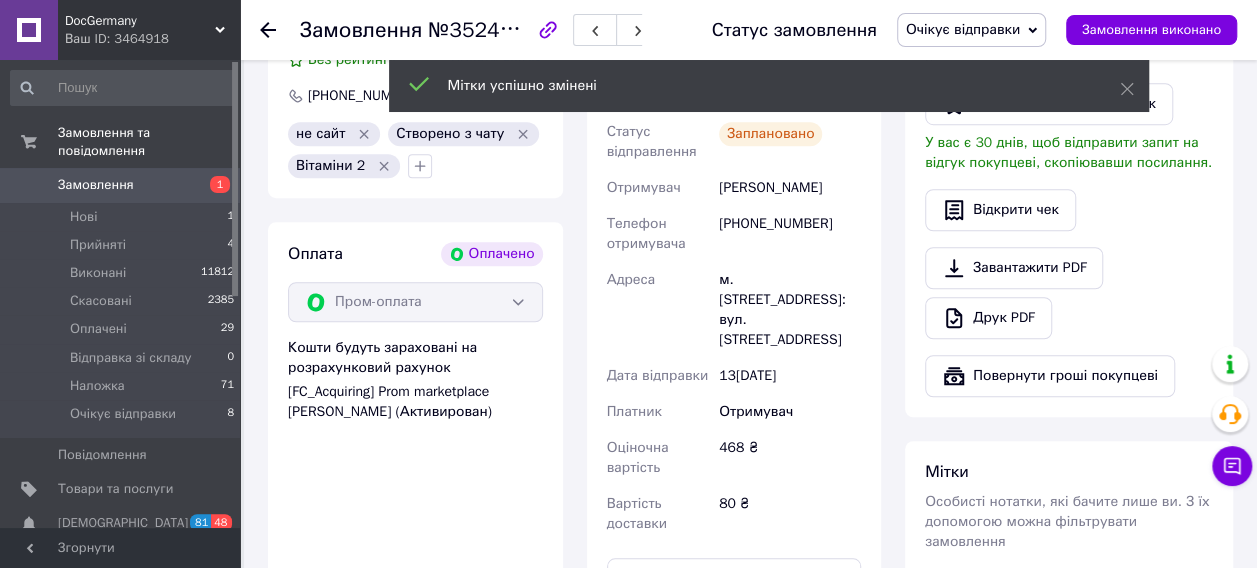 scroll, scrollTop: 700, scrollLeft: 0, axis: vertical 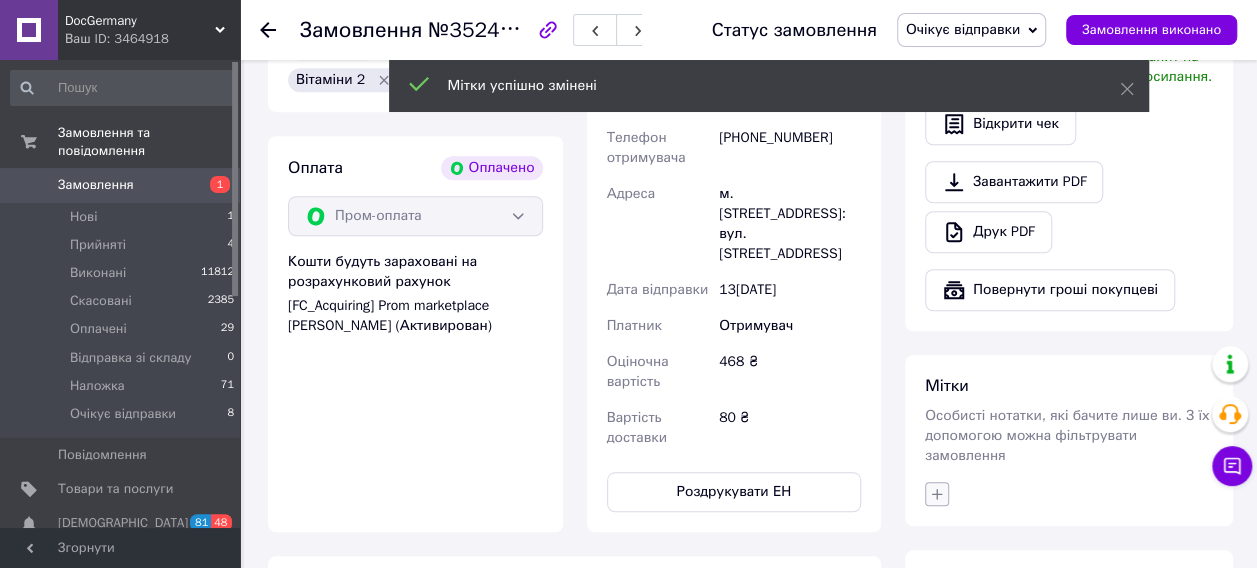 click at bounding box center (937, 494) 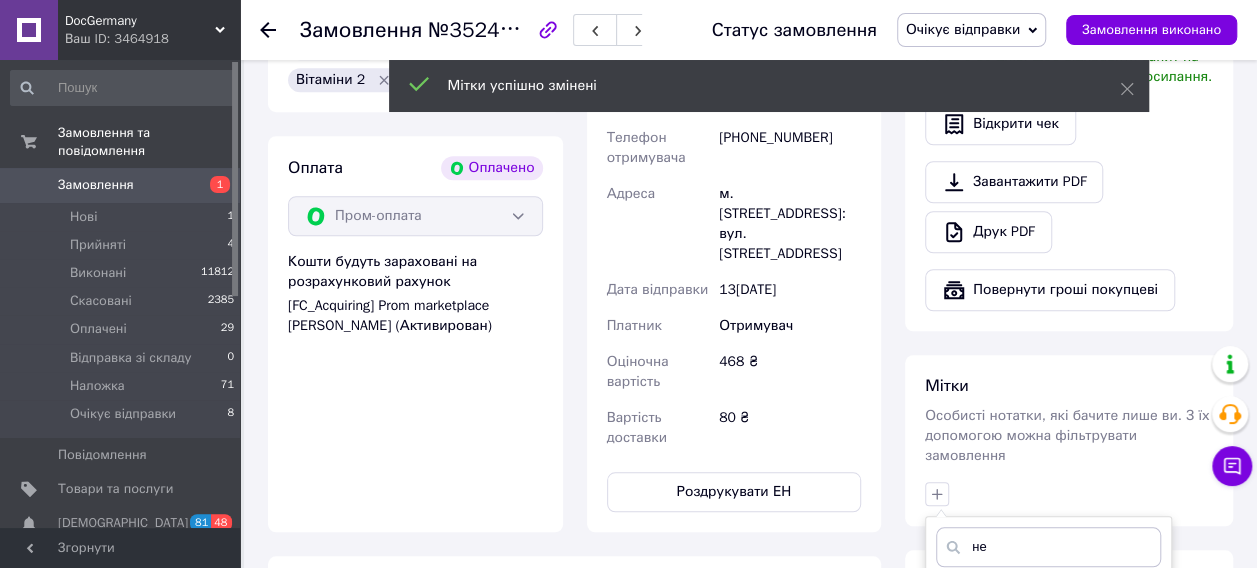 scroll, scrollTop: 900, scrollLeft: 0, axis: vertical 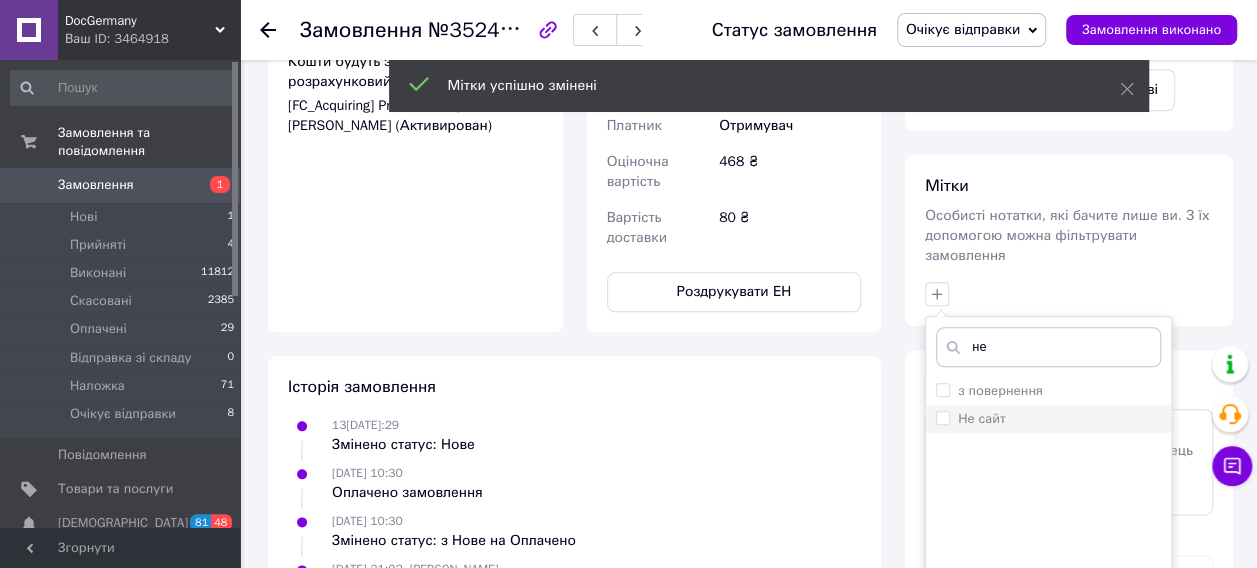 type on "не" 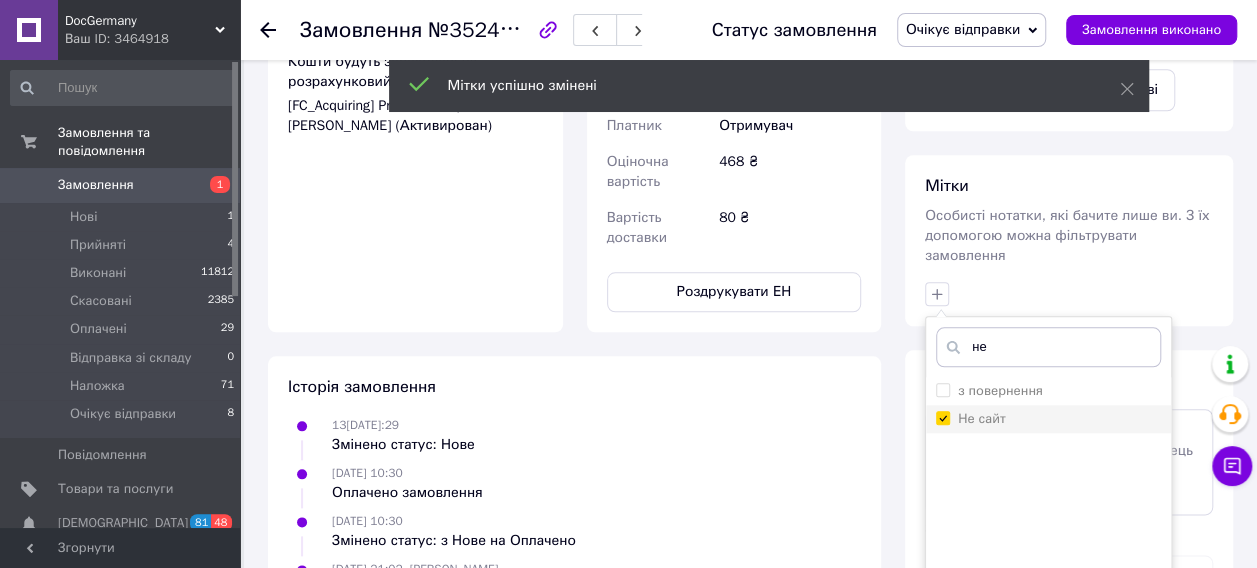 checkbox on "true" 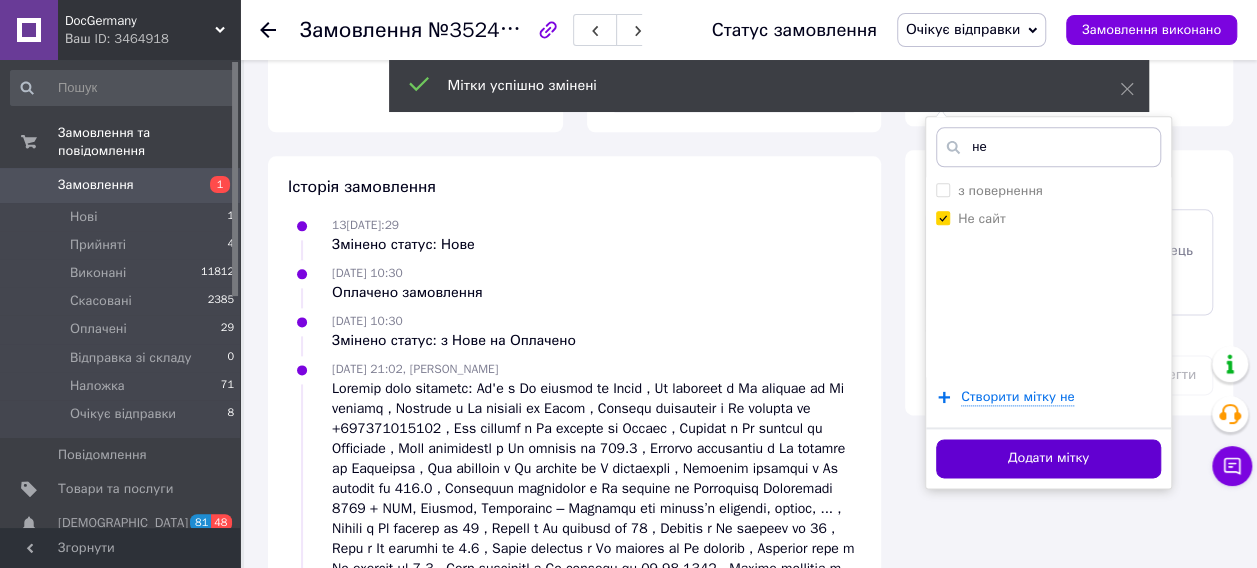 click on "Додати мітку" at bounding box center (1048, 458) 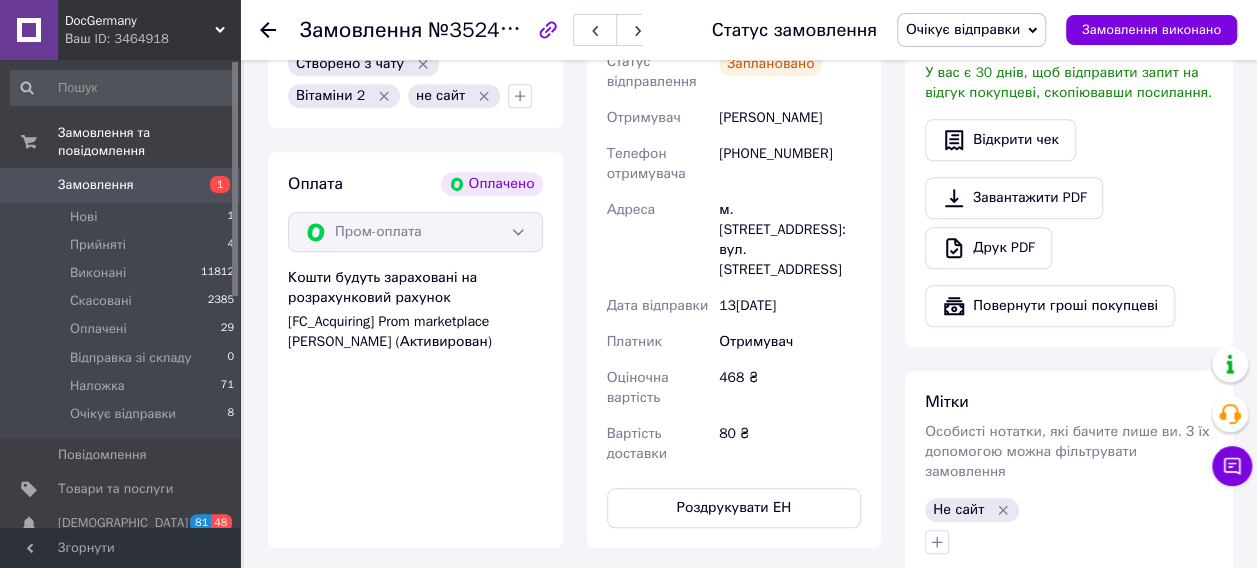 scroll, scrollTop: 800, scrollLeft: 0, axis: vertical 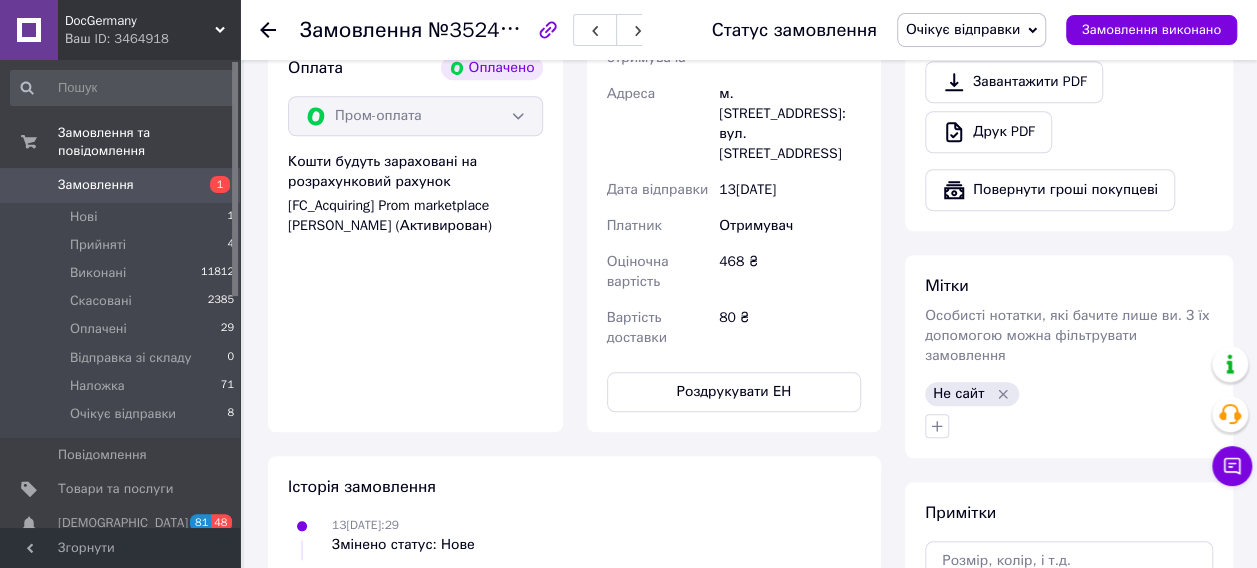 click on "Замовлення" at bounding box center [121, 185] 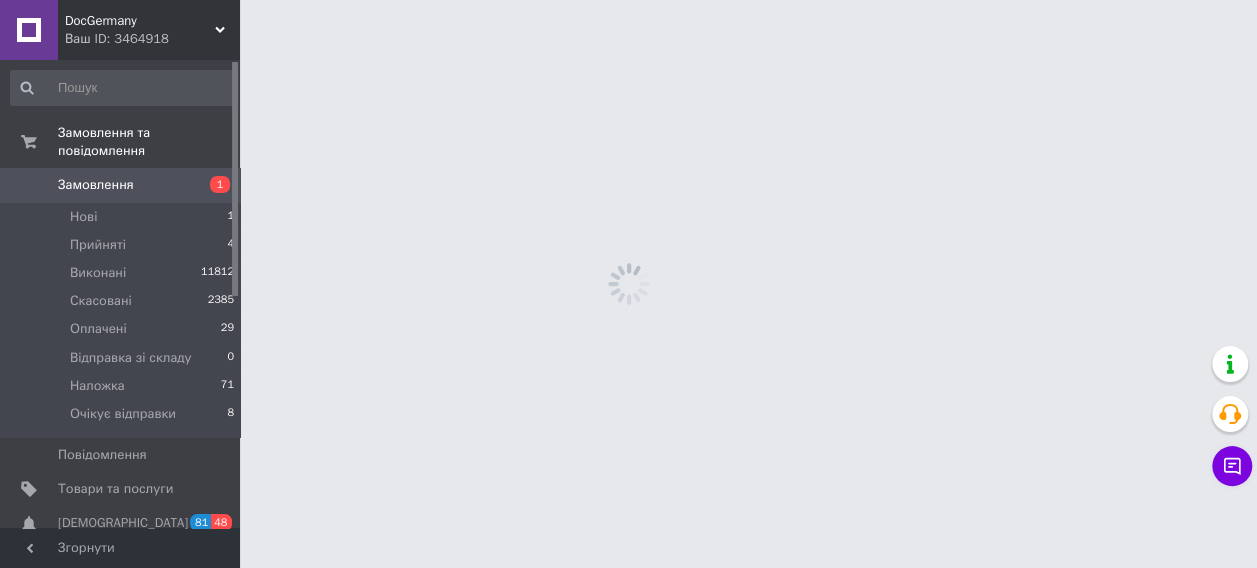 scroll, scrollTop: 0, scrollLeft: 0, axis: both 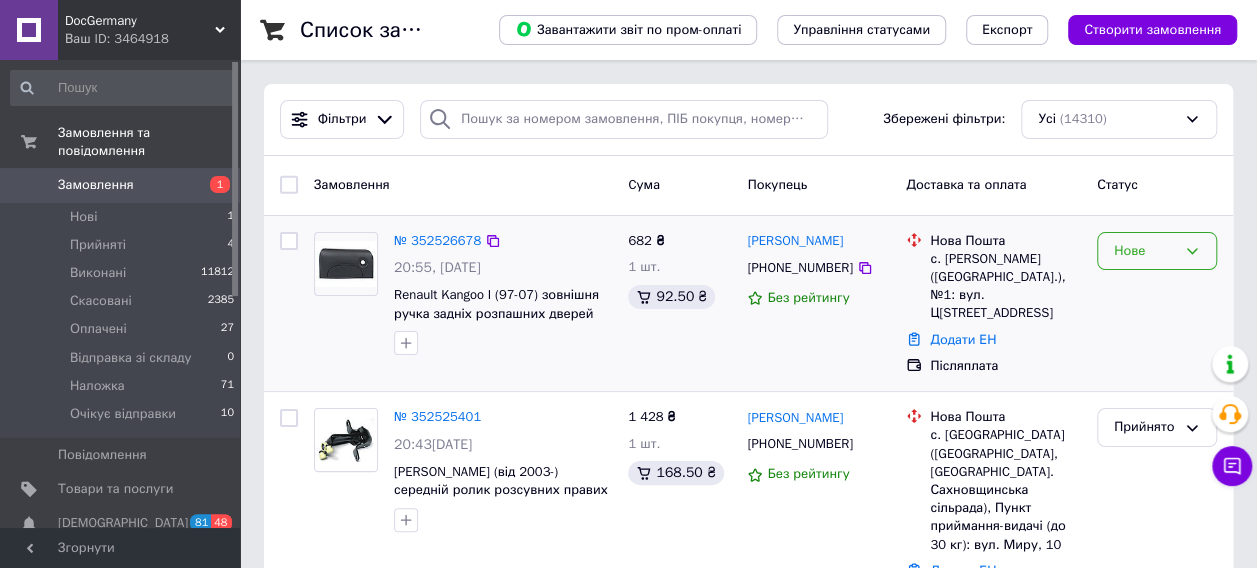 click on "Нове" at bounding box center [1145, 251] 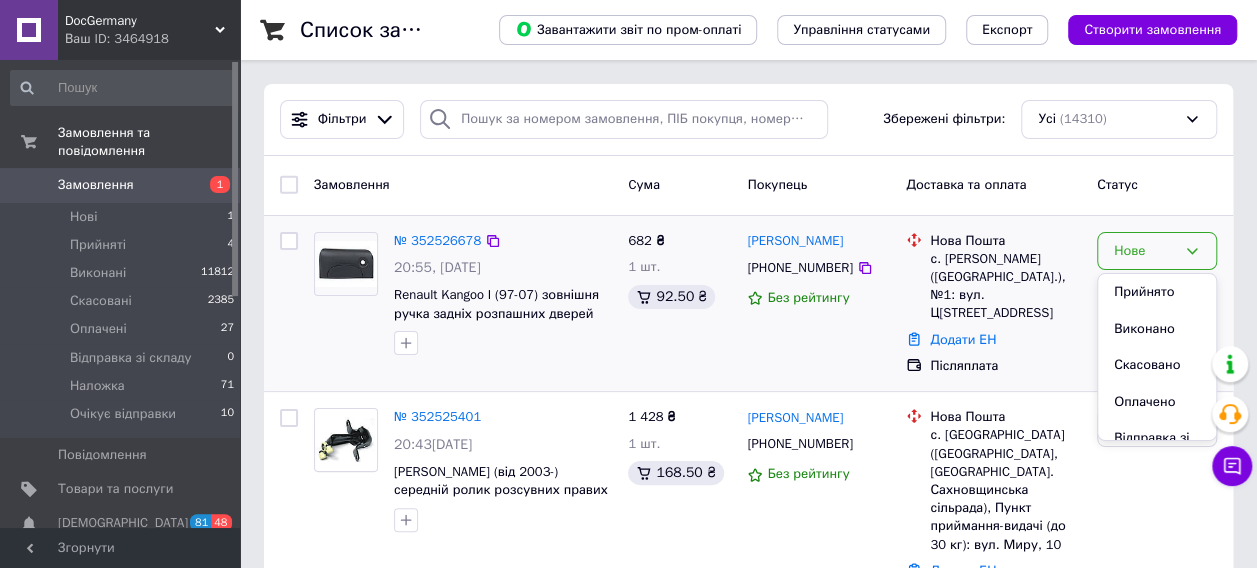 click on "Прийнято" at bounding box center [1157, 292] 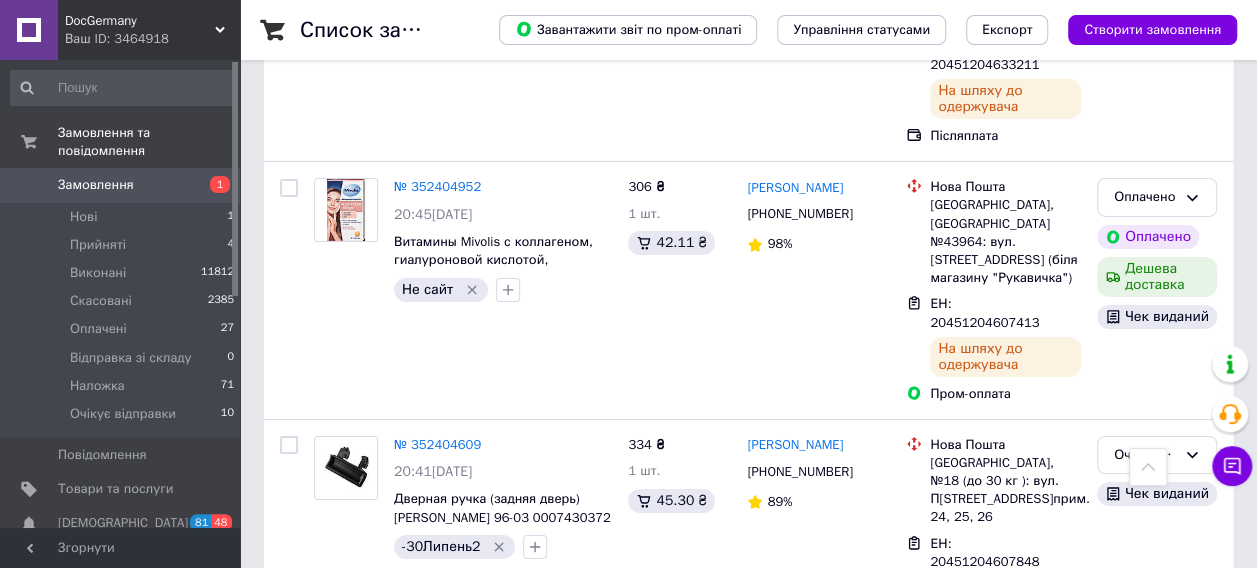 scroll, scrollTop: 3204, scrollLeft: 0, axis: vertical 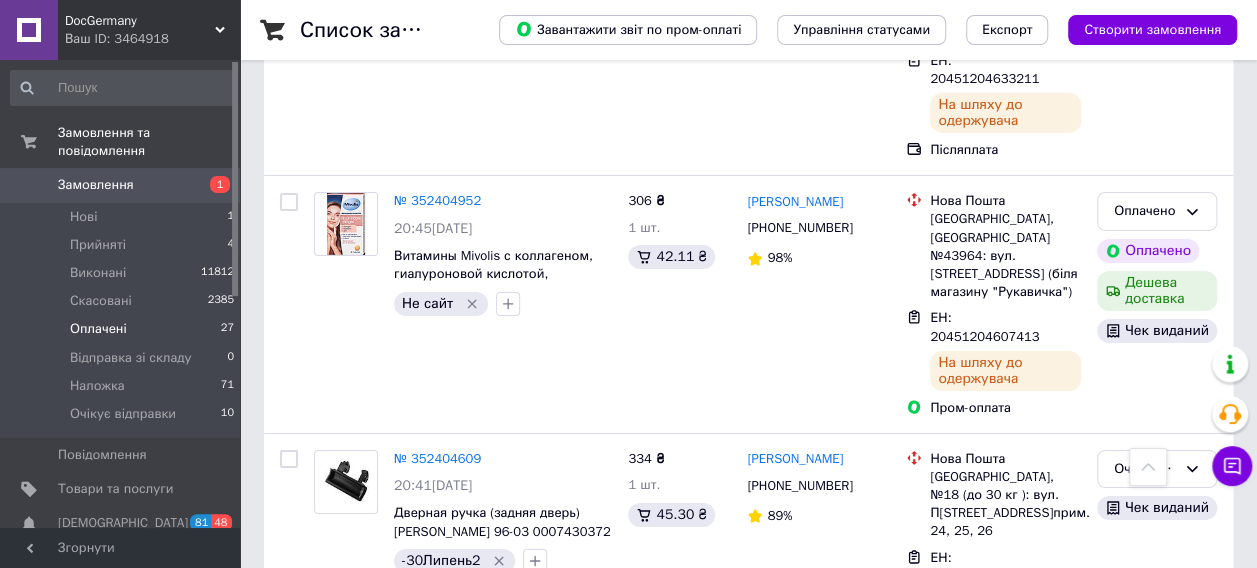click on "Оплачені" at bounding box center (98, 329) 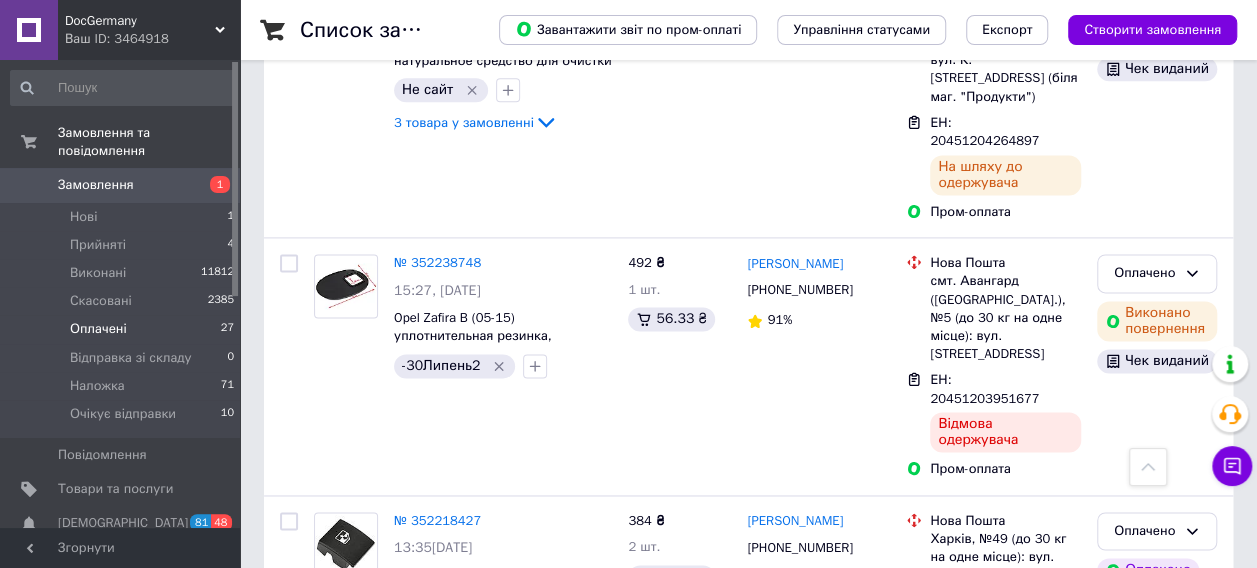 scroll, scrollTop: 1200, scrollLeft: 0, axis: vertical 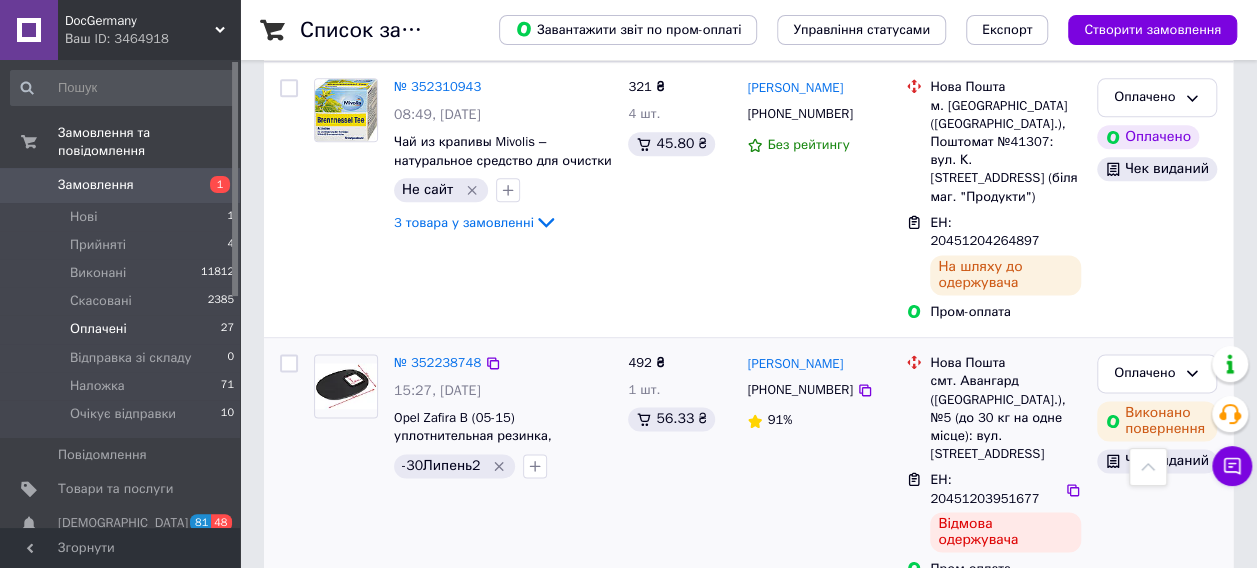 click on "ЕН: 20451203951677" at bounding box center [984, 489] 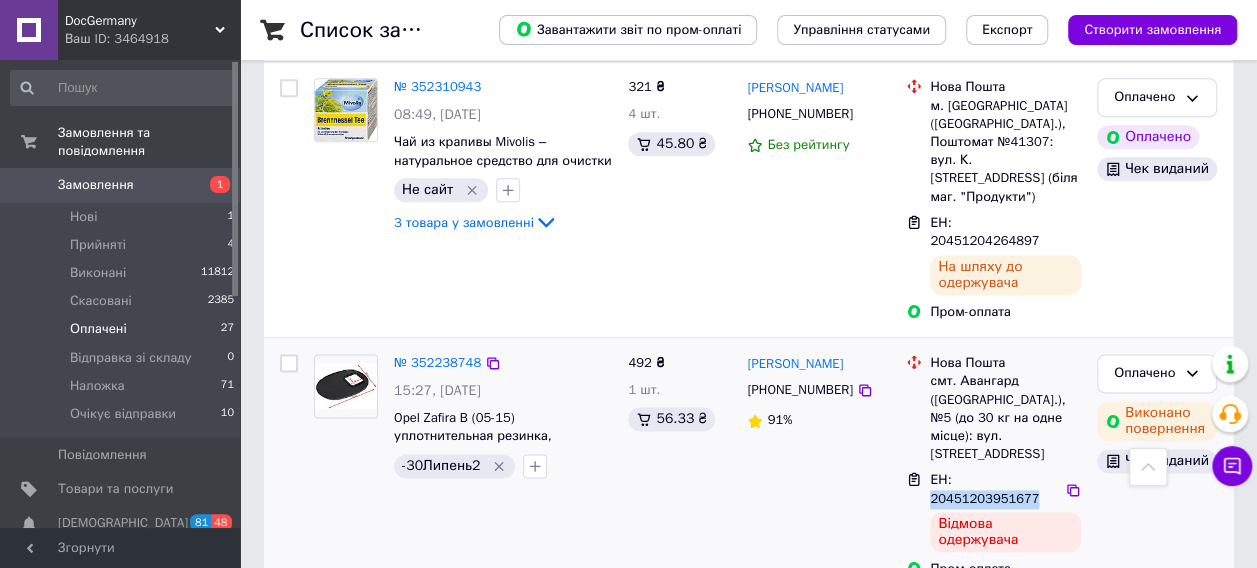 click on "ЕН: 20451203951677" at bounding box center (984, 489) 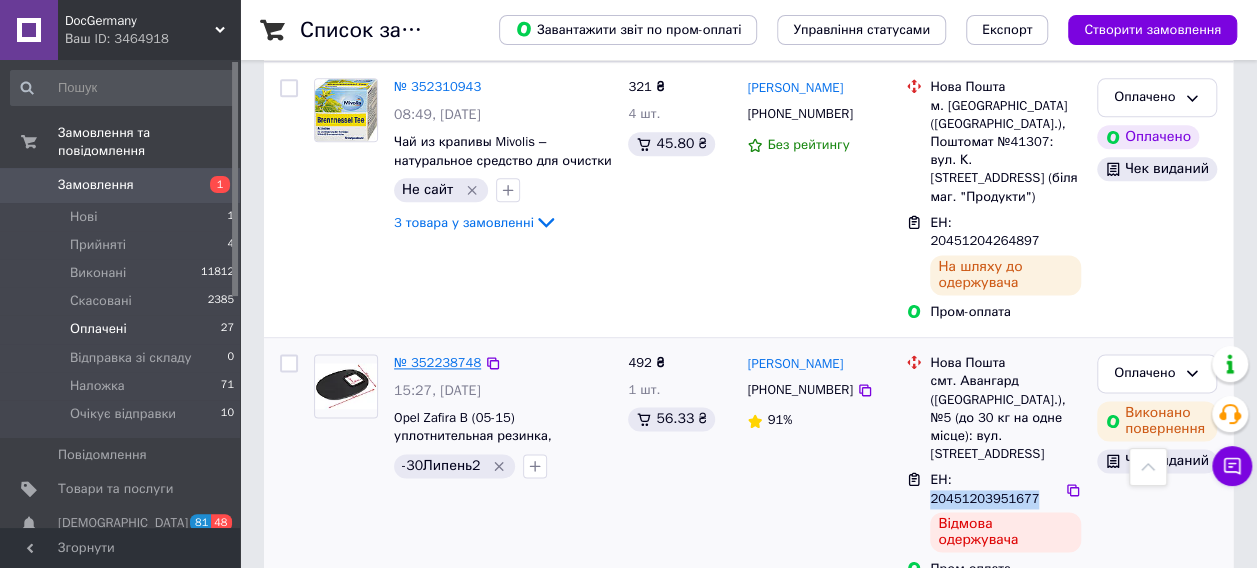 click on "№ 352238748" at bounding box center (437, 362) 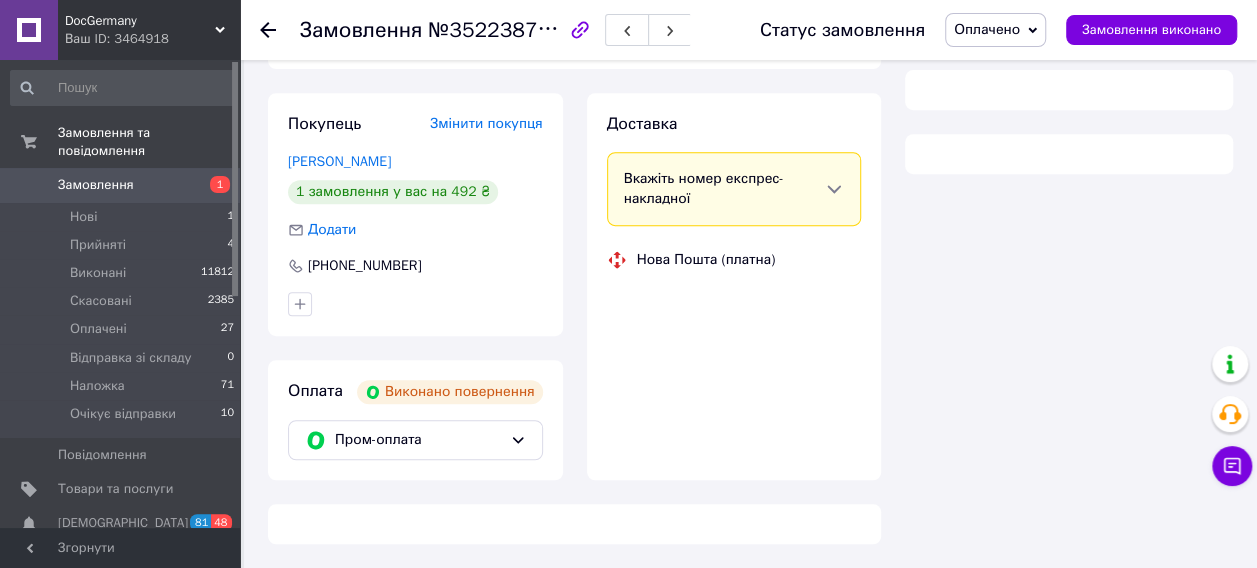scroll, scrollTop: 1289, scrollLeft: 0, axis: vertical 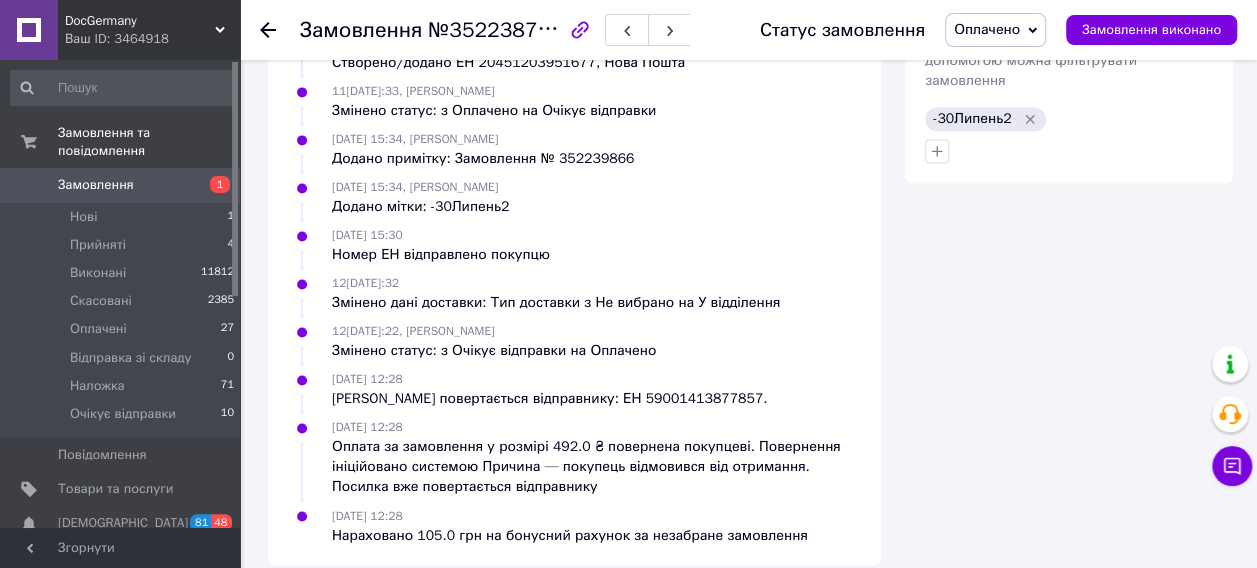 click on "Замовлення" at bounding box center (121, 185) 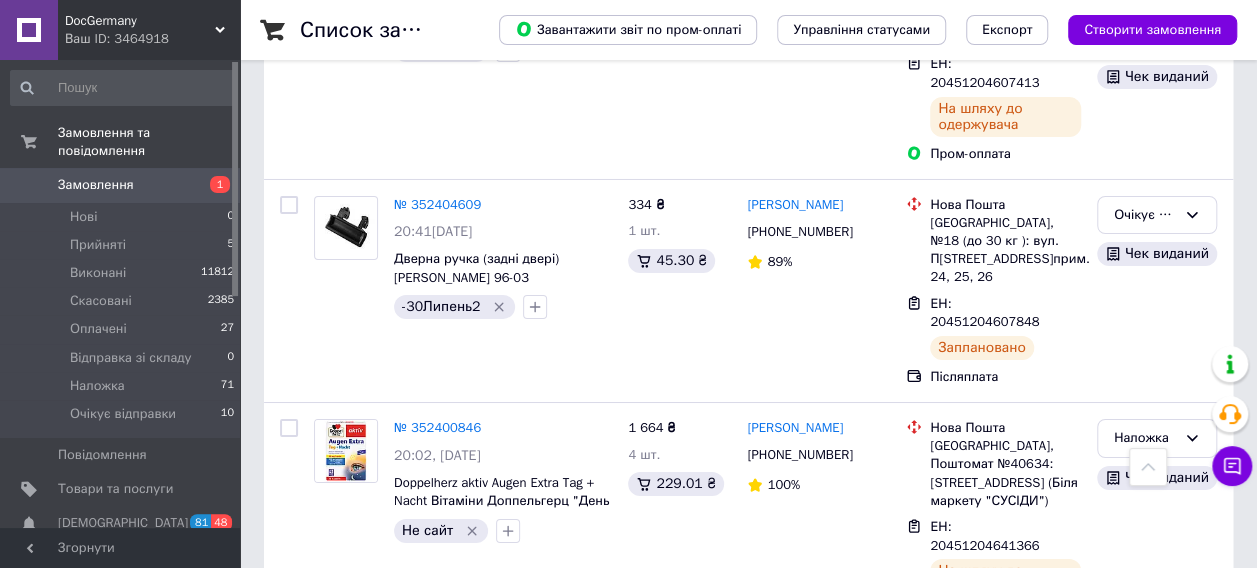 scroll, scrollTop: 3400, scrollLeft: 0, axis: vertical 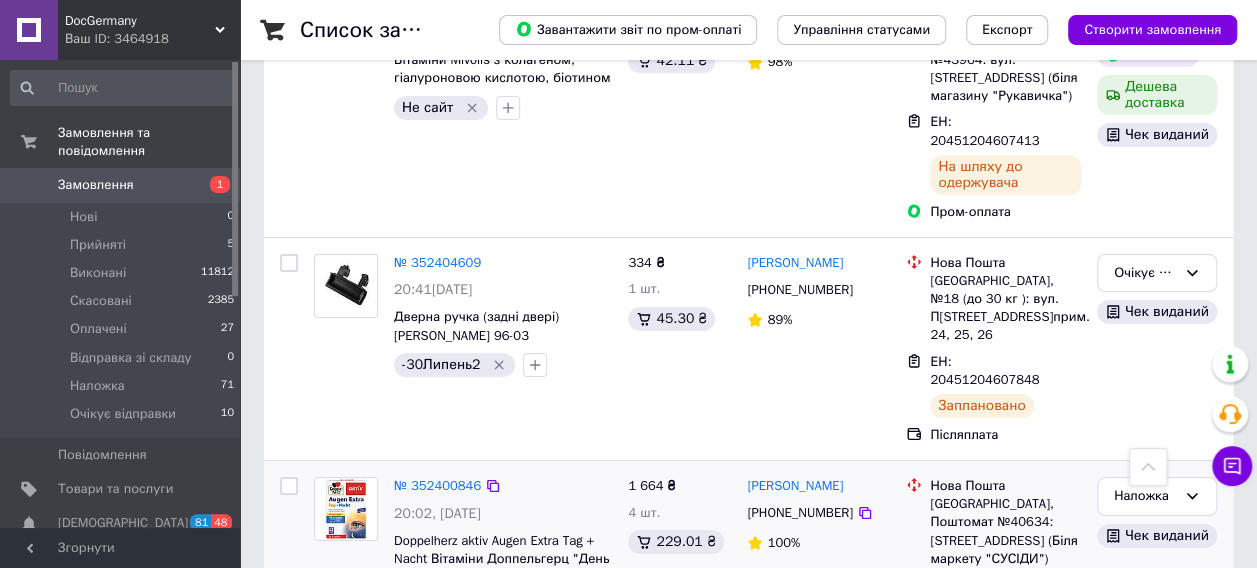 click on "ЕН: 20451204641366" at bounding box center (984, 594) 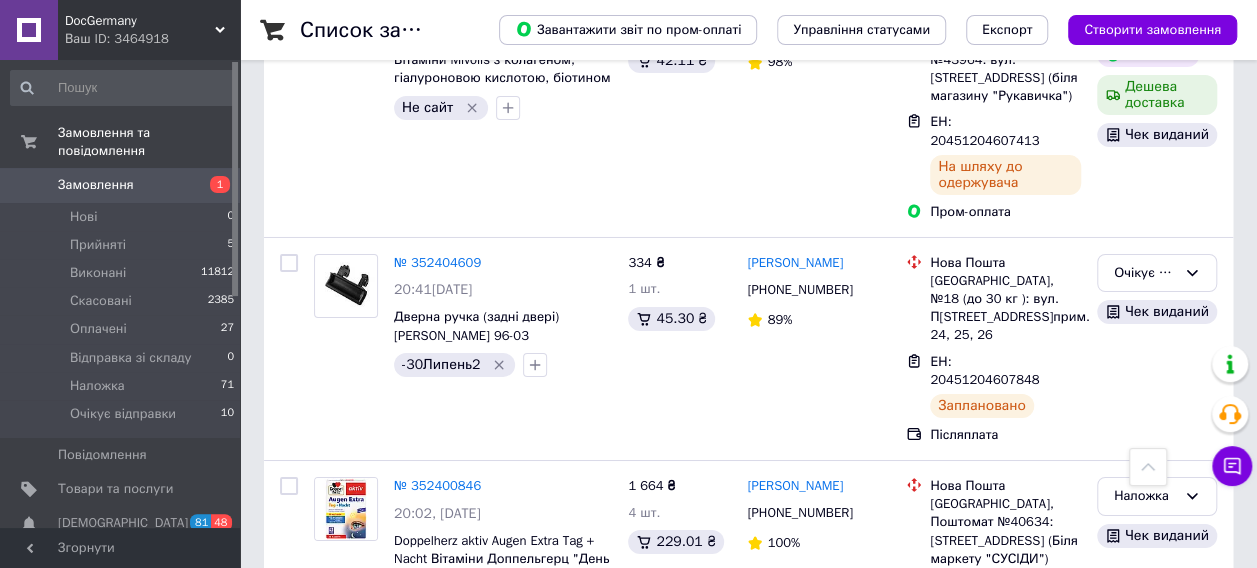 click on "Замовлення" at bounding box center [121, 185] 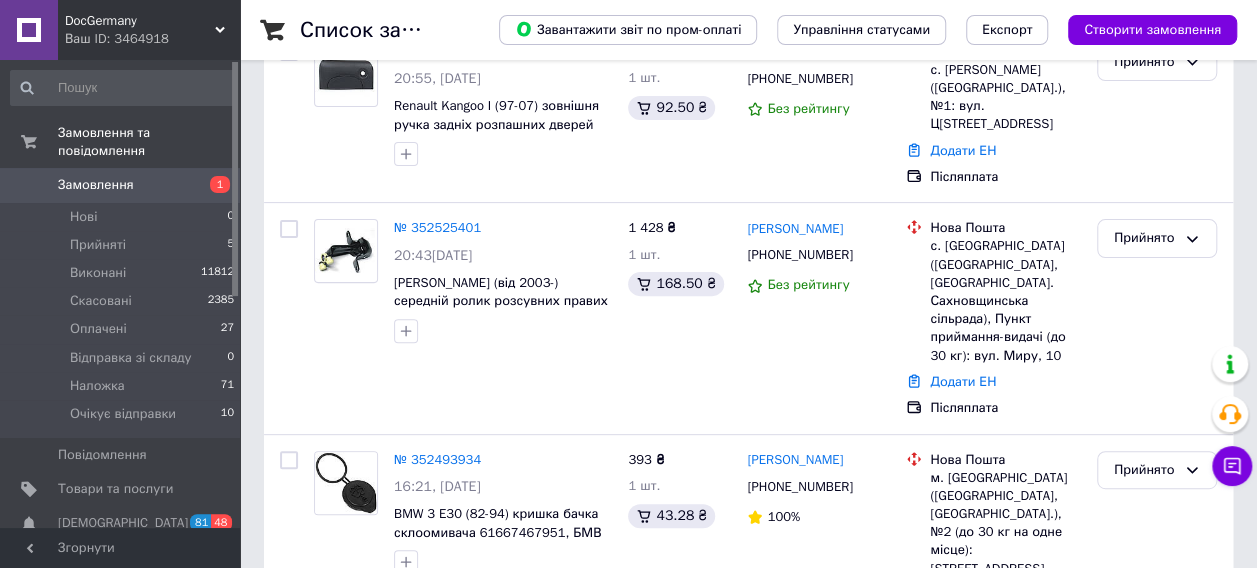 scroll, scrollTop: 600, scrollLeft: 0, axis: vertical 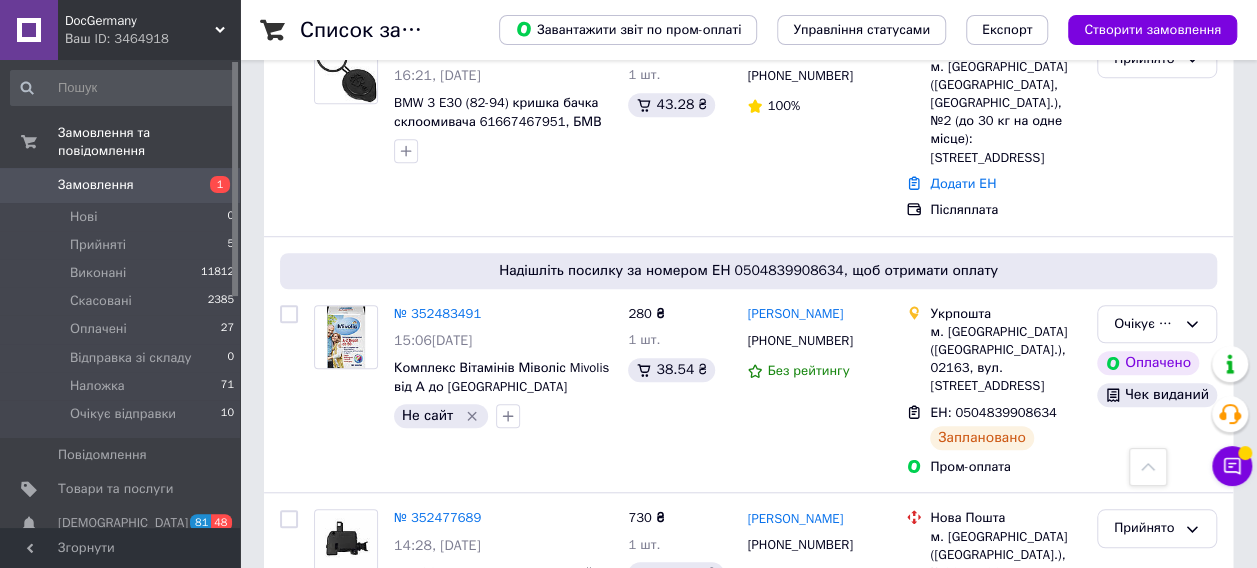 click on "Замовлення" at bounding box center (96, 185) 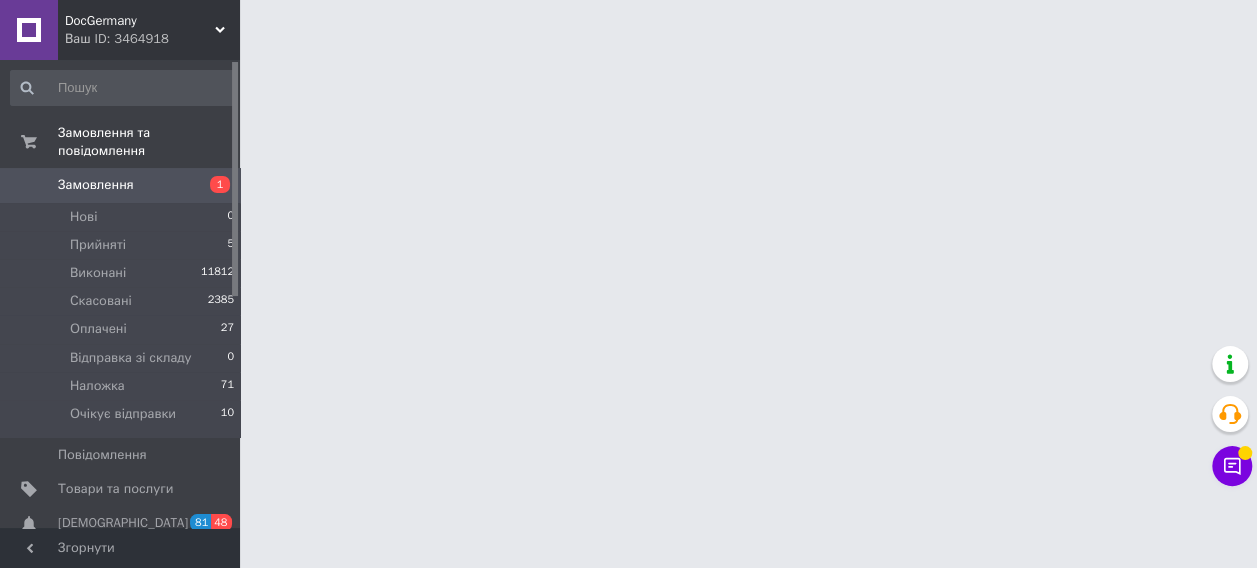 scroll, scrollTop: 0, scrollLeft: 0, axis: both 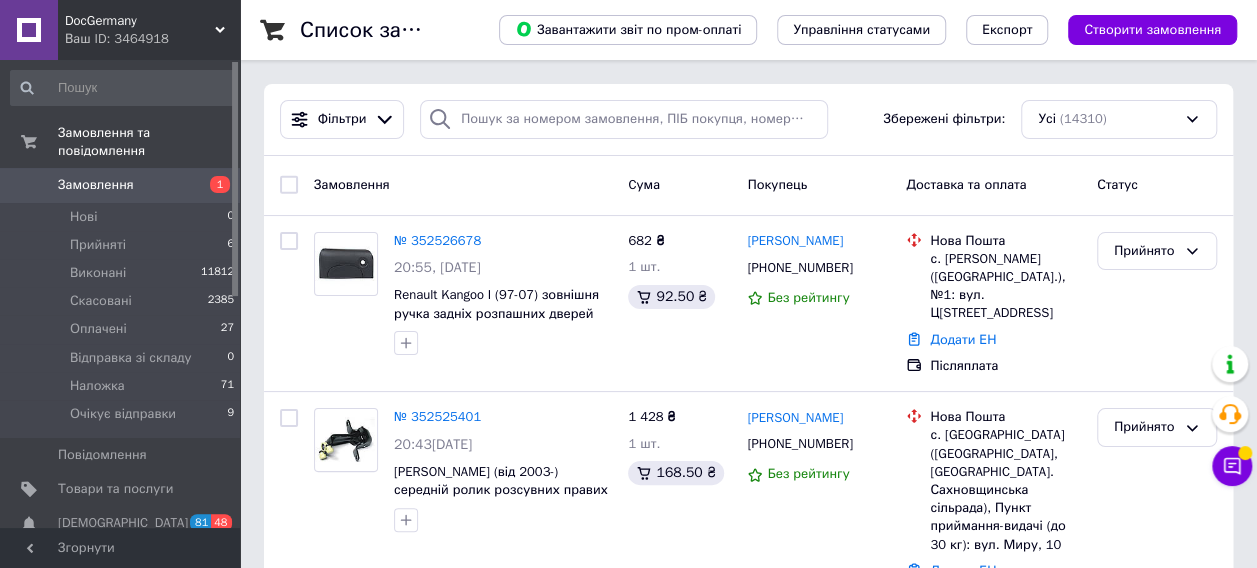 click 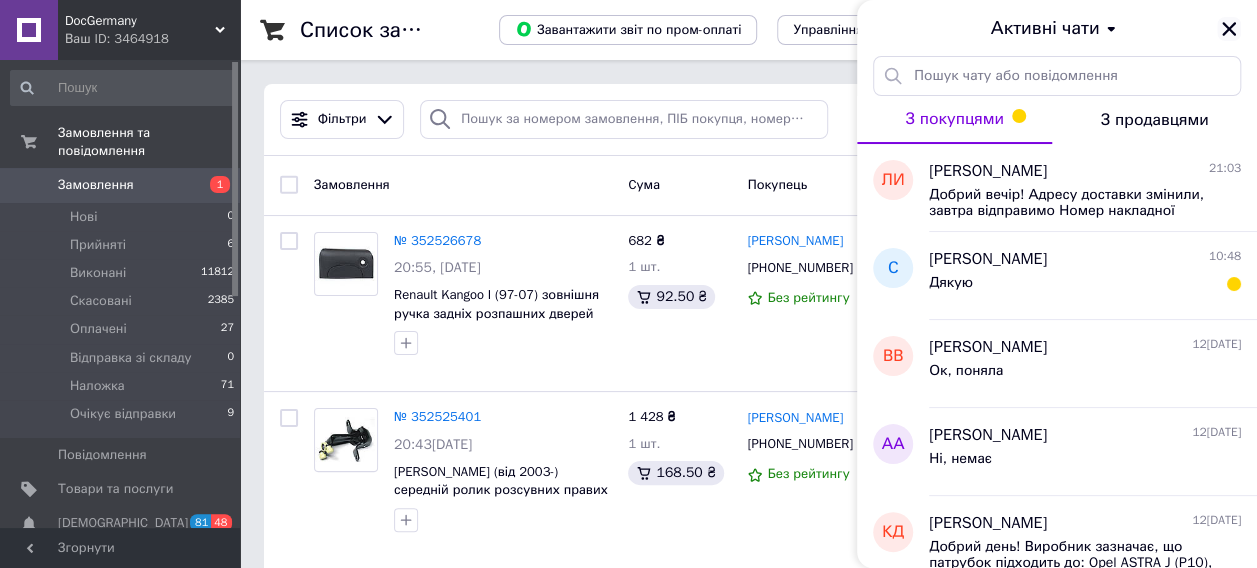 click 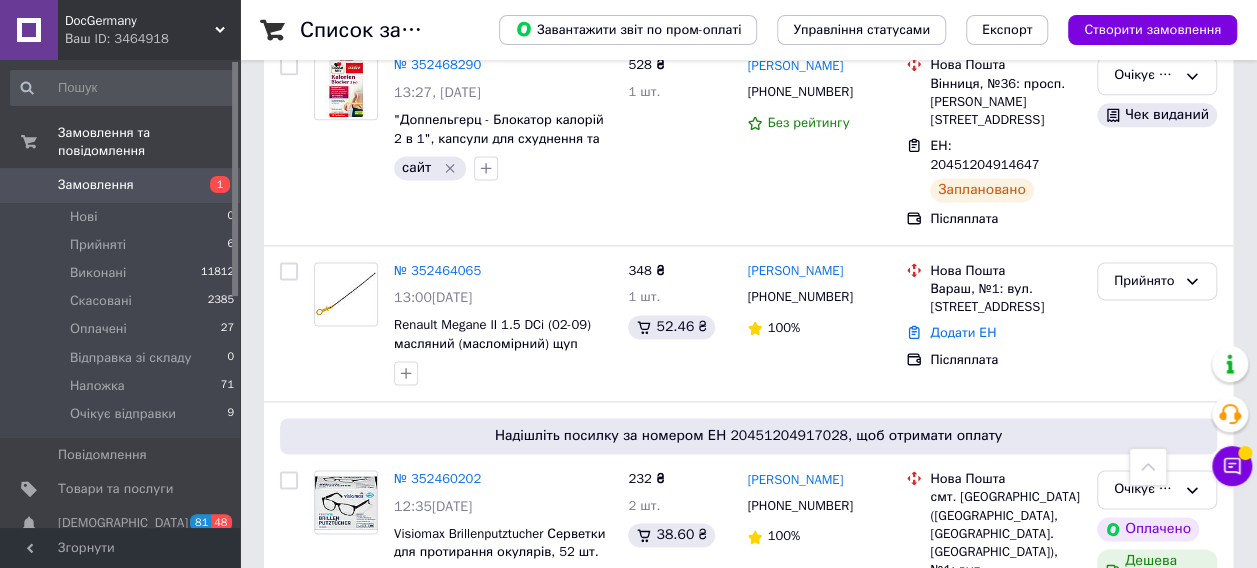 scroll, scrollTop: 1400, scrollLeft: 0, axis: vertical 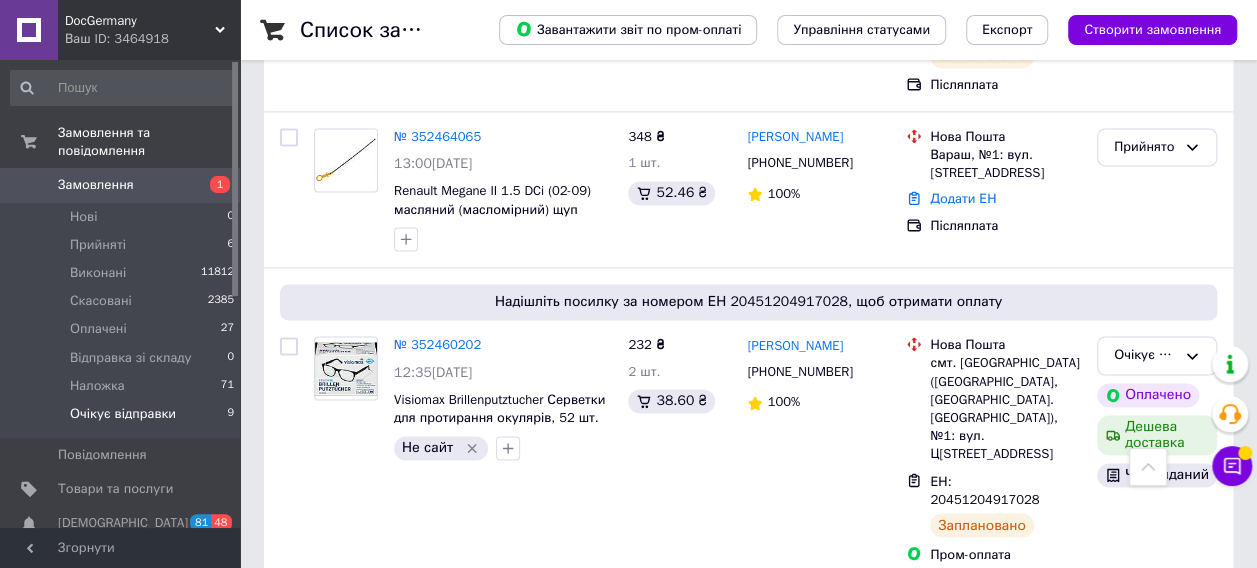 click on "Очікує відправки" at bounding box center [123, 414] 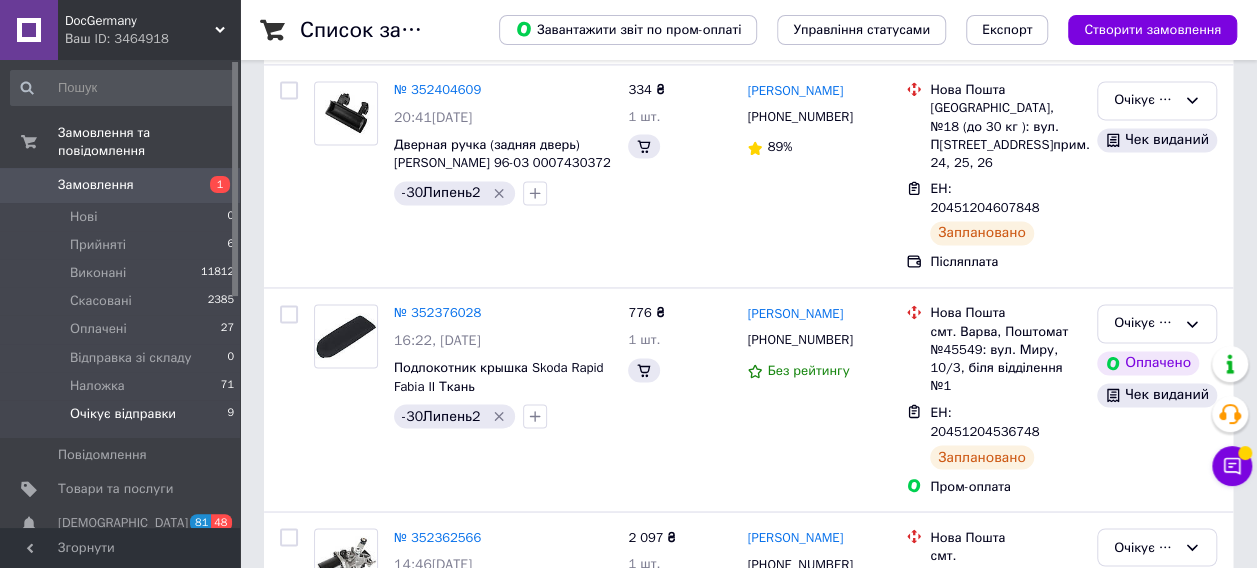 scroll, scrollTop: 0, scrollLeft: 0, axis: both 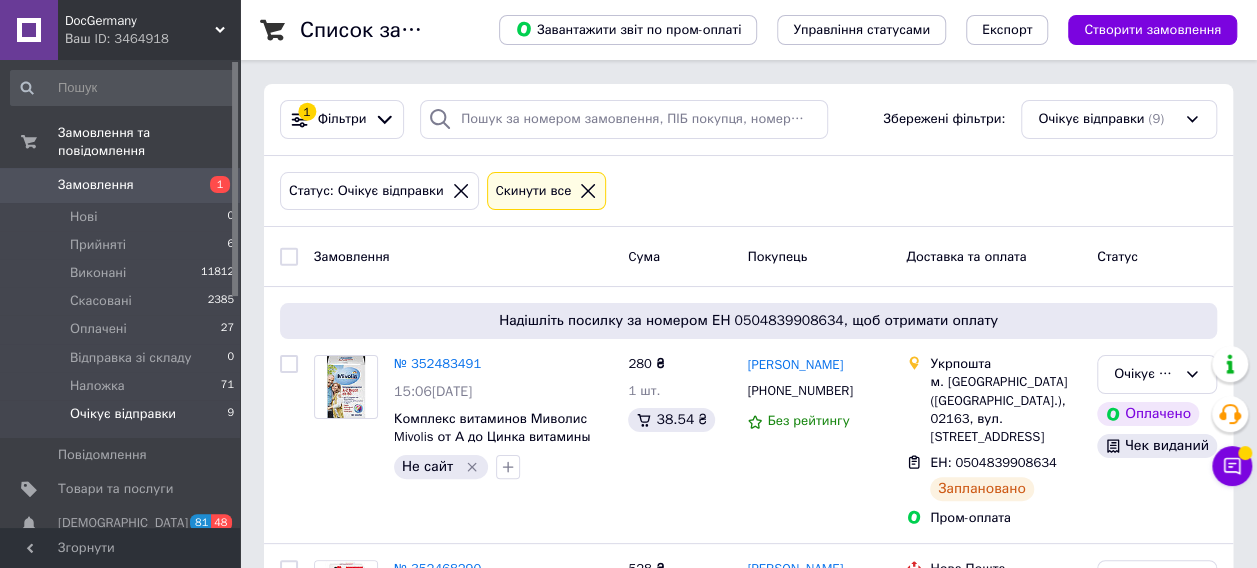 click on "Замовлення" at bounding box center (121, 185) 